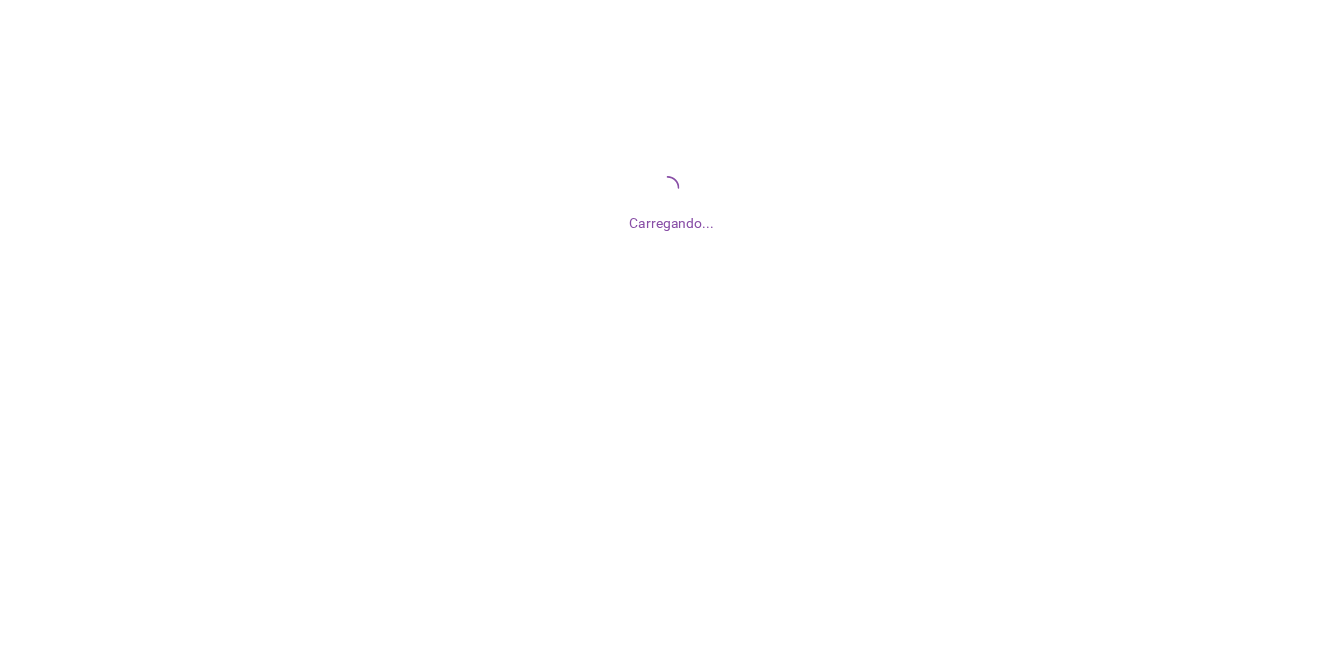 scroll, scrollTop: 0, scrollLeft: 0, axis: both 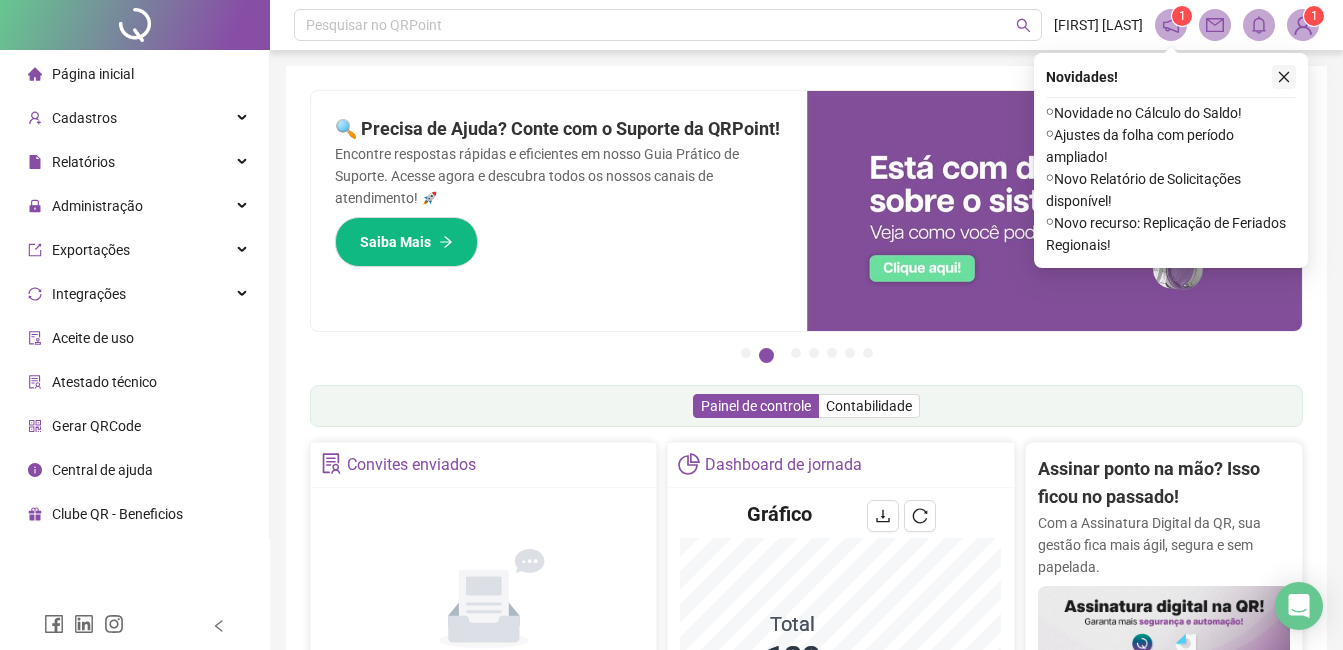 click 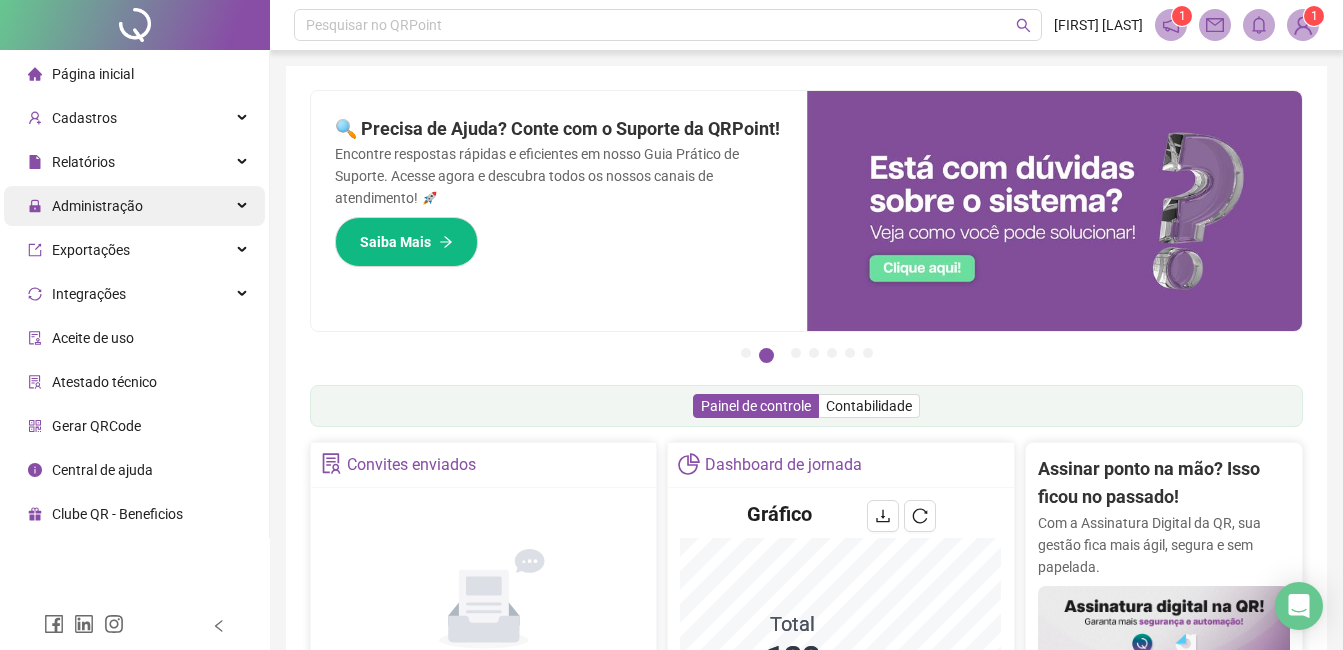 click on "Administração" at bounding box center [134, 206] 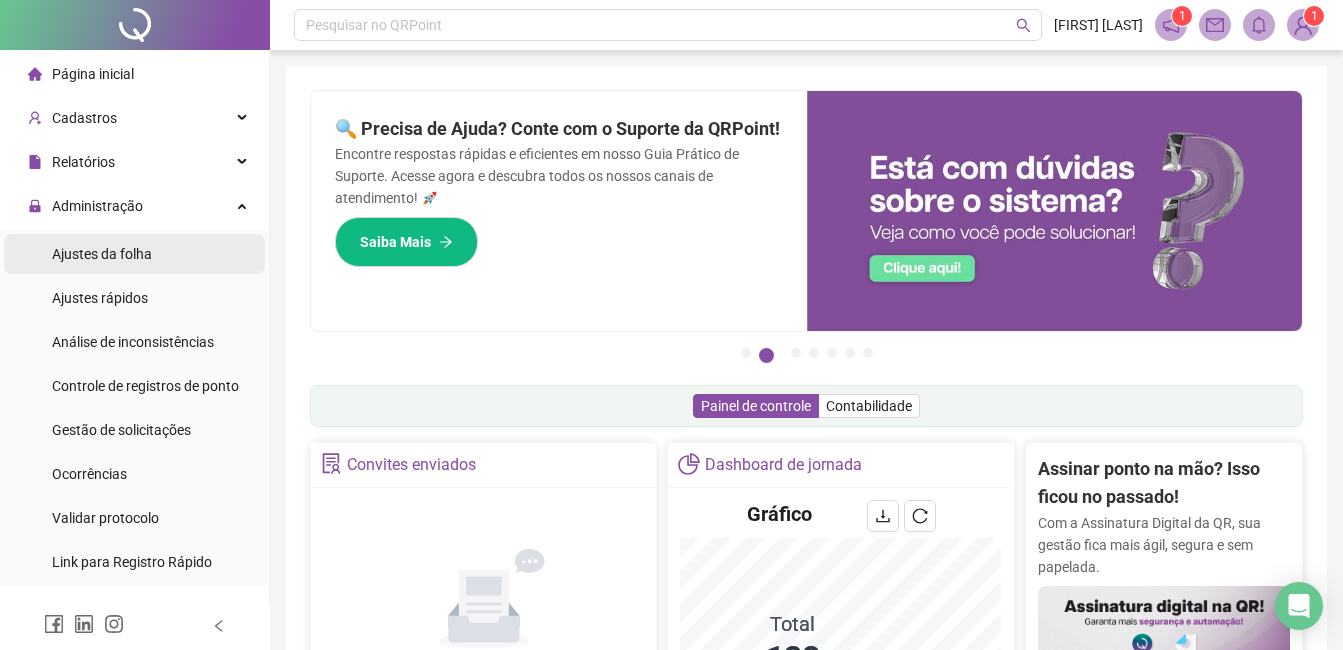 click on "Ajustes da folha" at bounding box center (102, 254) 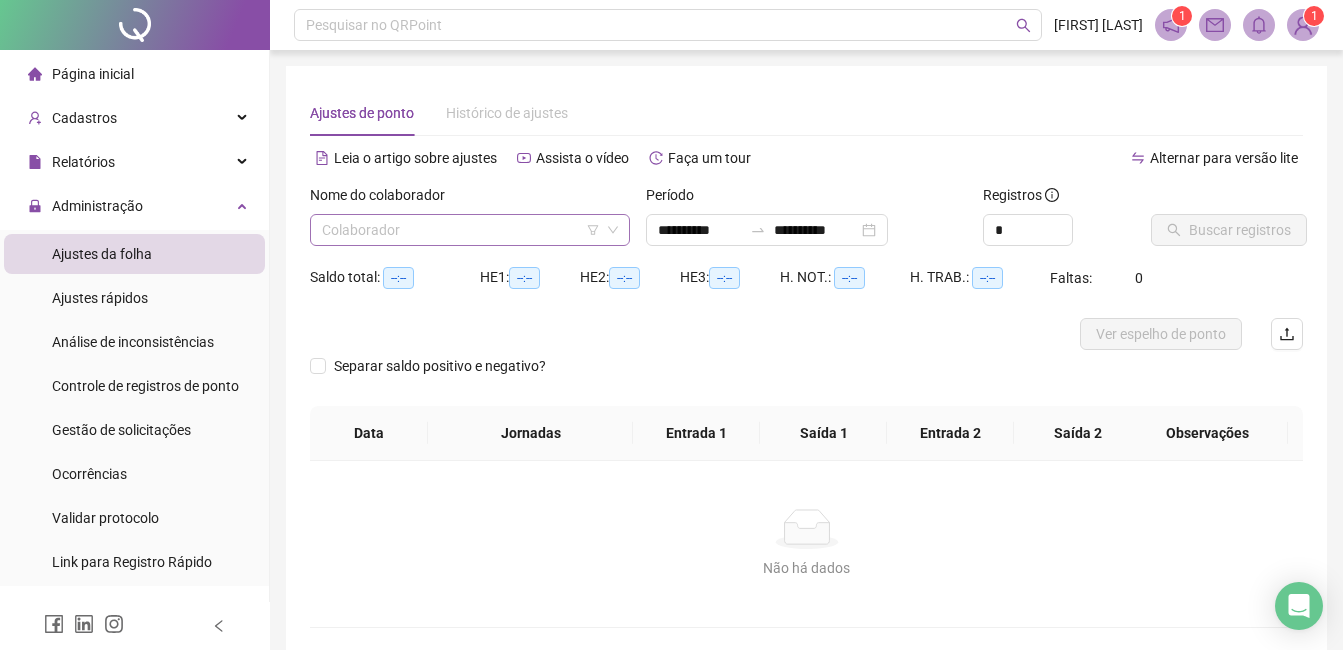 click at bounding box center (464, 230) 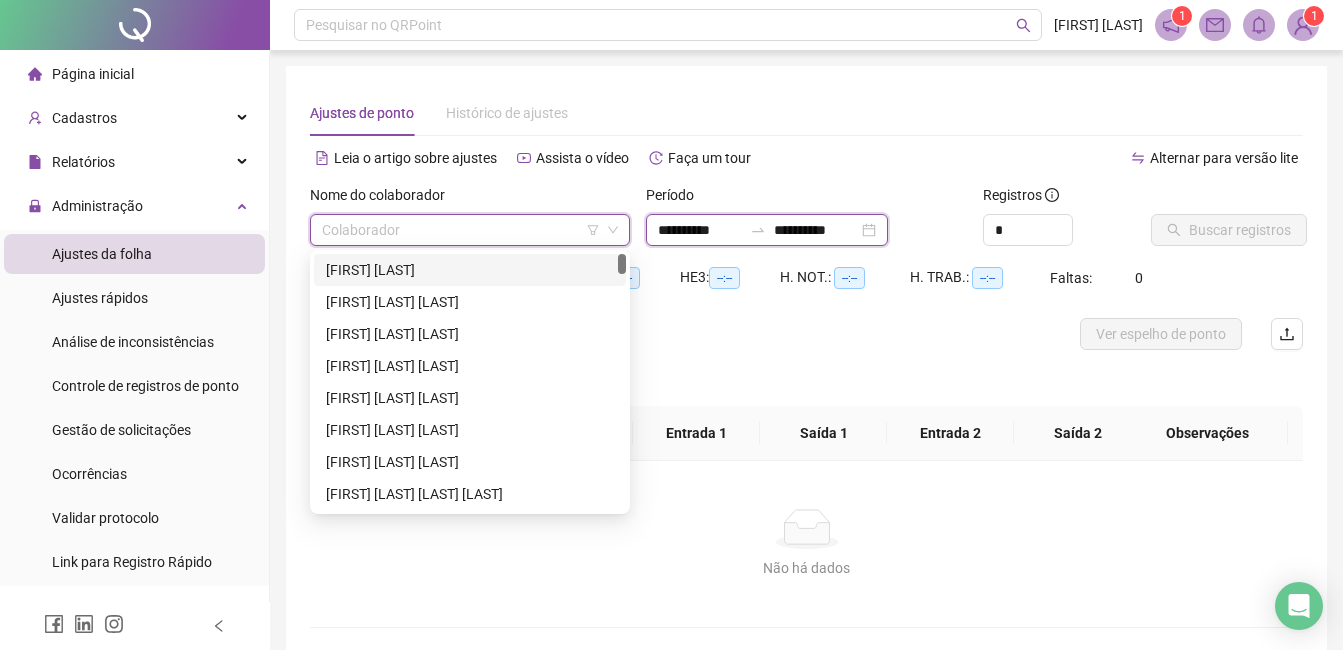click on "**********" at bounding box center [700, 230] 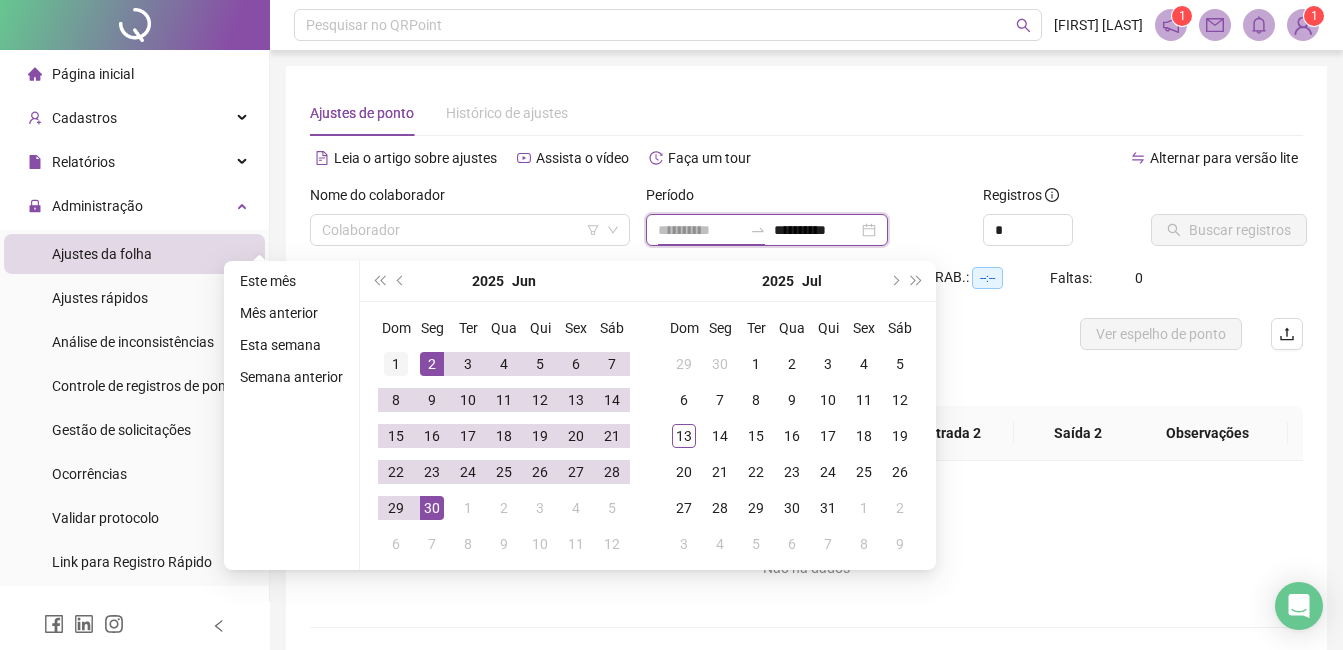 type on "**********" 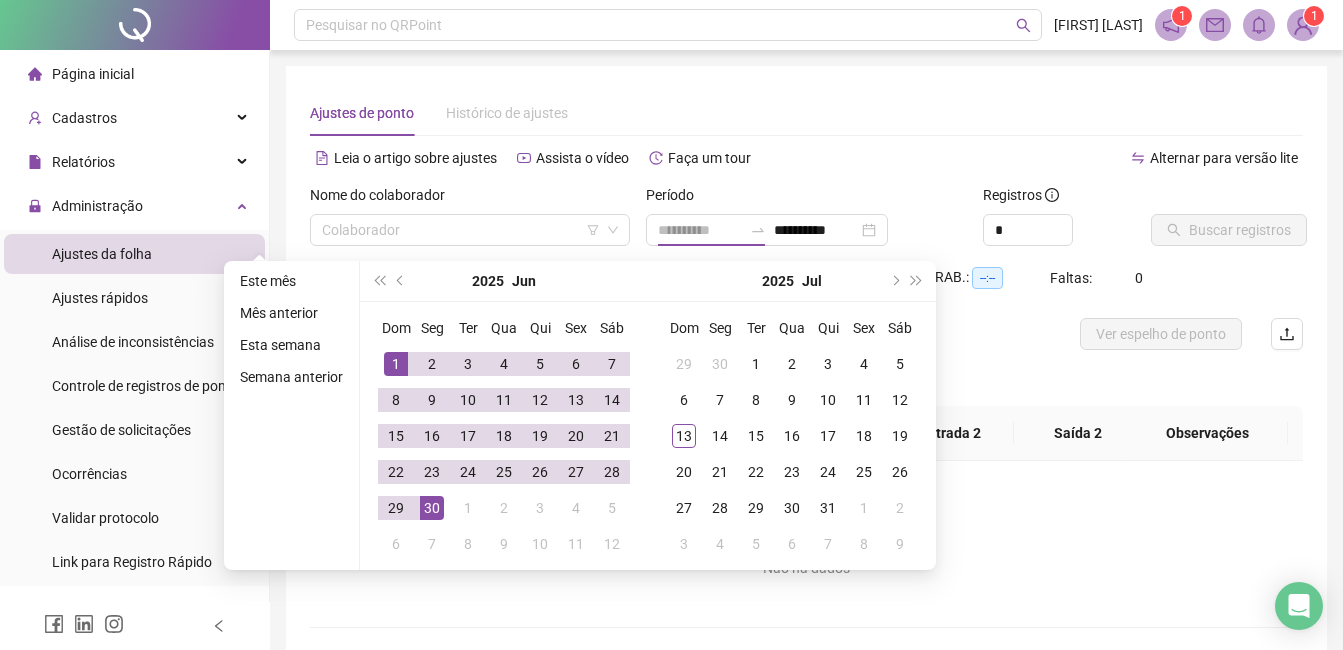 click on "1" at bounding box center (396, 364) 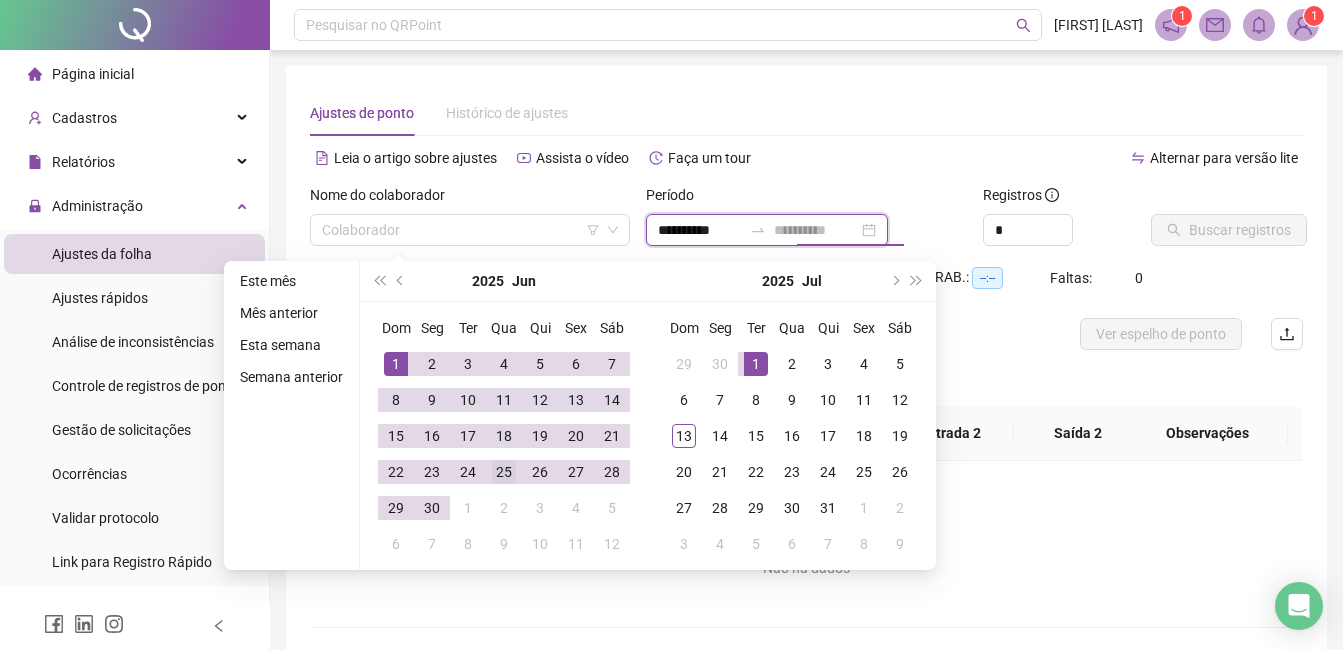 type on "**********" 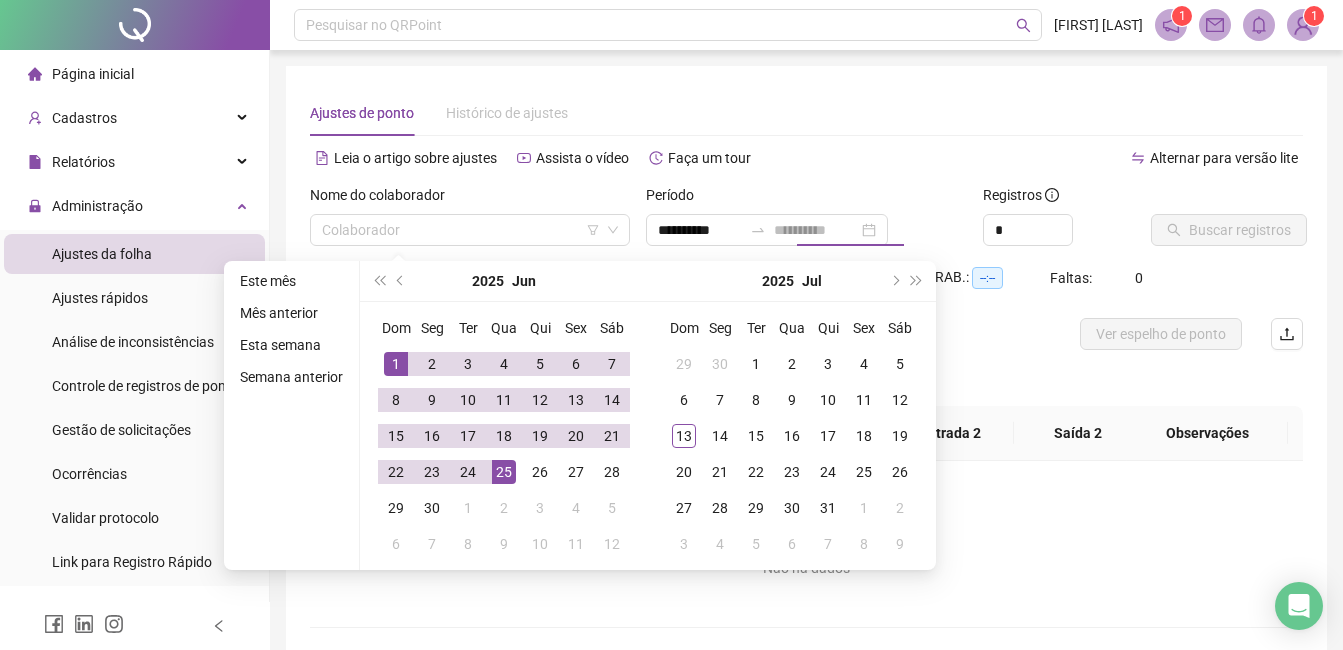 click on "25" at bounding box center (504, 472) 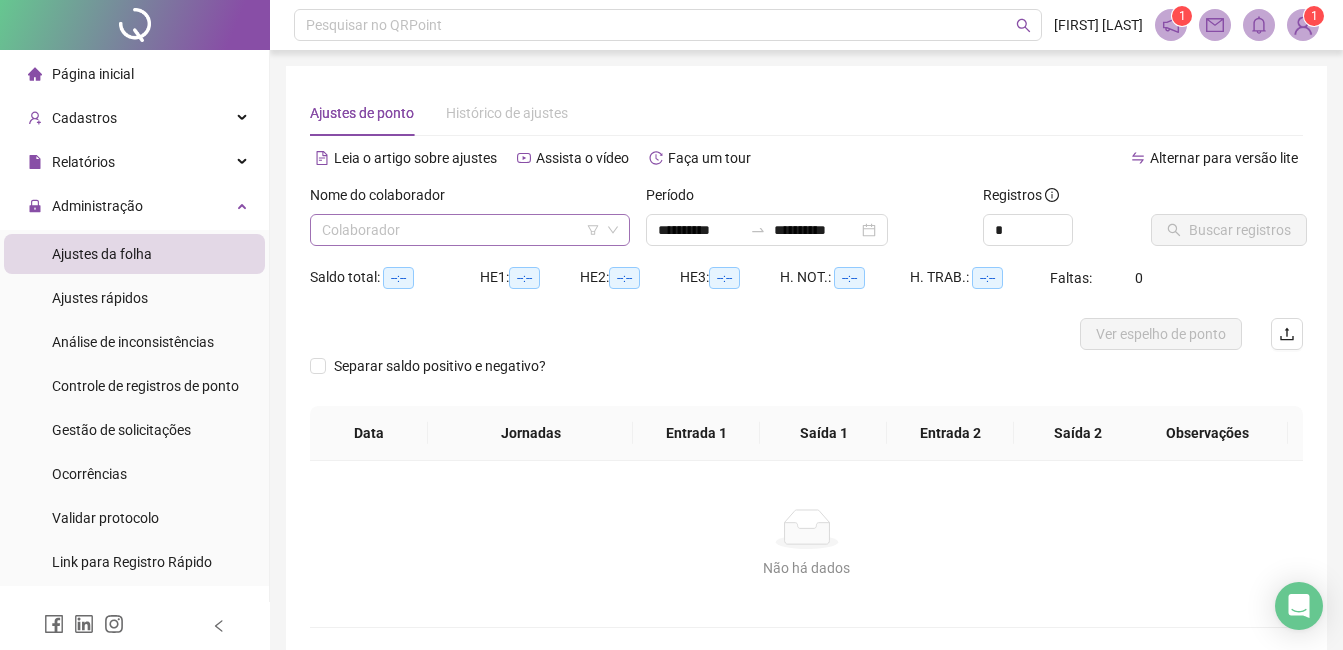 click at bounding box center (464, 230) 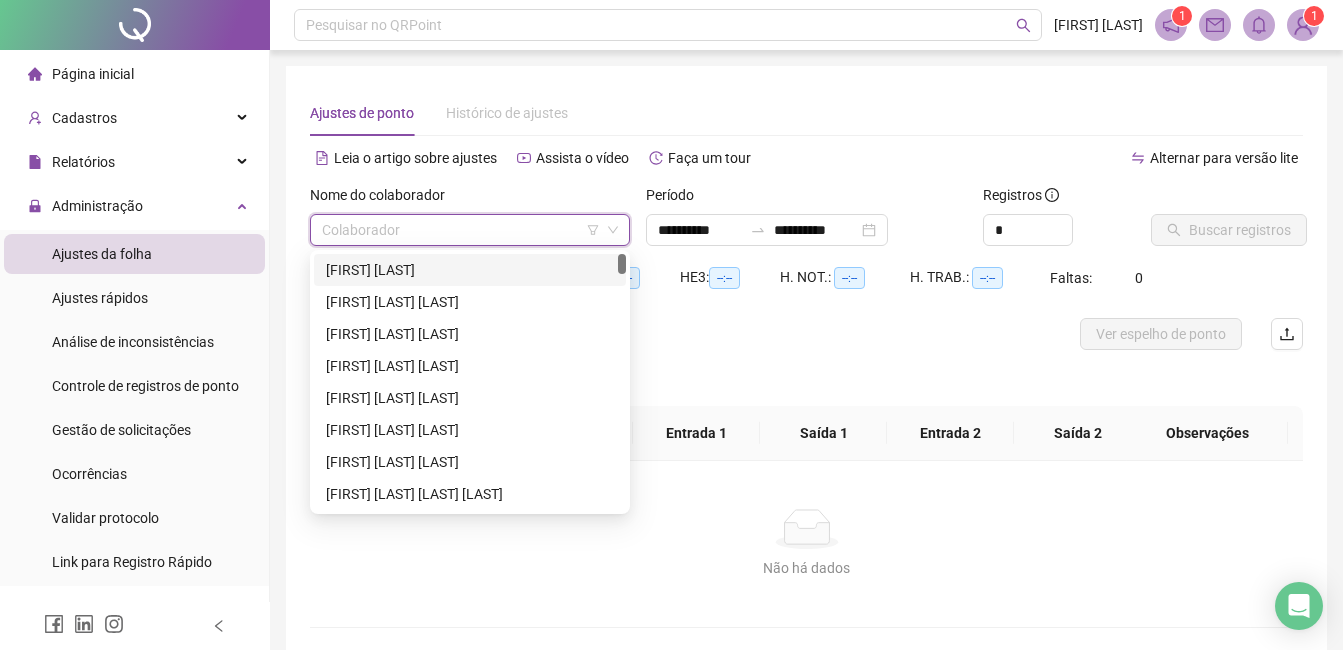 click on "[FIRST] [LAST]" at bounding box center (470, 270) 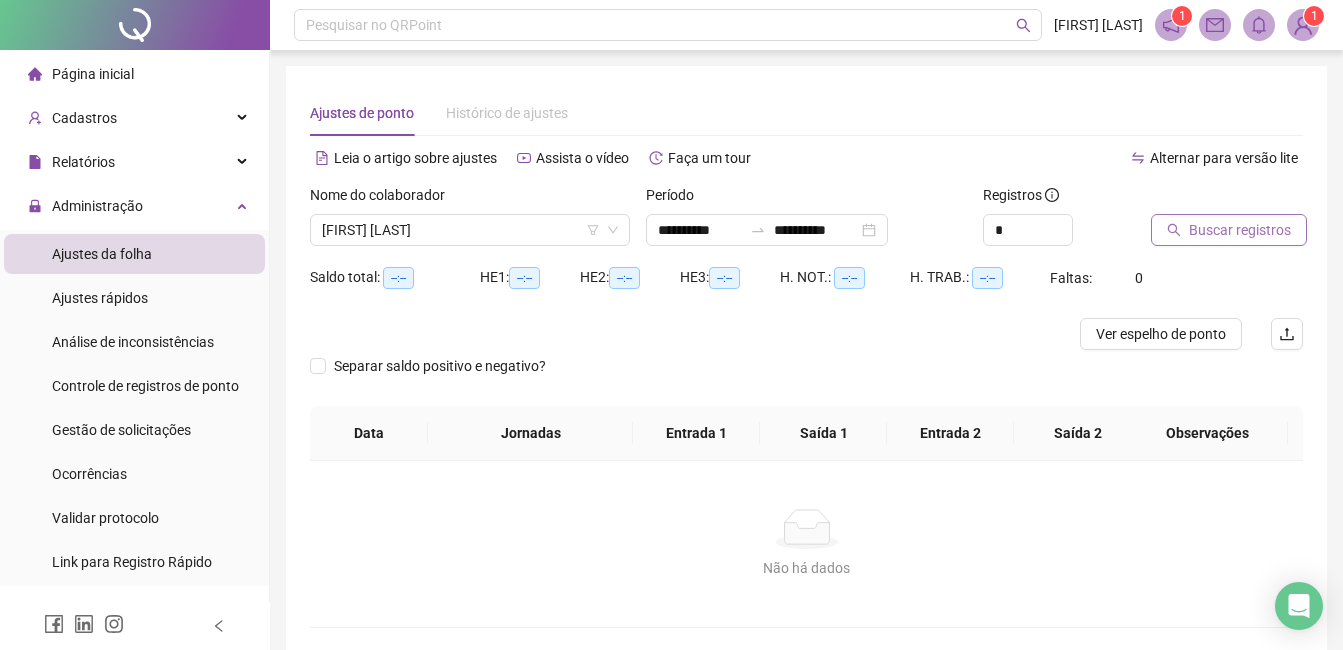 click on "Buscar registros" at bounding box center [1229, 230] 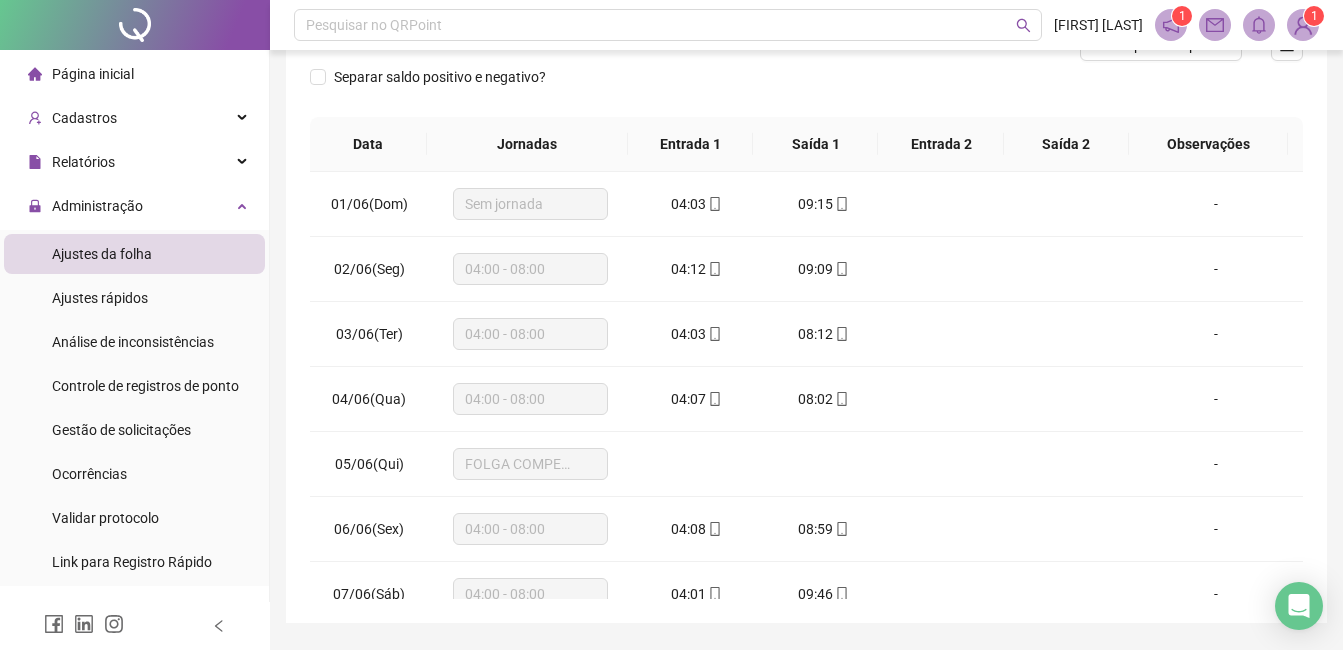 scroll, scrollTop: 300, scrollLeft: 0, axis: vertical 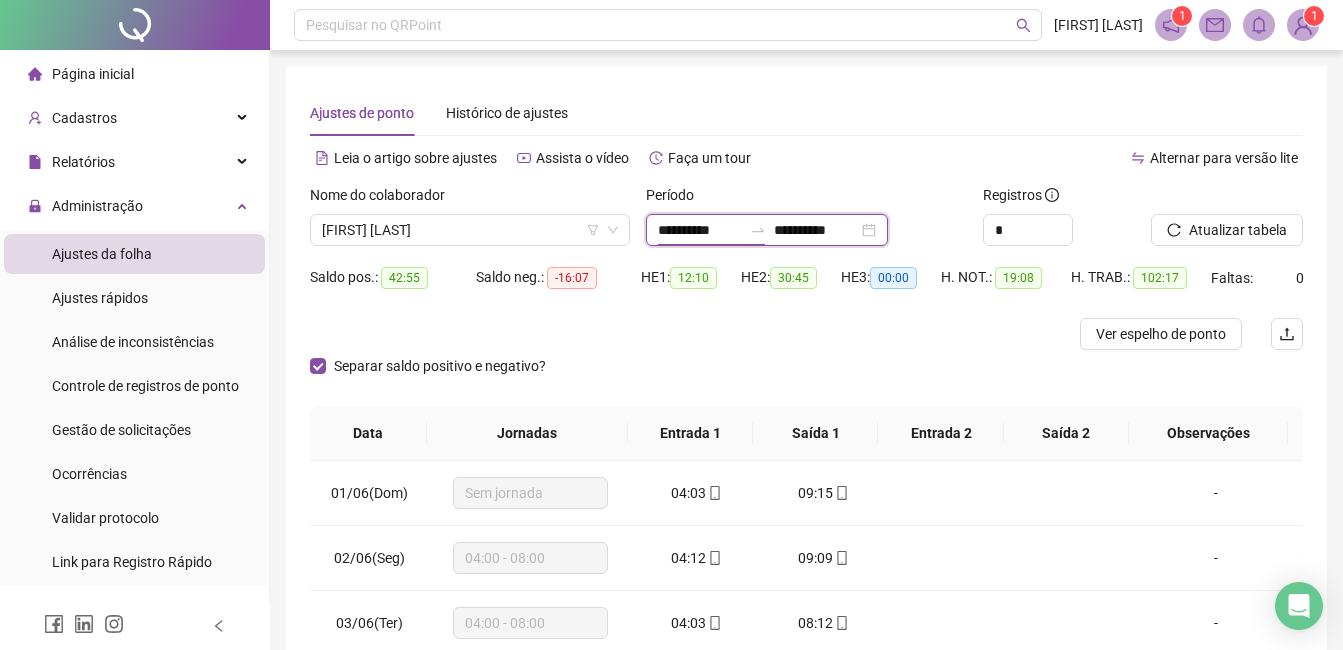click on "**********" at bounding box center [700, 230] 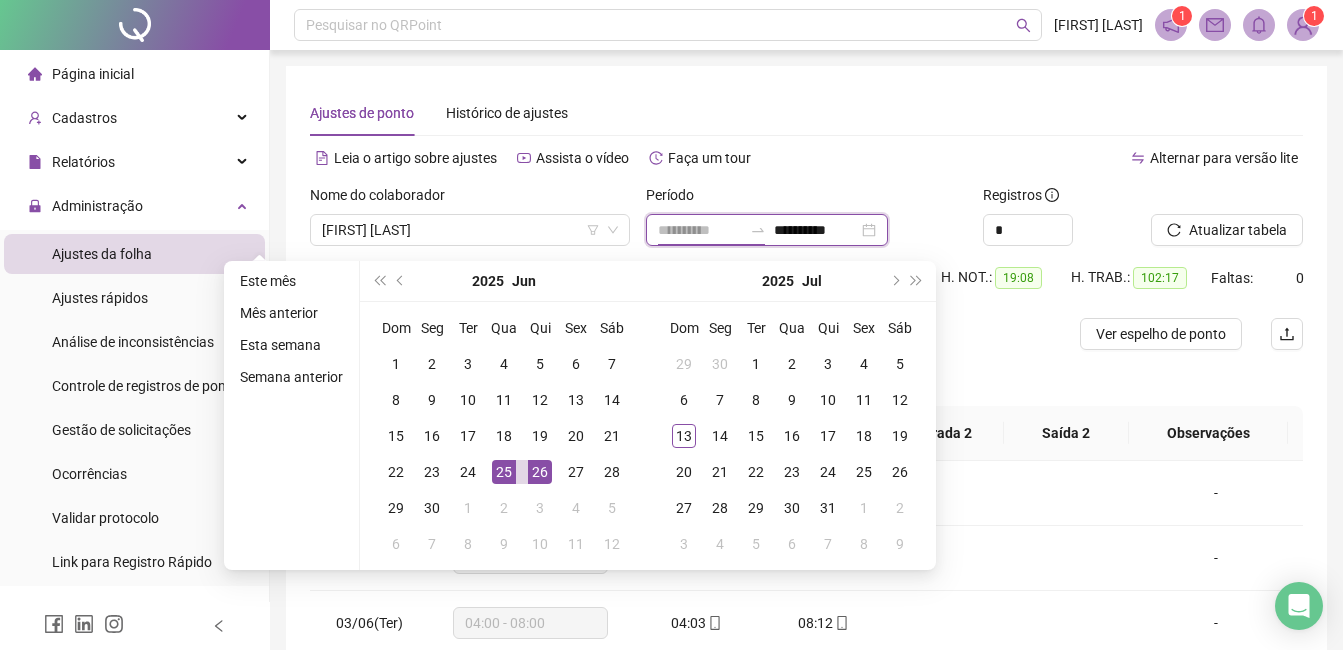 type on "**********" 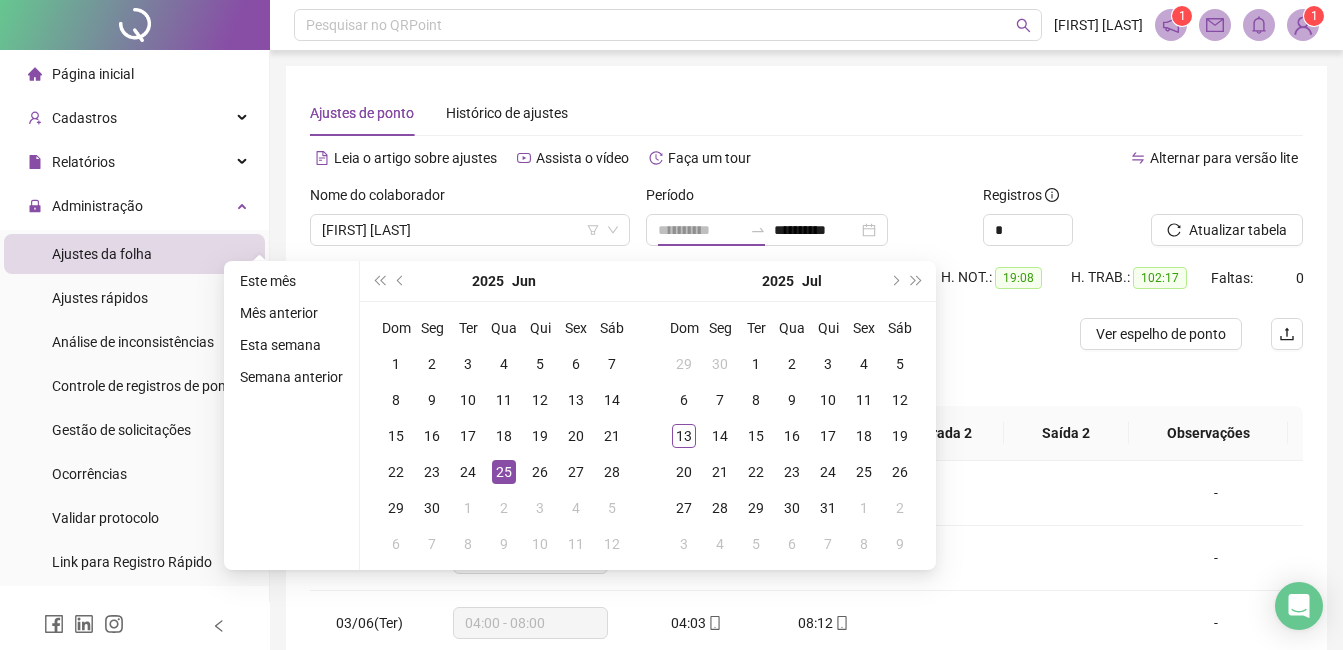 click on "25" at bounding box center [504, 472] 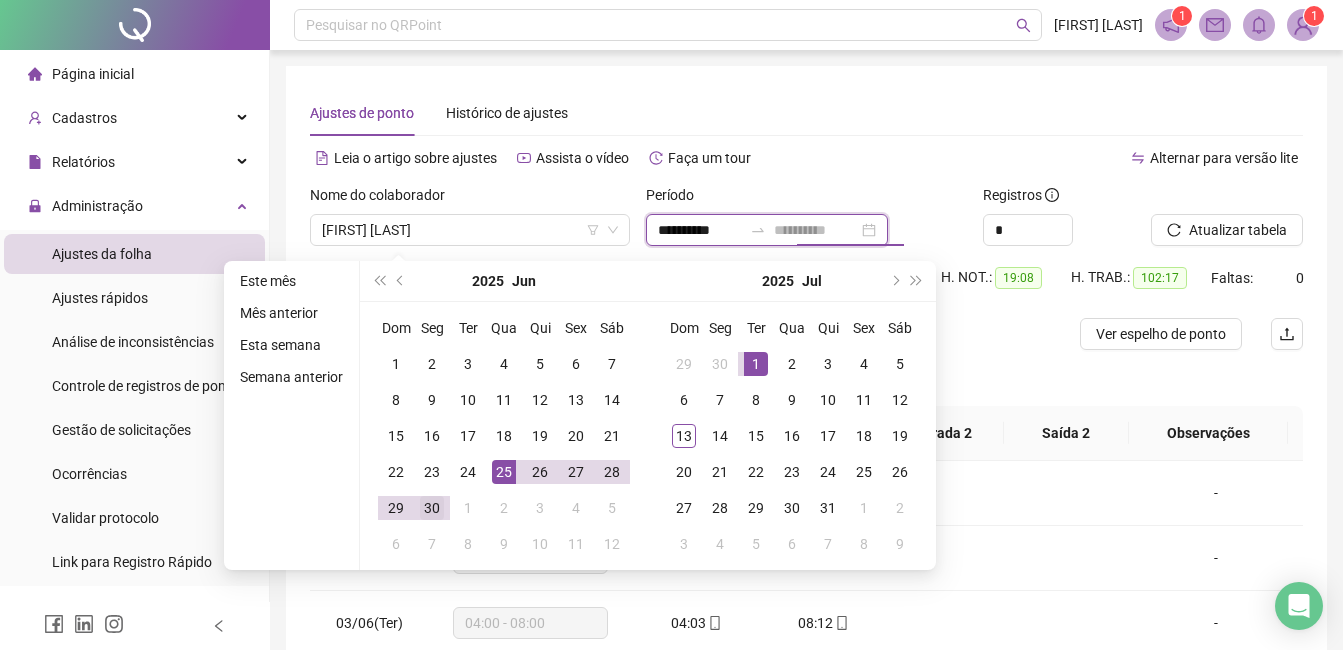 type on "**********" 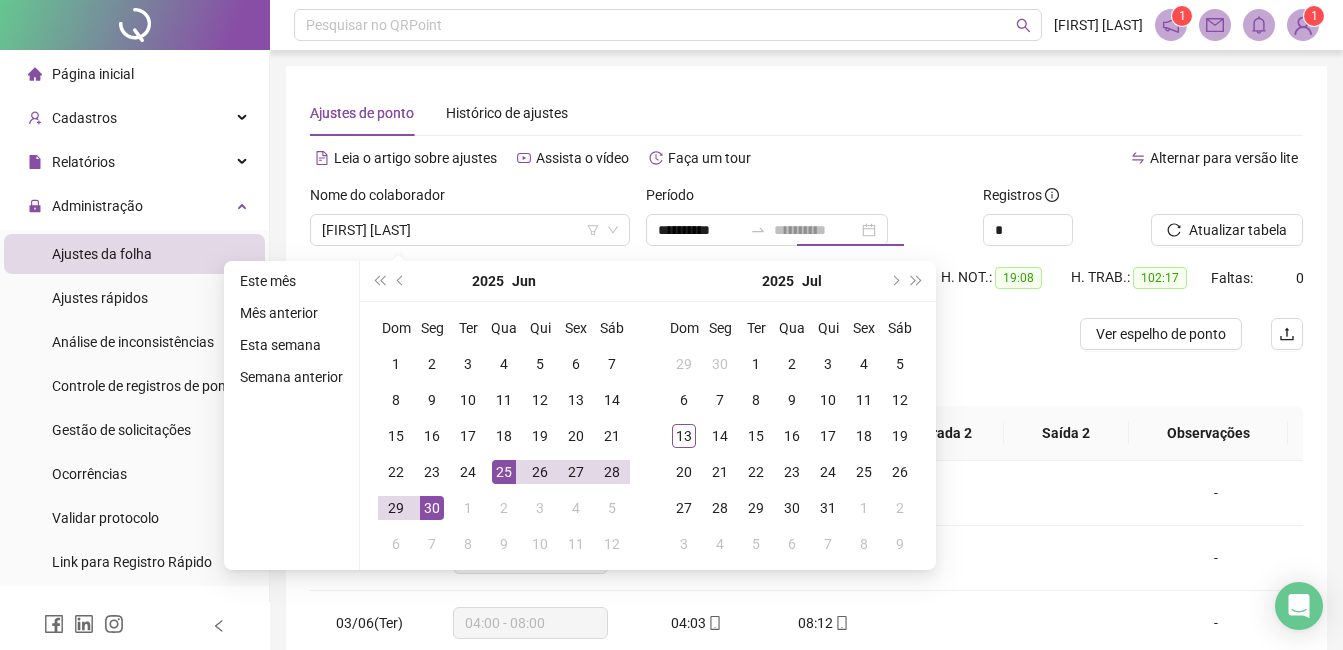 click on "30" at bounding box center (432, 508) 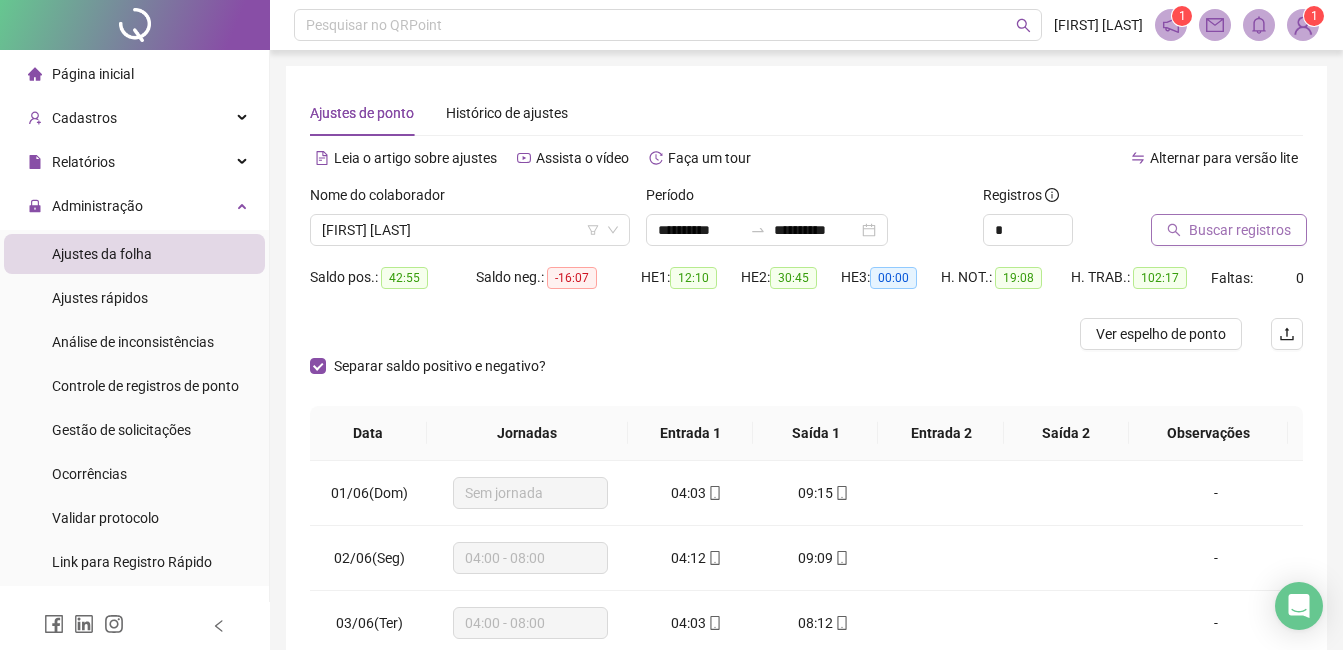 click on "Buscar registros" at bounding box center (1240, 230) 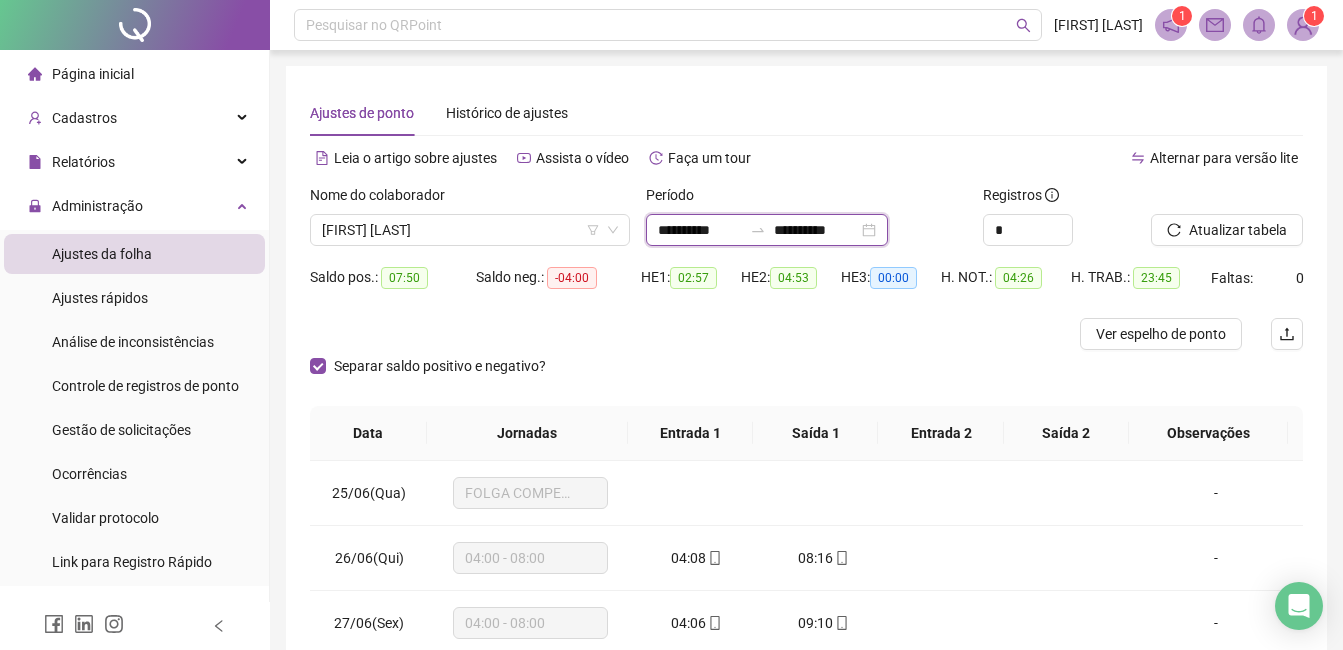 click on "**********" at bounding box center [700, 230] 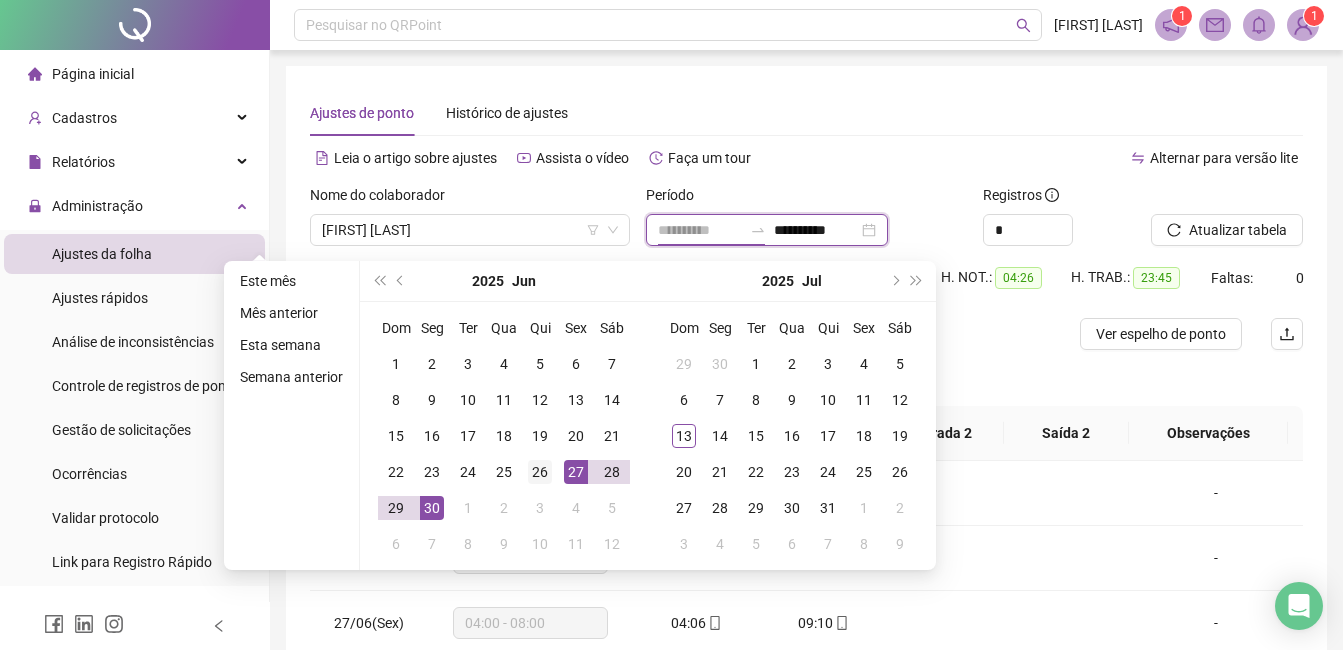type on "**********" 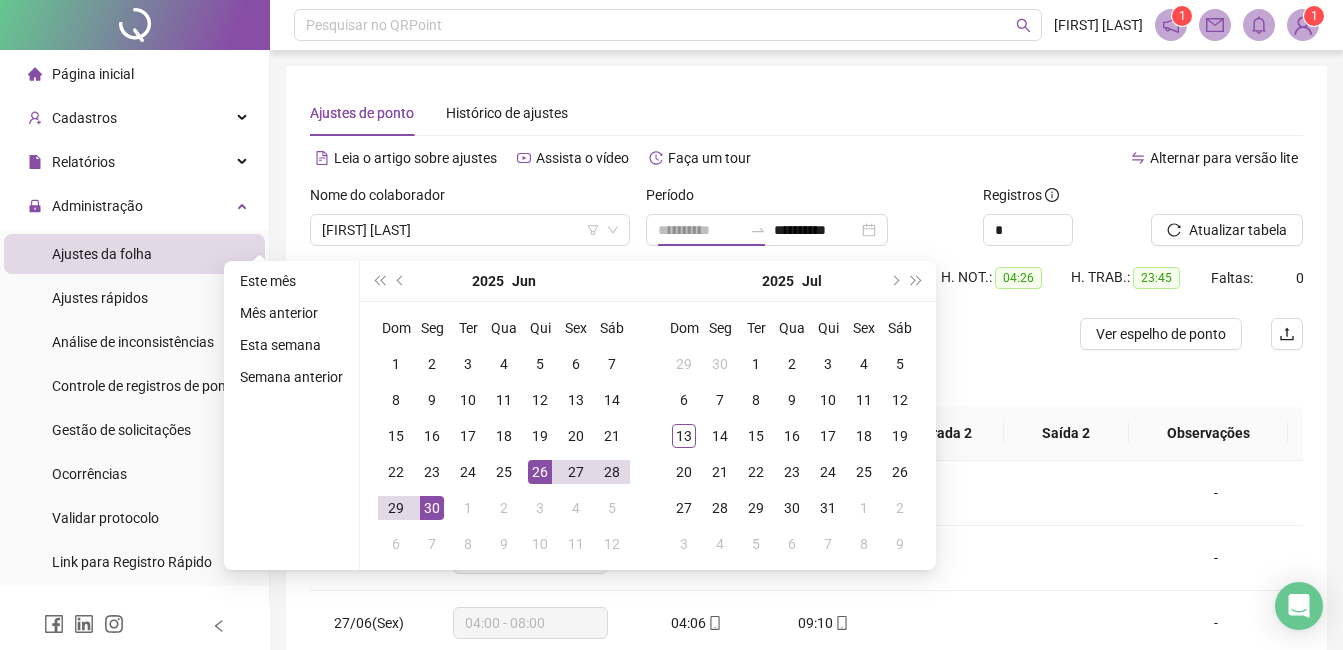 click on "26" at bounding box center [540, 472] 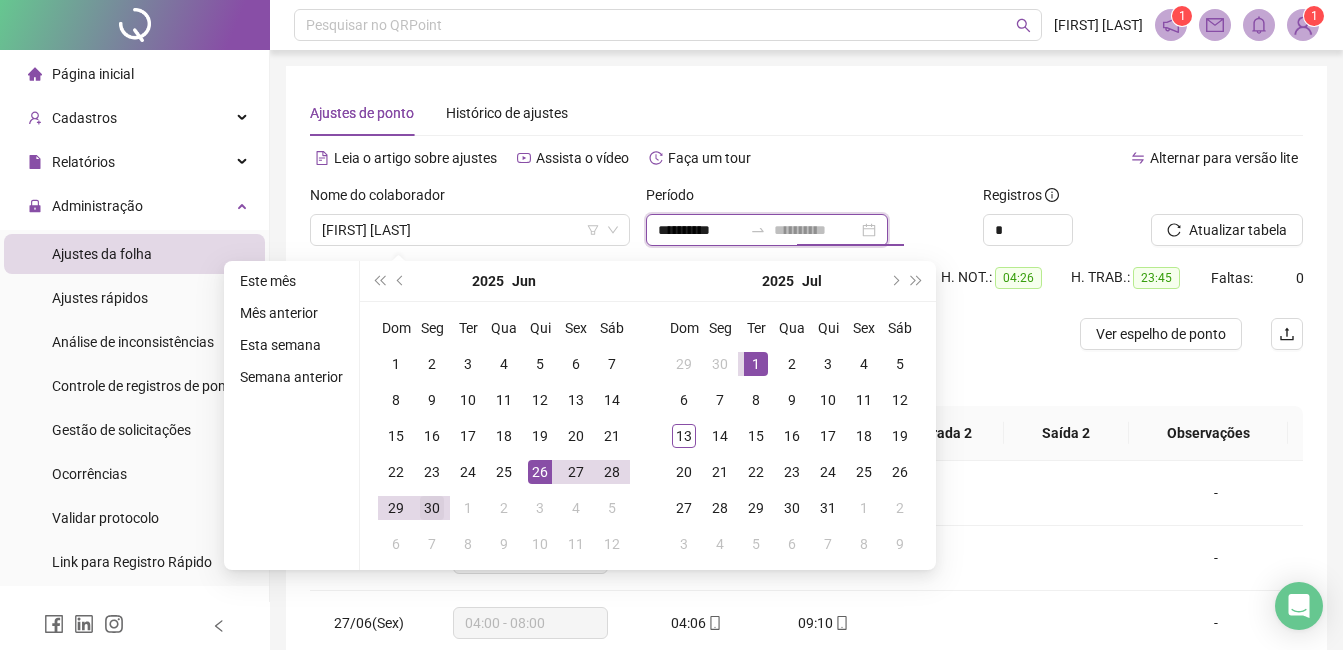type on "**********" 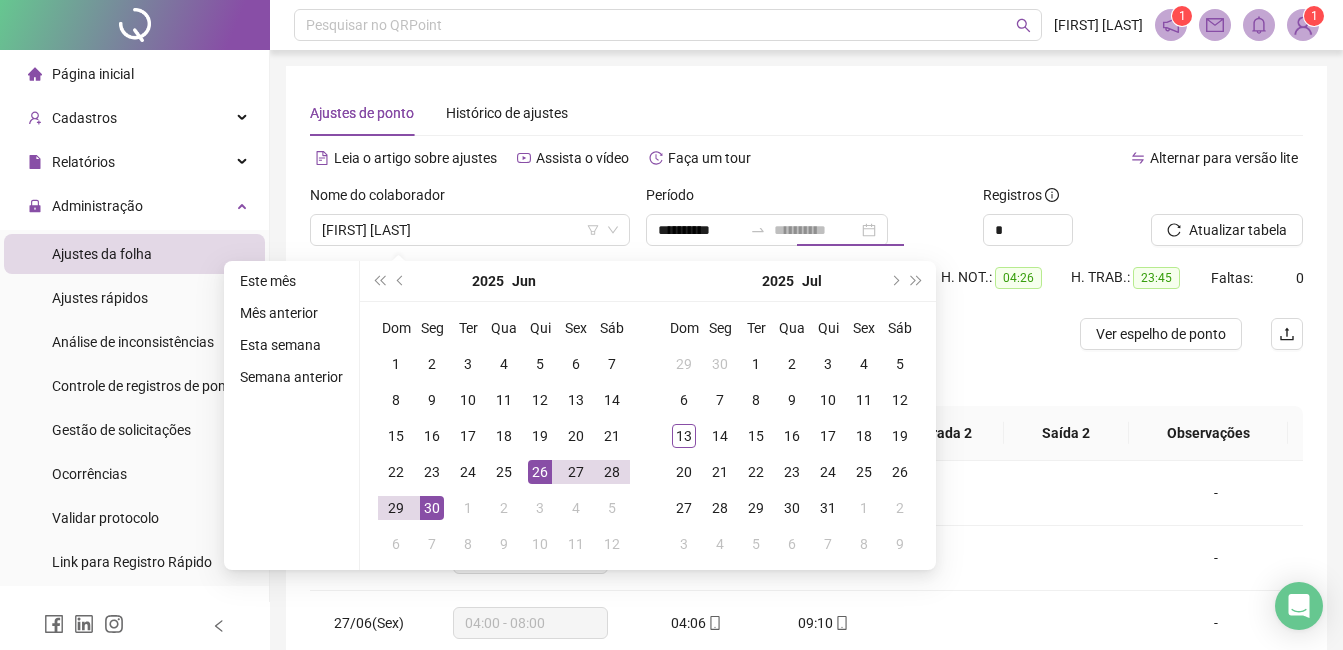 click on "30" at bounding box center (432, 508) 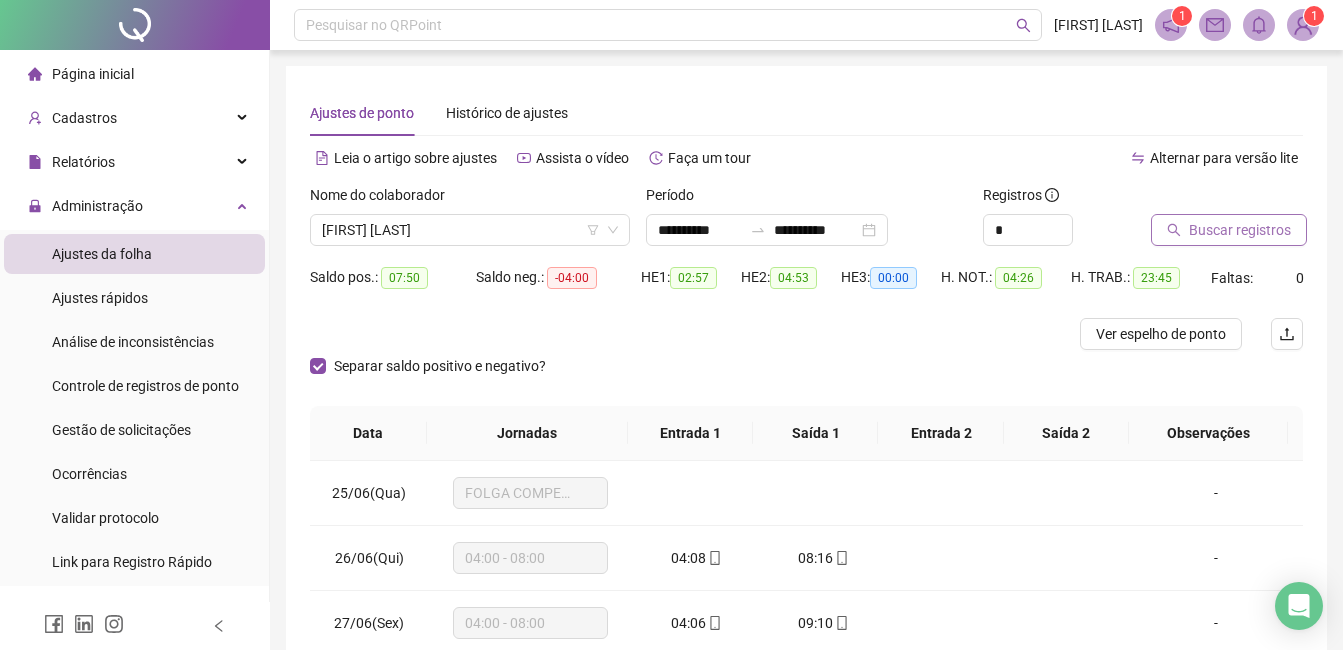 click on "Buscar registros" at bounding box center (1240, 230) 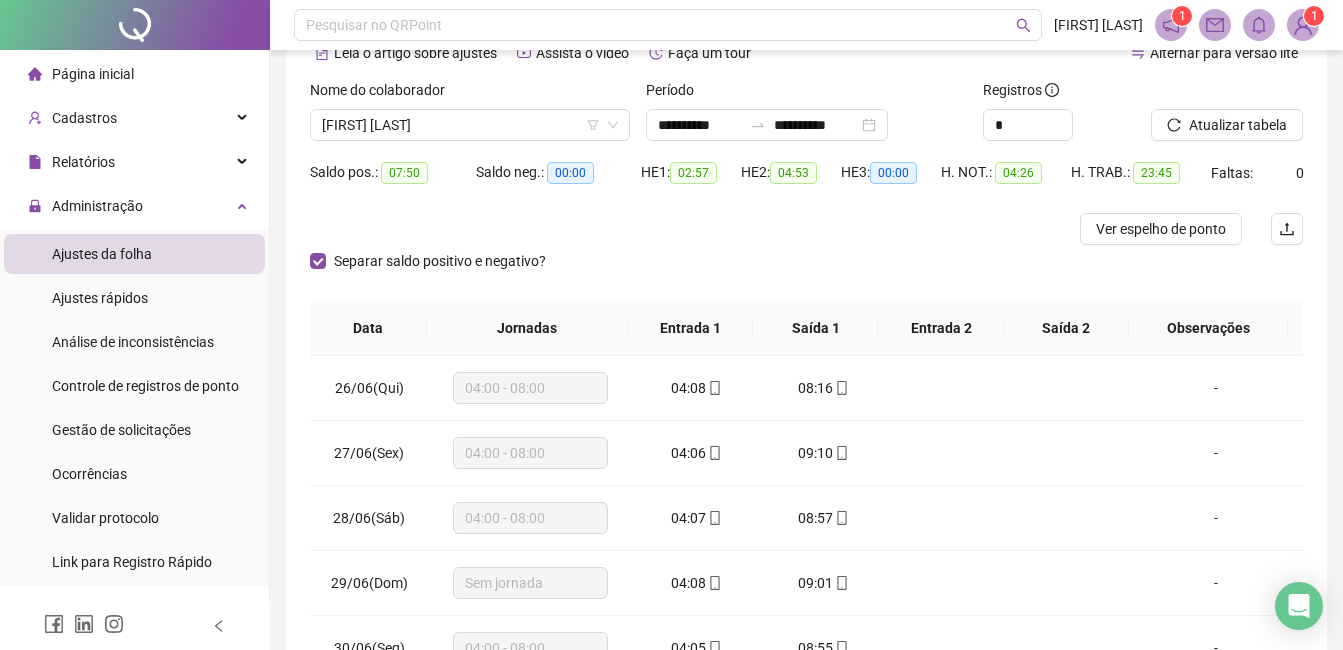 scroll, scrollTop: 0, scrollLeft: 0, axis: both 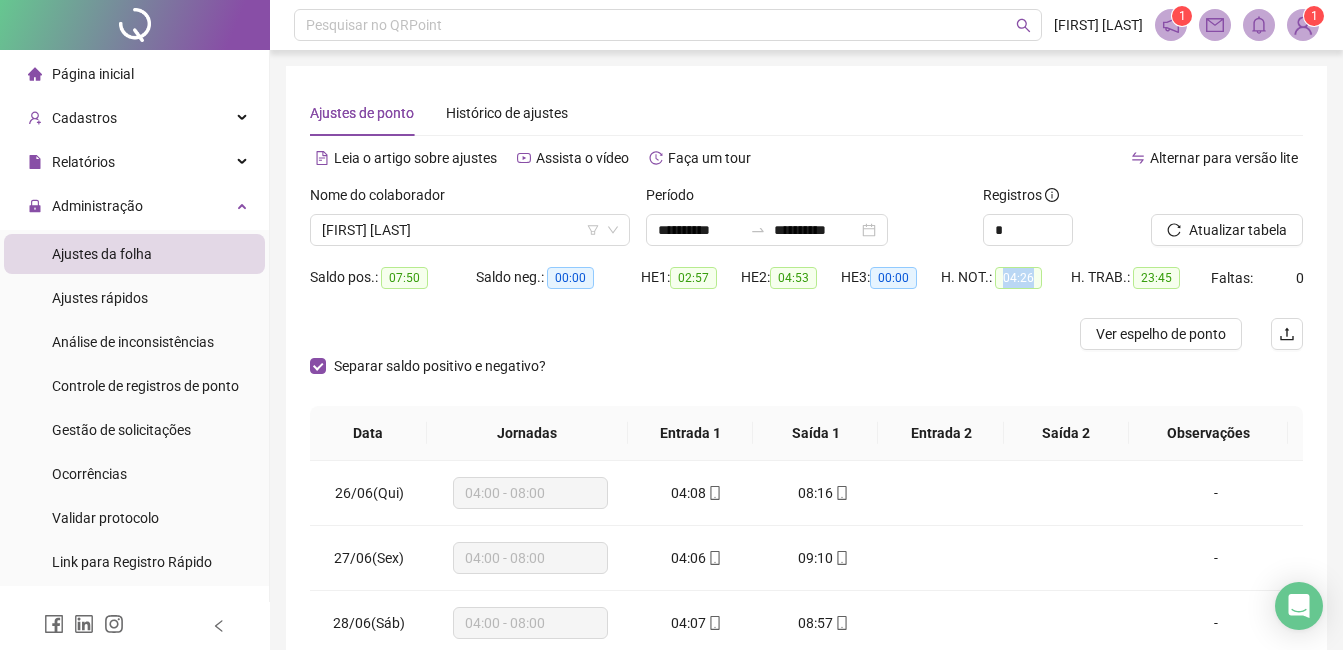 drag, startPoint x: 1002, startPoint y: 280, endPoint x: 1046, endPoint y: 287, distance: 44.553337 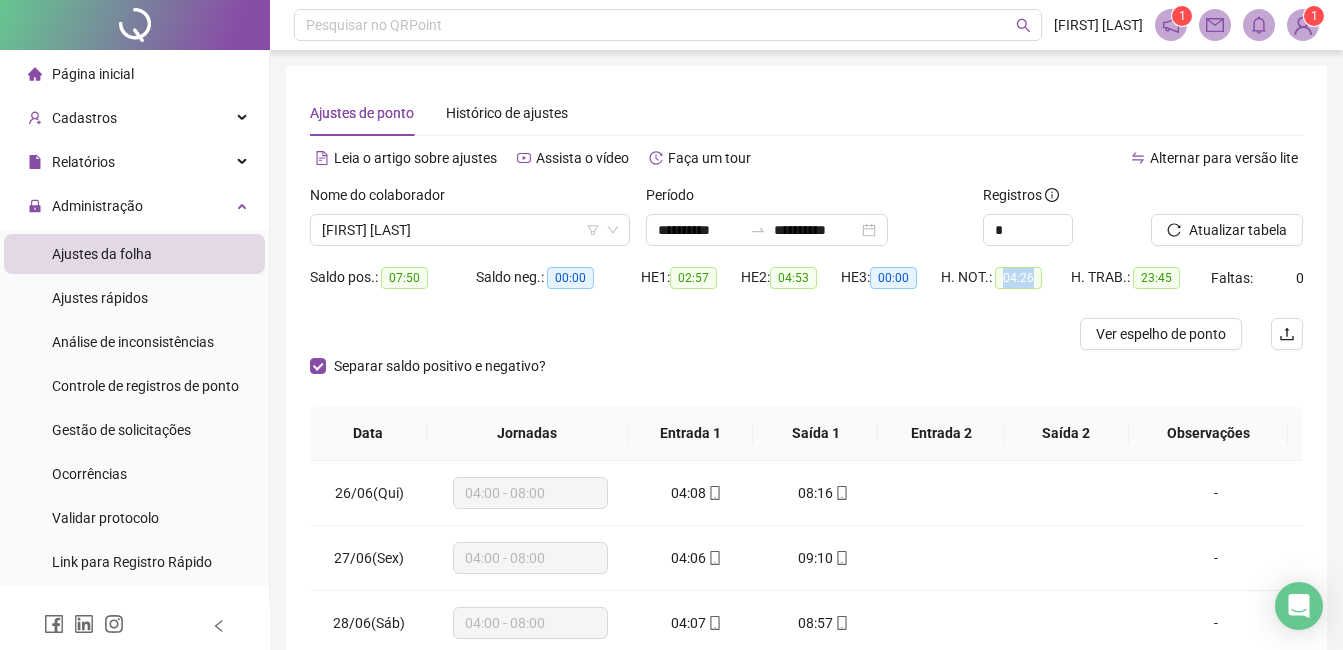 copy on "04:26" 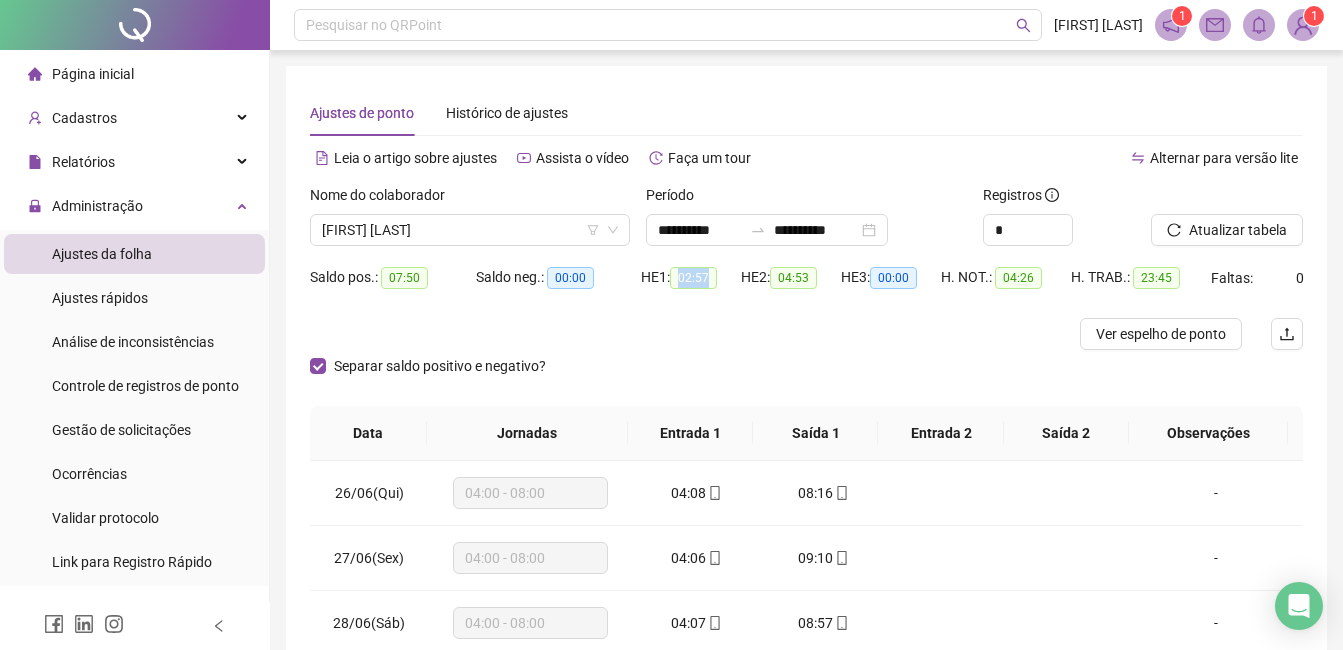 drag, startPoint x: 683, startPoint y: 280, endPoint x: 727, endPoint y: 280, distance: 44 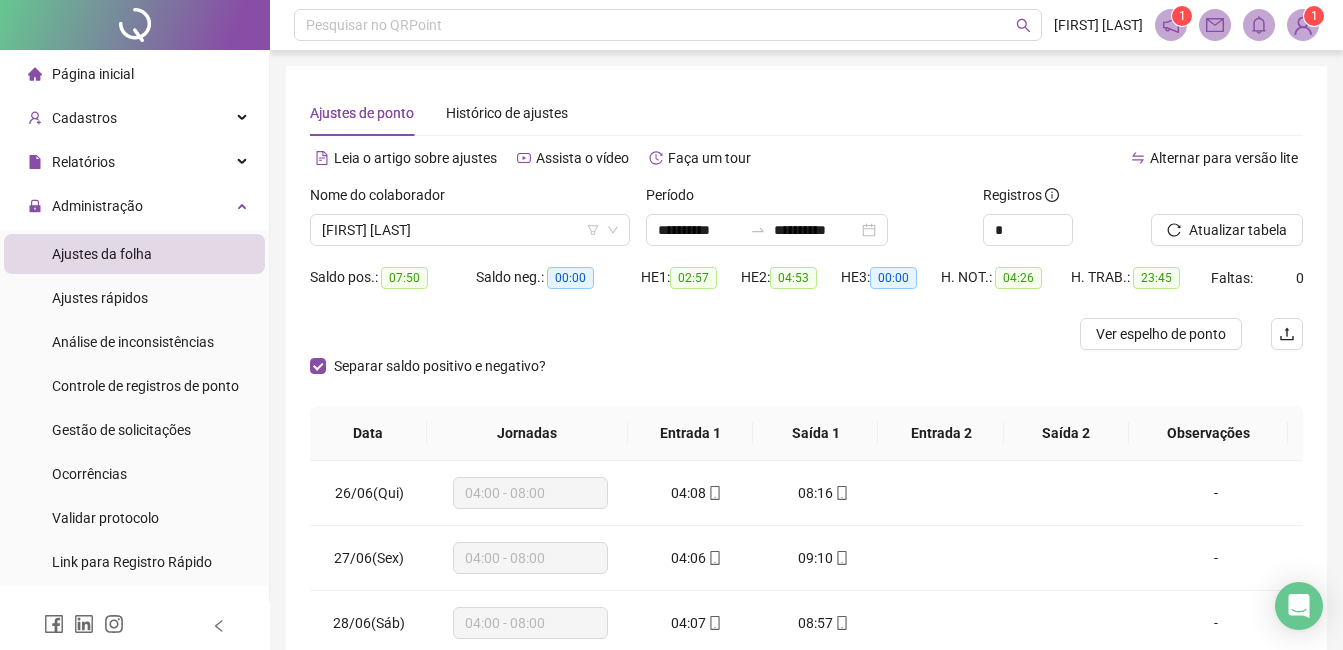 drag, startPoint x: 727, startPoint y: 280, endPoint x: 778, endPoint y: 297, distance: 53.75872 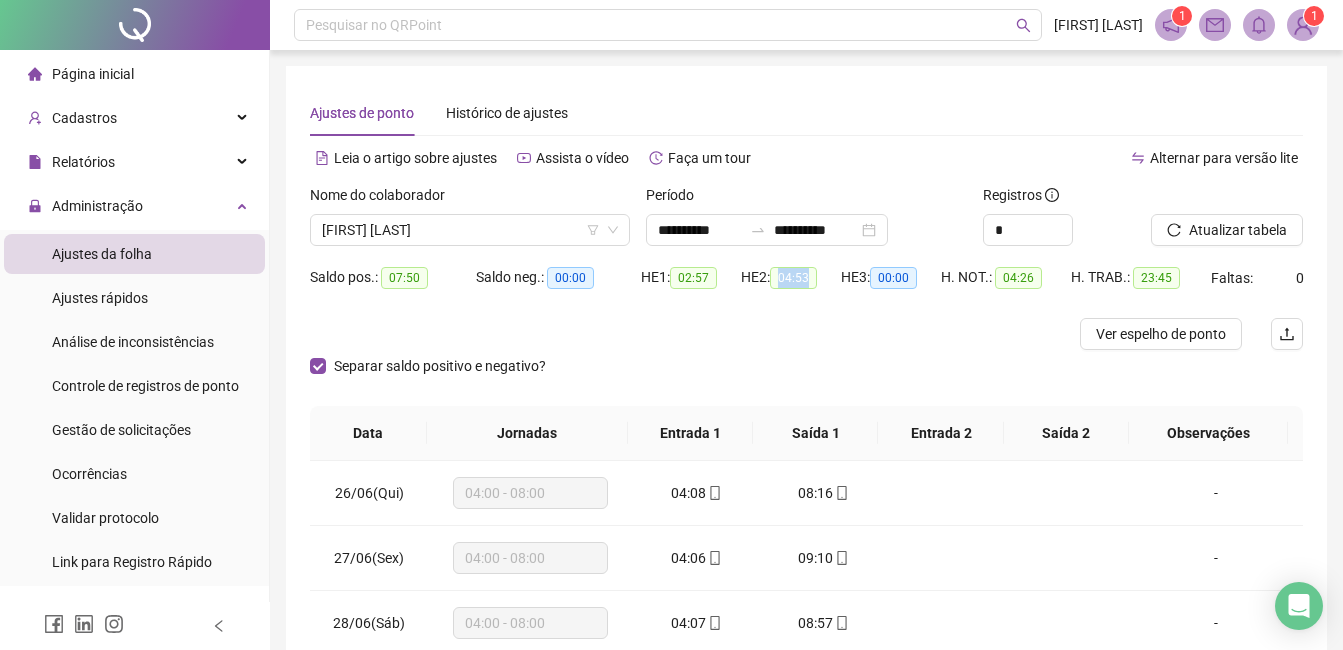 drag, startPoint x: 780, startPoint y: 283, endPoint x: 831, endPoint y: 289, distance: 51.351727 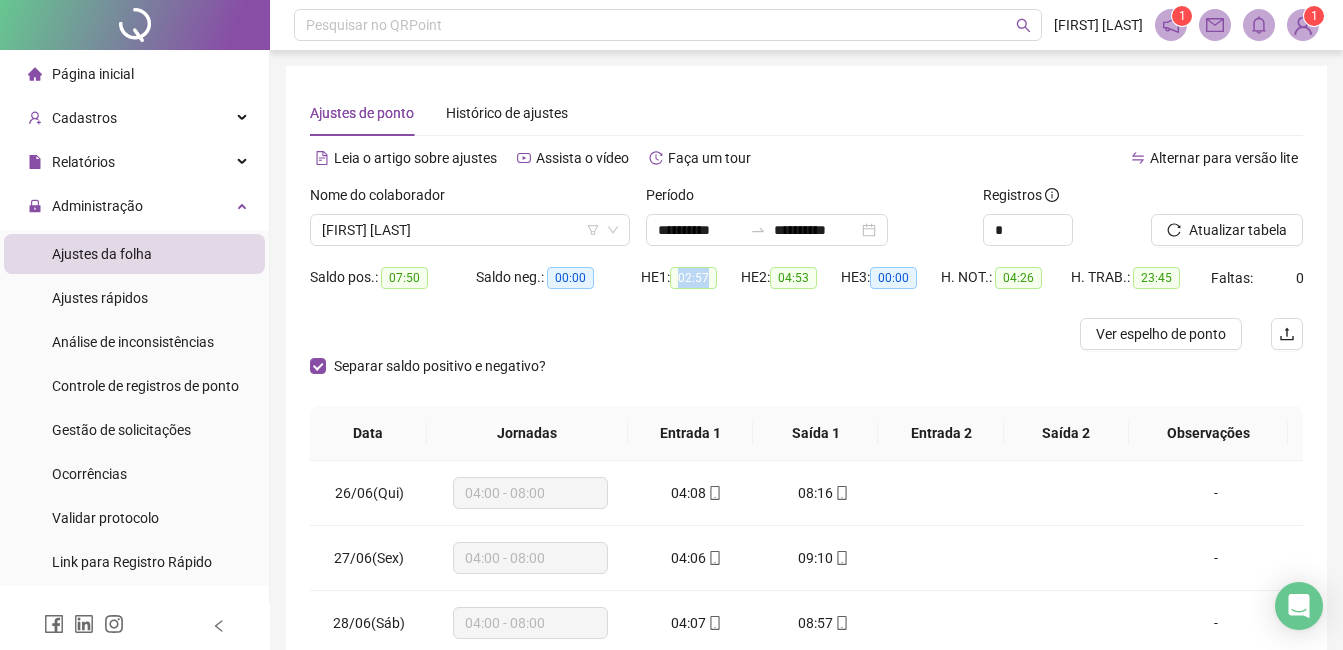 drag, startPoint x: 704, startPoint y: 284, endPoint x: 733, endPoint y: 289, distance: 29.427877 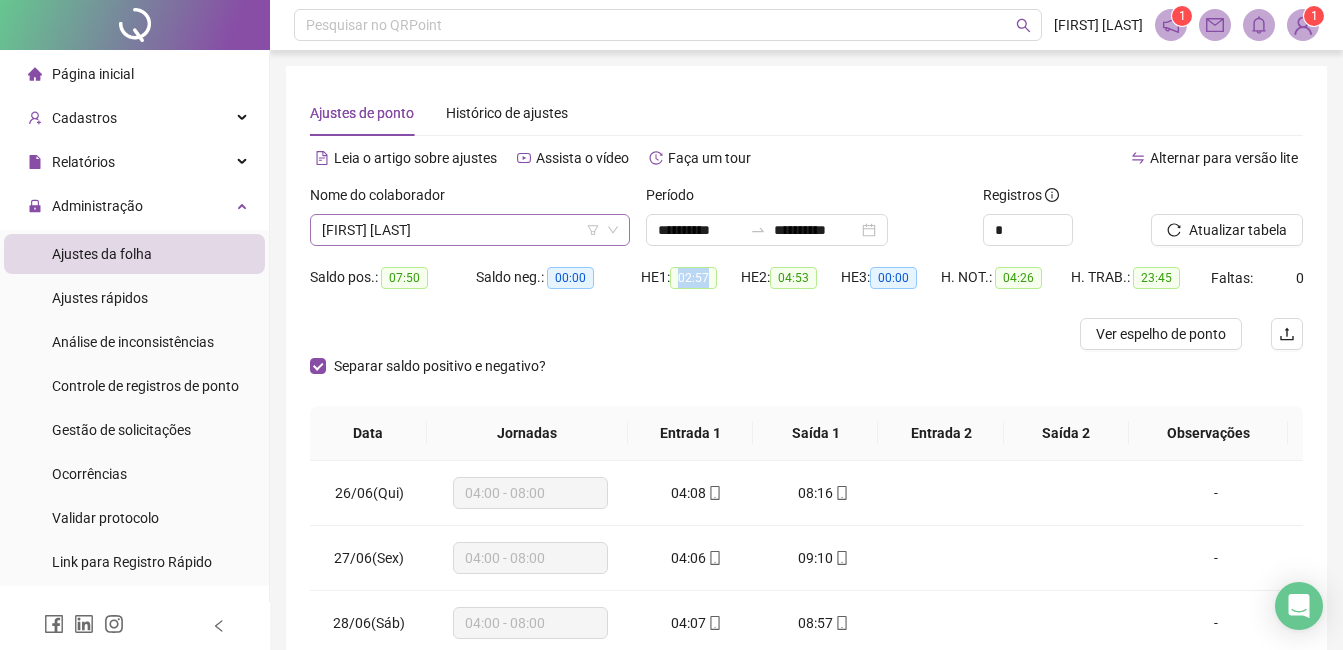 click on "[FIRST] [LAST]" at bounding box center [470, 230] 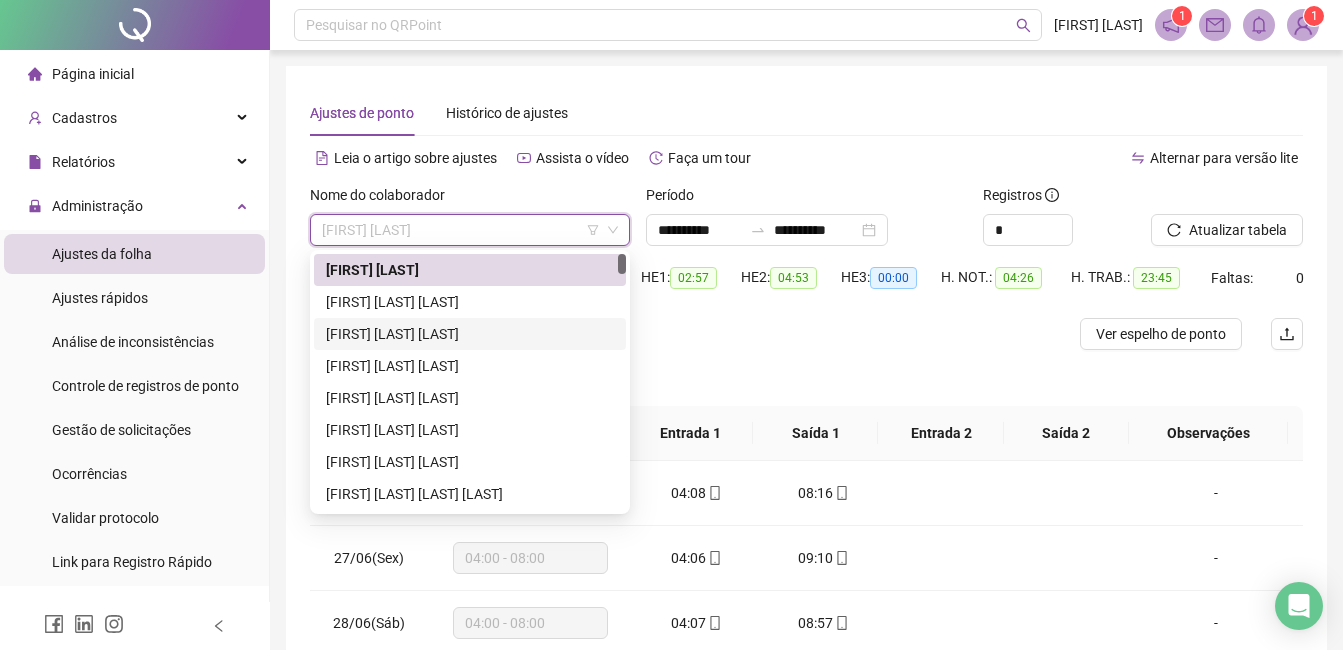 drag, startPoint x: 413, startPoint y: 335, endPoint x: 462, endPoint y: 332, distance: 49.09175 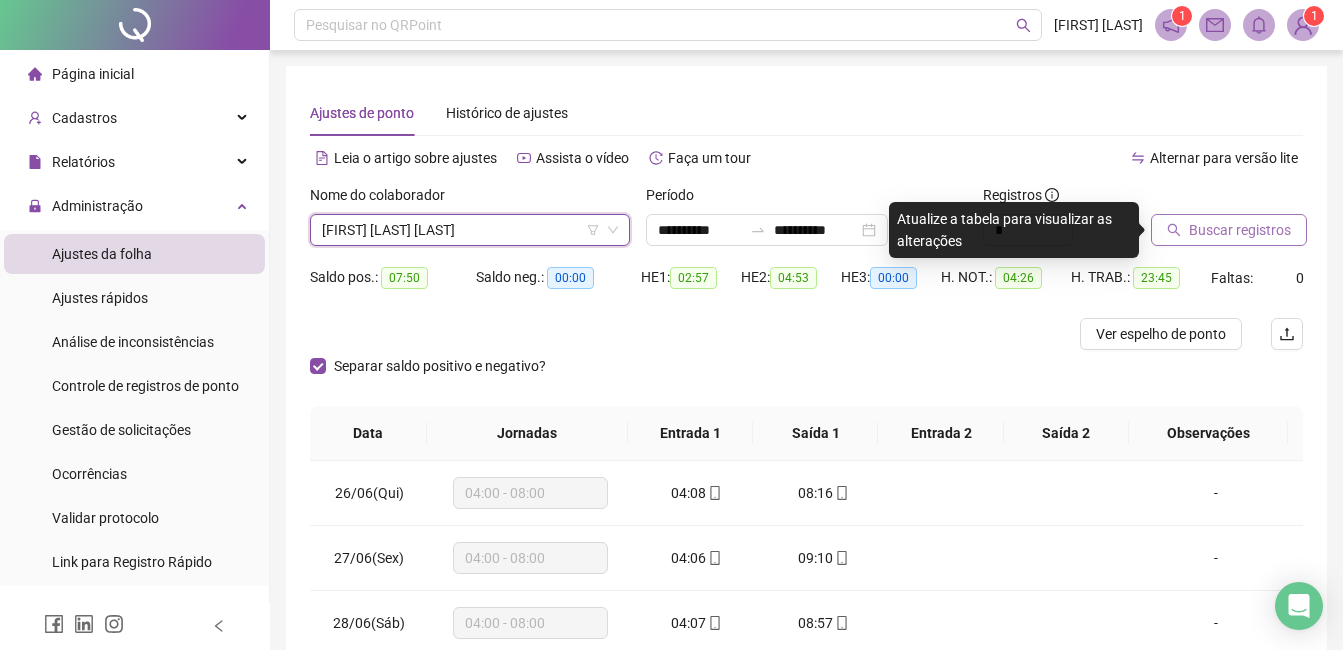 click on "Buscar registros" at bounding box center (1229, 230) 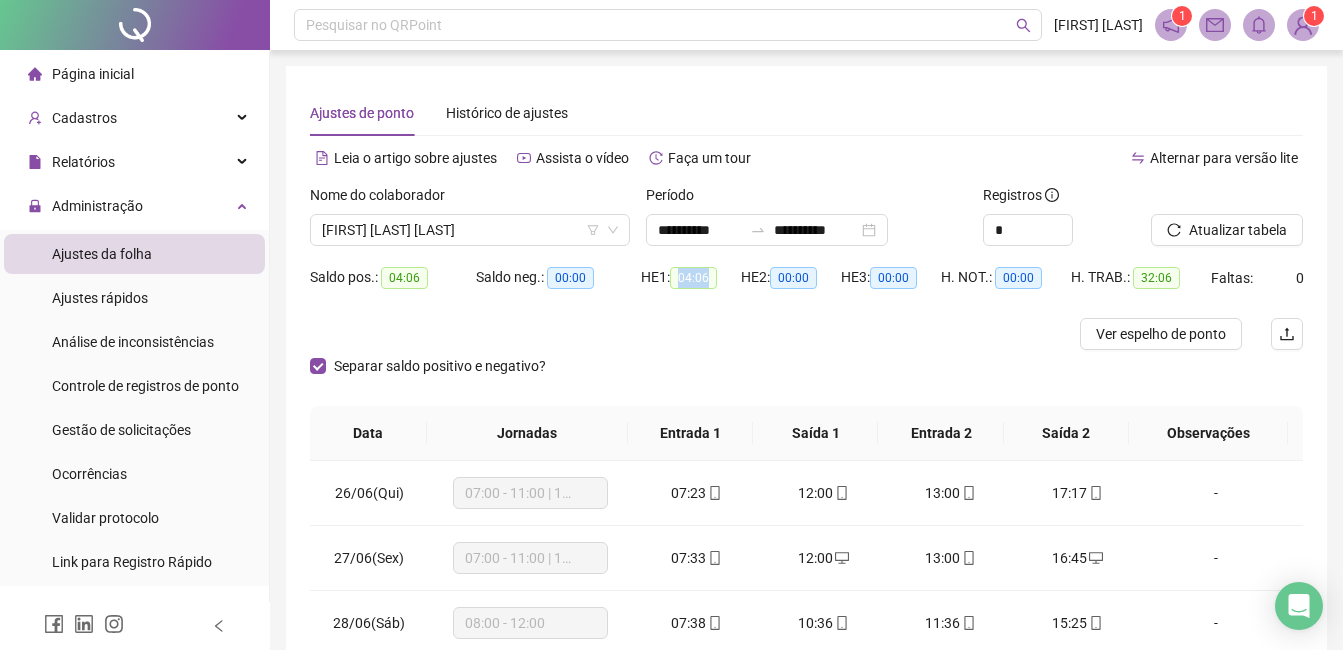 drag, startPoint x: 680, startPoint y: 277, endPoint x: 729, endPoint y: 285, distance: 49.648766 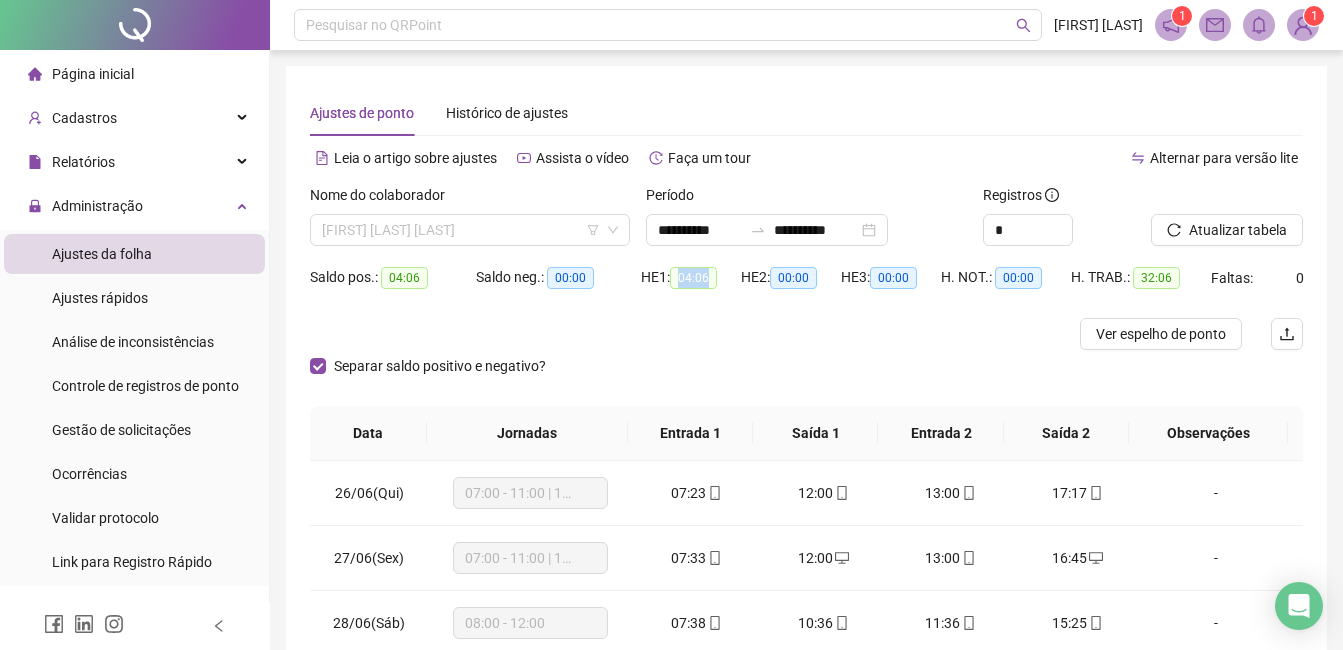 drag, startPoint x: 556, startPoint y: 231, endPoint x: 557, endPoint y: 247, distance: 16.03122 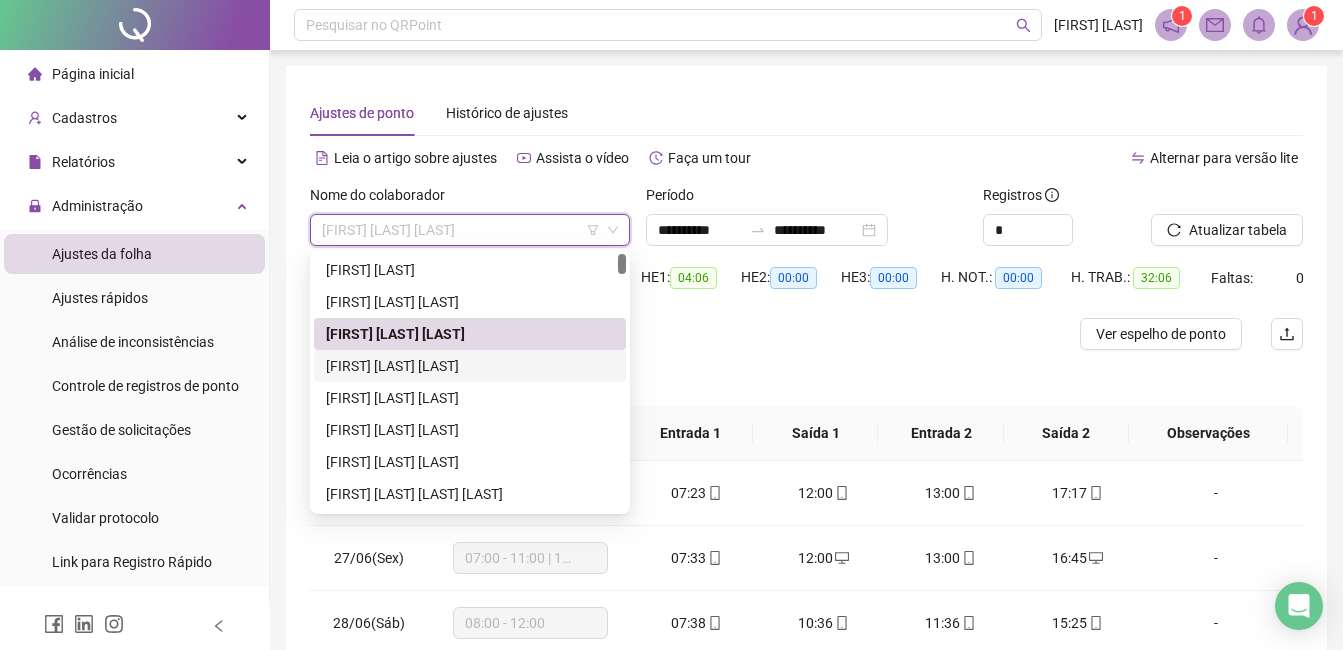 click on "[FIRST] [LAST] [LAST]" at bounding box center (470, 366) 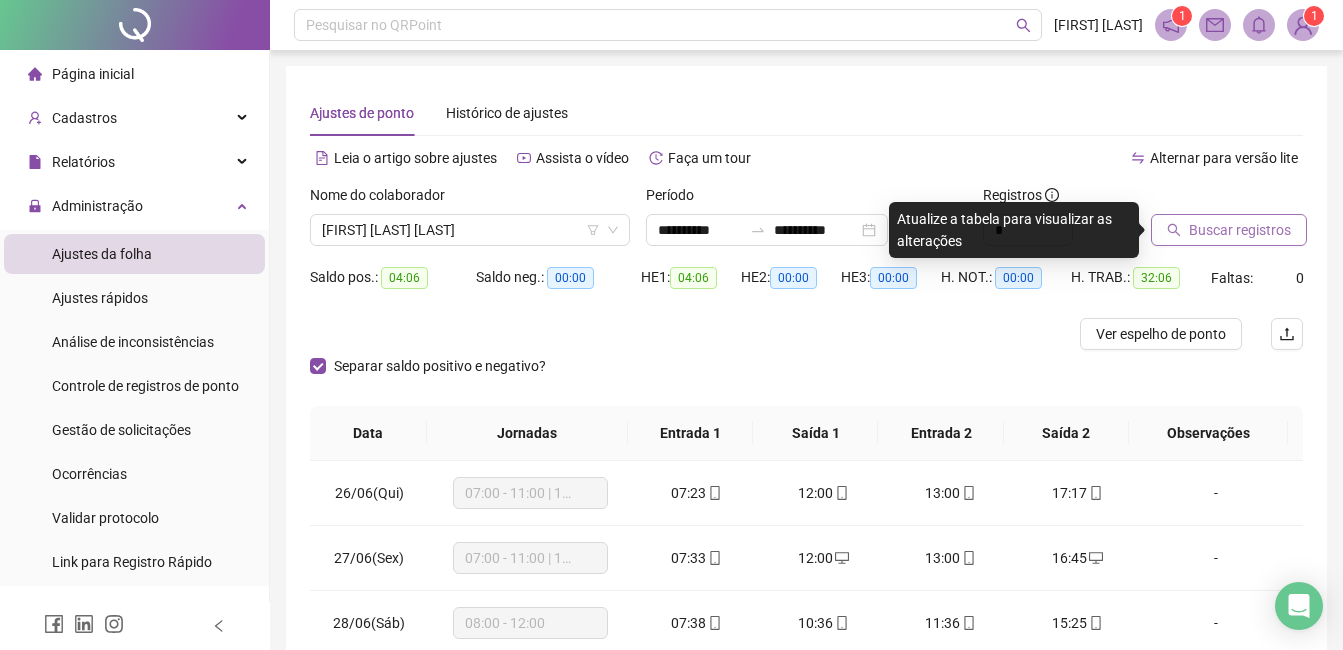 click on "Buscar registros" at bounding box center (1240, 230) 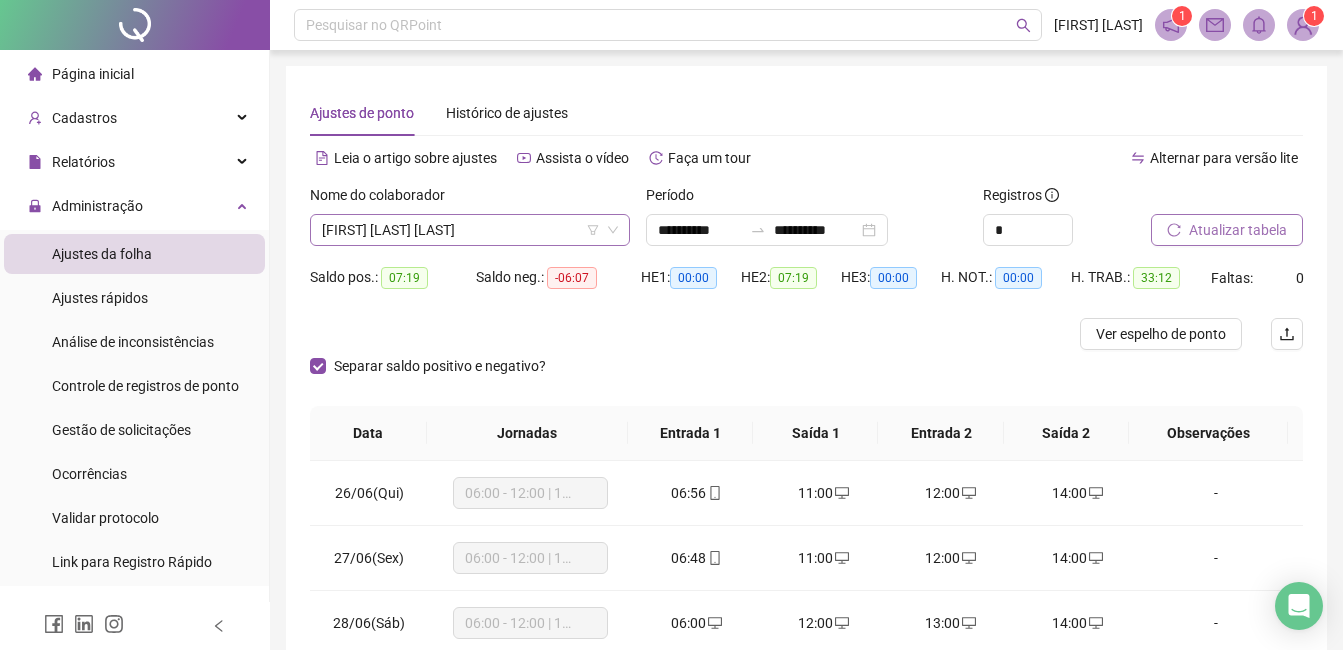 click on "[FIRST] [LAST] [LAST]" at bounding box center (470, 230) 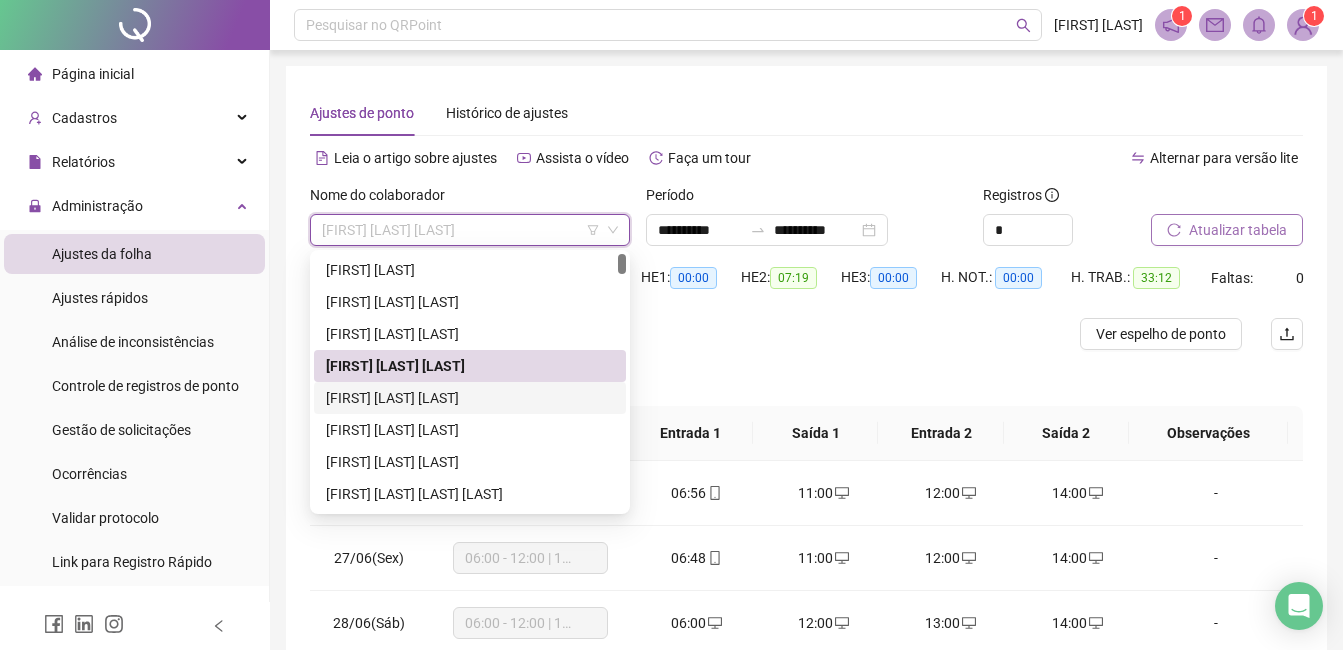 click on "[FIRST] [LAST] [LAST]" at bounding box center [470, 398] 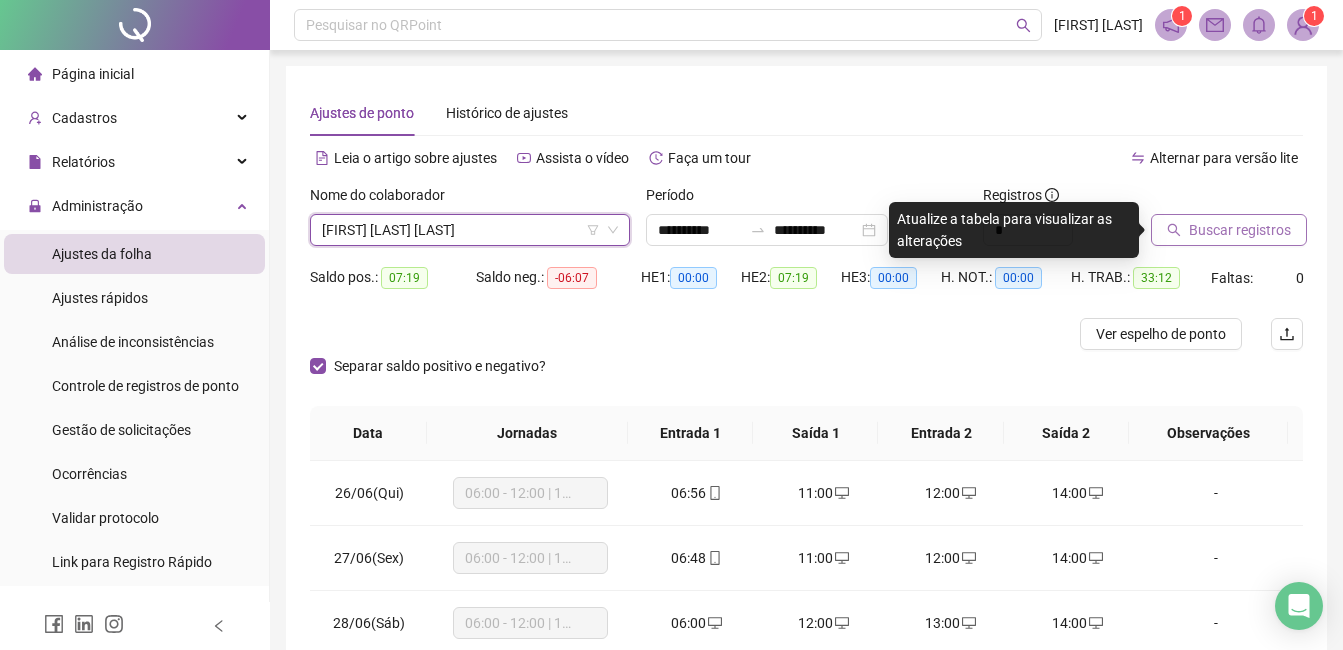 click on "Buscar registros" at bounding box center [1240, 230] 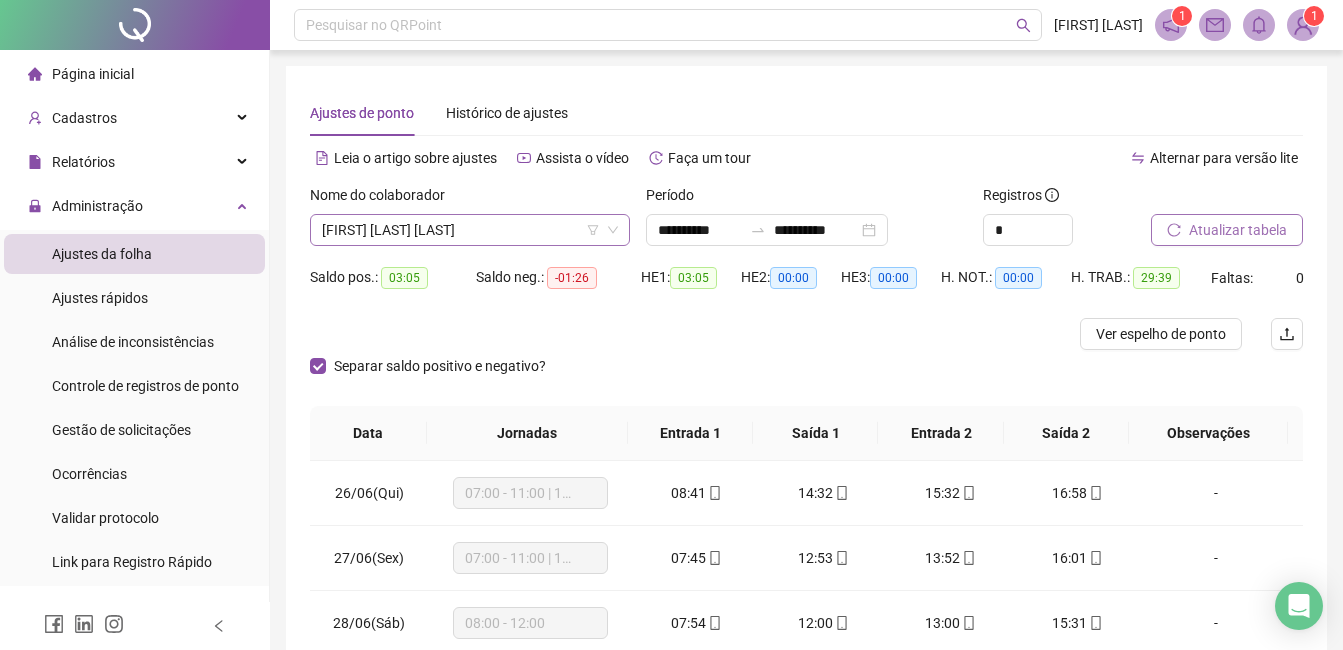 click on "[FIRST] [LAST] [LAST]" at bounding box center (470, 230) 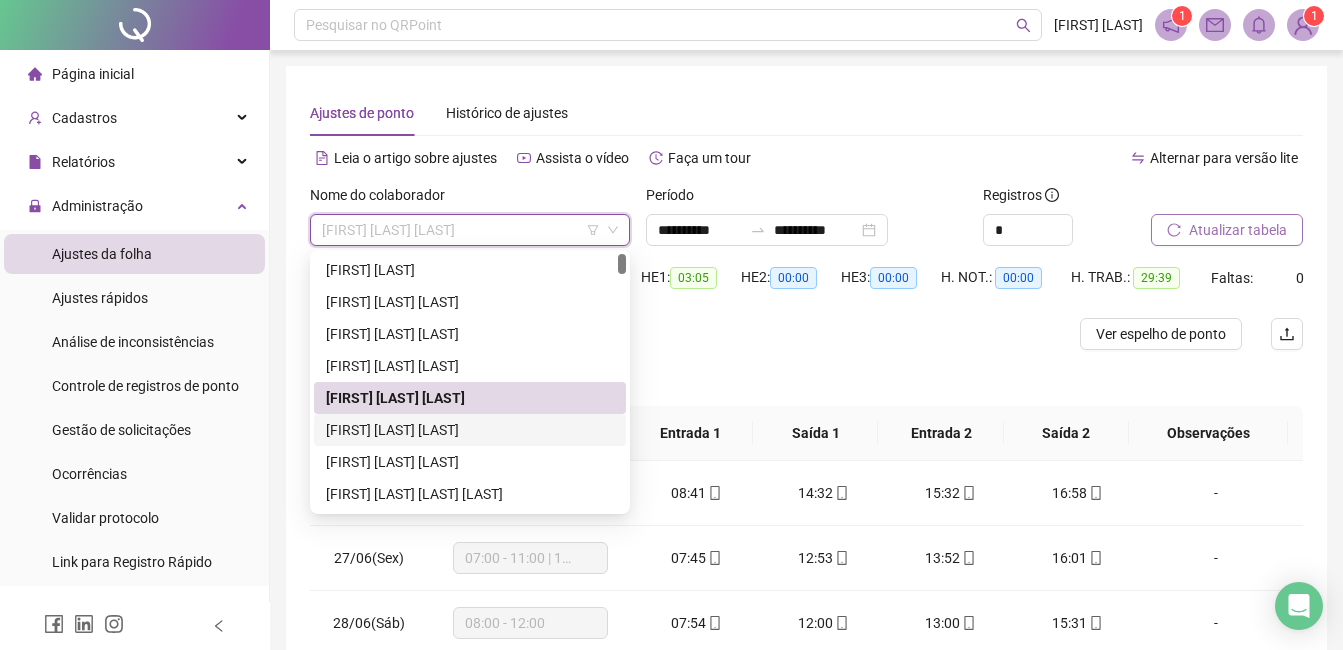 click on "[FIRST] [LAST] [LAST]" at bounding box center [470, 430] 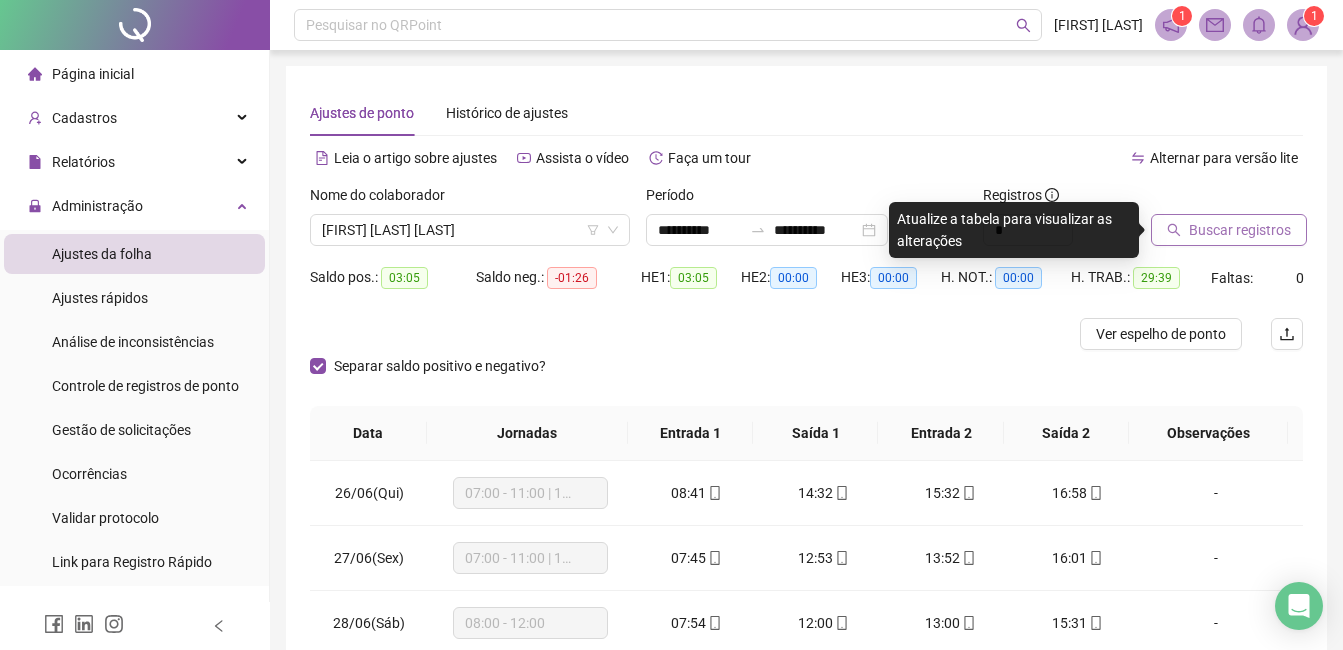 click on "Buscar registros" at bounding box center (1240, 230) 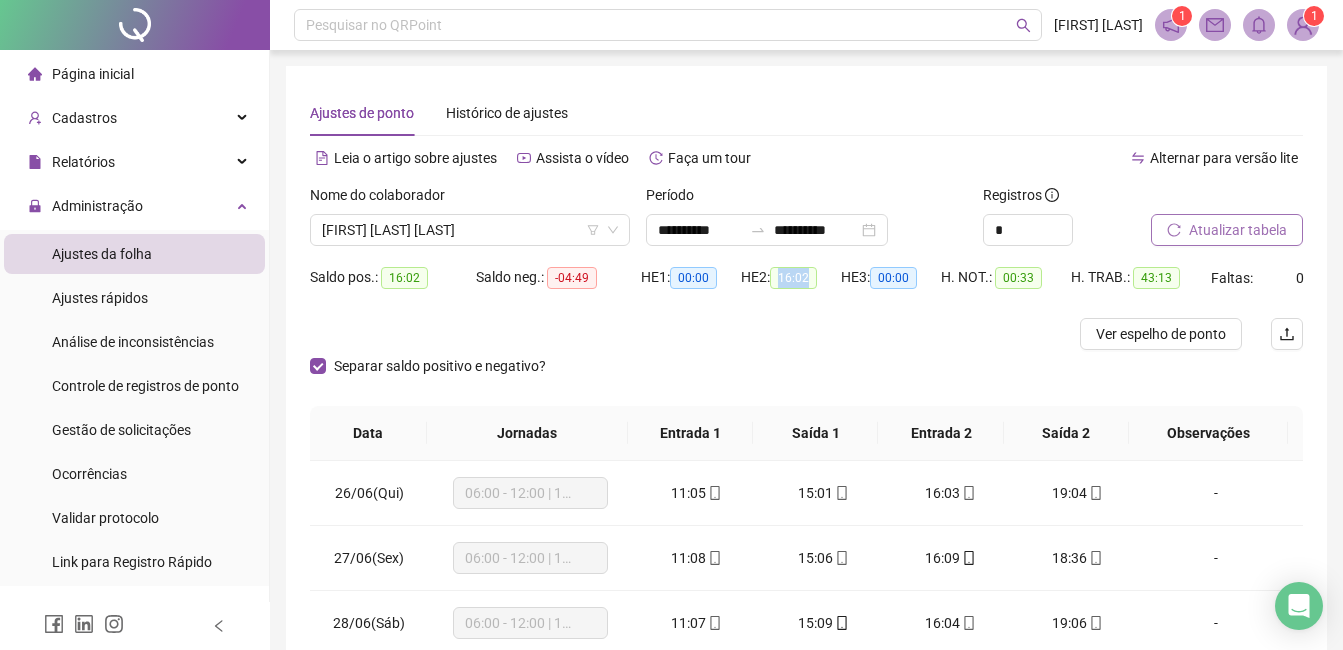 drag, startPoint x: 782, startPoint y: 280, endPoint x: 822, endPoint y: 280, distance: 40 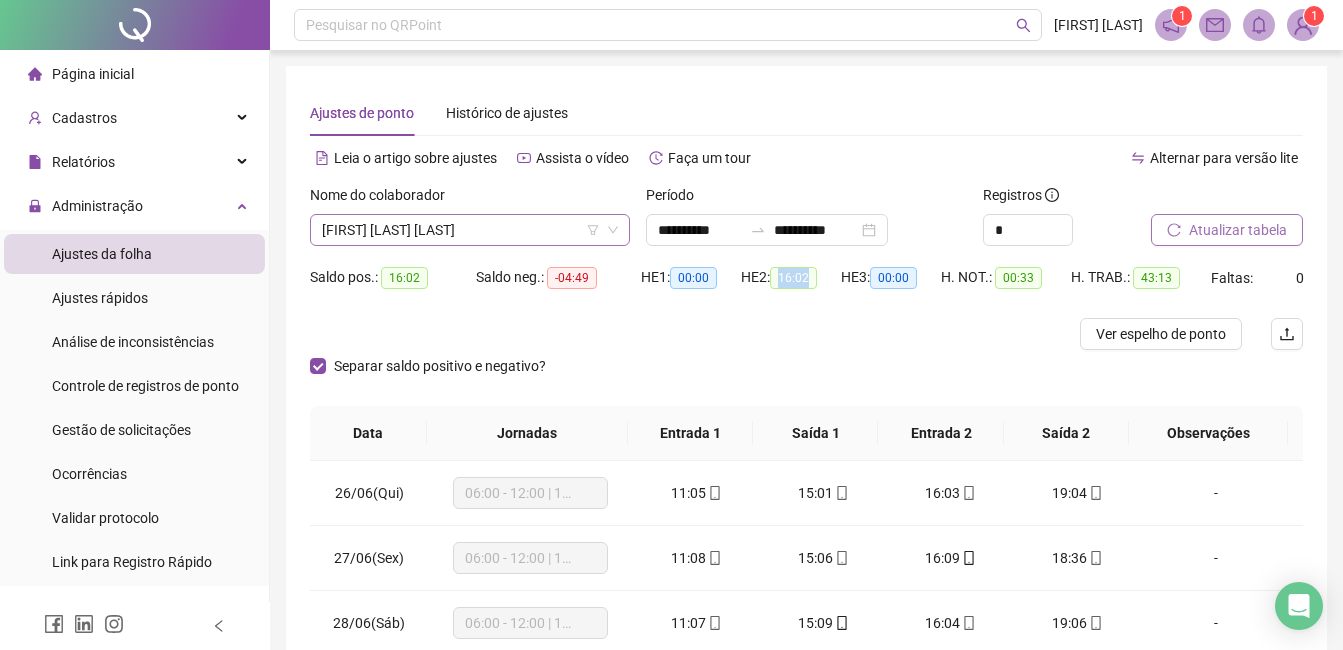 click on "[FIRST] [LAST] [LAST]" at bounding box center [470, 230] 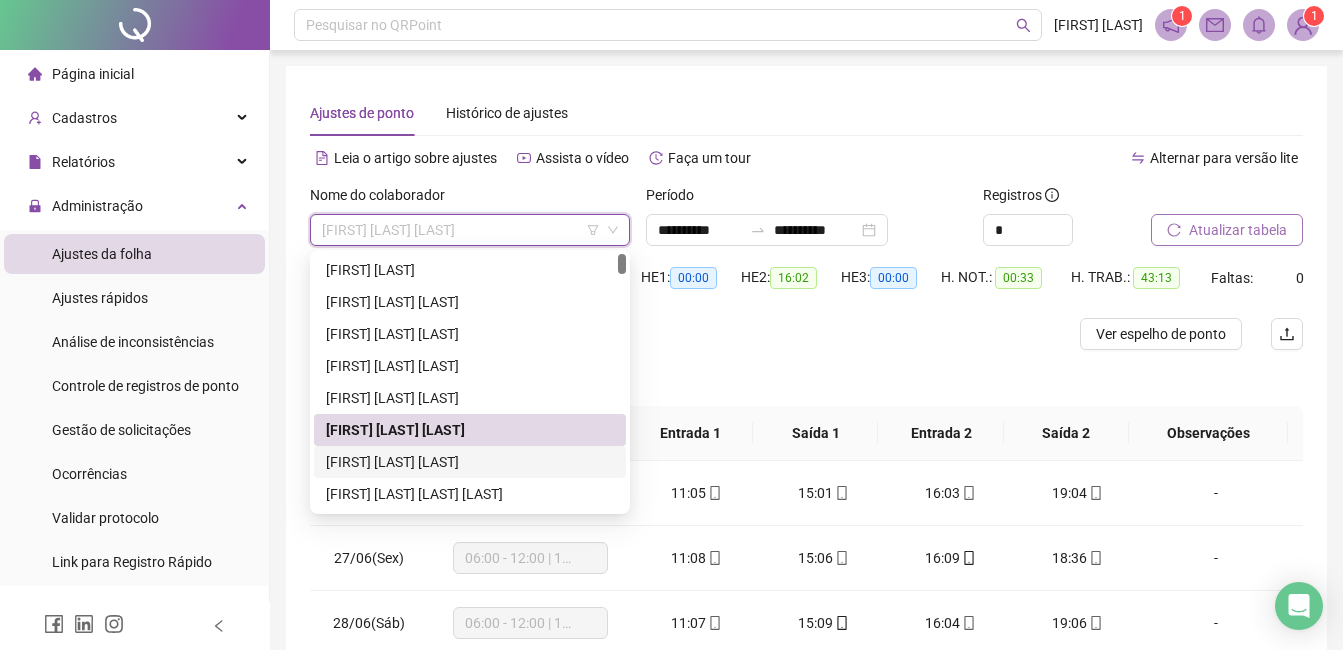 drag, startPoint x: 381, startPoint y: 470, endPoint x: 413, endPoint y: 461, distance: 33.24154 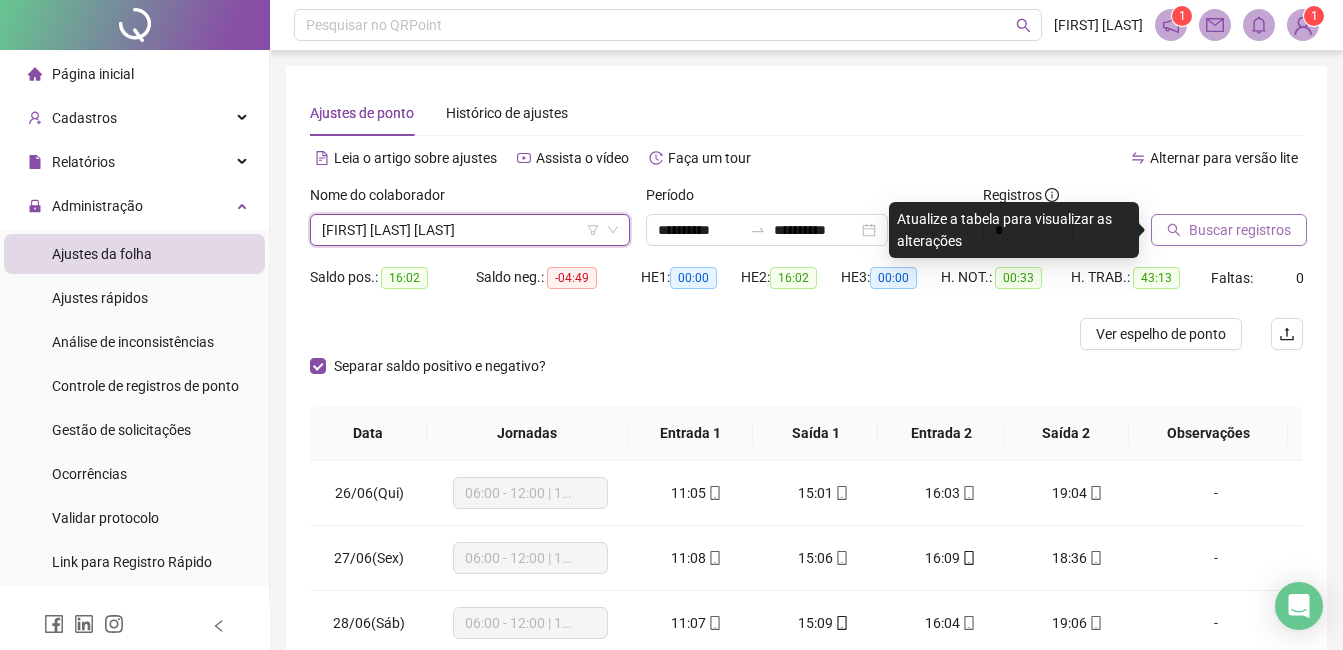 click on "Buscar registros" at bounding box center [1240, 230] 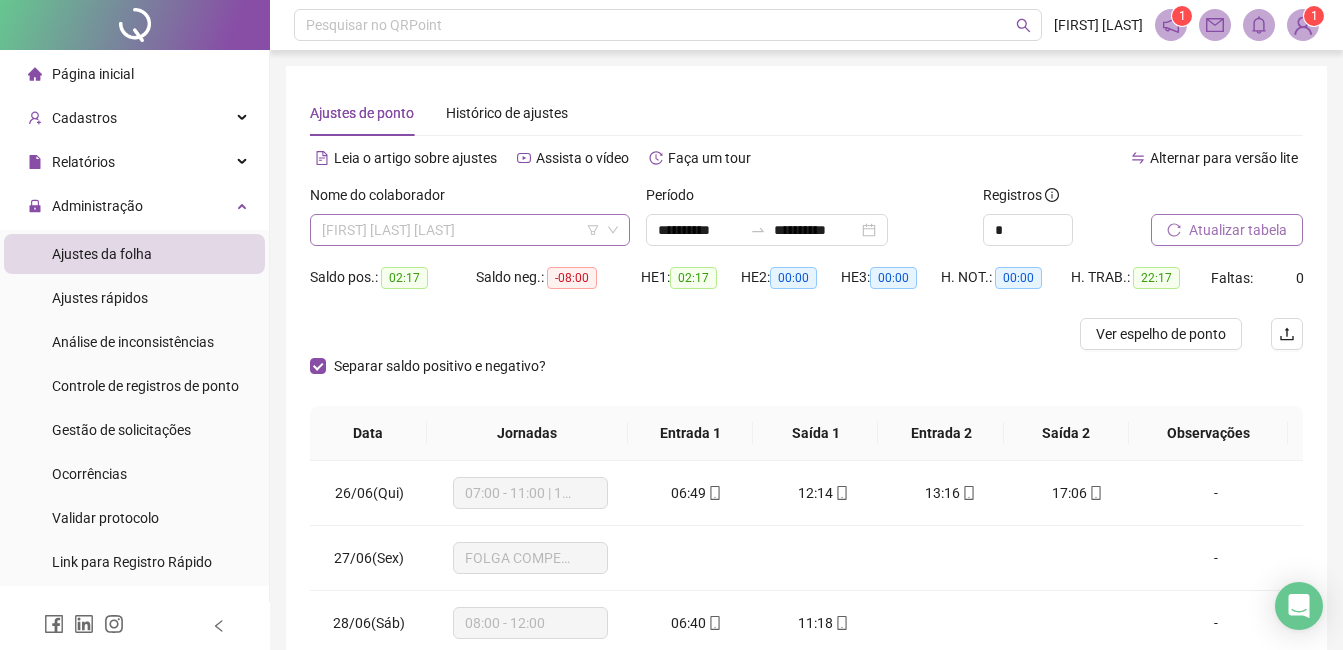 click on "[FIRST] [LAST] [LAST]" at bounding box center [470, 230] 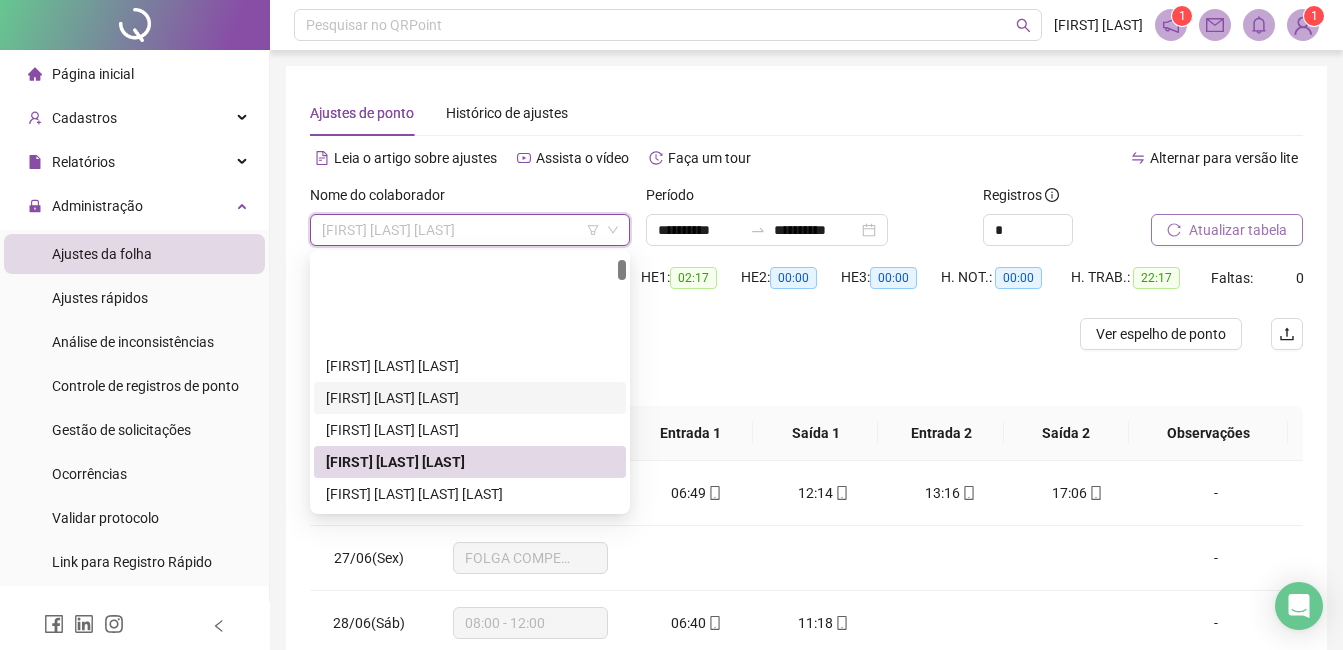 scroll, scrollTop: 100, scrollLeft: 0, axis: vertical 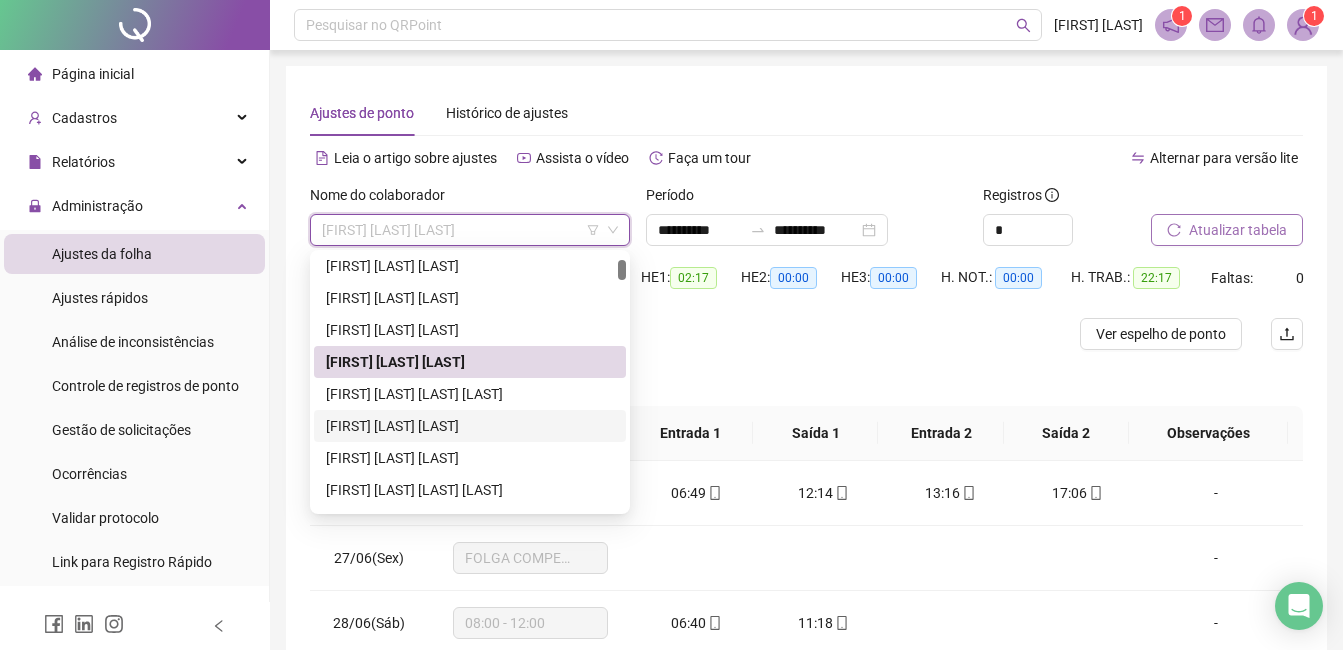 drag, startPoint x: 383, startPoint y: 424, endPoint x: 425, endPoint y: 415, distance: 42.953465 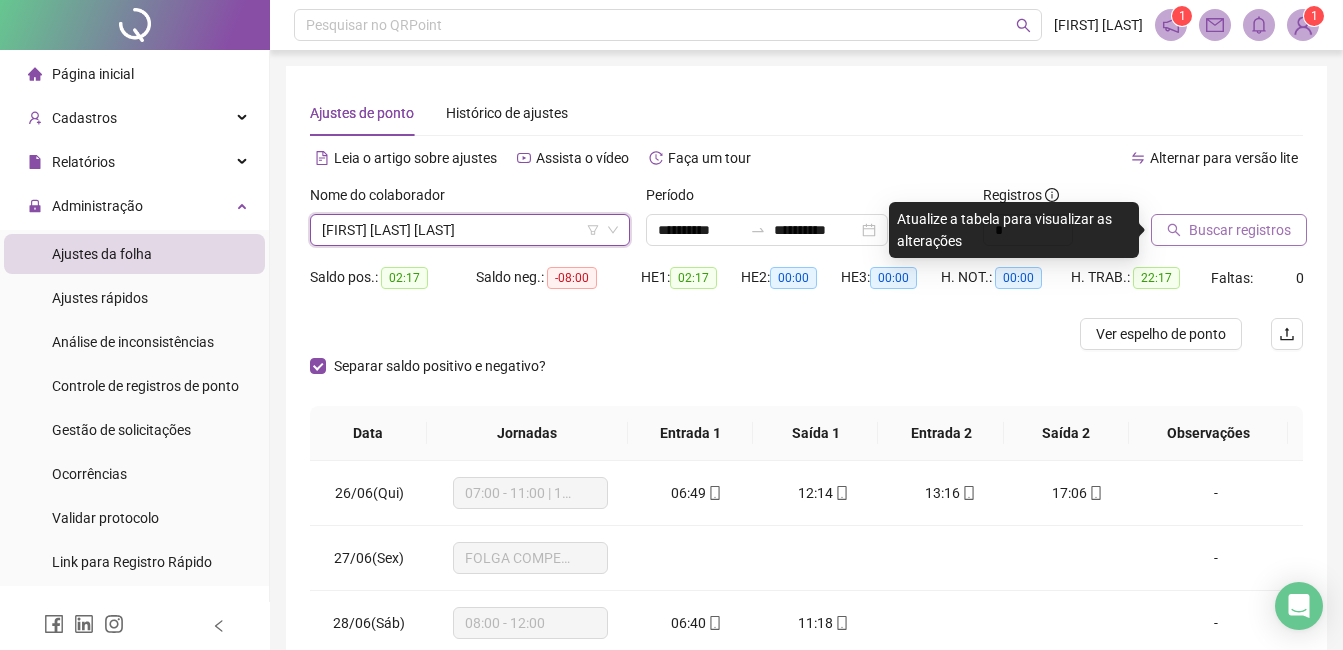 click on "Buscar registros" at bounding box center [1240, 230] 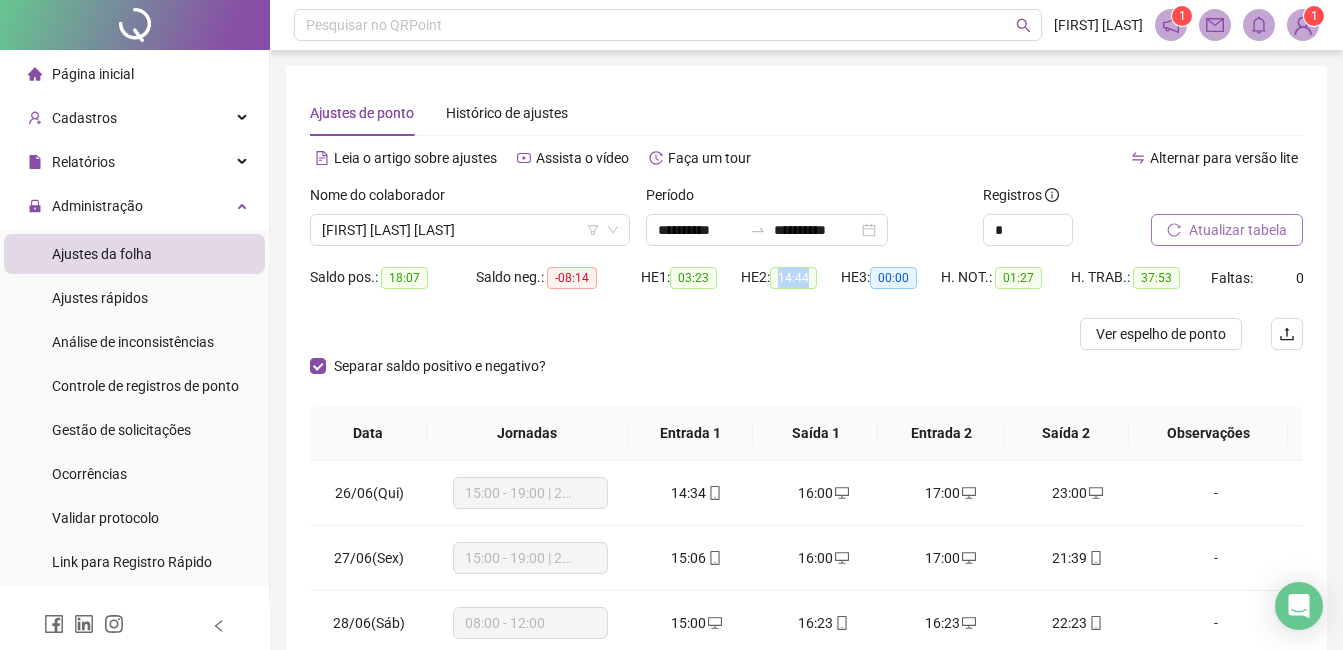 drag, startPoint x: 782, startPoint y: 277, endPoint x: 833, endPoint y: 285, distance: 51.62364 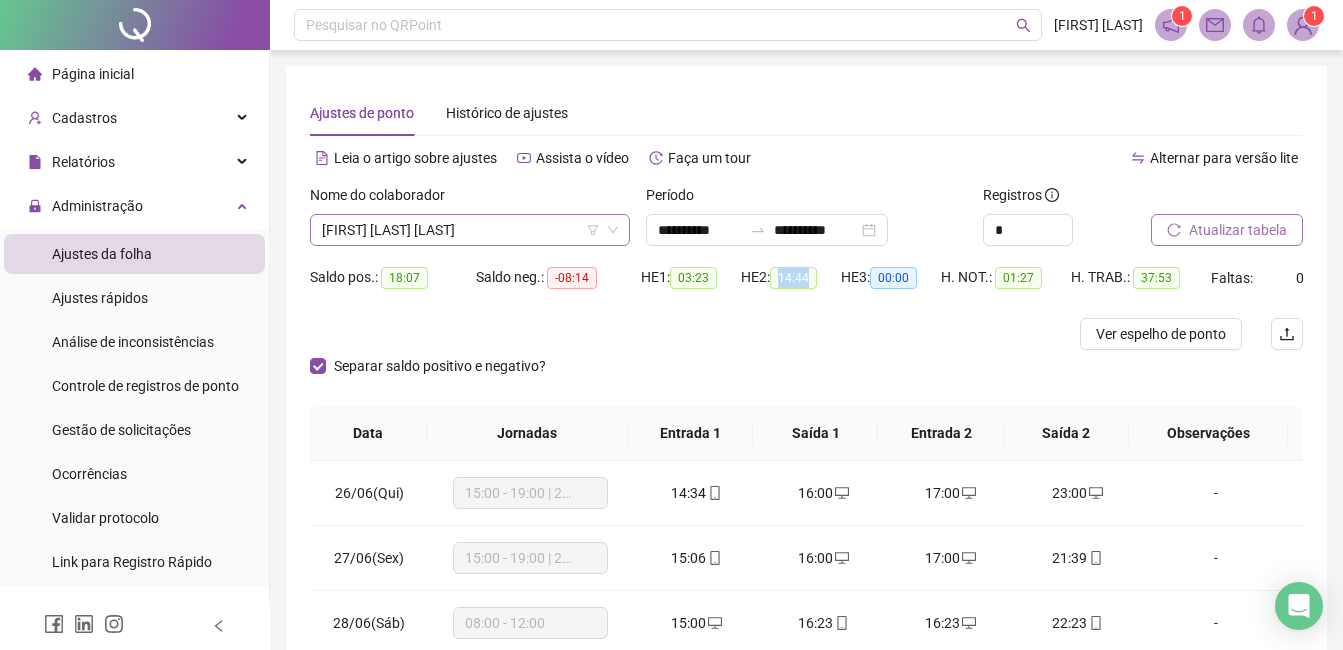 click on "[FIRST] [LAST] [LAST]" at bounding box center (470, 230) 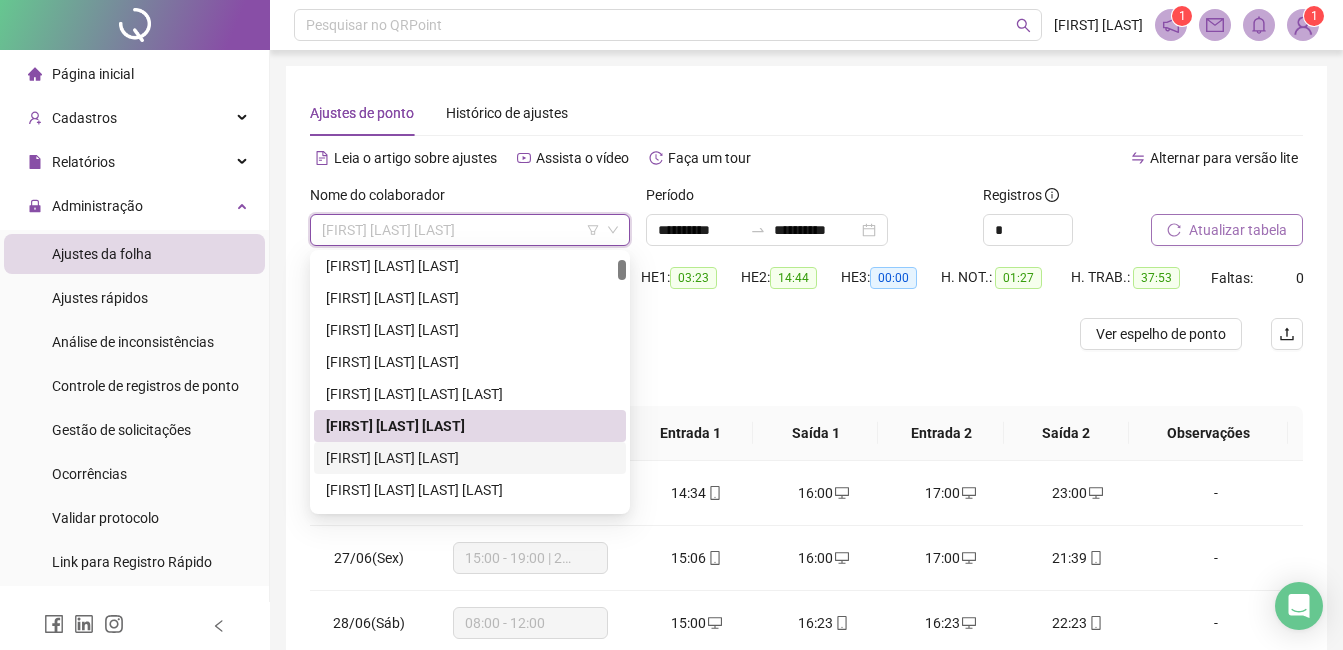 drag, startPoint x: 394, startPoint y: 465, endPoint x: 441, endPoint y: 450, distance: 49.335587 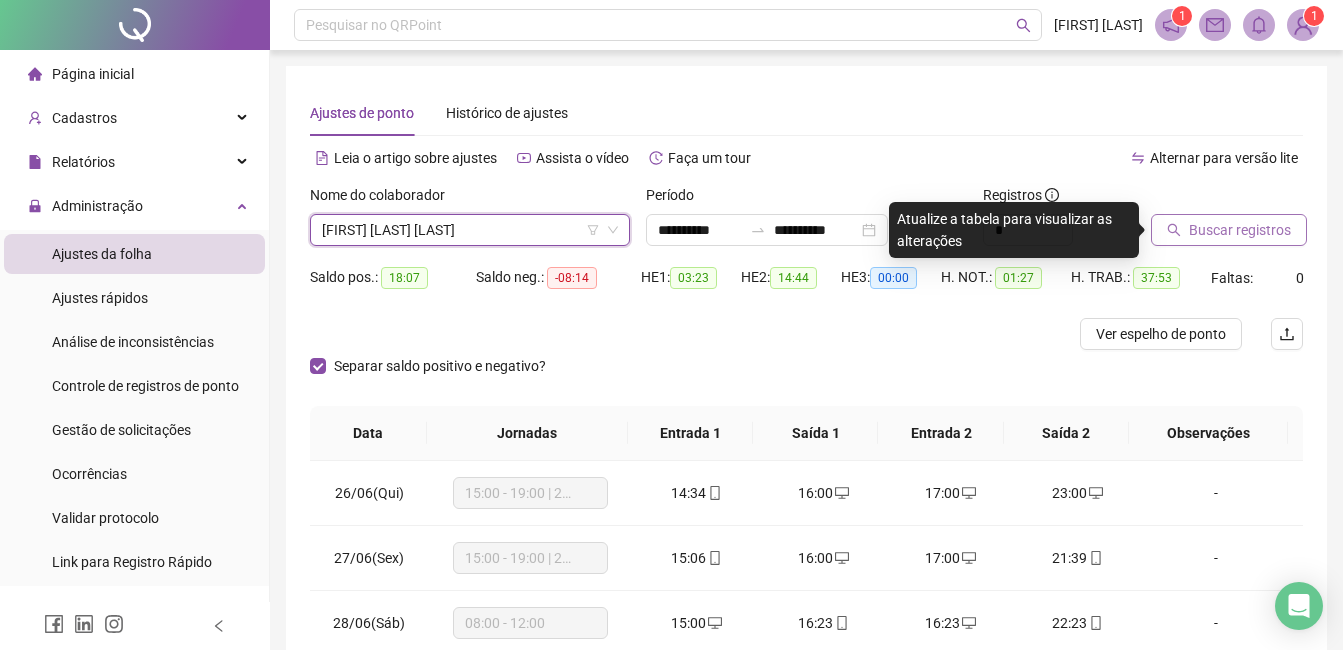click on "Buscar registros" at bounding box center [1240, 230] 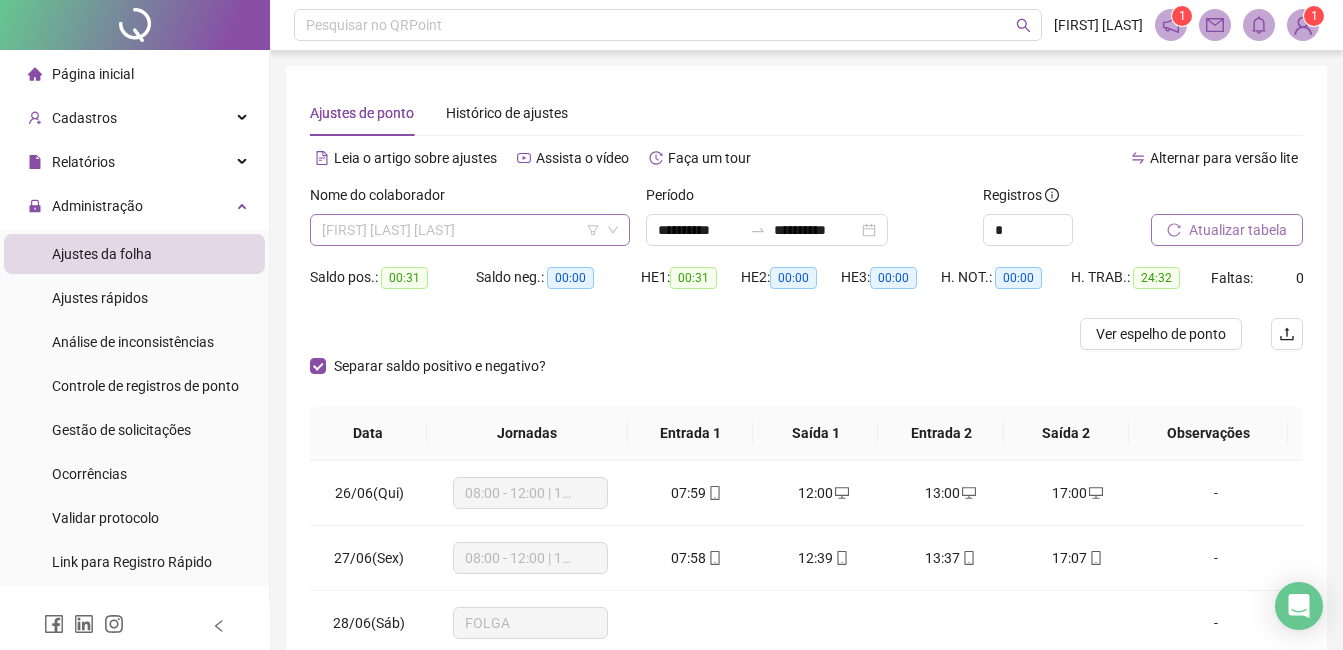 click on "[FIRST] [LAST] [LAST]" at bounding box center [470, 230] 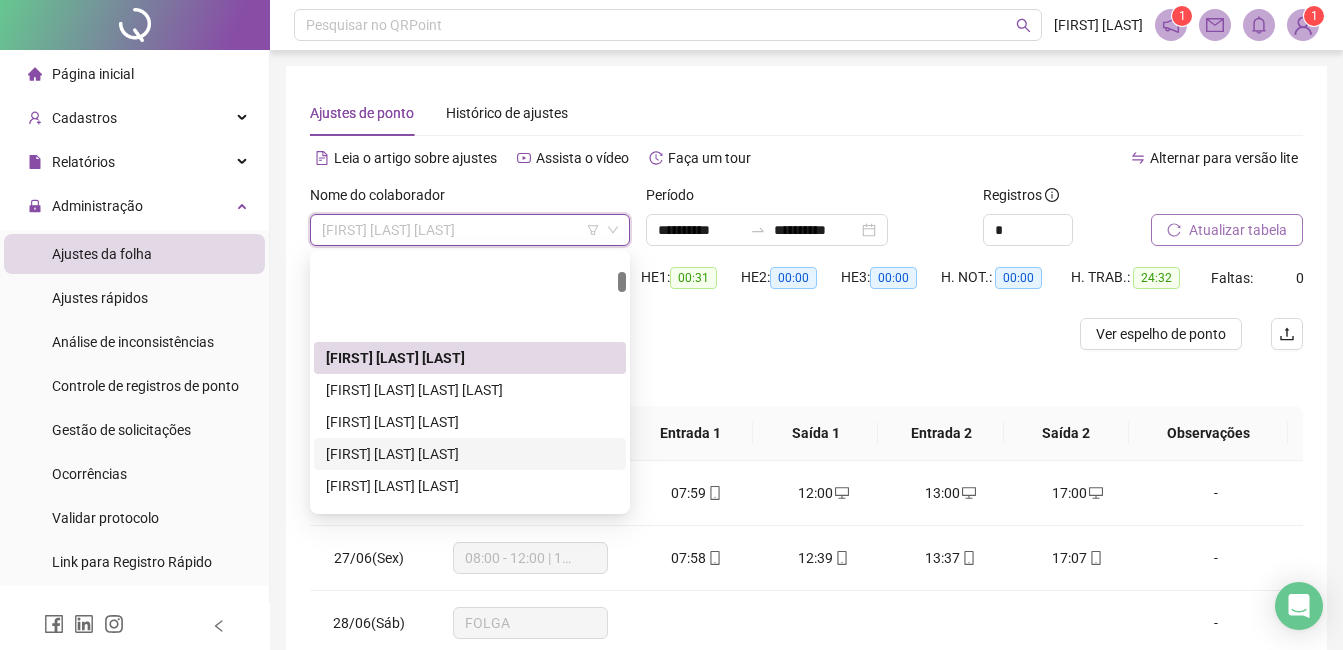 scroll, scrollTop: 300, scrollLeft: 0, axis: vertical 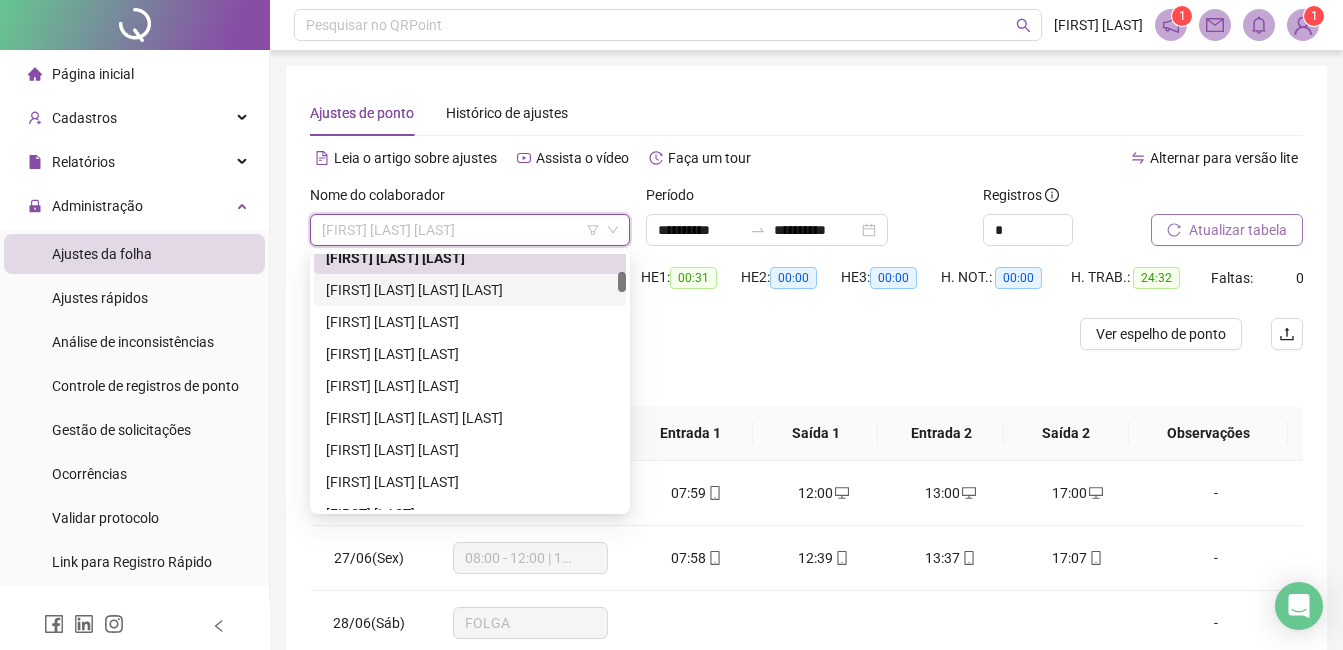 click on "[FIRST] [LAST] [LAST] [LAST]" at bounding box center [470, 290] 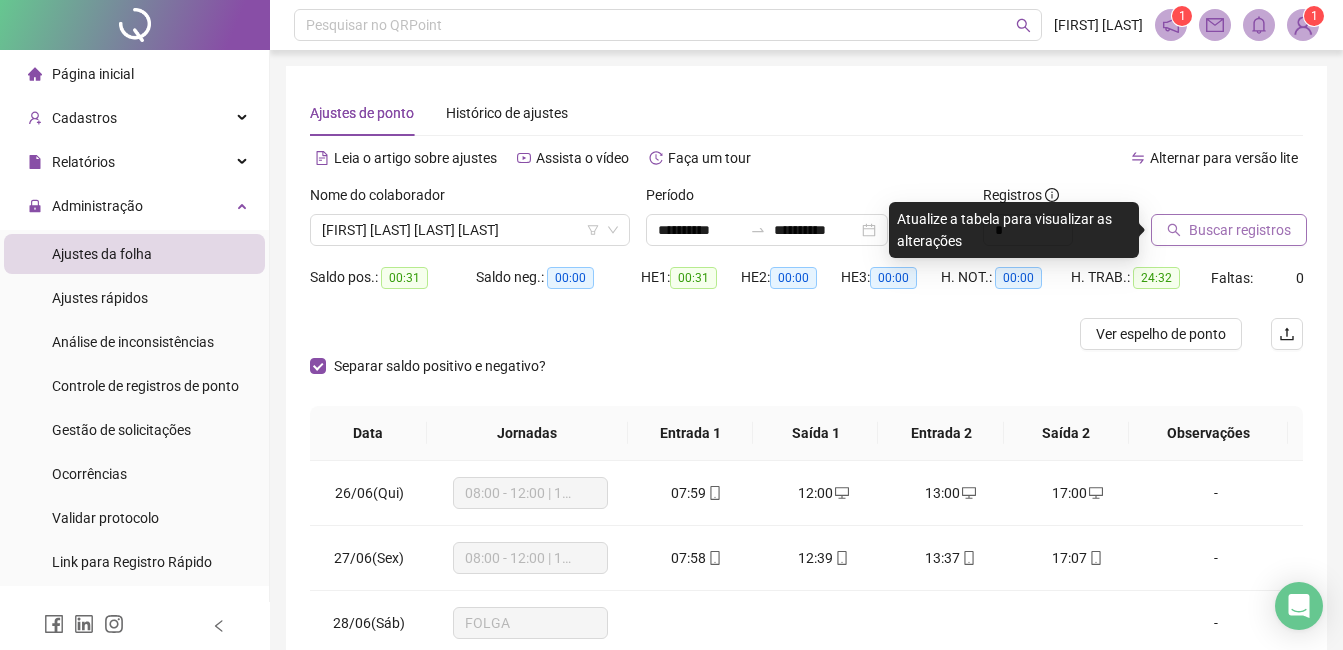 click on "Buscar registros" at bounding box center (1240, 230) 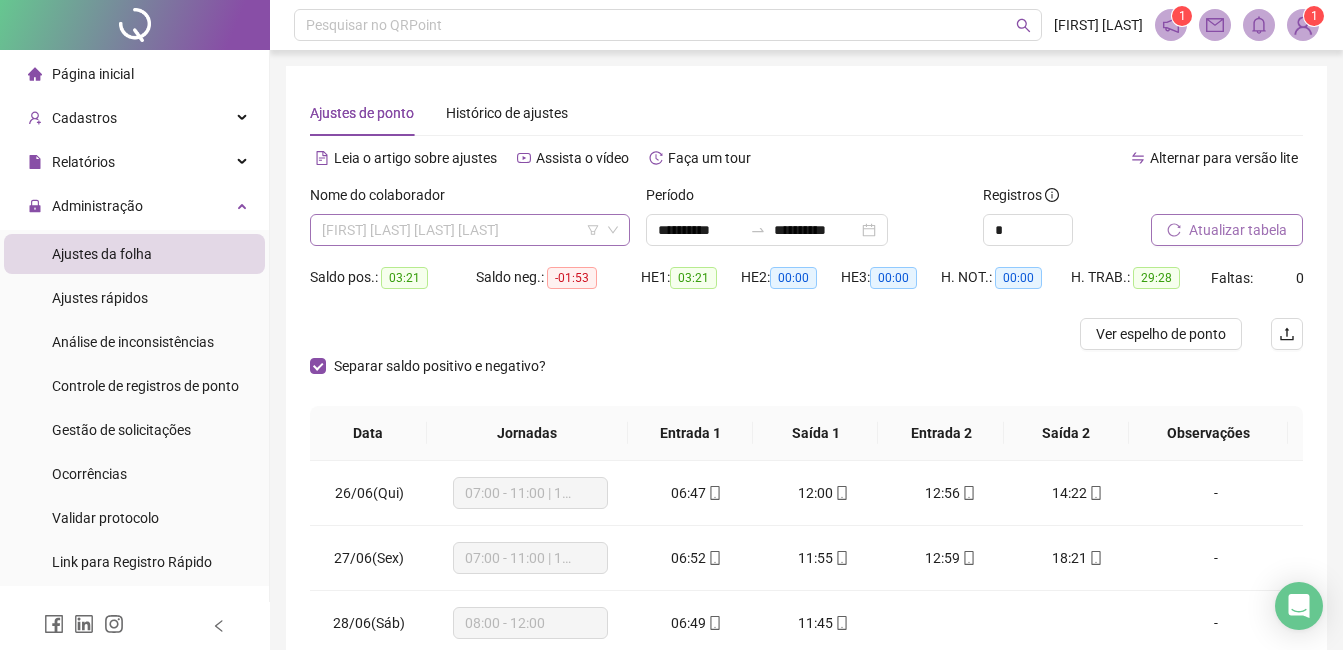 click on "[FIRST] [LAST] [LAST] [LAST]" at bounding box center (470, 230) 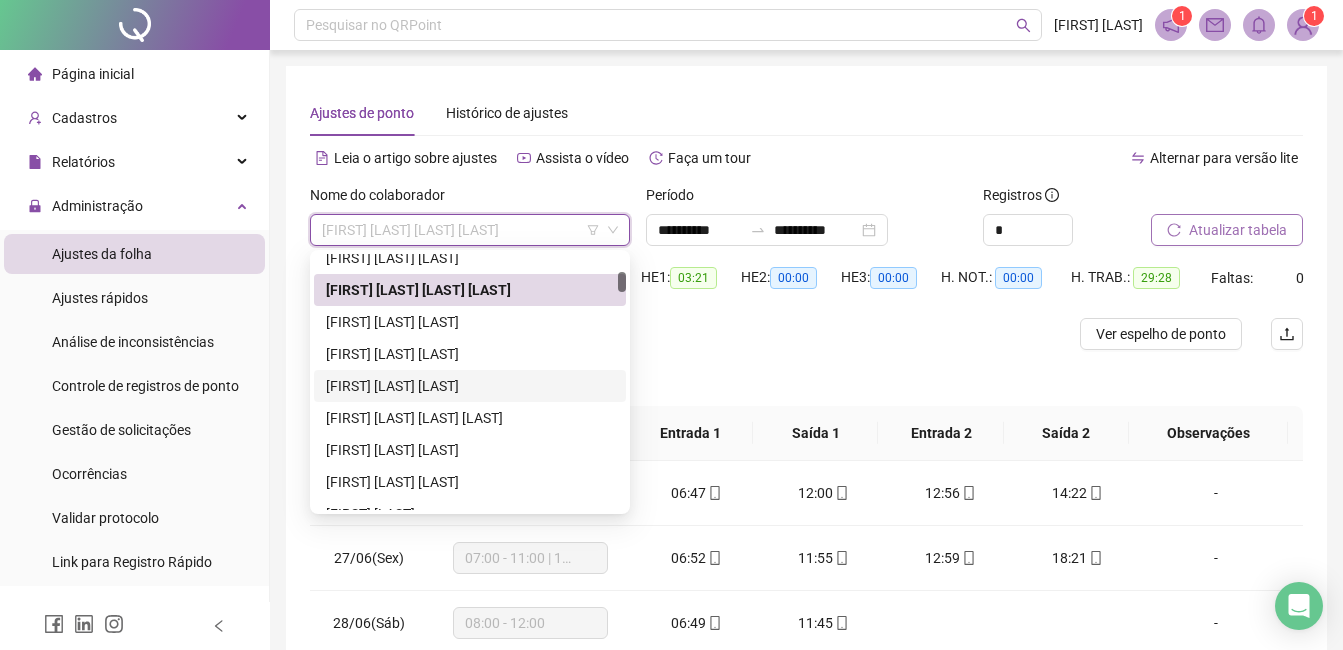click on "[FIRST] [LAST] [LAST]" at bounding box center (470, 386) 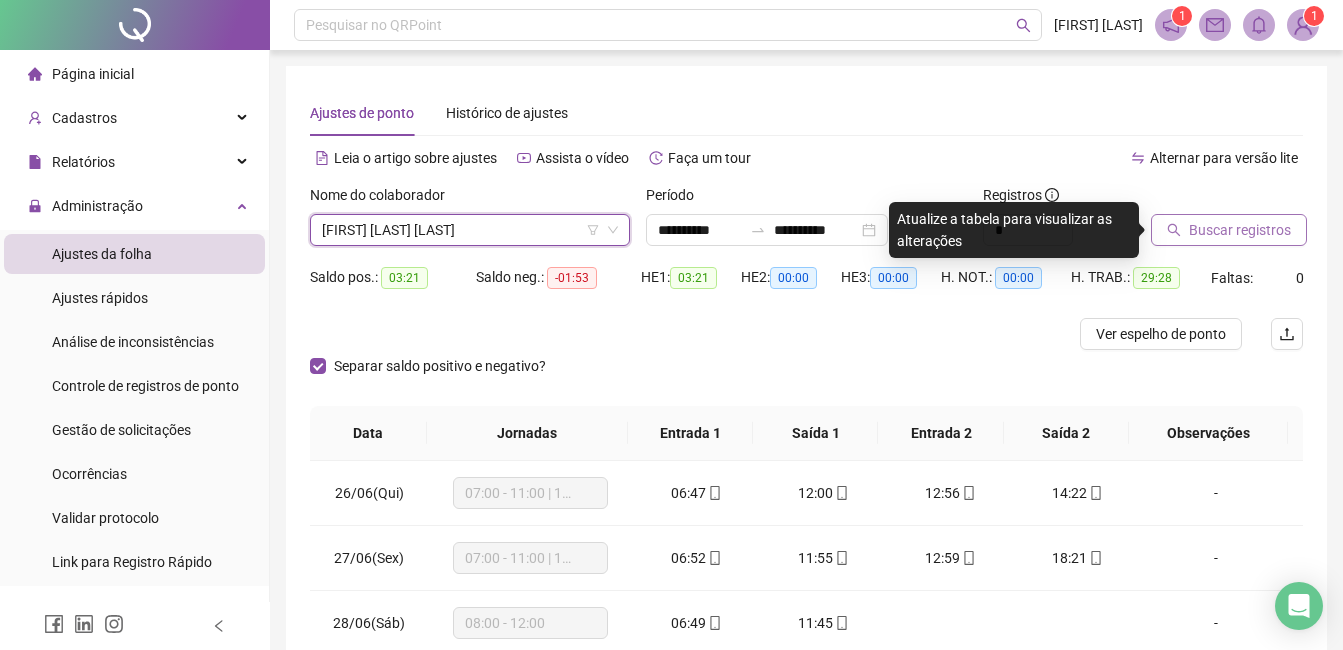 click on "Buscar registros" at bounding box center (1240, 230) 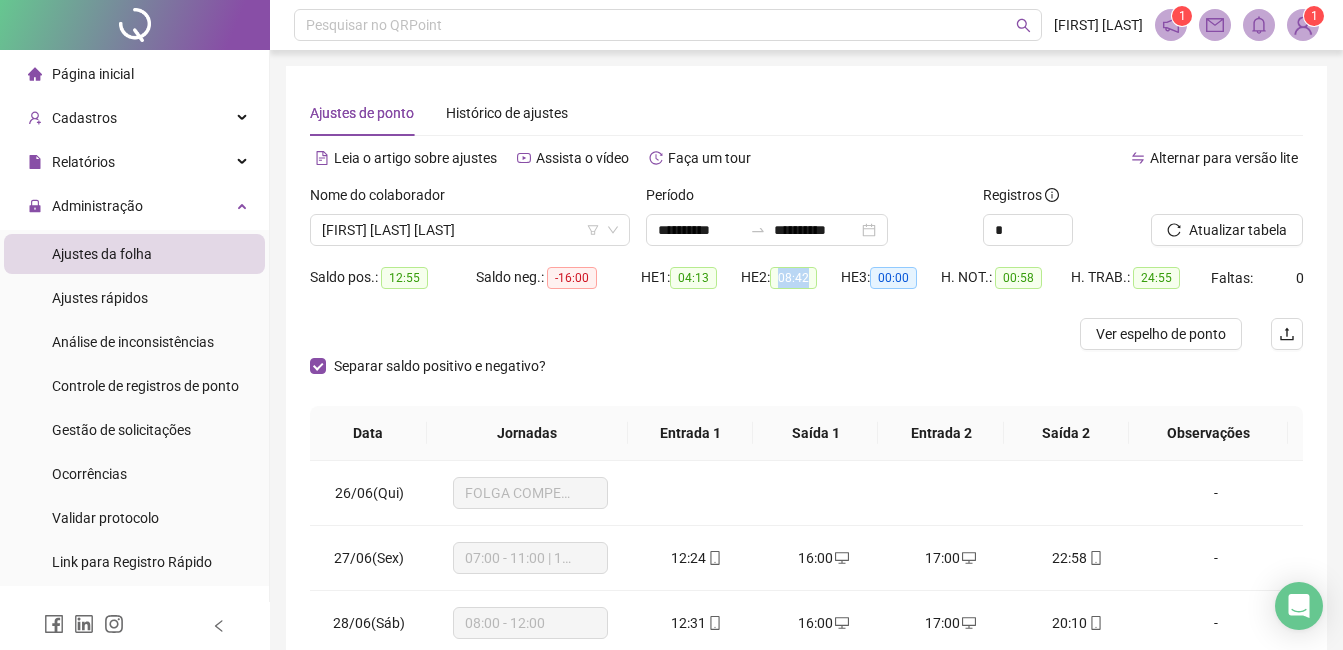 drag, startPoint x: 787, startPoint y: 277, endPoint x: 823, endPoint y: 283, distance: 36.496574 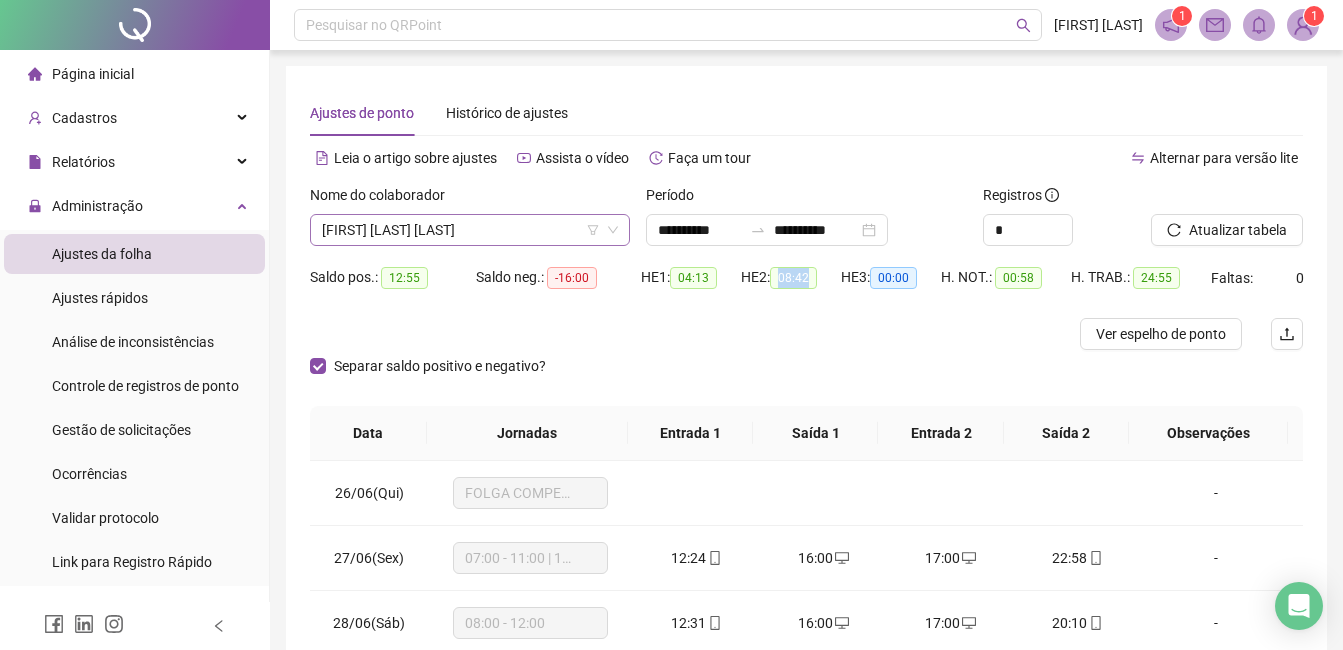 click on "[FIRST] [LAST] [LAST]" at bounding box center (470, 230) 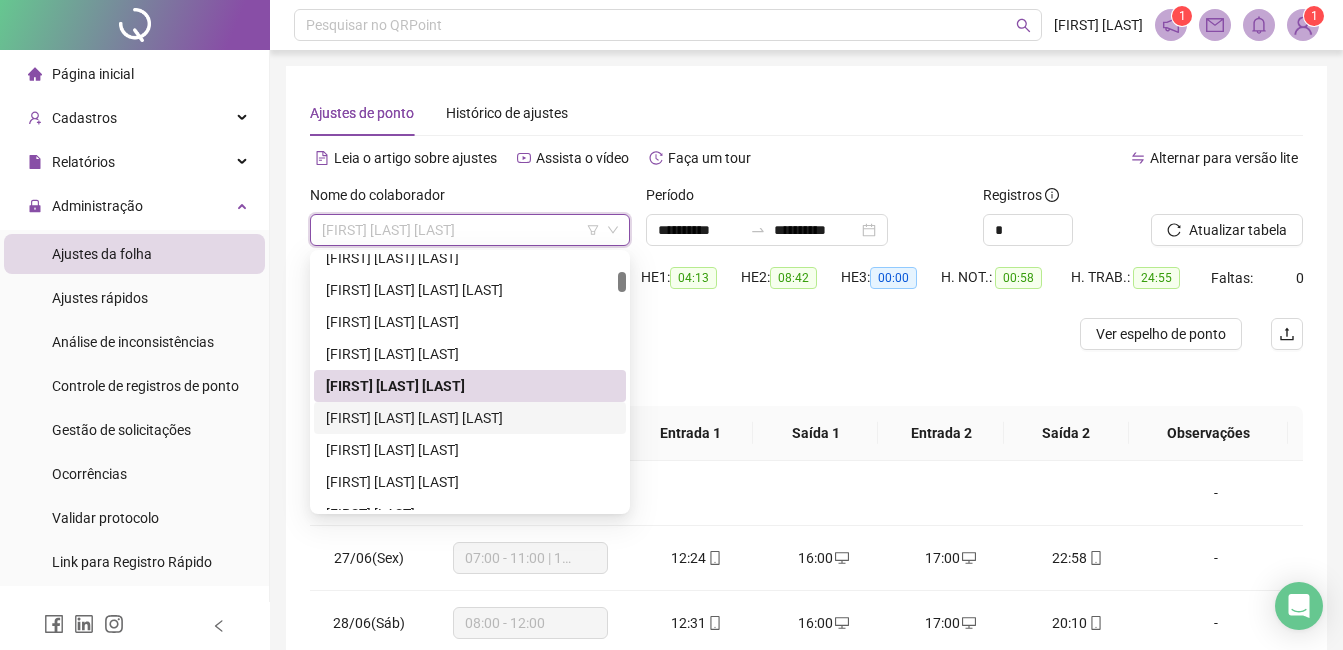 click on "[FIRST] [LAST] [LAST] [LAST]" at bounding box center [470, 418] 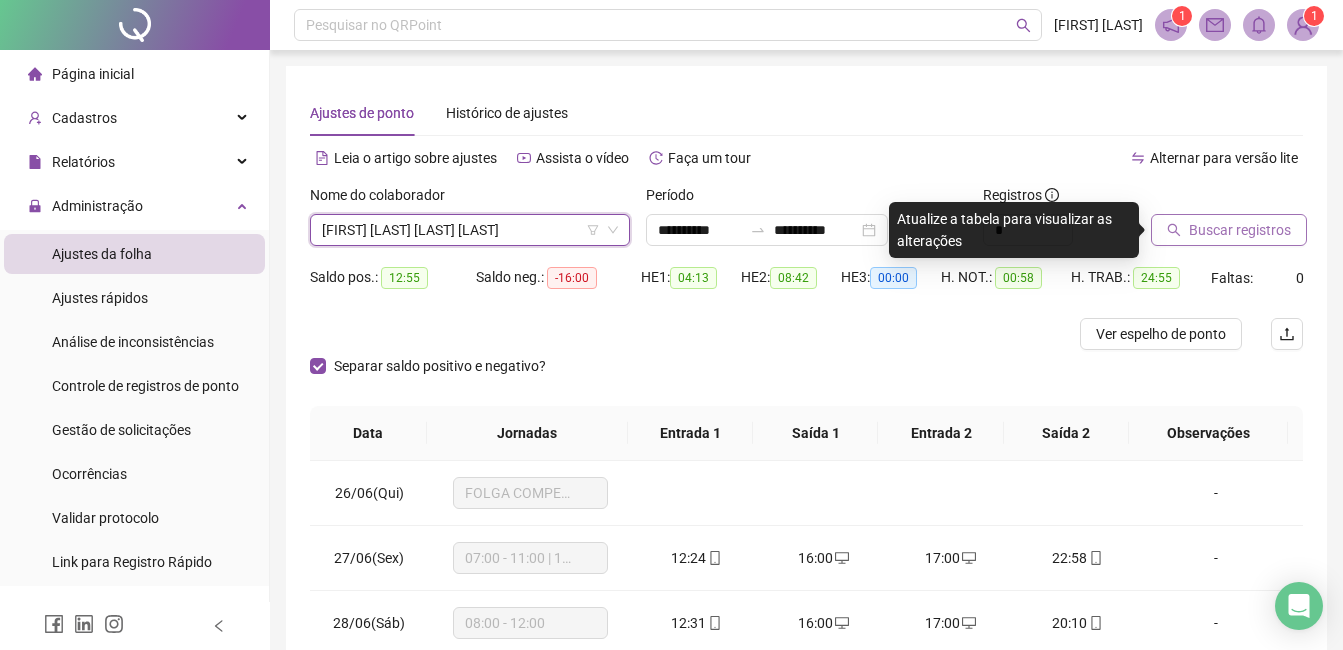 click on "Buscar registros" at bounding box center (1240, 230) 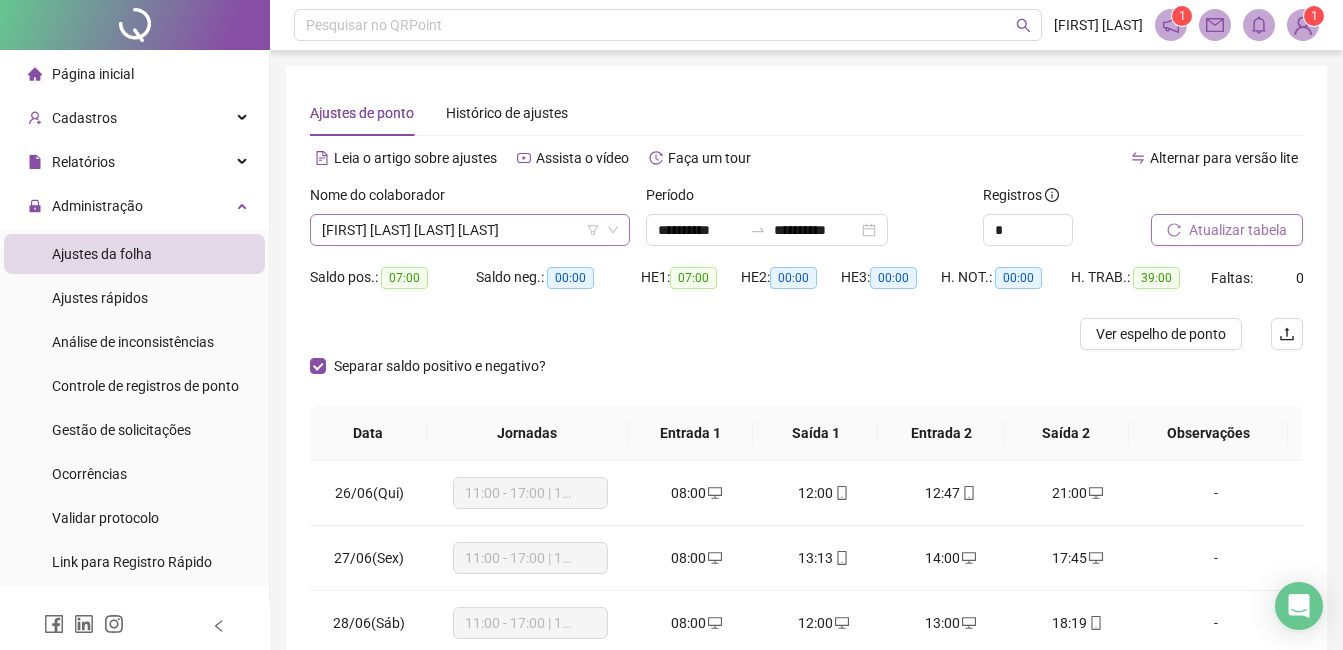 click on "[FIRST] [LAST] [LAST] [LAST]" at bounding box center [470, 230] 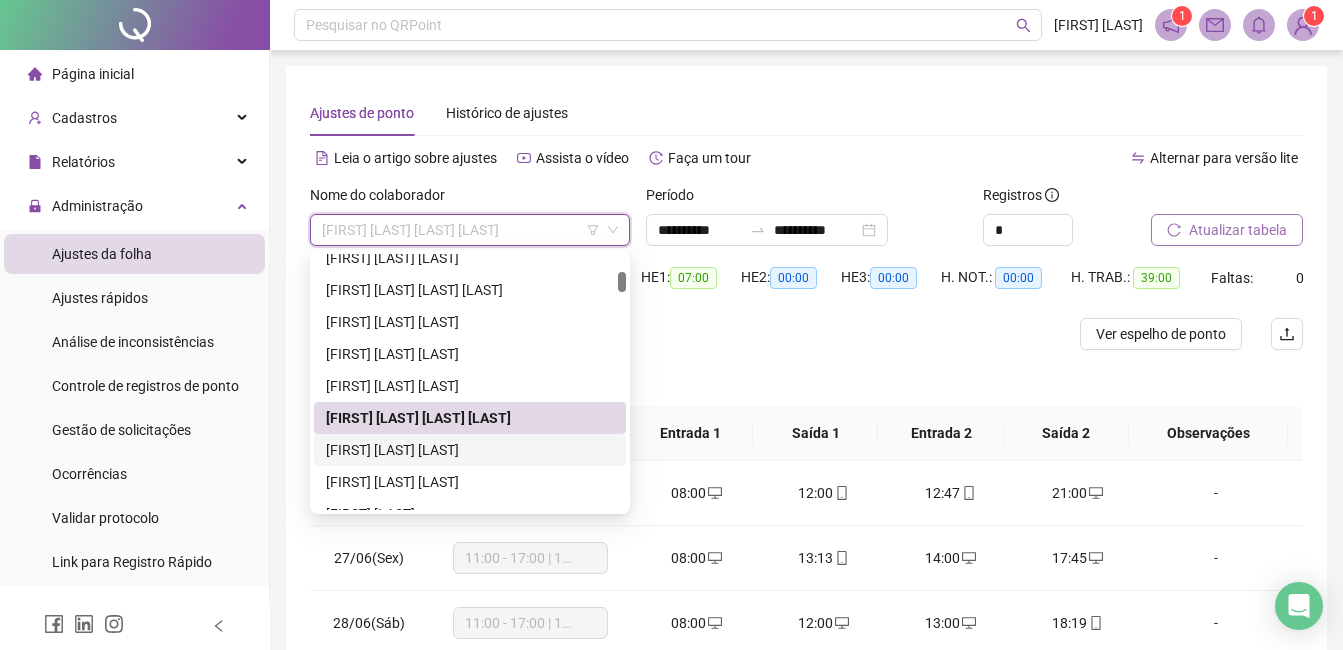 click on "[FIRST] [LAST] [LAST]" at bounding box center (470, 450) 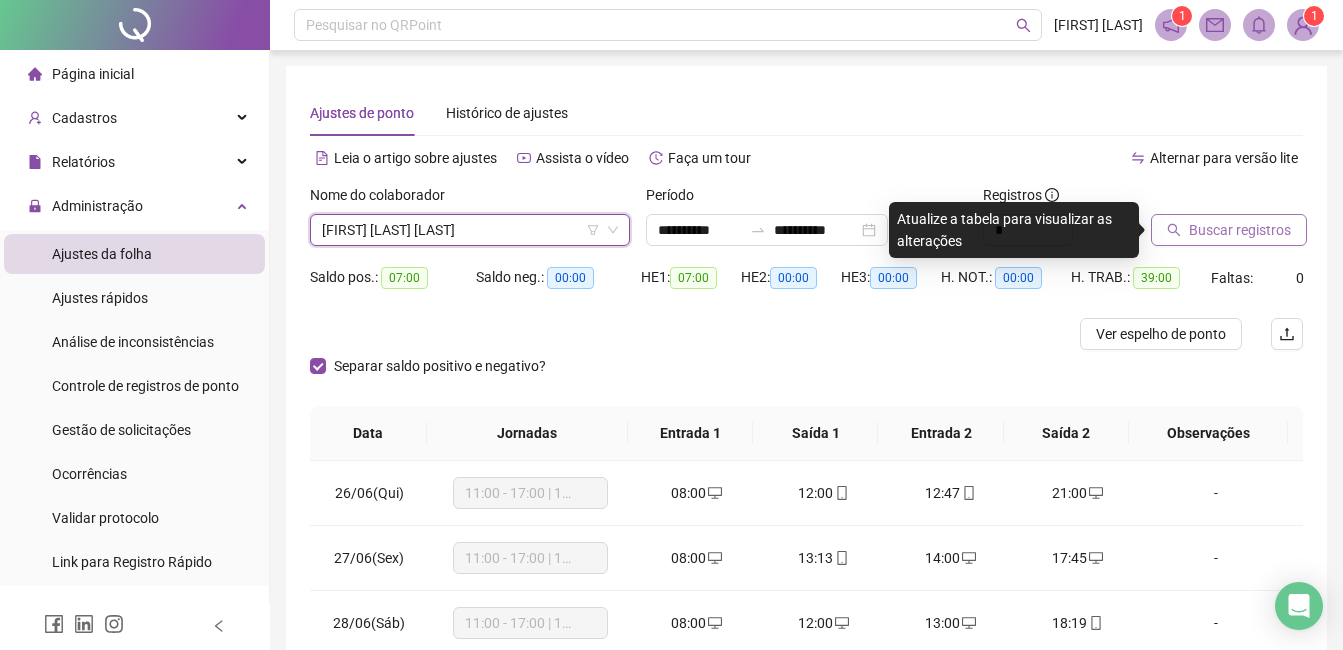 click on "Buscar registros" at bounding box center (1240, 230) 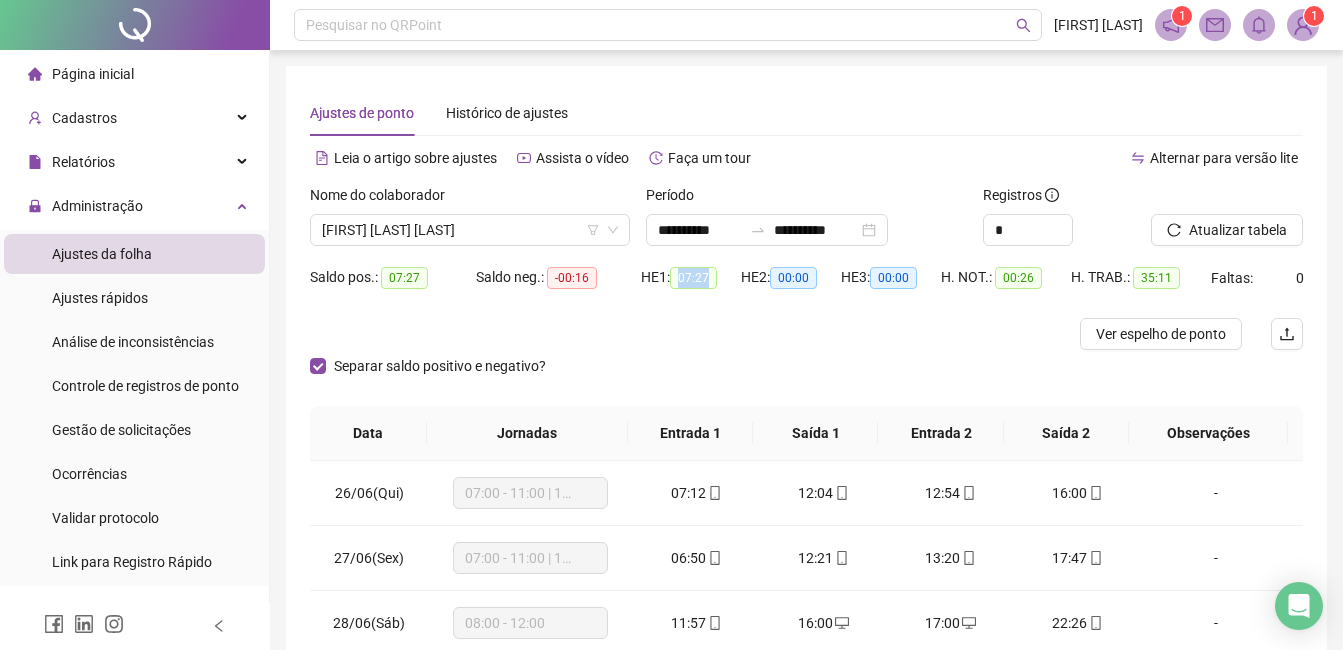 drag, startPoint x: 685, startPoint y: 280, endPoint x: 738, endPoint y: 290, distance: 53.935146 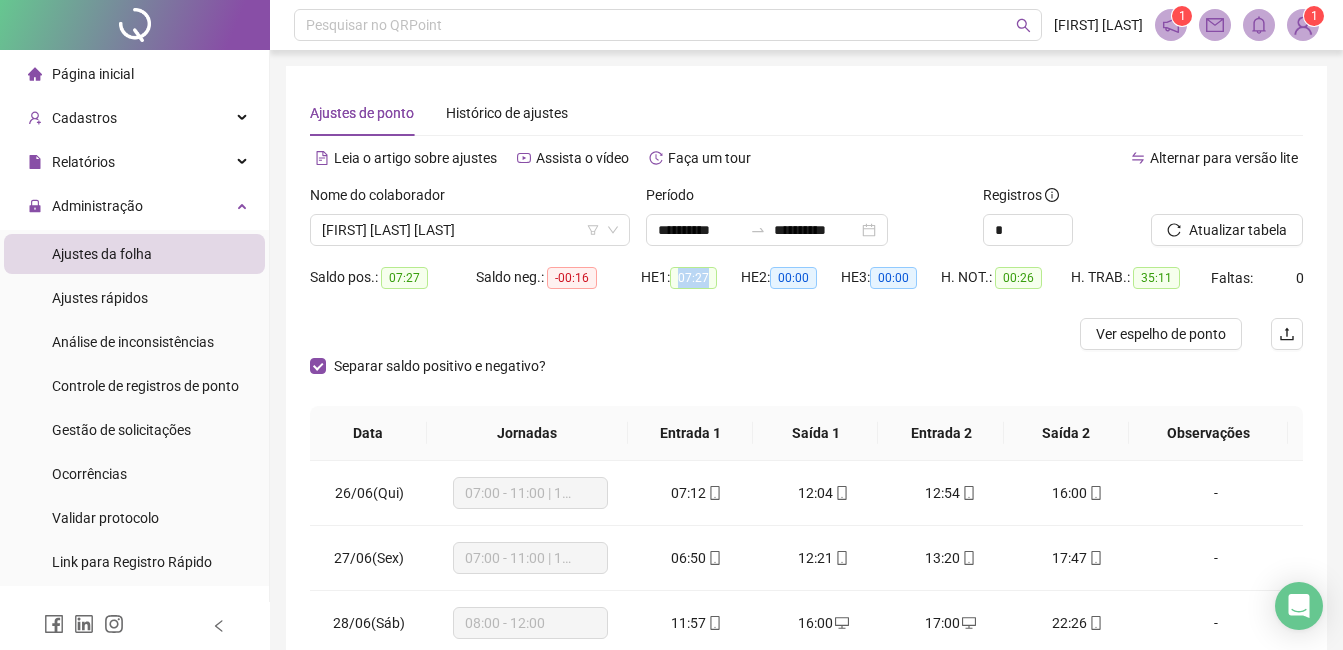 drag, startPoint x: 738, startPoint y: 290, endPoint x: 700, endPoint y: 282, distance: 38.832977 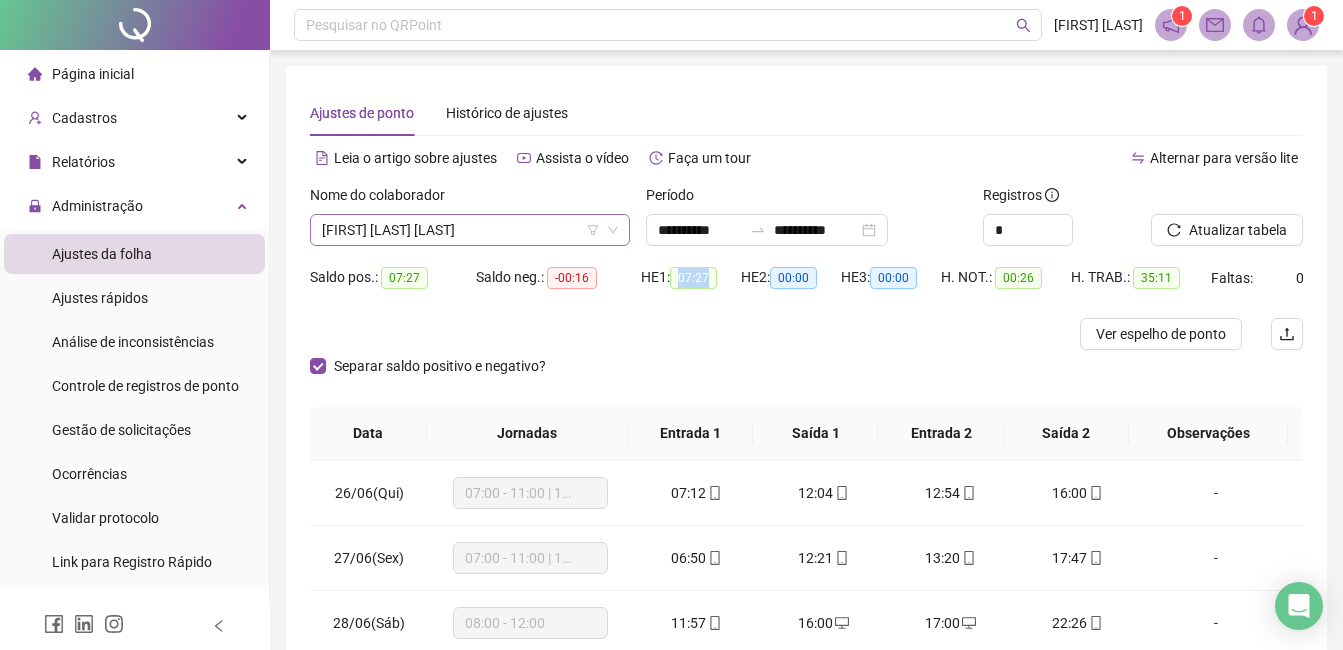 click on "[FIRST] [LAST] [LAST]" at bounding box center [470, 230] 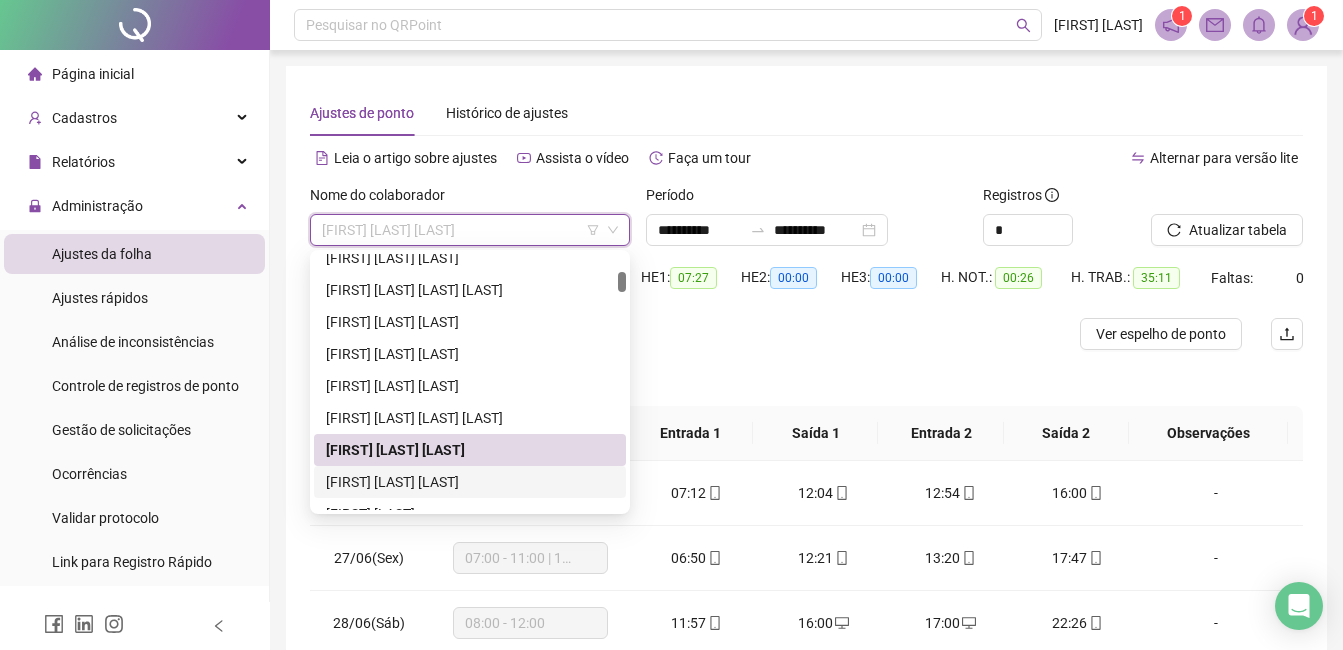 drag, startPoint x: 431, startPoint y: 484, endPoint x: 551, endPoint y: 448, distance: 125.283676 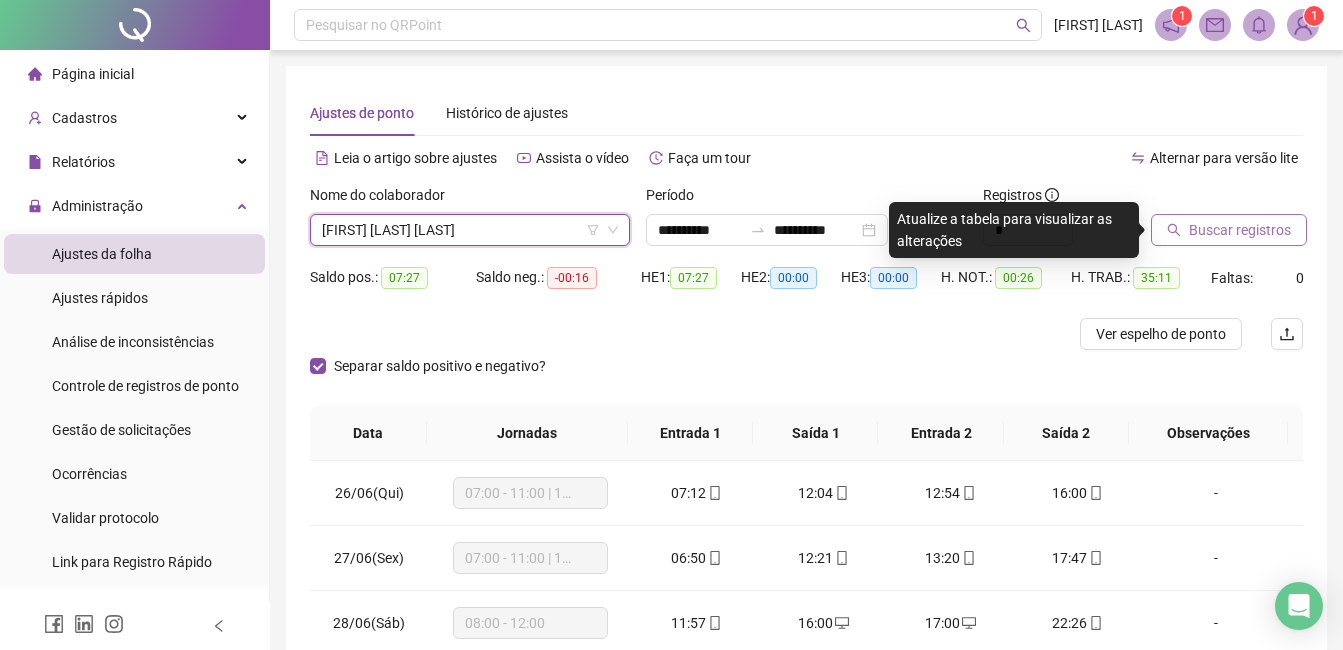 click on "Buscar registros" at bounding box center (1240, 230) 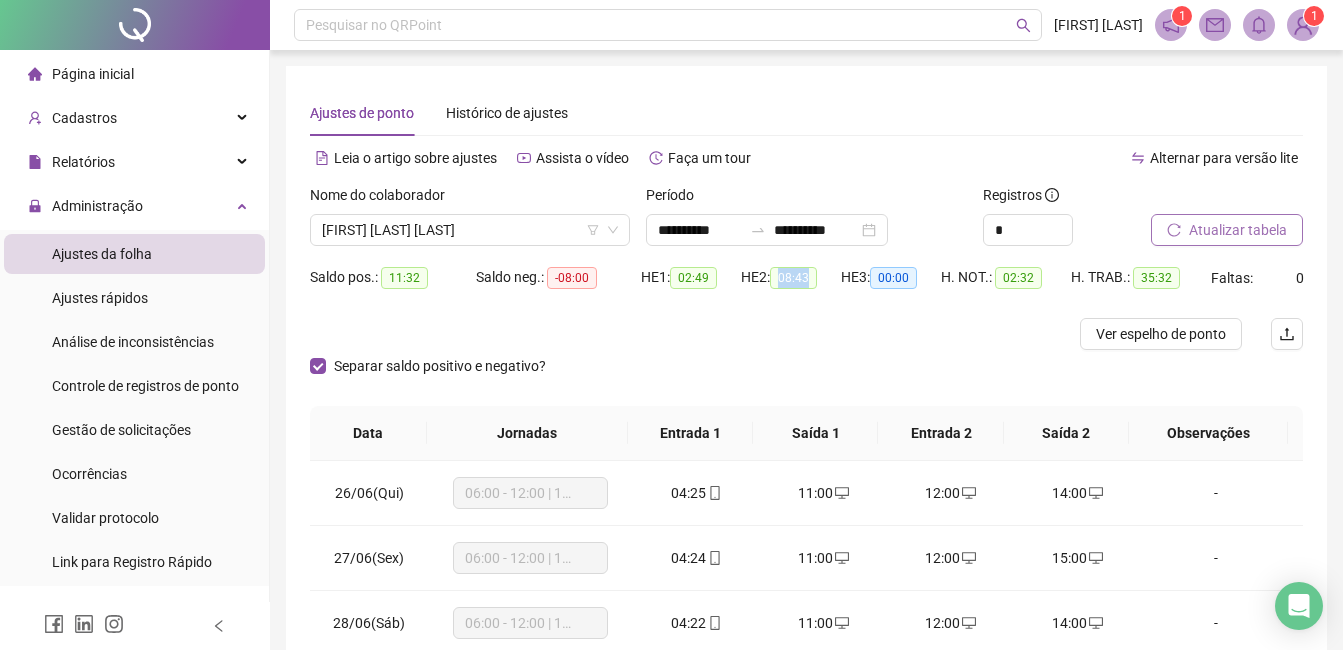 drag, startPoint x: 781, startPoint y: 274, endPoint x: 824, endPoint y: 282, distance: 43.737854 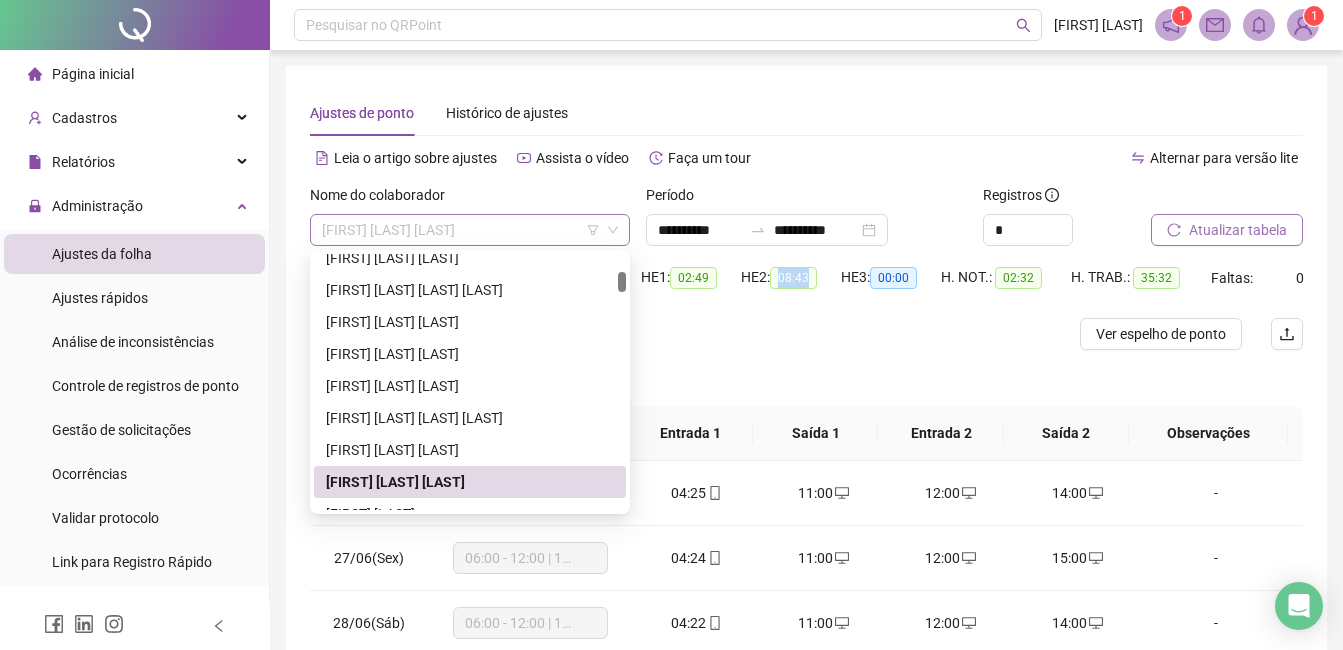 click on "[FIRST] [LAST] [LAST]" at bounding box center [470, 230] 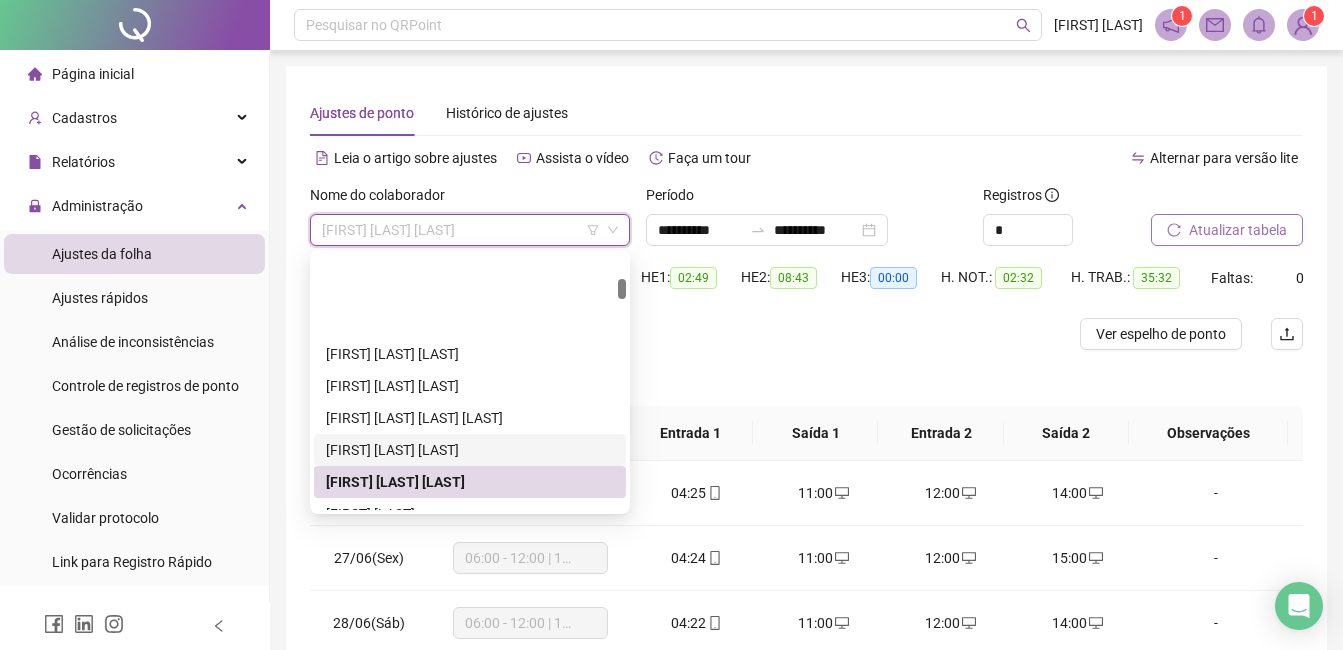 scroll, scrollTop: 400, scrollLeft: 0, axis: vertical 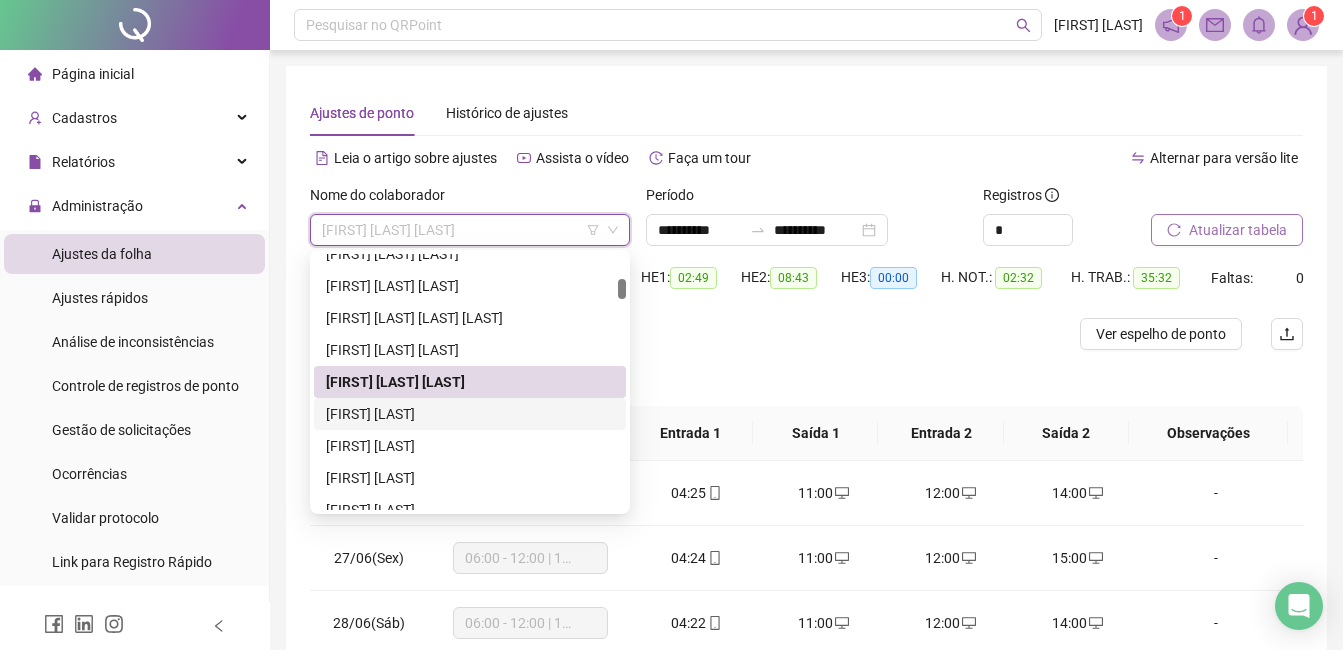 click on "[FIRST] [LAST]" at bounding box center [470, 414] 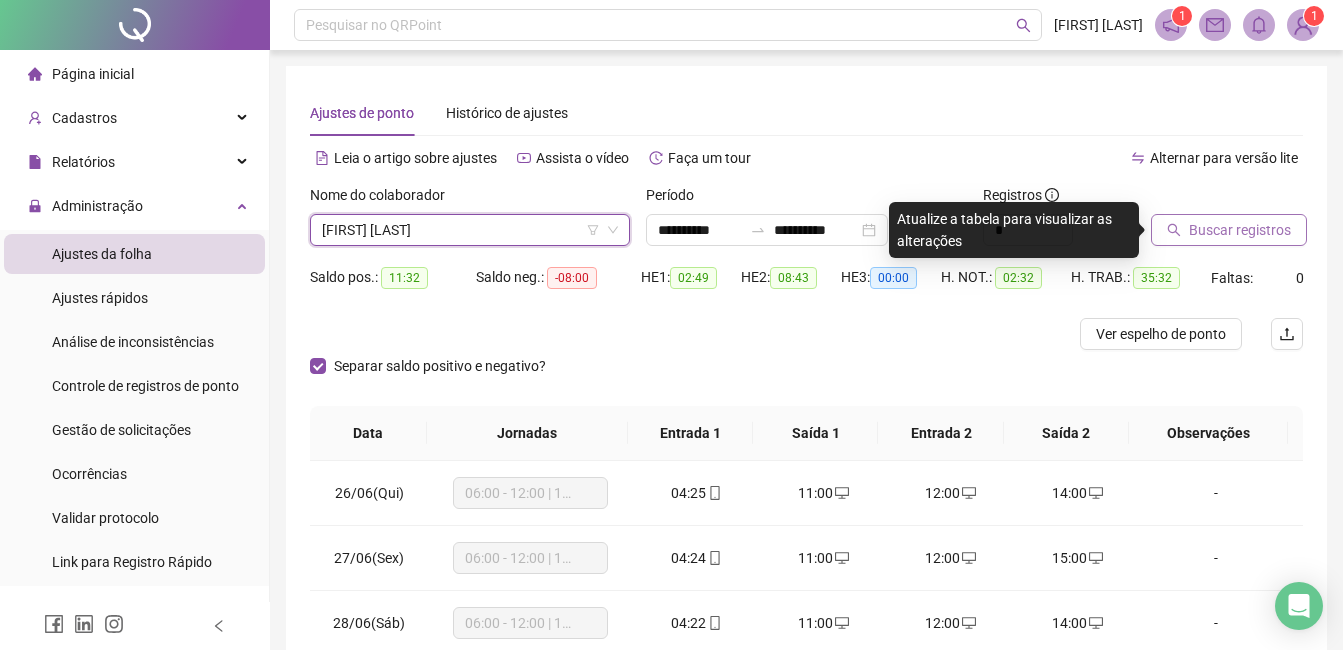 click on "Buscar registros" at bounding box center (1240, 230) 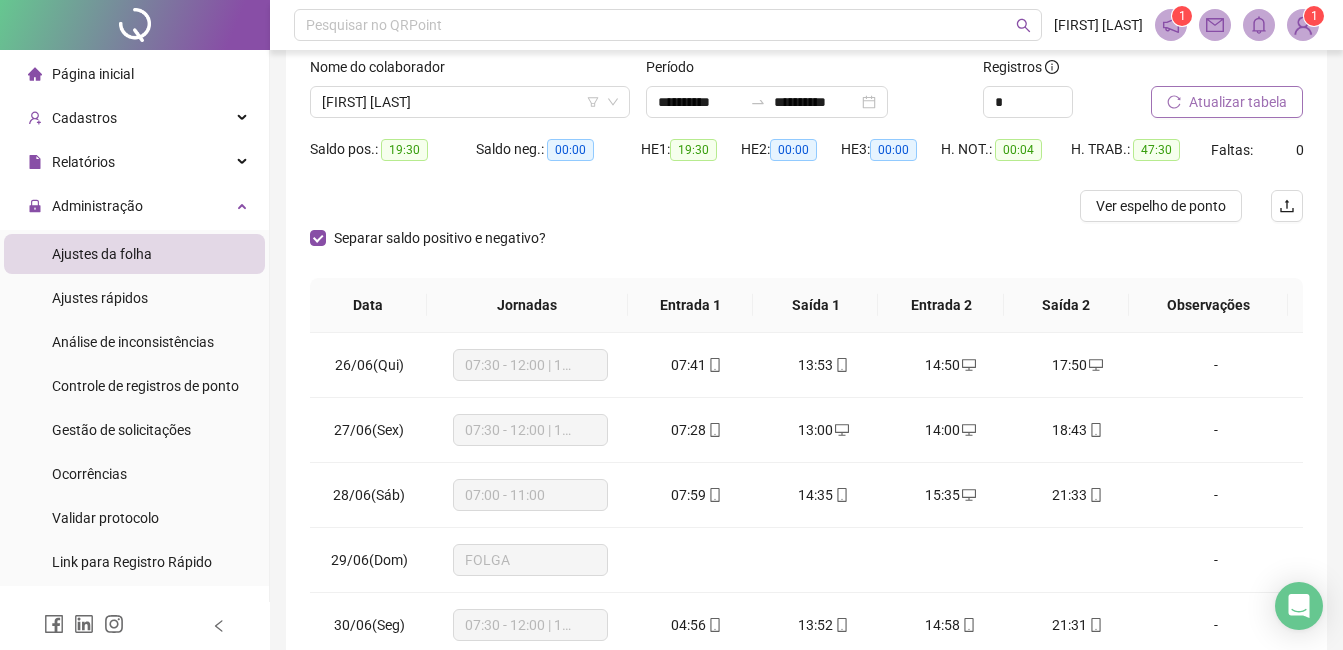 scroll, scrollTop: 0, scrollLeft: 0, axis: both 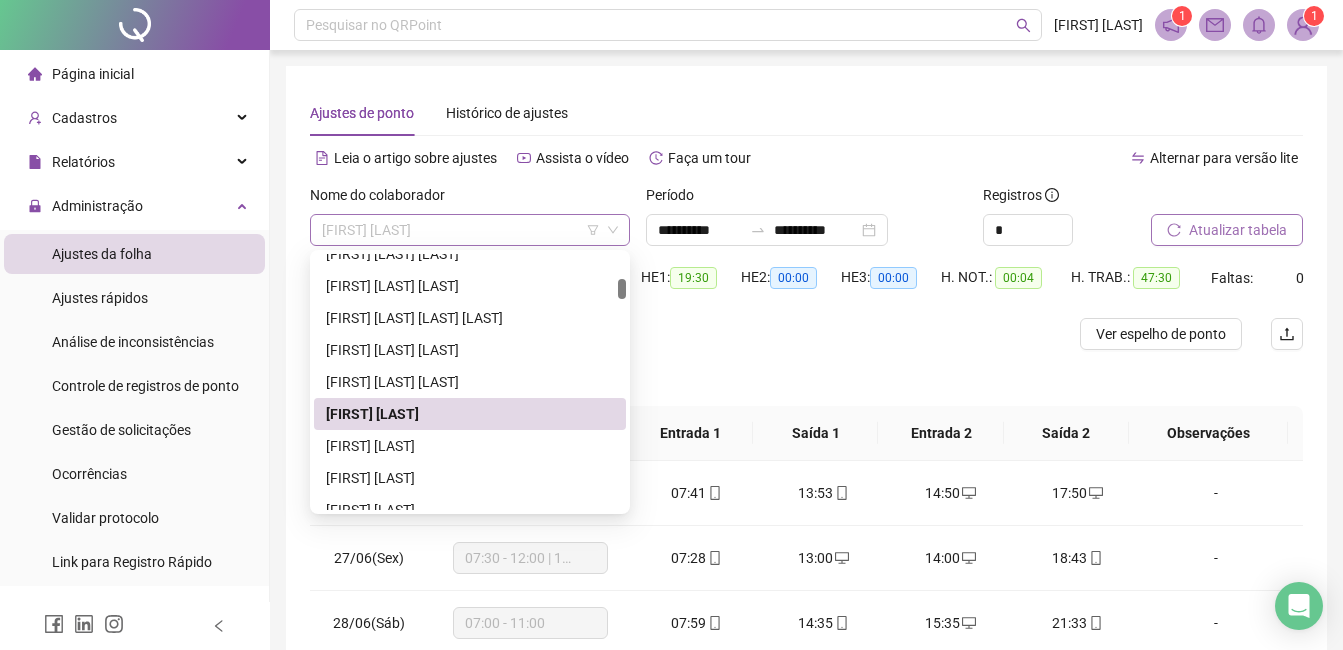 click on "[FIRST] [LAST]" at bounding box center [470, 230] 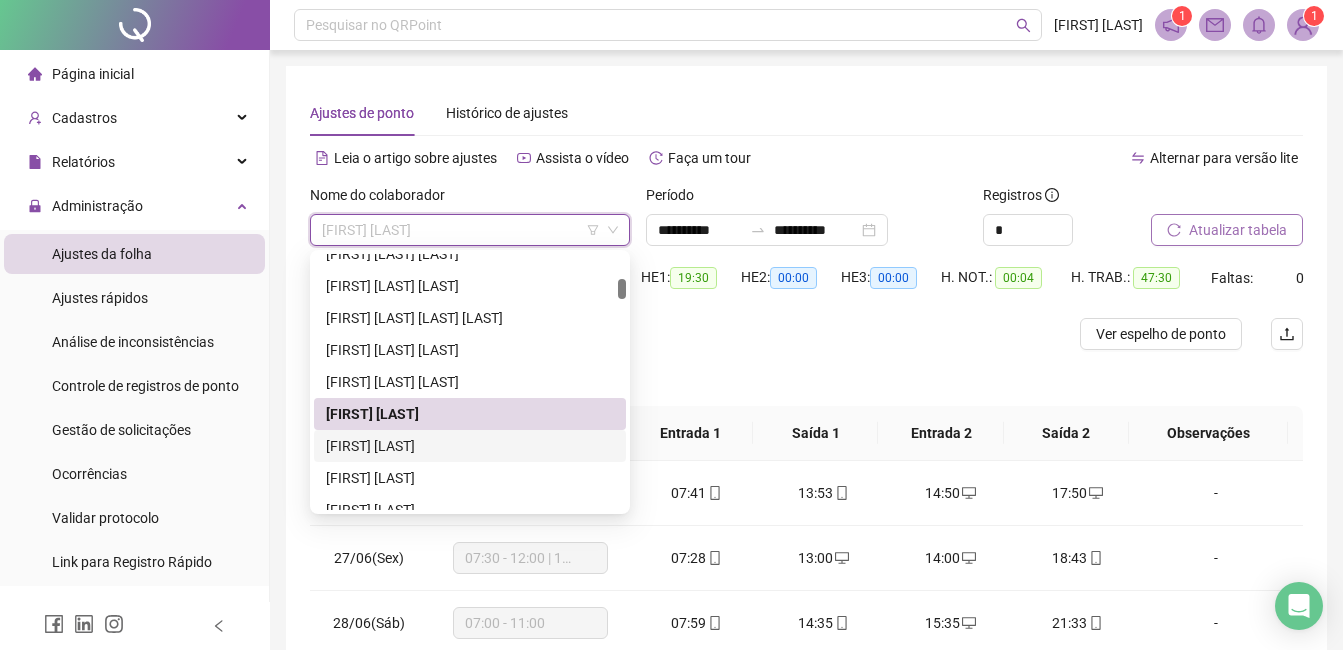 click on "[FIRST] [LAST]" at bounding box center [470, 446] 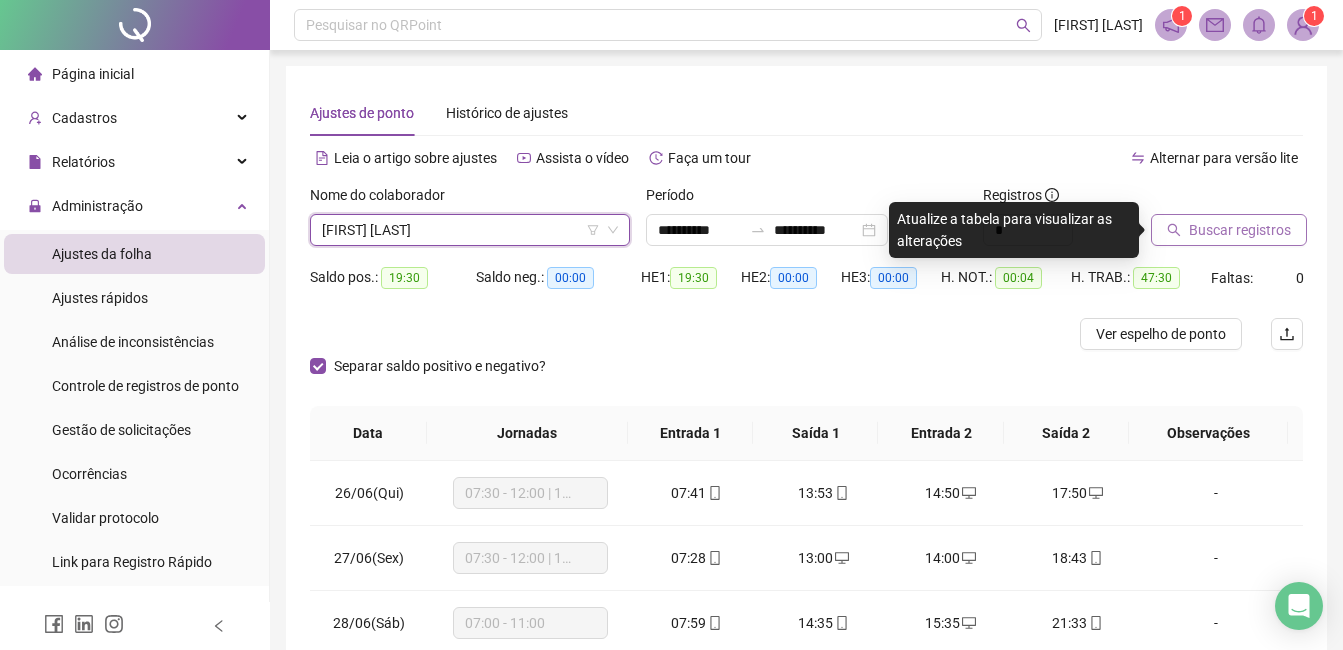 click on "Buscar registros" at bounding box center [1240, 230] 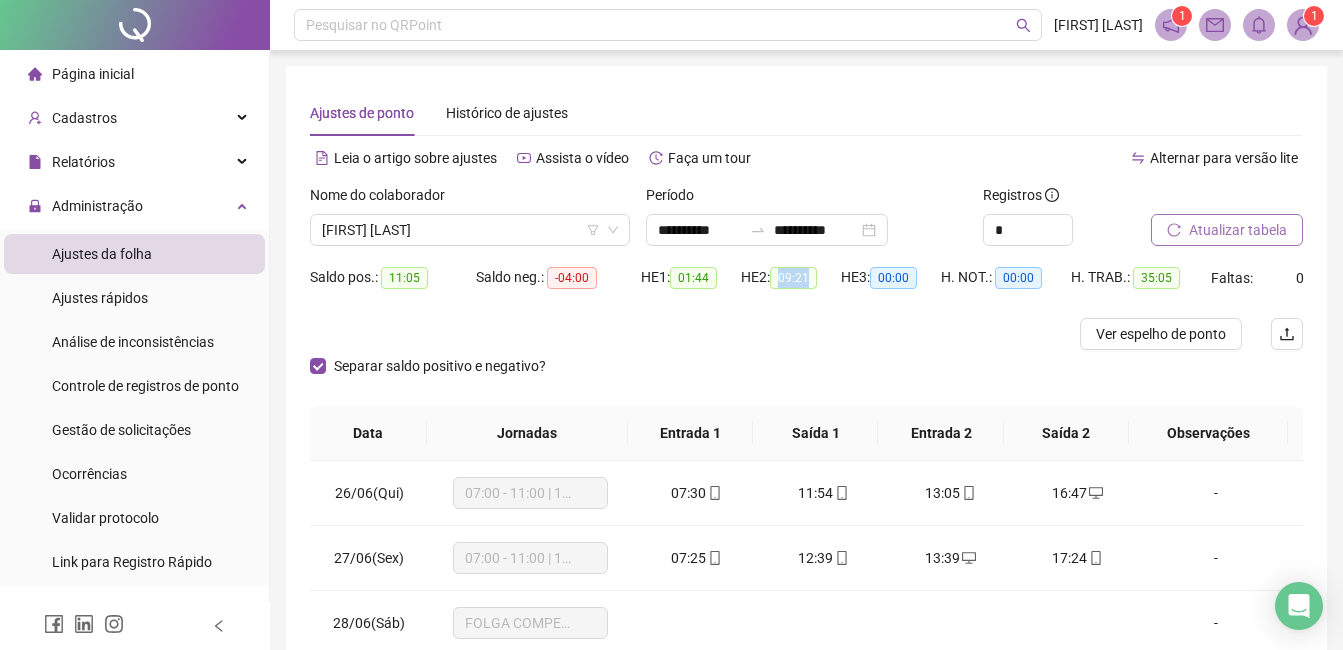 drag, startPoint x: 794, startPoint y: 275, endPoint x: 817, endPoint y: 276, distance: 23.021729 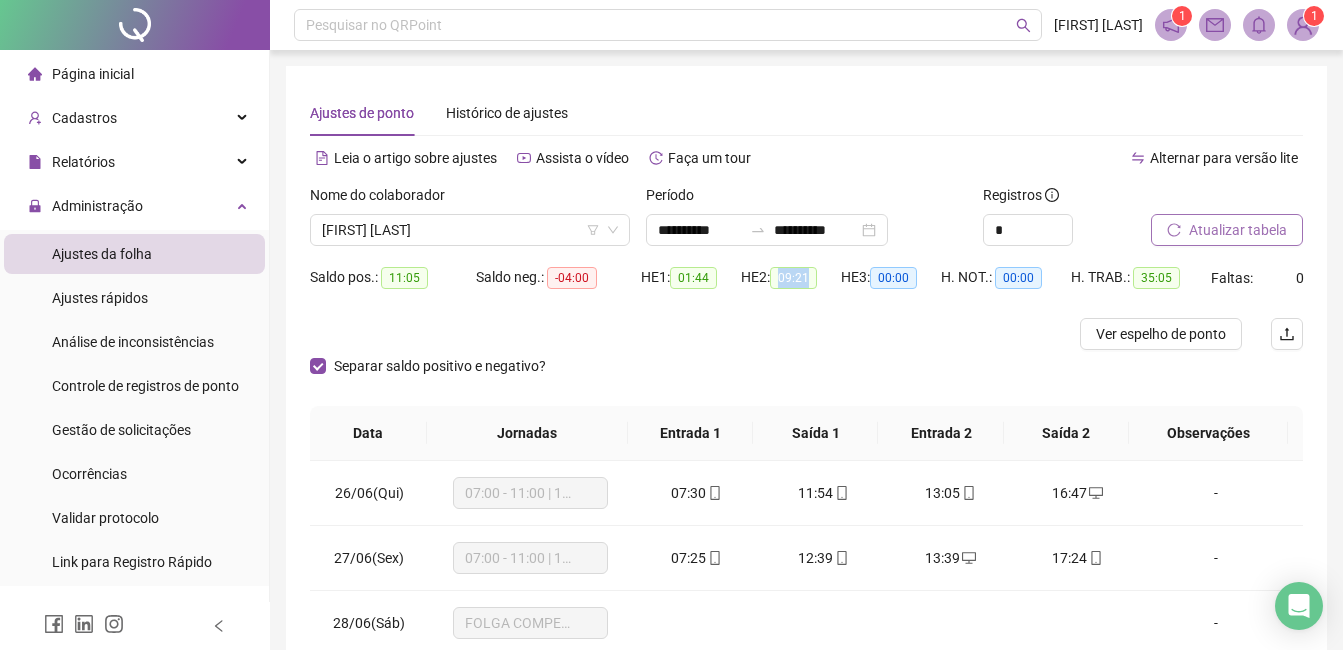 copy on "09:21" 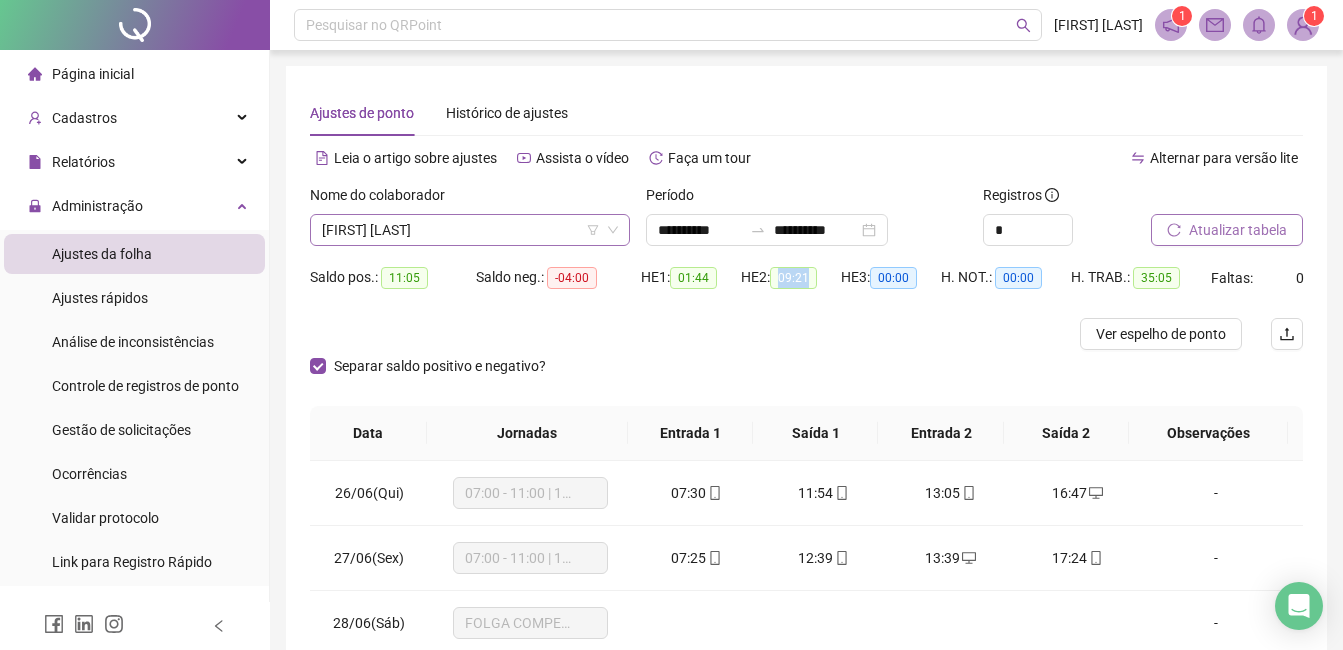 click on "[FIRST] [LAST]" at bounding box center [470, 230] 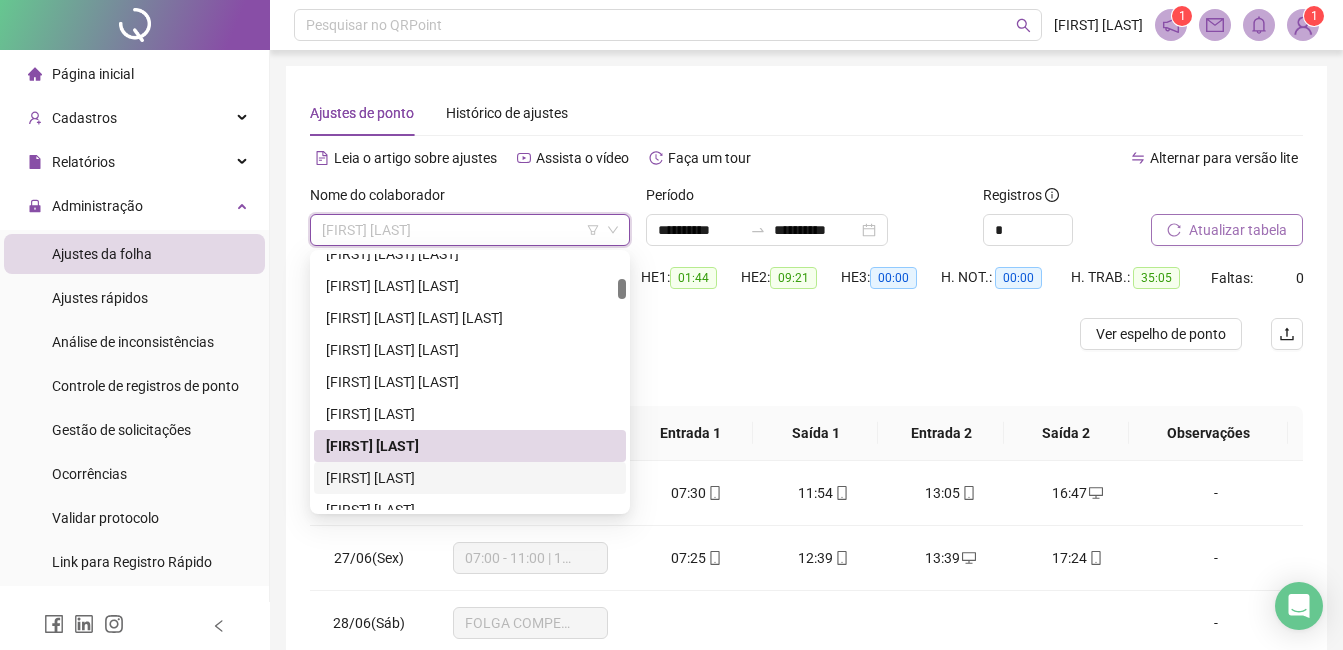 click on "[FIRST] [LAST]" at bounding box center [470, 478] 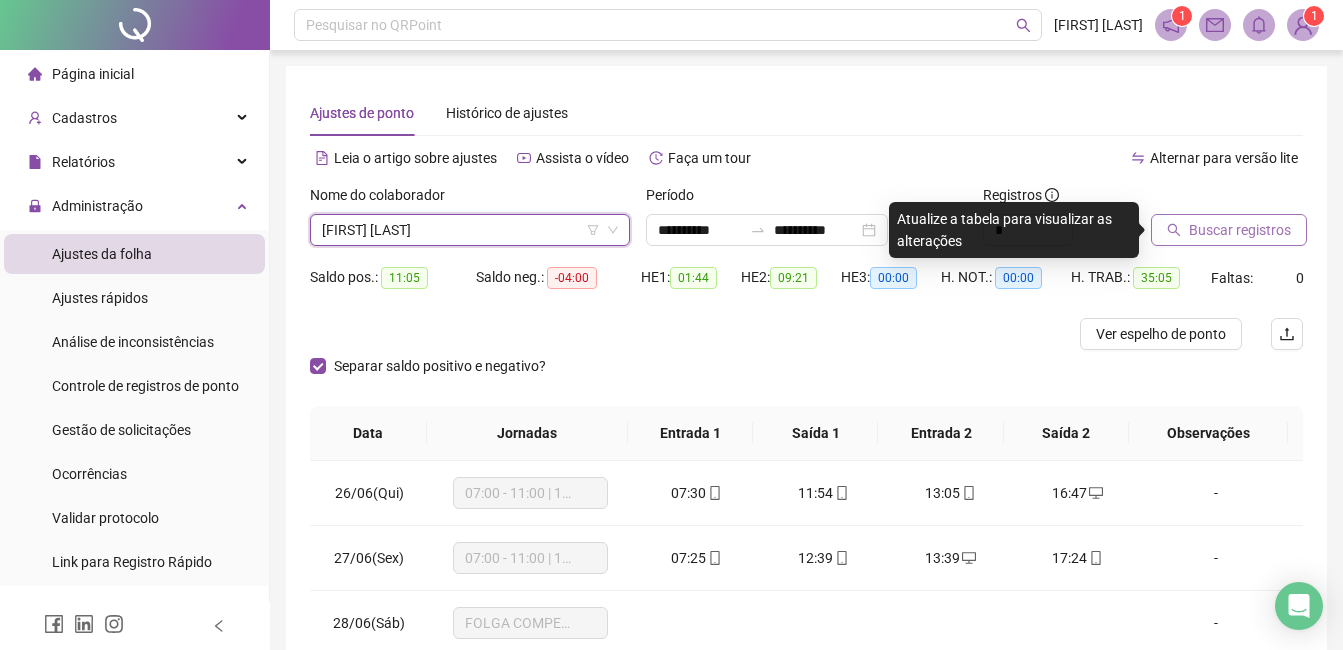 click on "Buscar registros" at bounding box center [1240, 230] 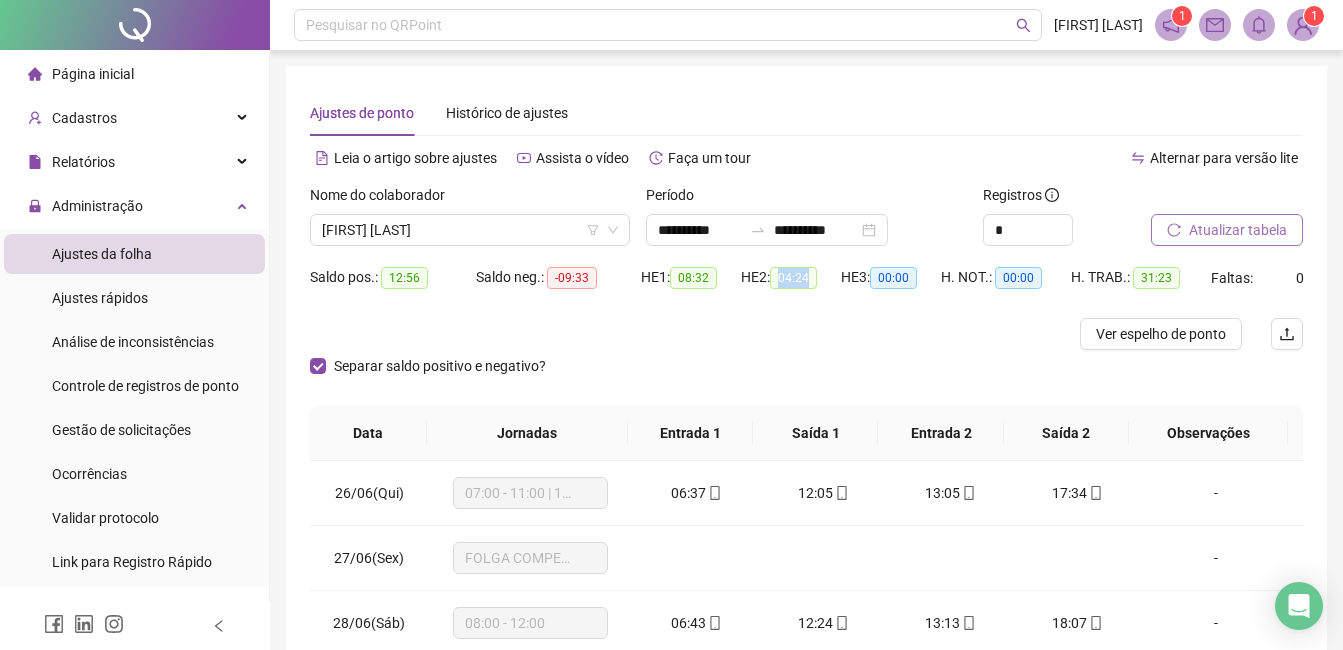 click on "HE 2:   04:24" at bounding box center (791, 278) 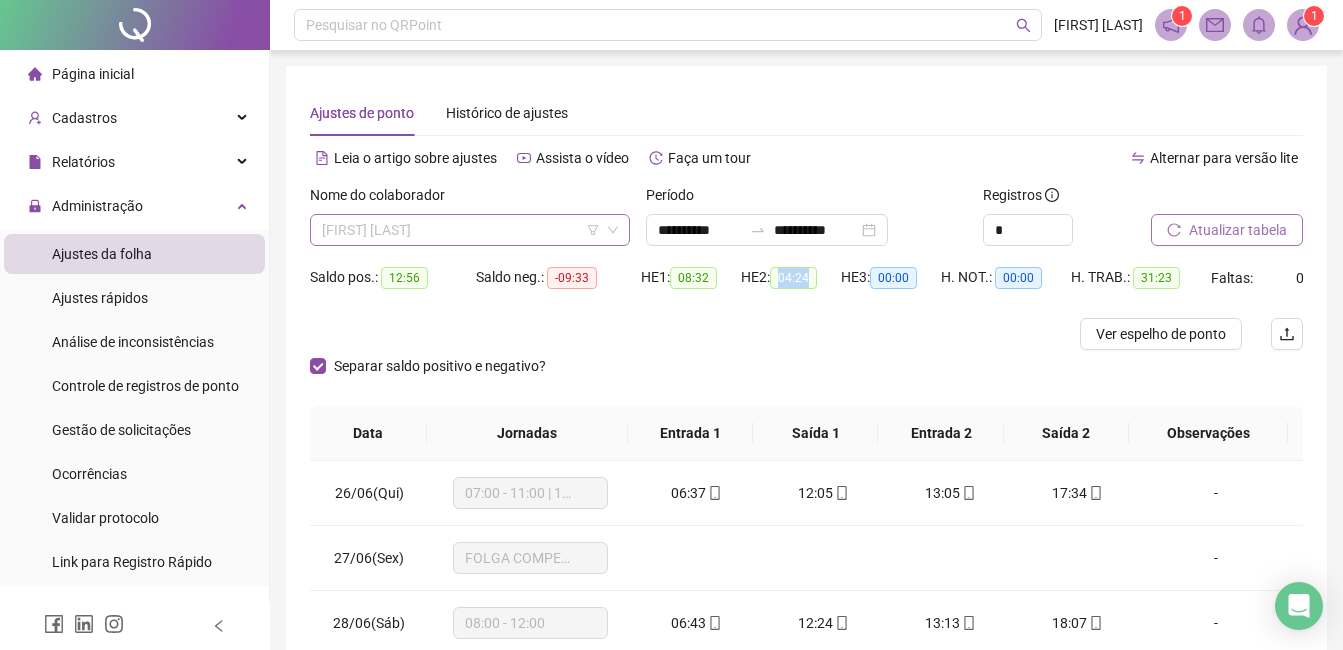drag, startPoint x: 507, startPoint y: 231, endPoint x: 517, endPoint y: 245, distance: 17.20465 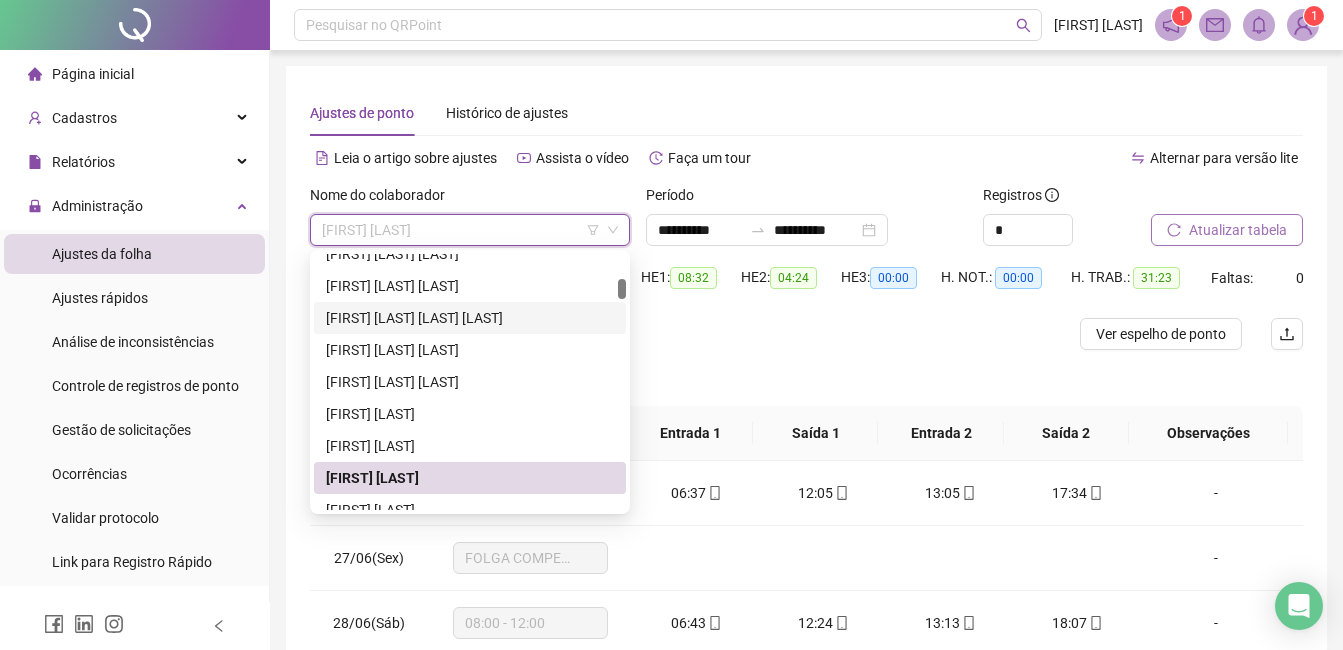 scroll, scrollTop: 500, scrollLeft: 0, axis: vertical 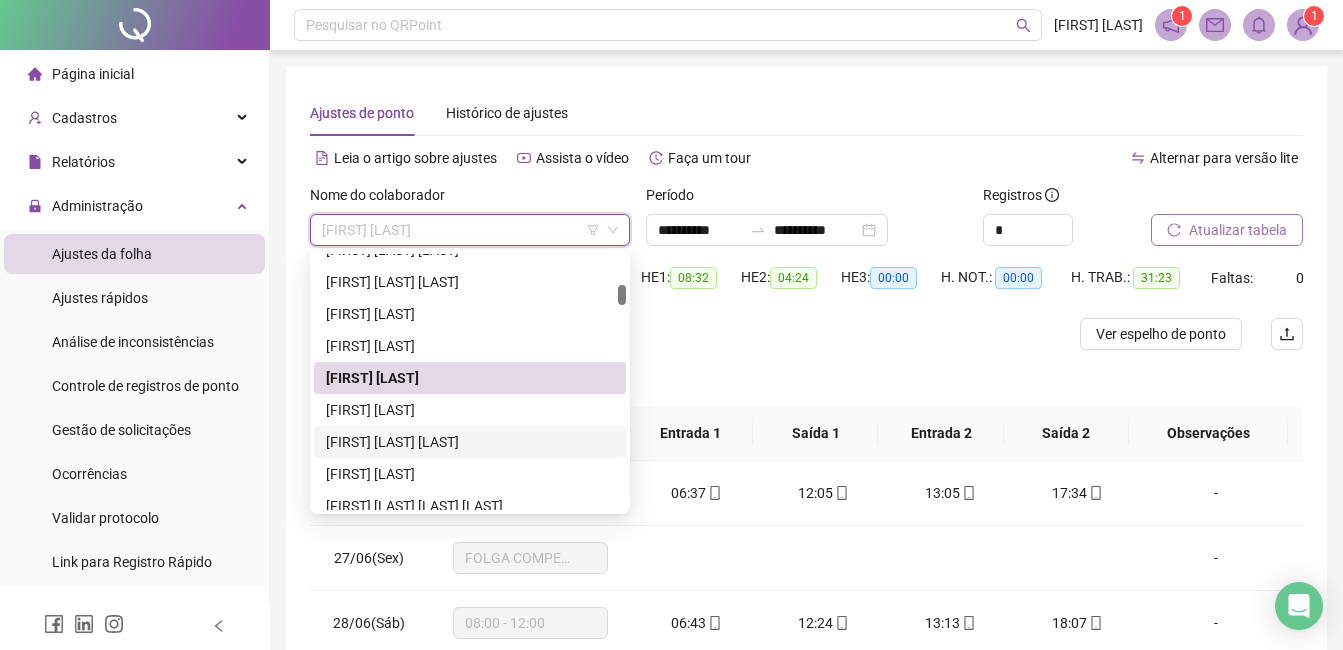 drag, startPoint x: 422, startPoint y: 440, endPoint x: 563, endPoint y: 423, distance: 142.02112 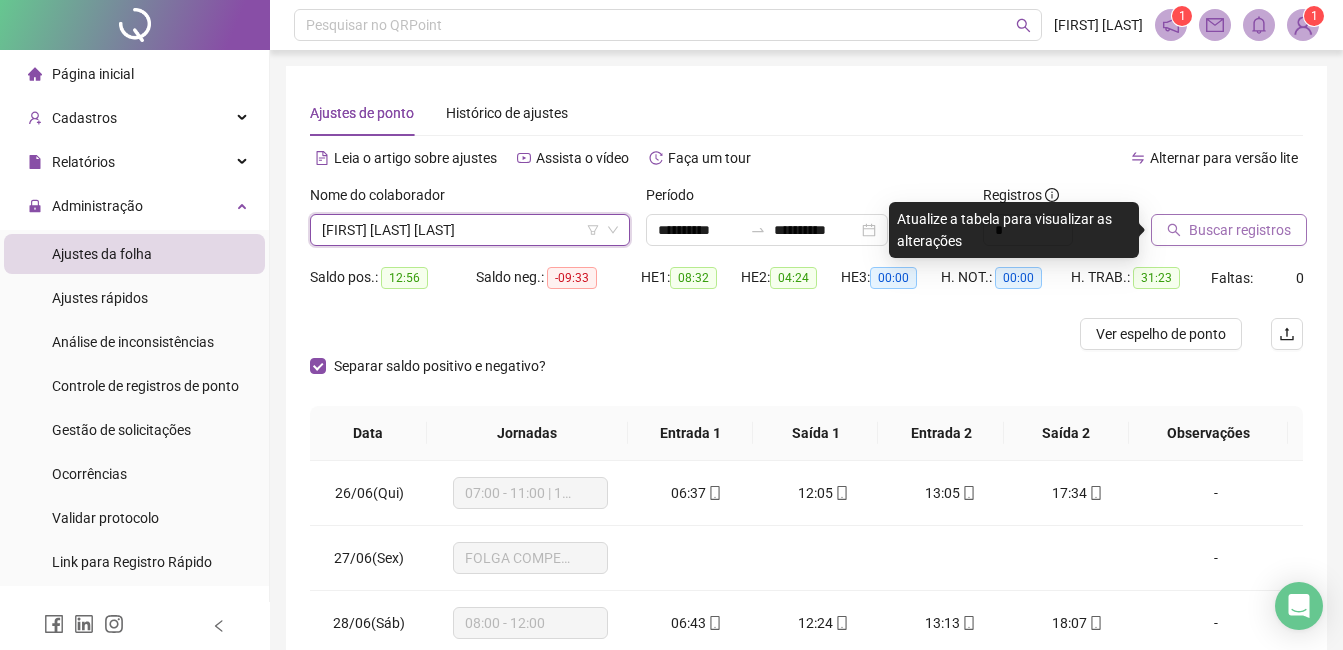 click on "Buscar registros" at bounding box center (1240, 230) 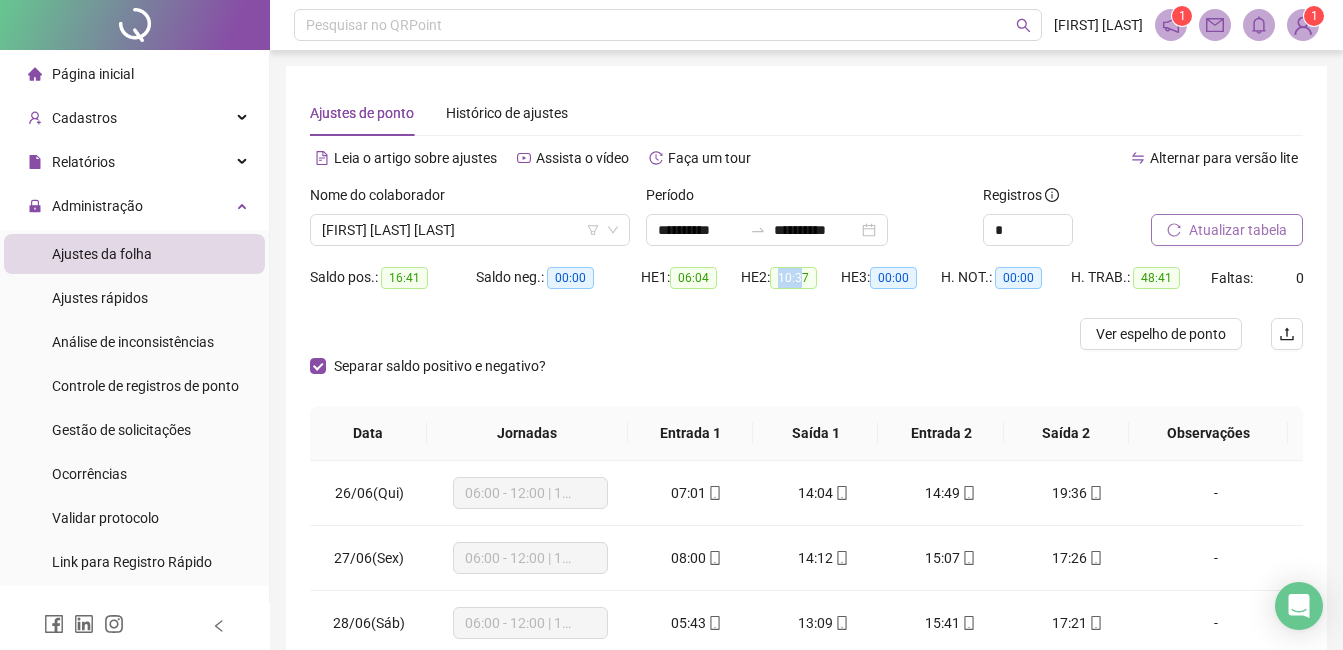 drag, startPoint x: 797, startPoint y: 279, endPoint x: 809, endPoint y: 279, distance: 12 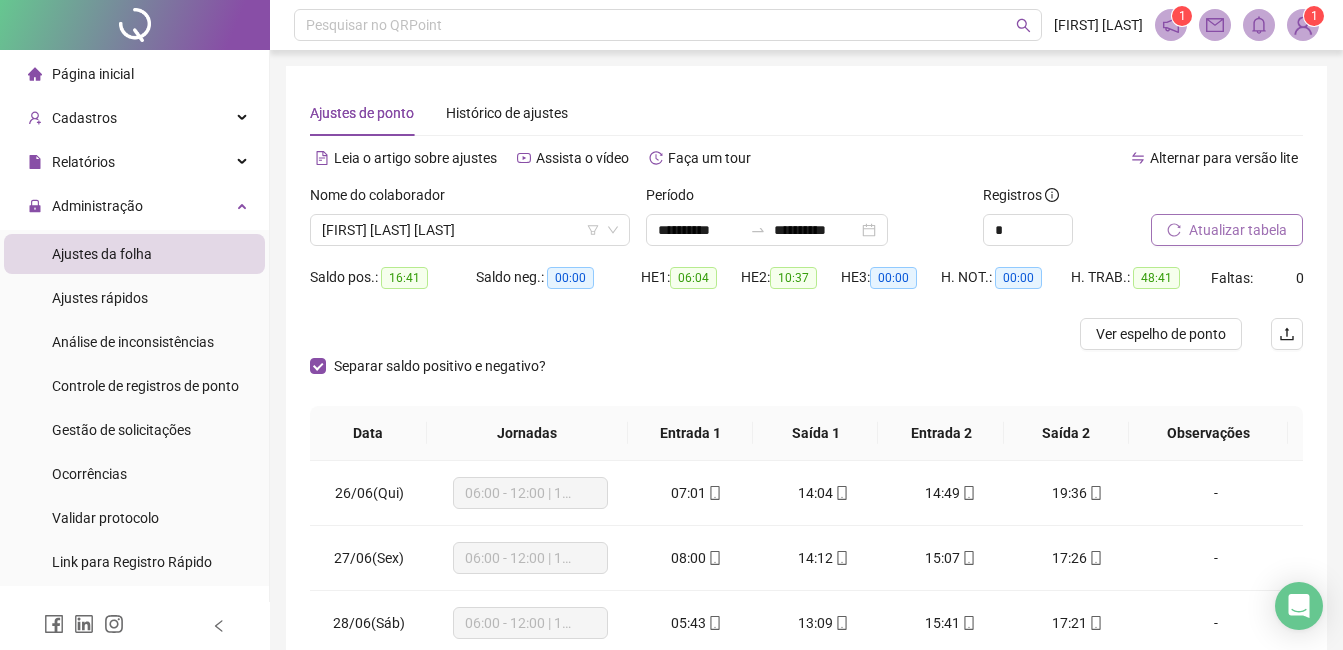 drag, startPoint x: 809, startPoint y: 279, endPoint x: 802, endPoint y: 308, distance: 29.832869 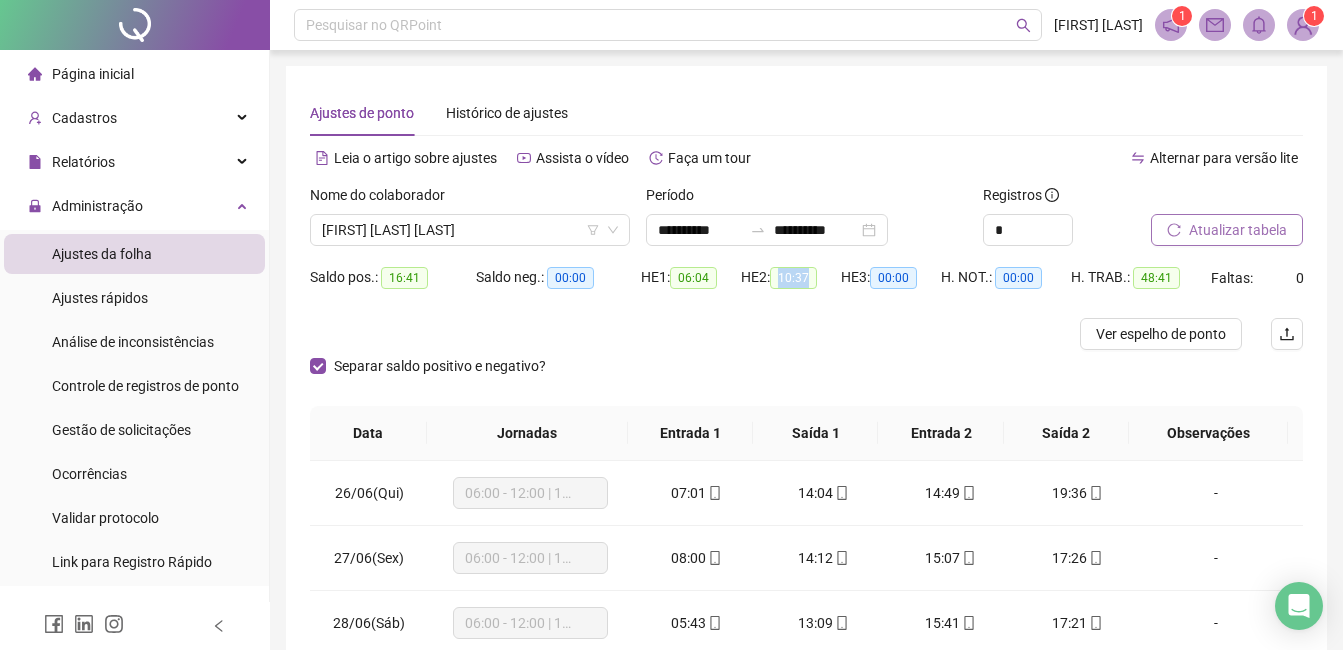 drag, startPoint x: 782, startPoint y: 277, endPoint x: 825, endPoint y: 277, distance: 43 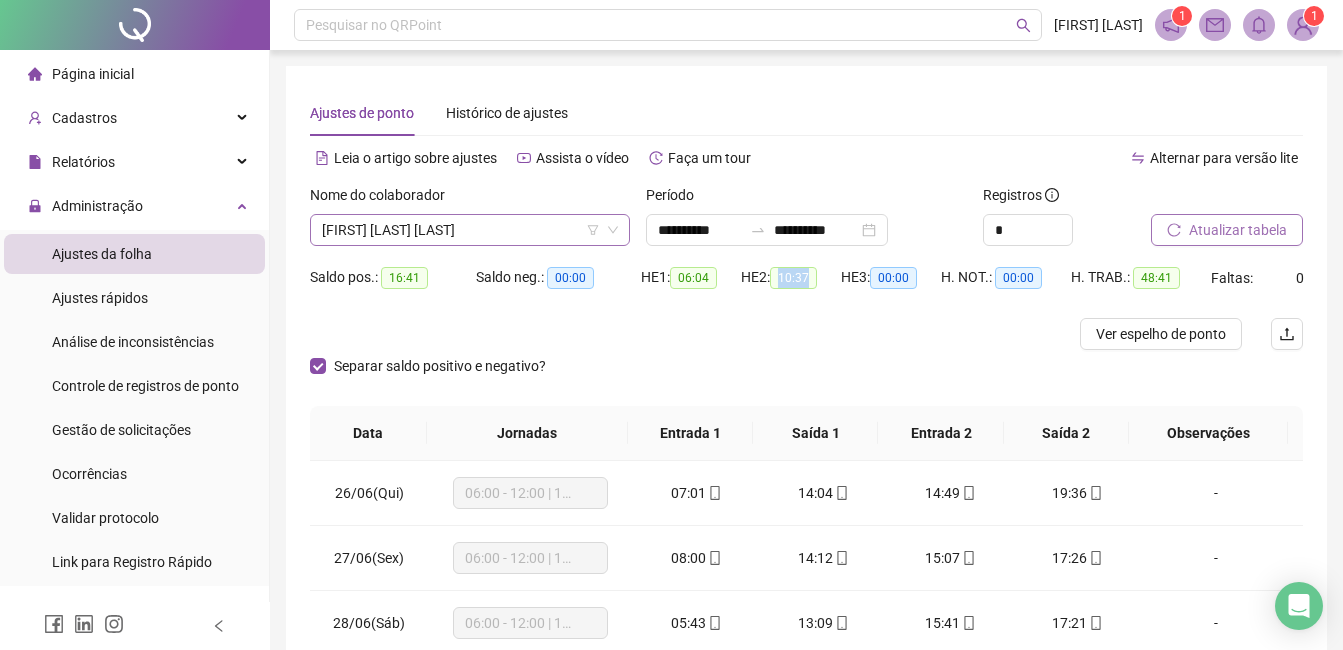 click on "[FIRST] [LAST] [LAST]" at bounding box center (470, 230) 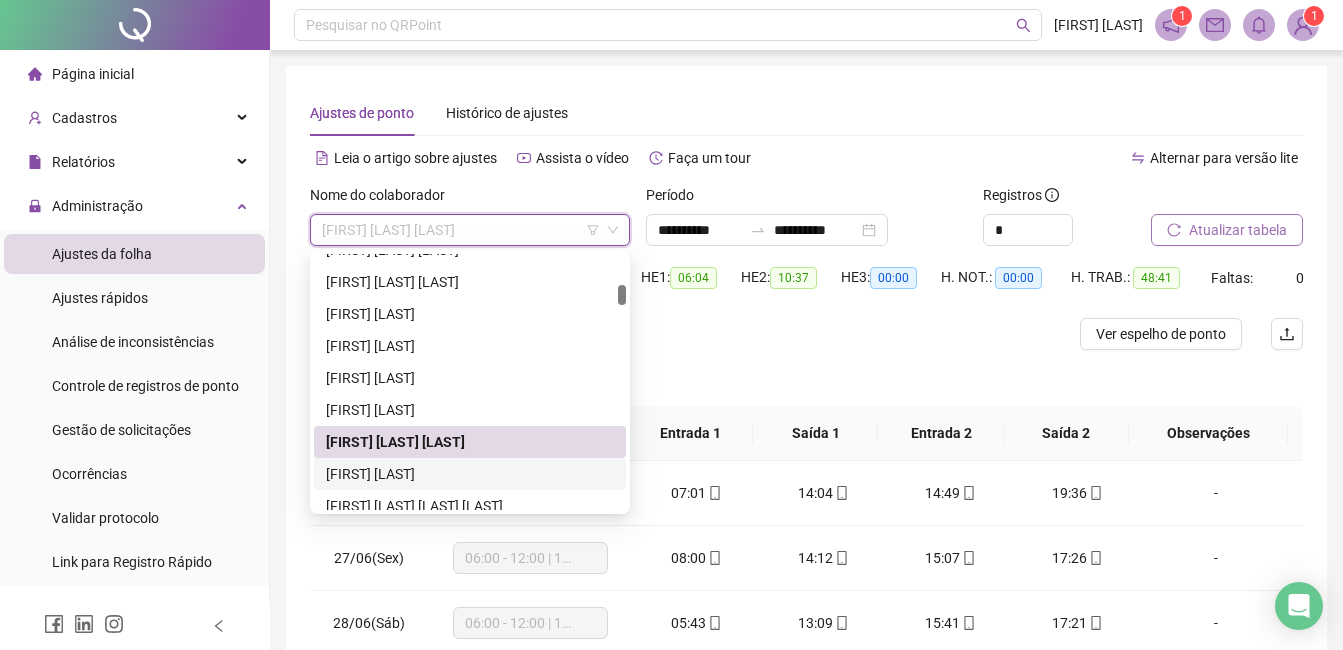 click on "[FIRST] [LAST]" at bounding box center [470, 474] 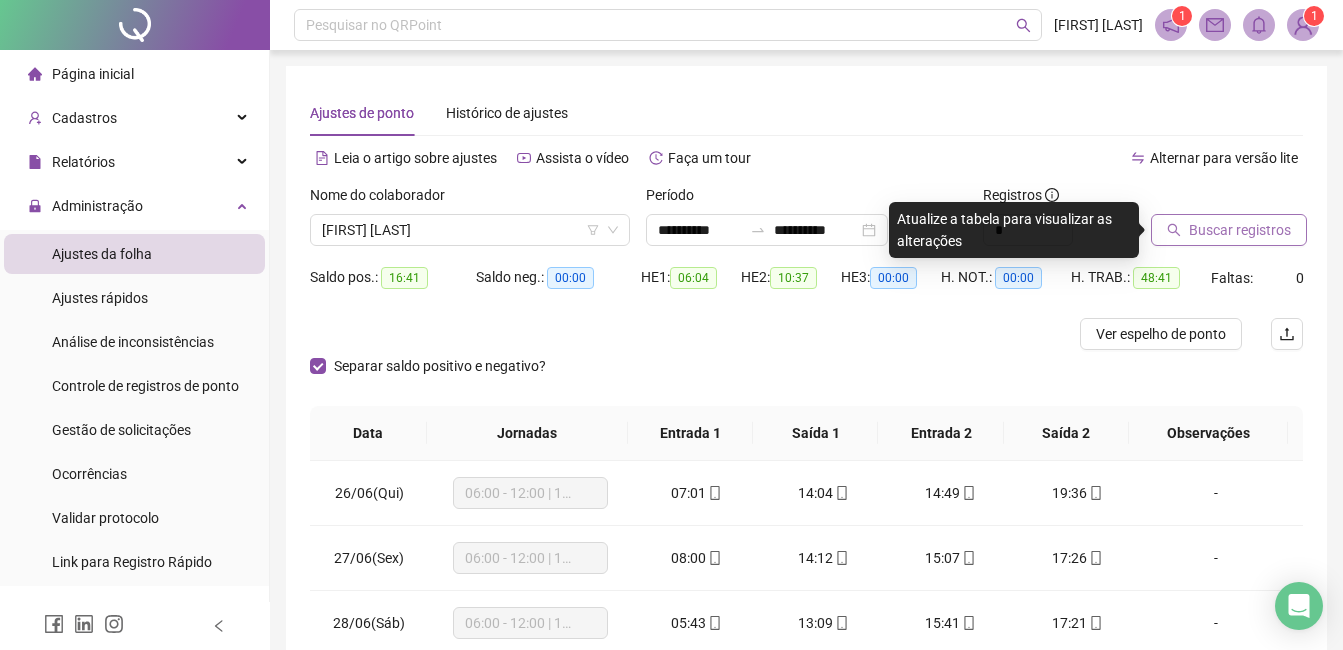click on "Buscar registros" at bounding box center [1240, 230] 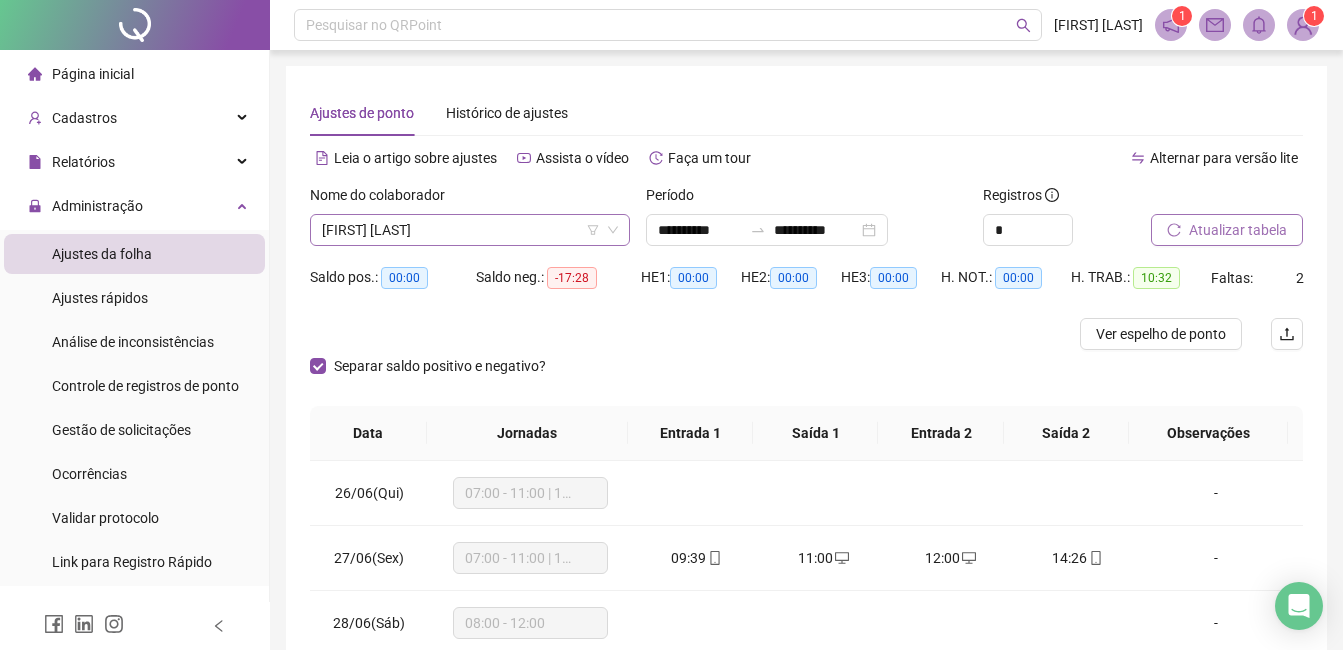 click on "[FIRST] [LAST]" at bounding box center (470, 230) 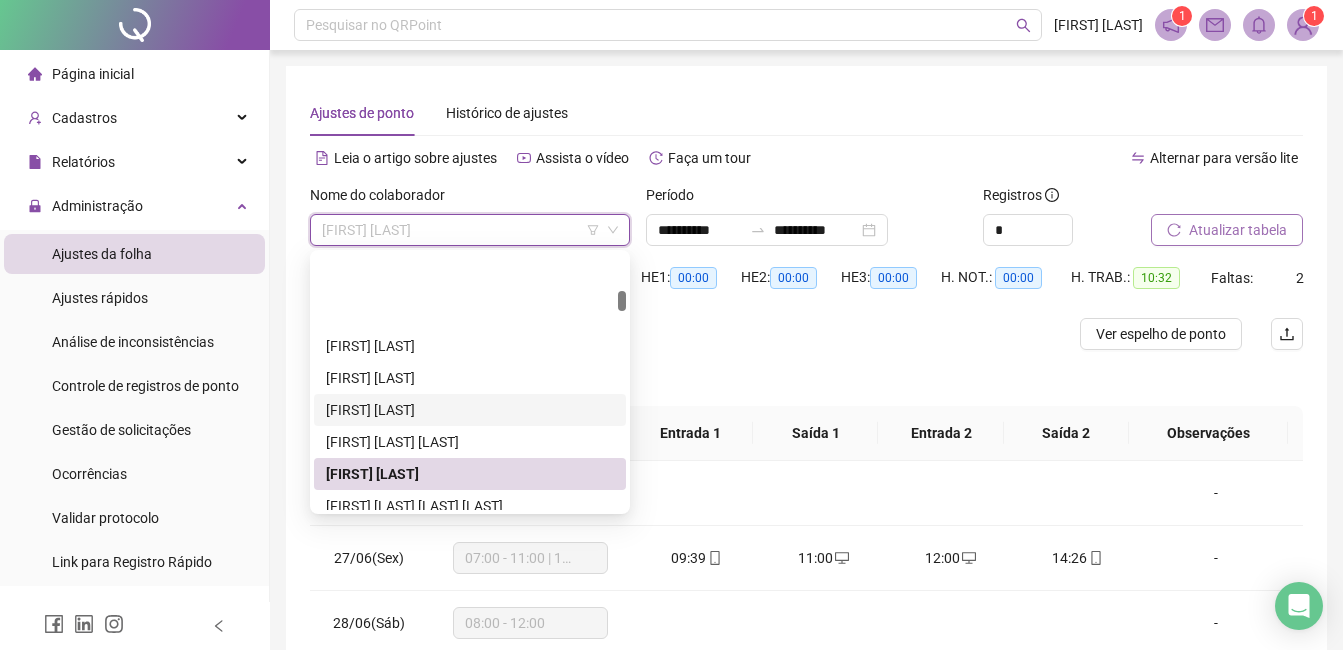 scroll, scrollTop: 600, scrollLeft: 0, axis: vertical 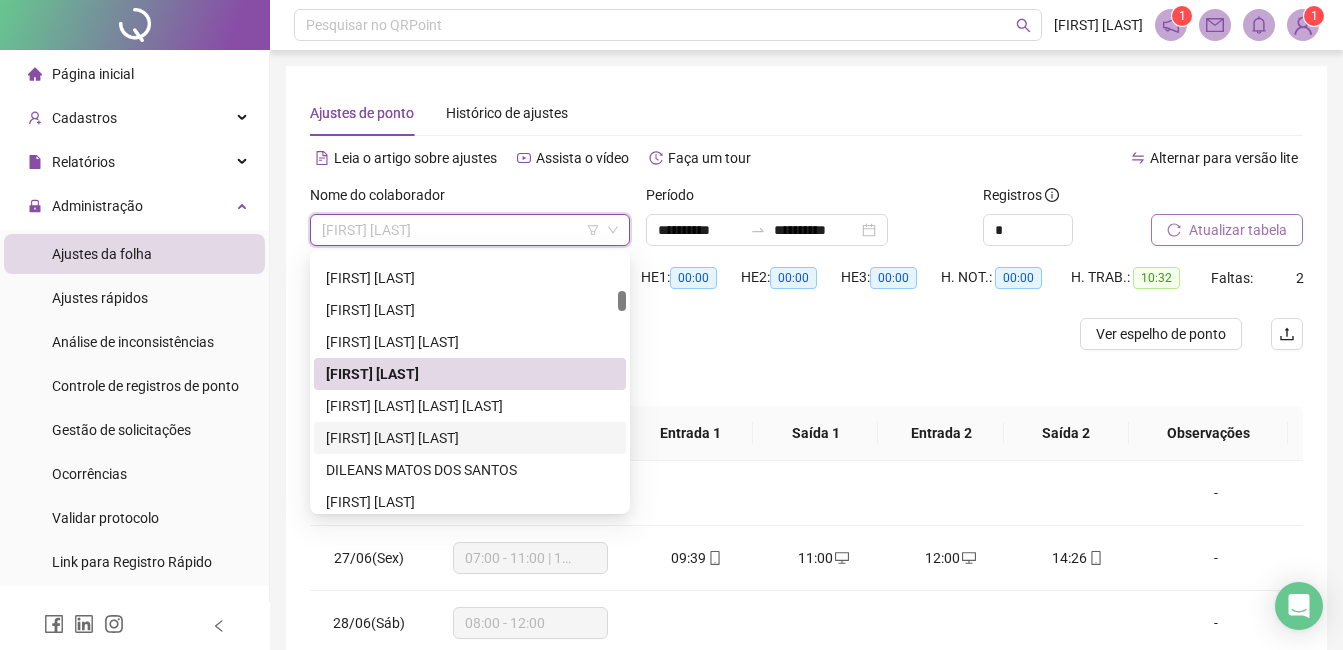click on "[FIRST] [LAST] [LAST]" at bounding box center [470, 438] 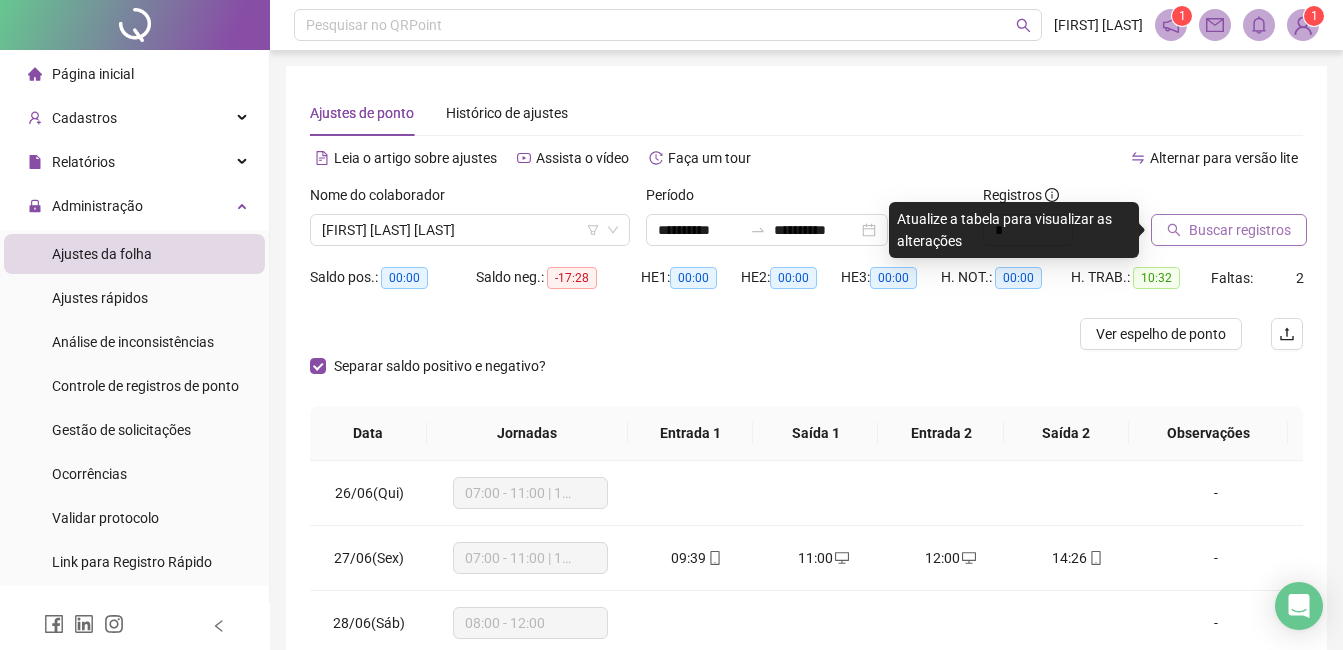 click on "Buscar registros" at bounding box center [1240, 230] 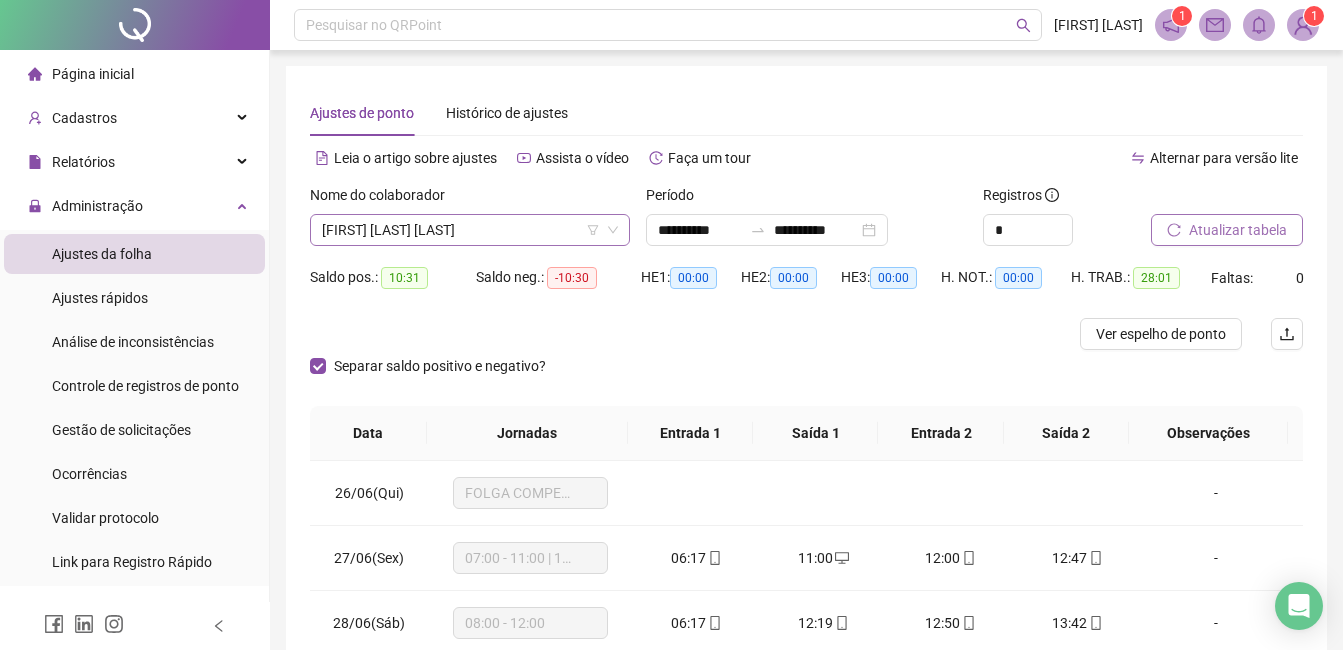 click on "[FIRST] [LAST] [LAST]" at bounding box center [470, 230] 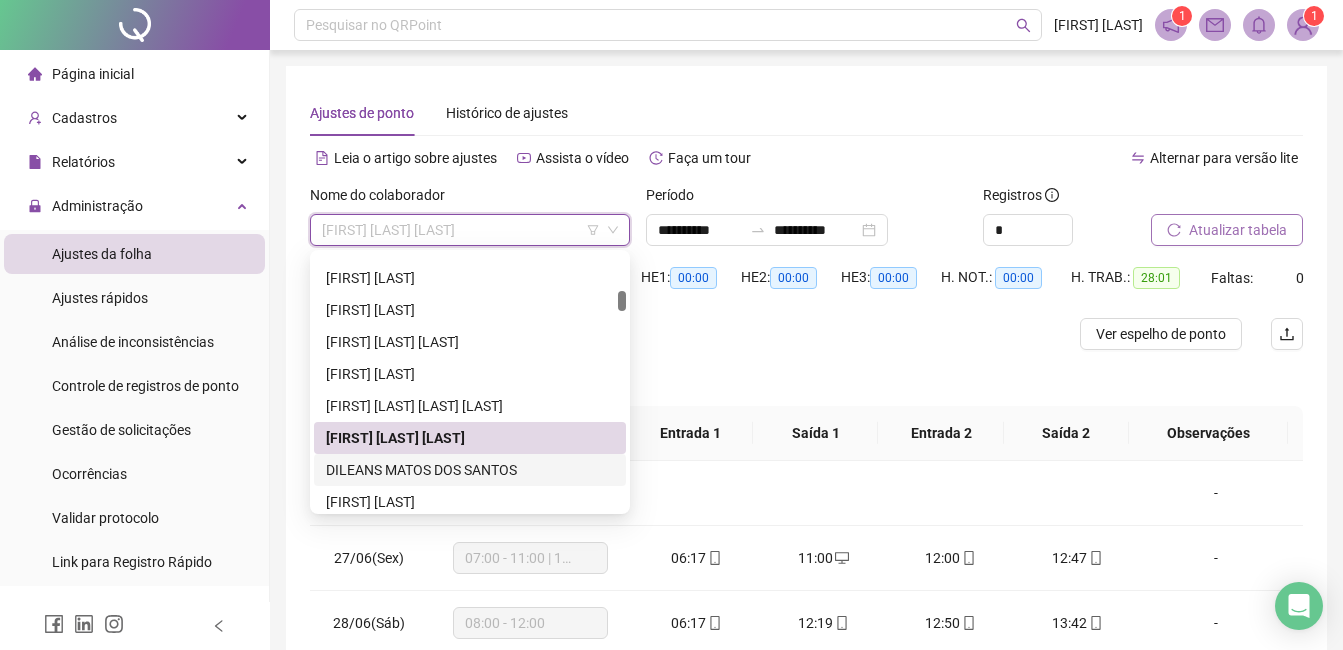 click on "DILEANS MATOS DOS SANTOS" at bounding box center (470, 470) 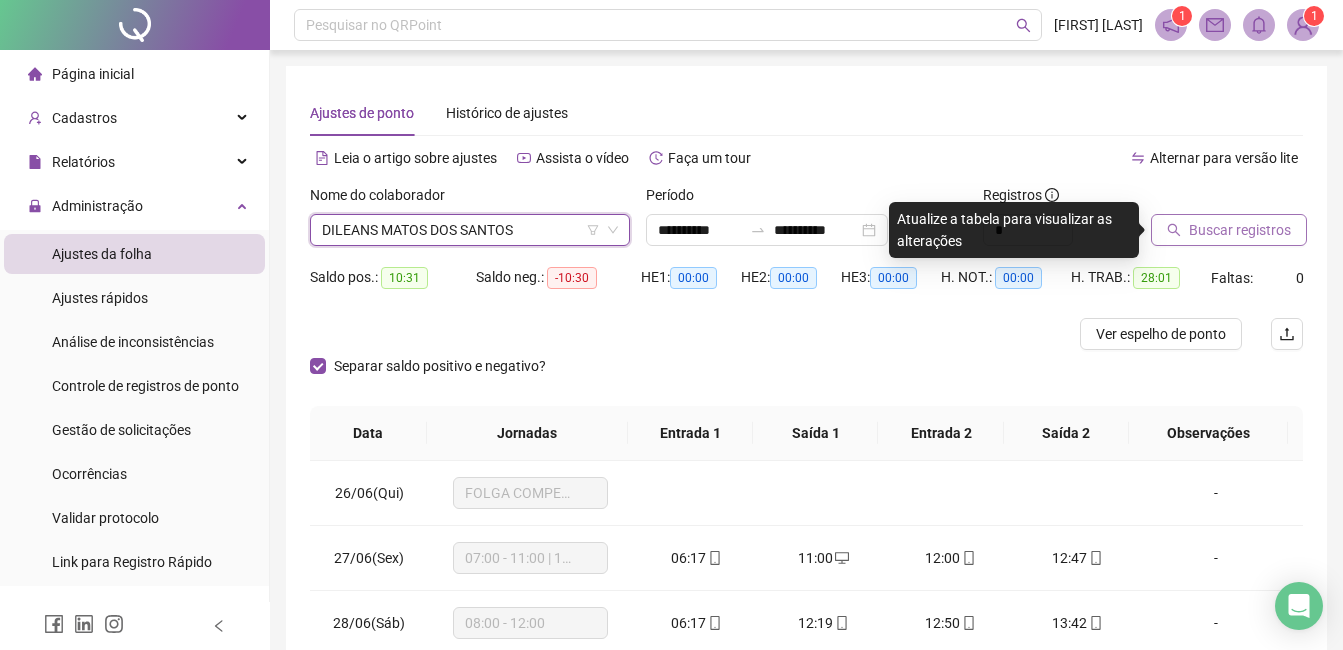 click on "Buscar registros" at bounding box center [1240, 230] 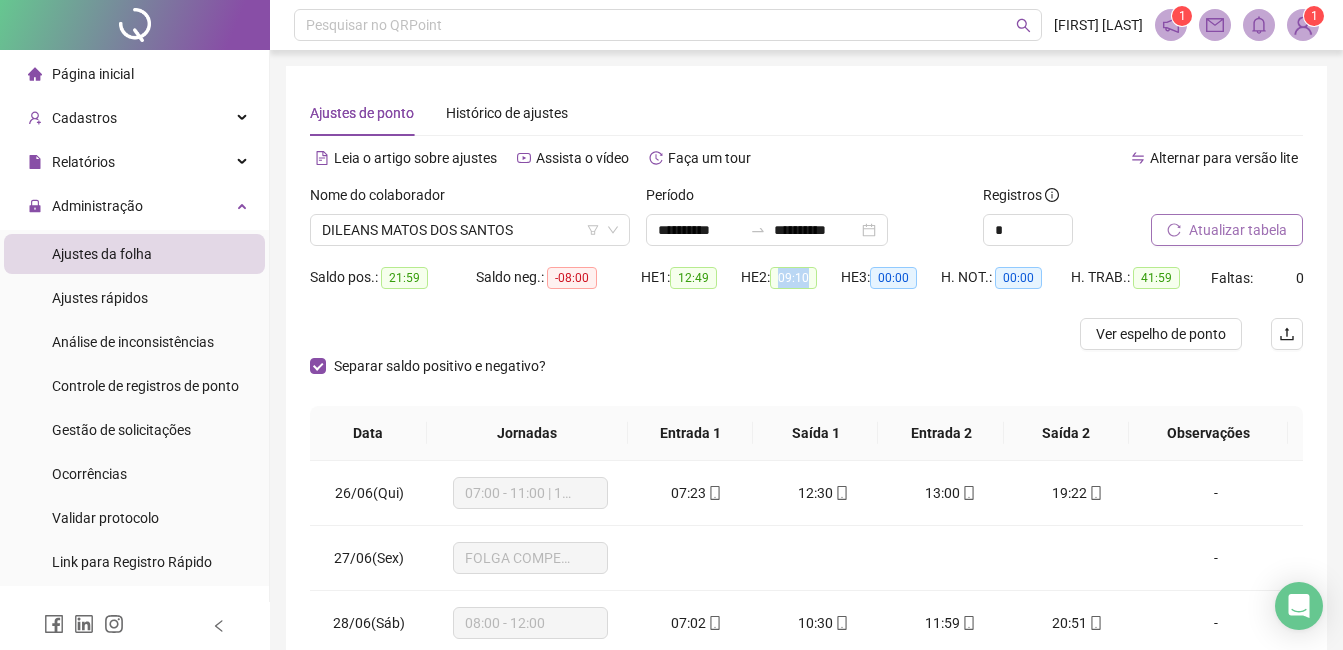drag, startPoint x: 776, startPoint y: 280, endPoint x: 811, endPoint y: 282, distance: 35.057095 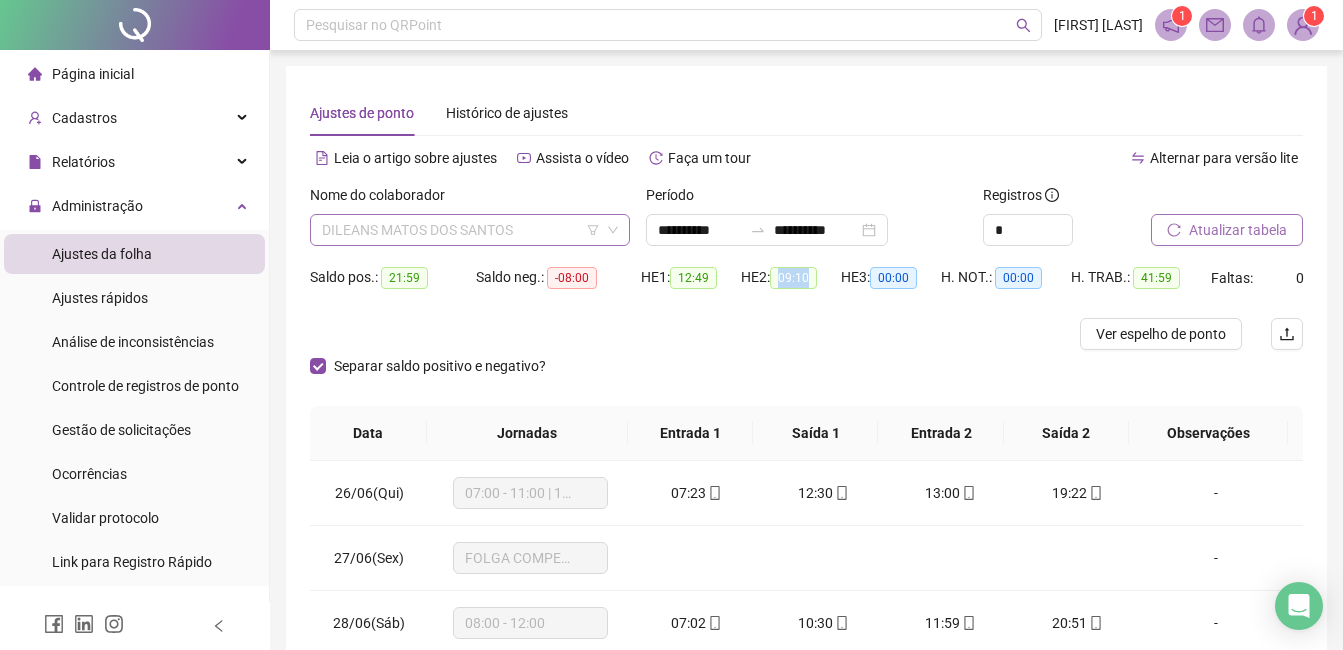 click on "DILEANS MATOS DOS SANTOS" at bounding box center [470, 230] 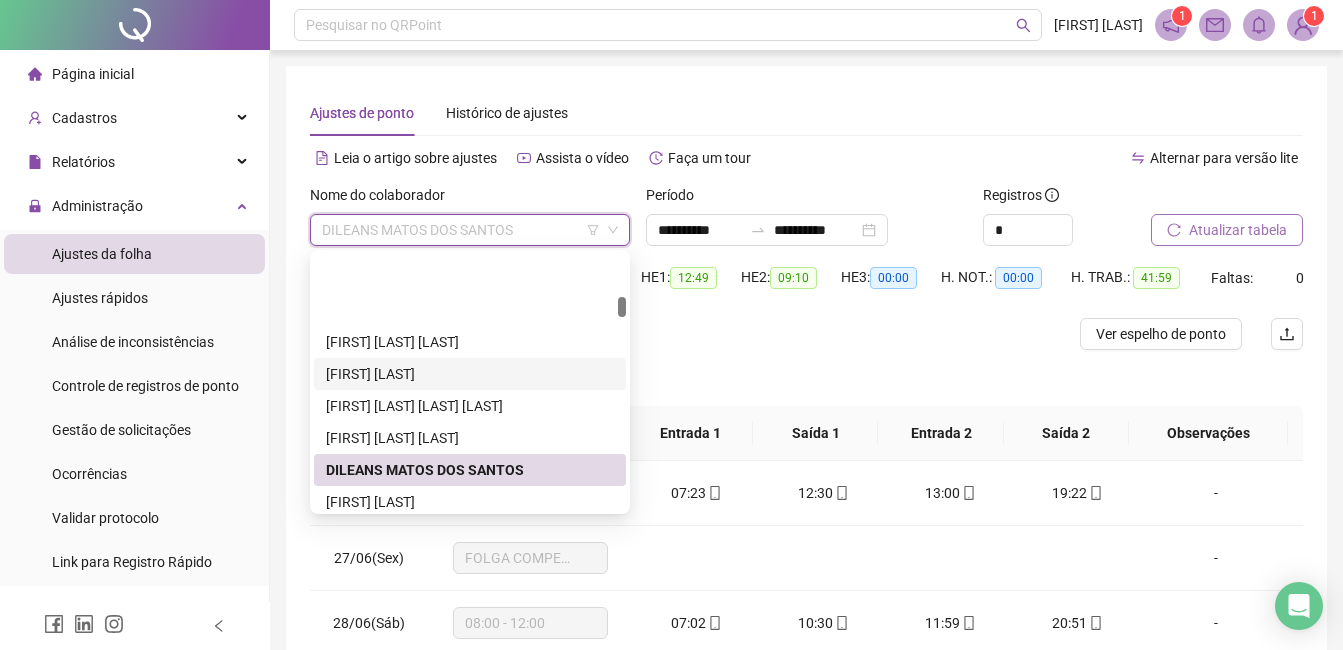 scroll, scrollTop: 700, scrollLeft: 0, axis: vertical 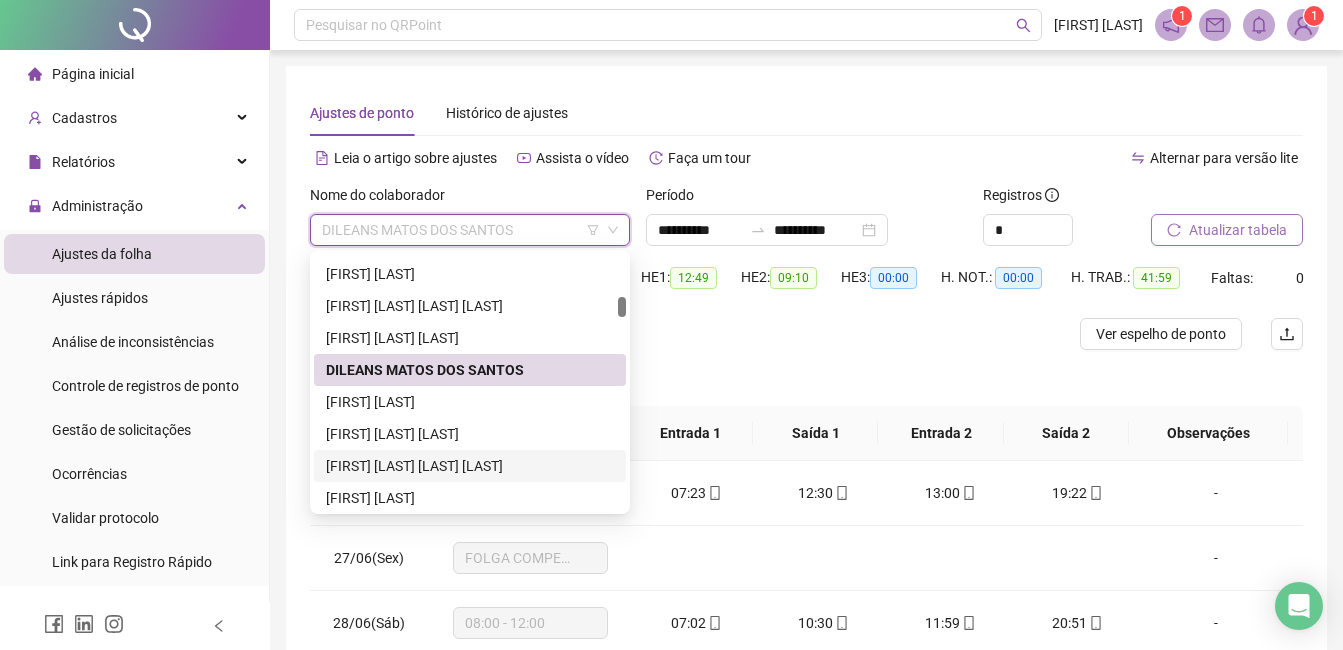 click on "[FIRST] [LAST] [LAST] [LAST]" at bounding box center [470, 466] 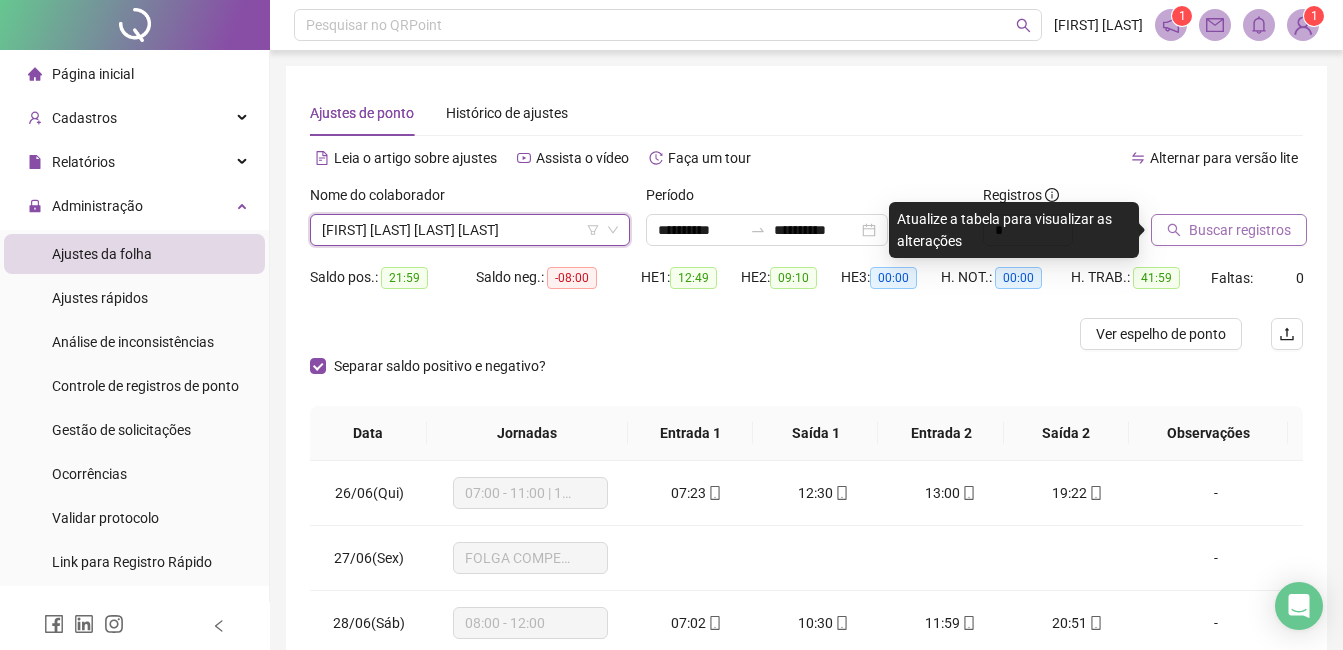 click on "[FIRST] [LAST] [LAST] [LAST]" at bounding box center [470, 230] 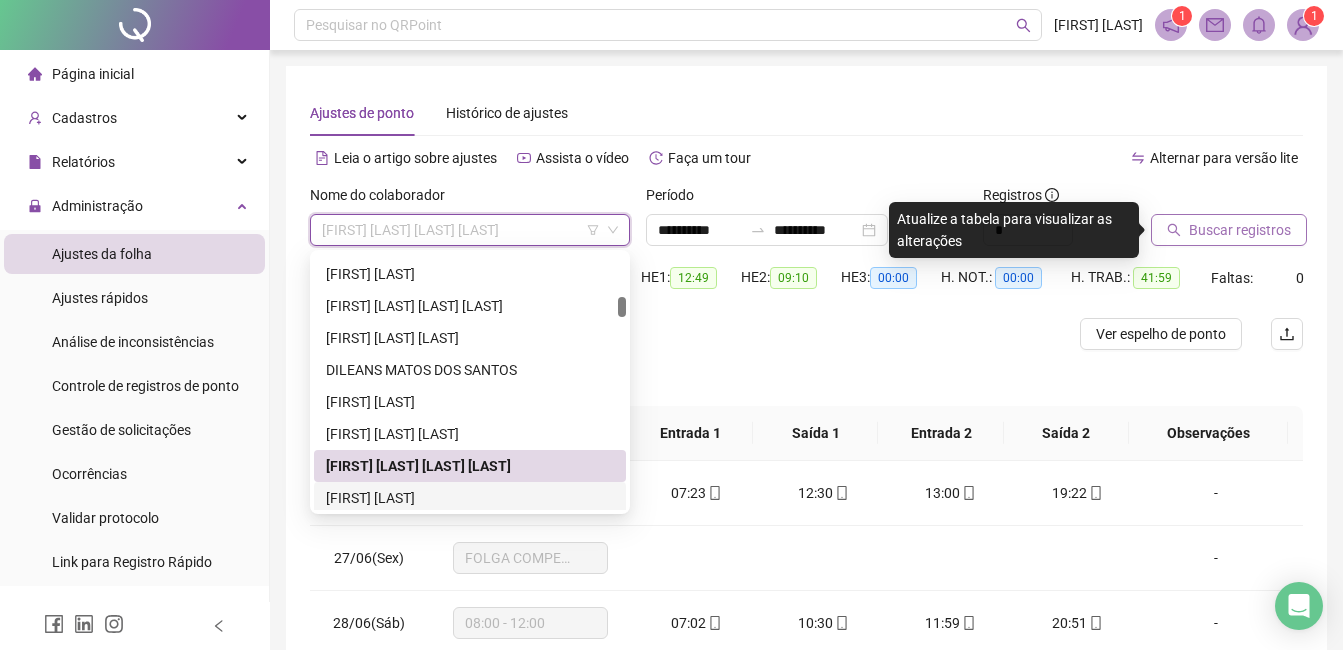 click on "[FIRST] [LAST]" at bounding box center [470, 498] 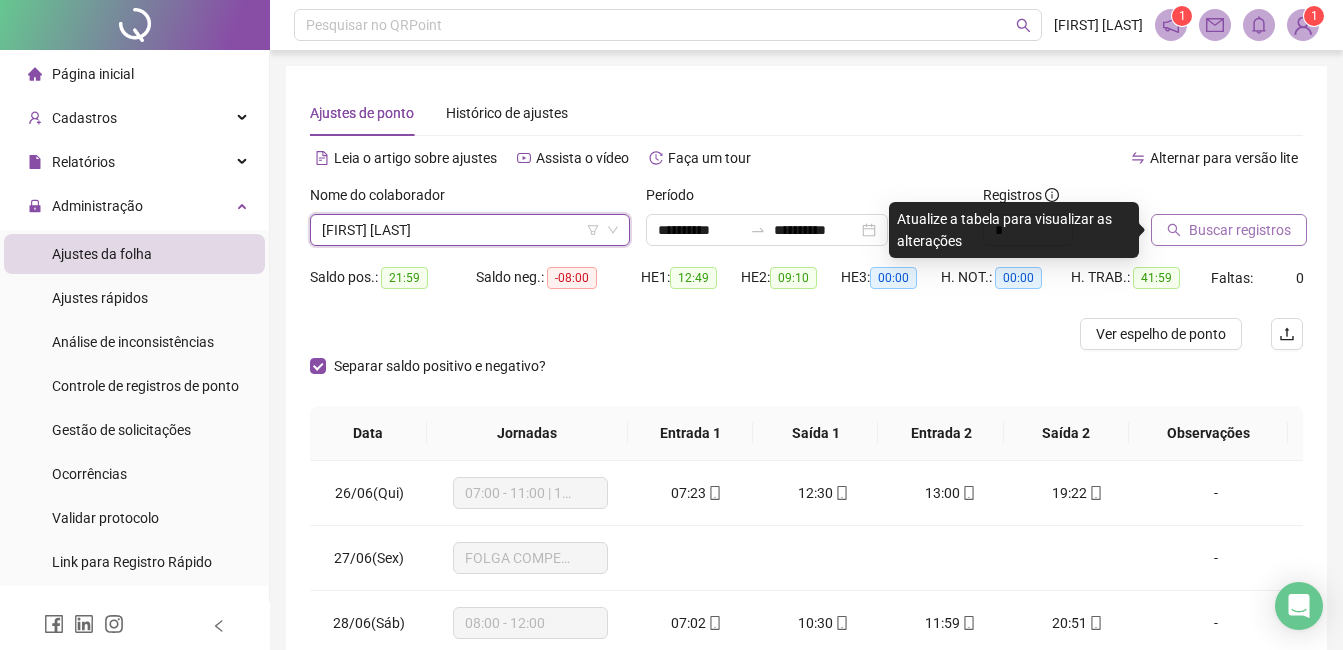 click on "Buscar registros" at bounding box center [1240, 230] 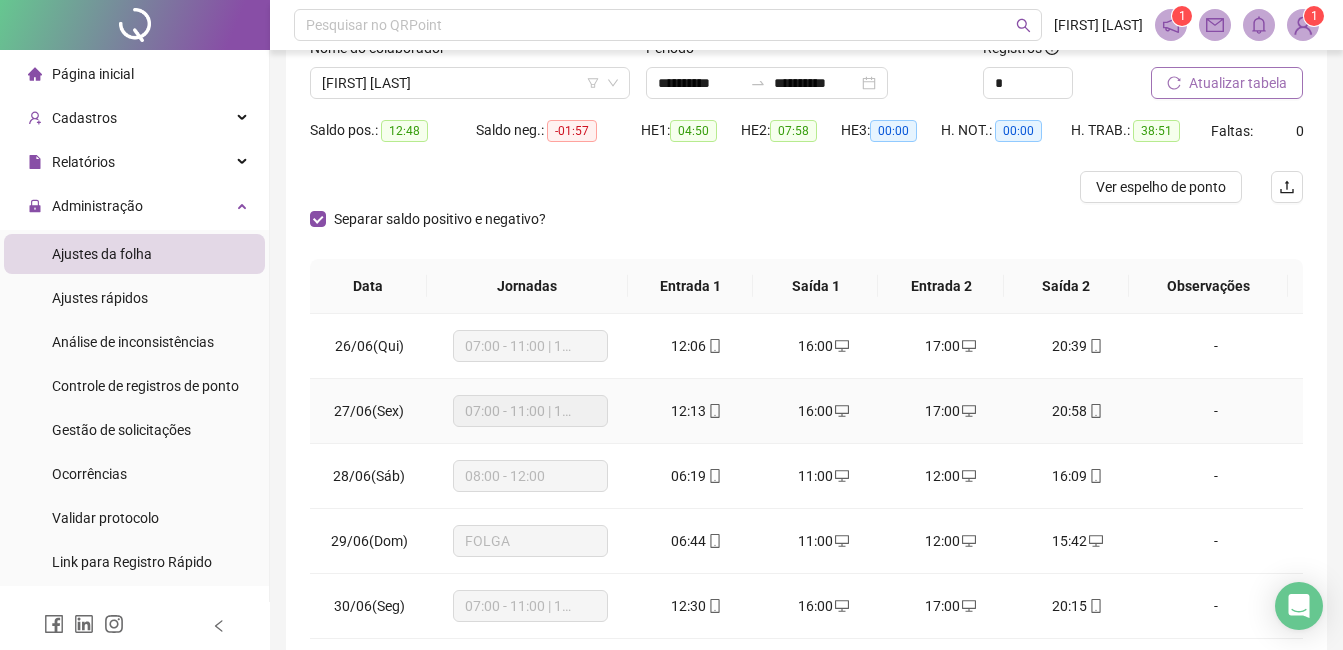 scroll, scrollTop: 0, scrollLeft: 0, axis: both 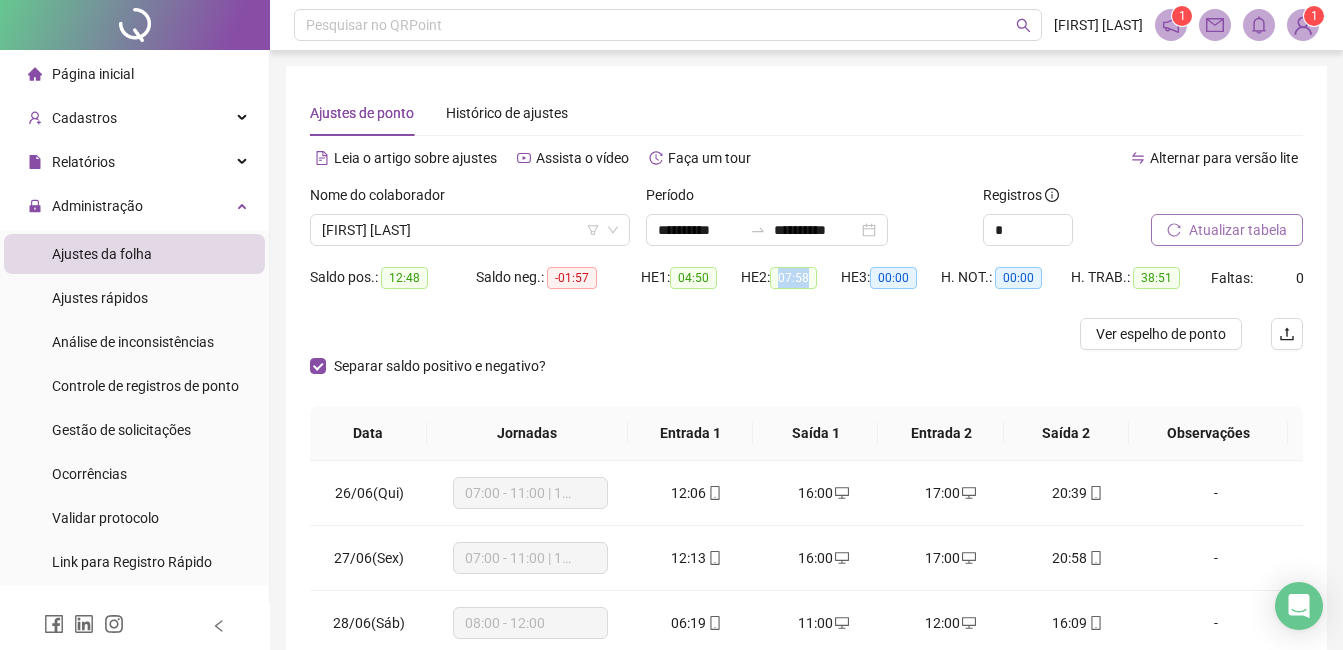 drag, startPoint x: 781, startPoint y: 280, endPoint x: 821, endPoint y: 287, distance: 40.60788 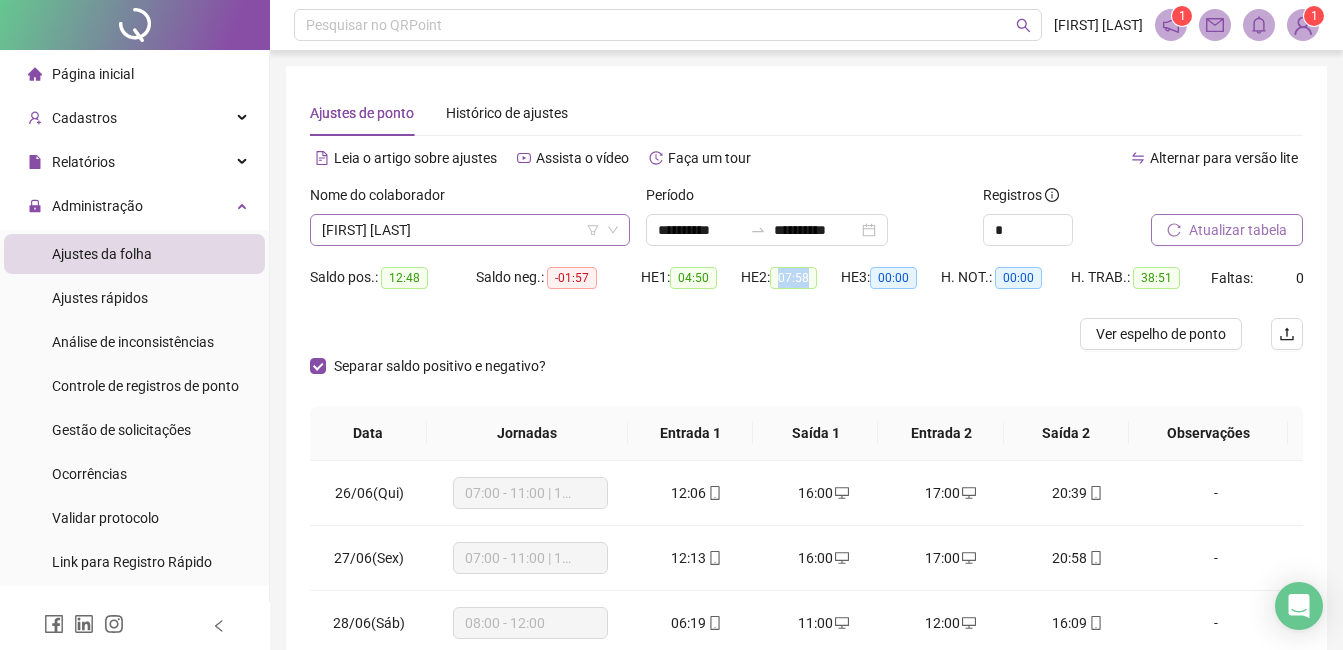 click on "[FIRST] [LAST]" at bounding box center (470, 230) 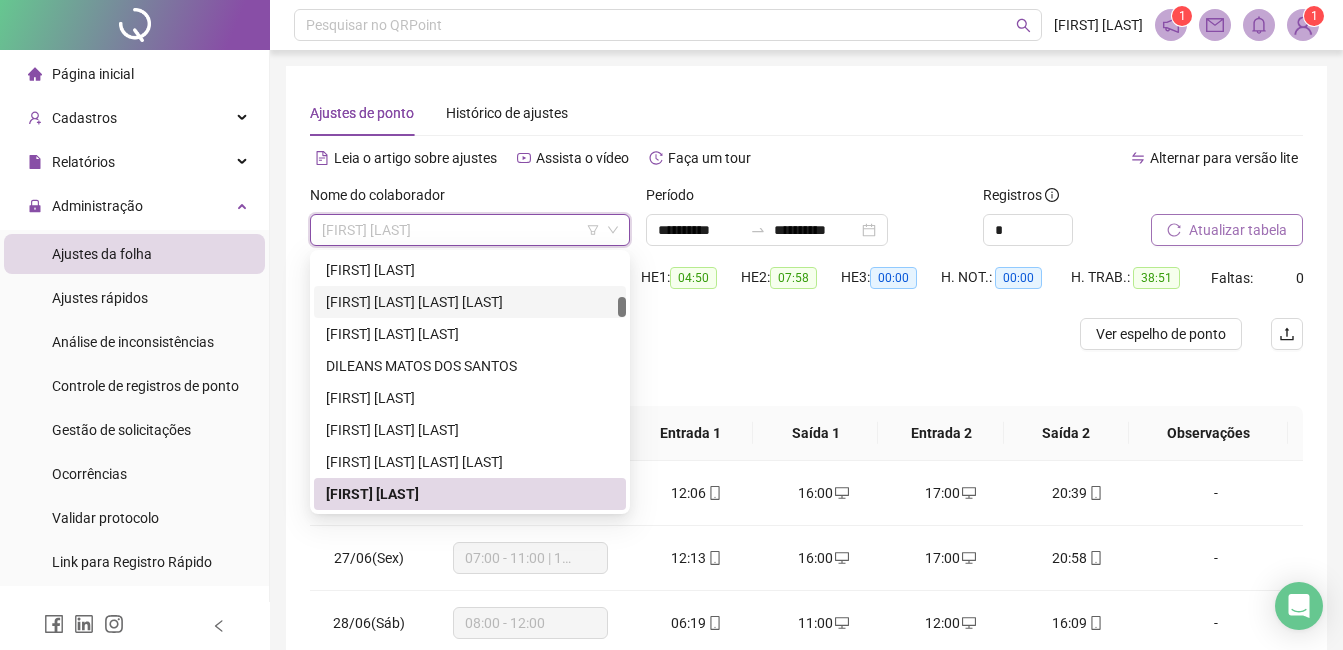 scroll, scrollTop: 904, scrollLeft: 0, axis: vertical 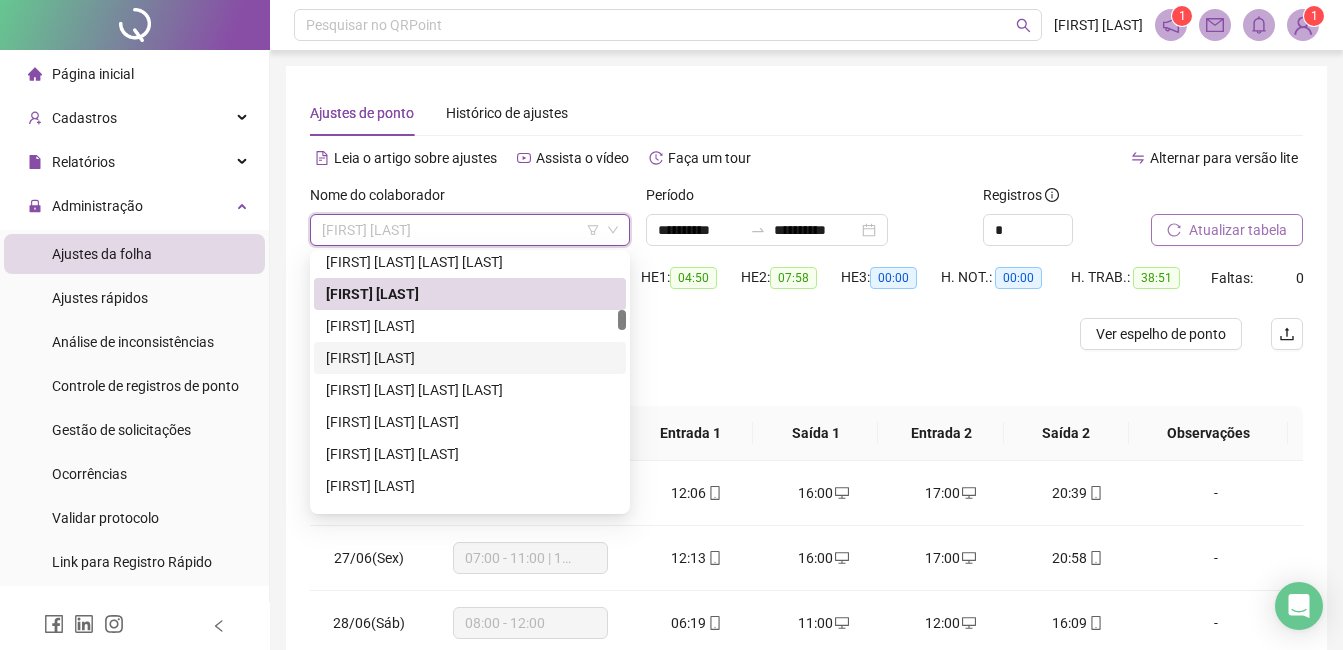 drag, startPoint x: 413, startPoint y: 360, endPoint x: 453, endPoint y: 351, distance: 41 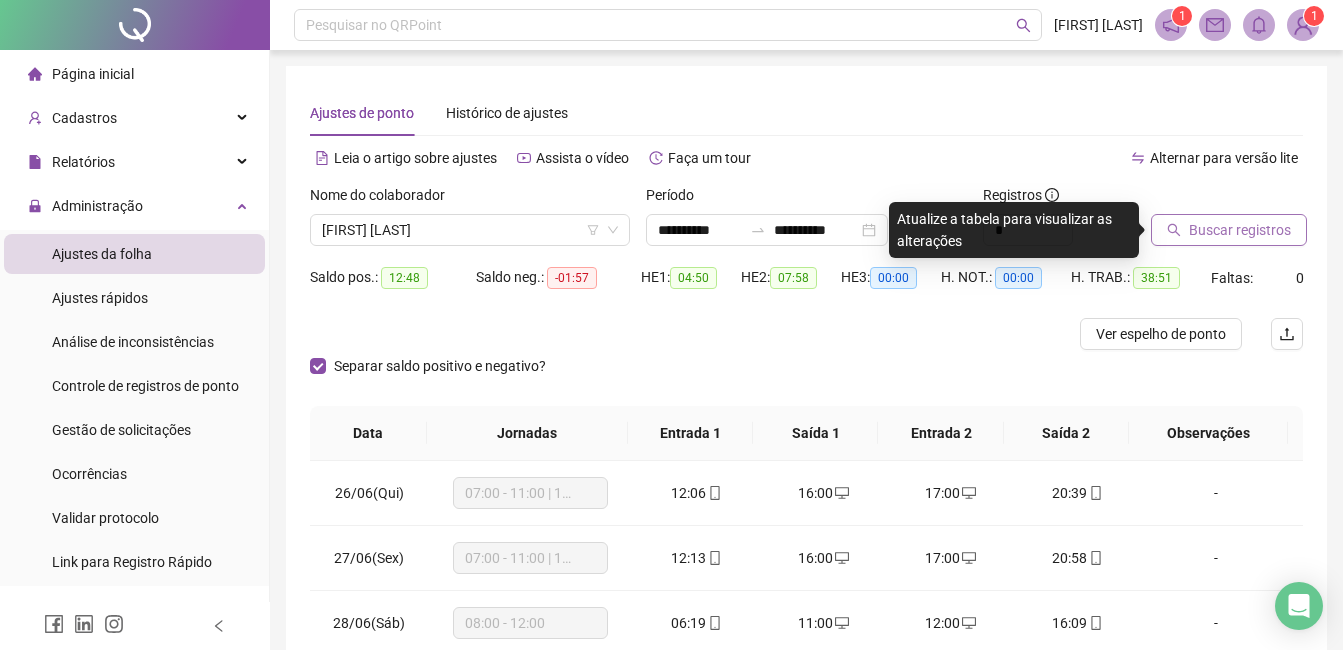 click on "Buscar registros" at bounding box center (1240, 230) 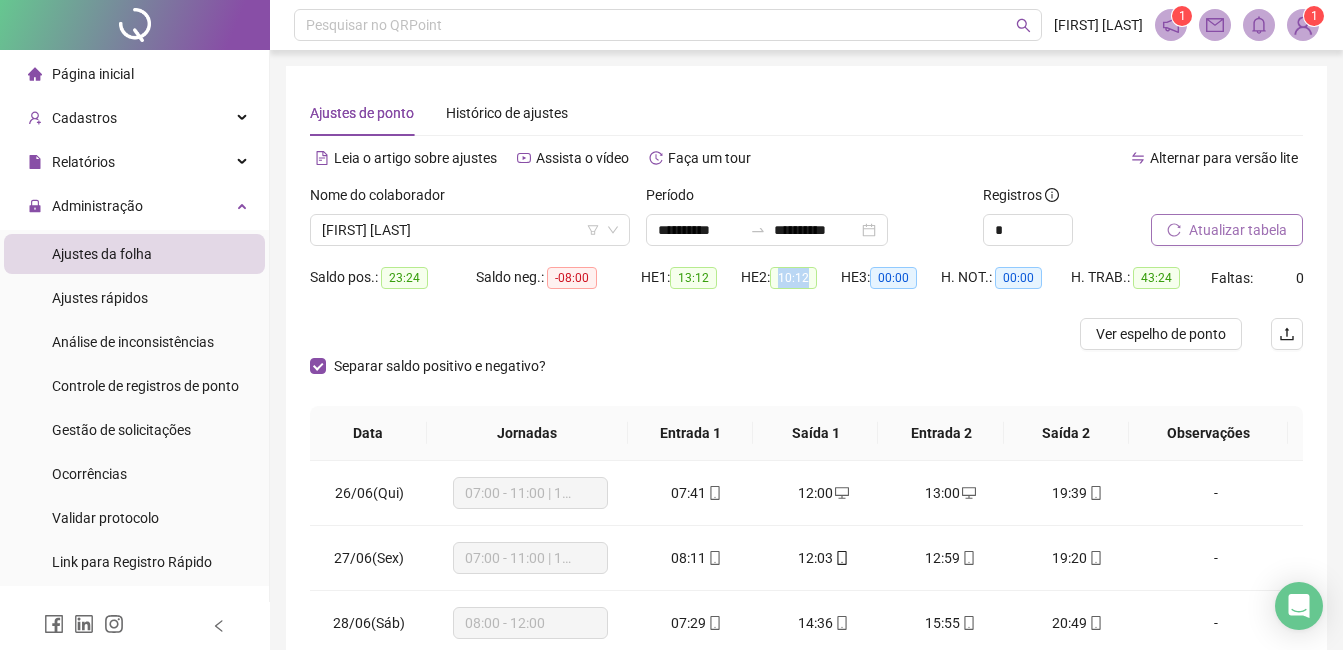 drag, startPoint x: 783, startPoint y: 280, endPoint x: 818, endPoint y: 280, distance: 35 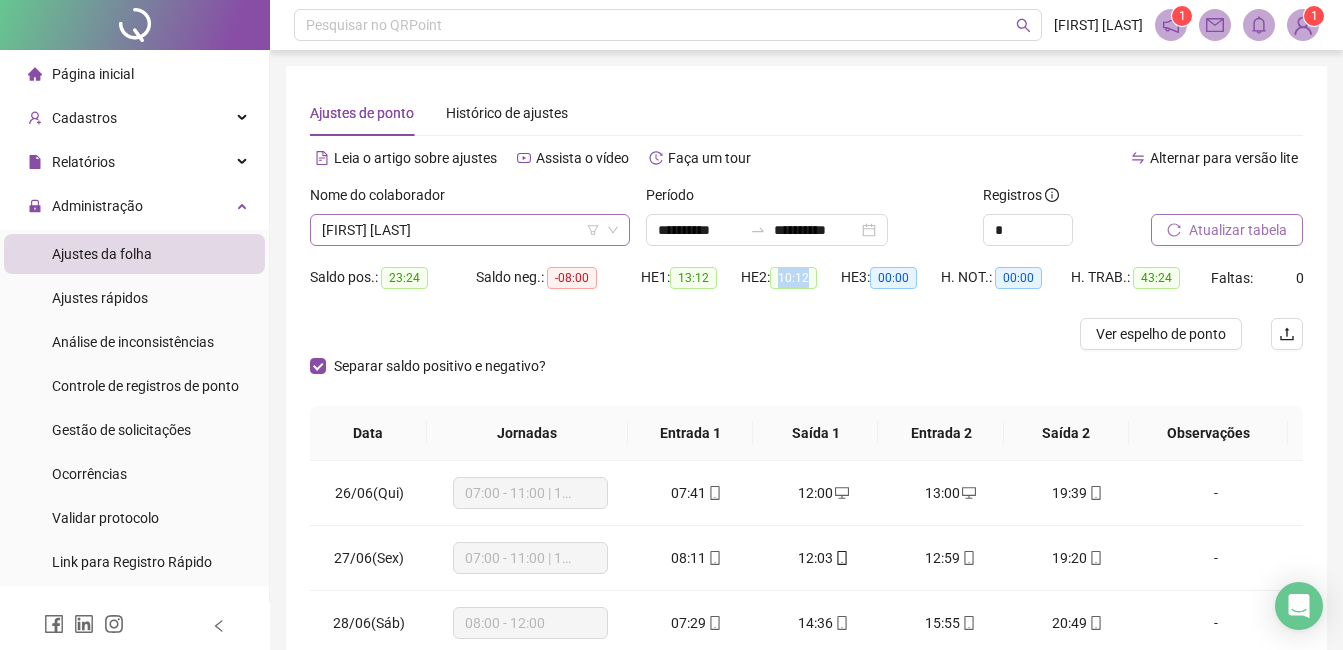 click on "[FIRST] [LAST]" at bounding box center (470, 230) 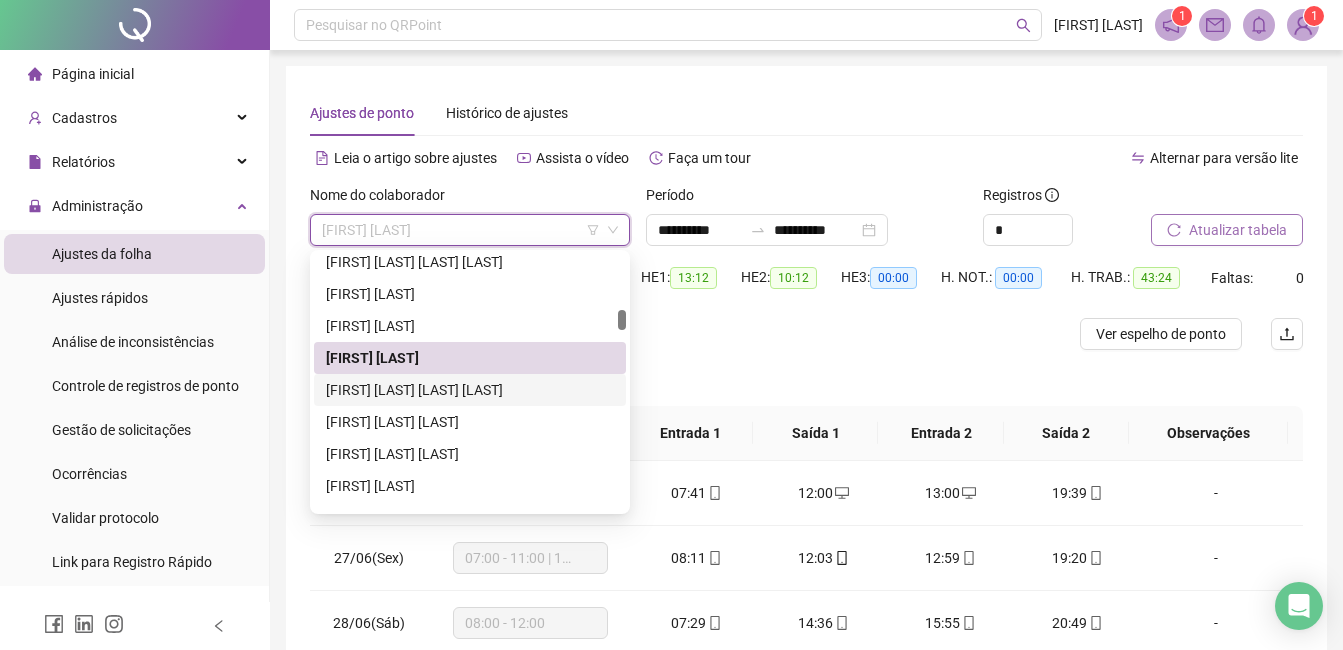 drag, startPoint x: 432, startPoint y: 393, endPoint x: 456, endPoint y: 384, distance: 25.632011 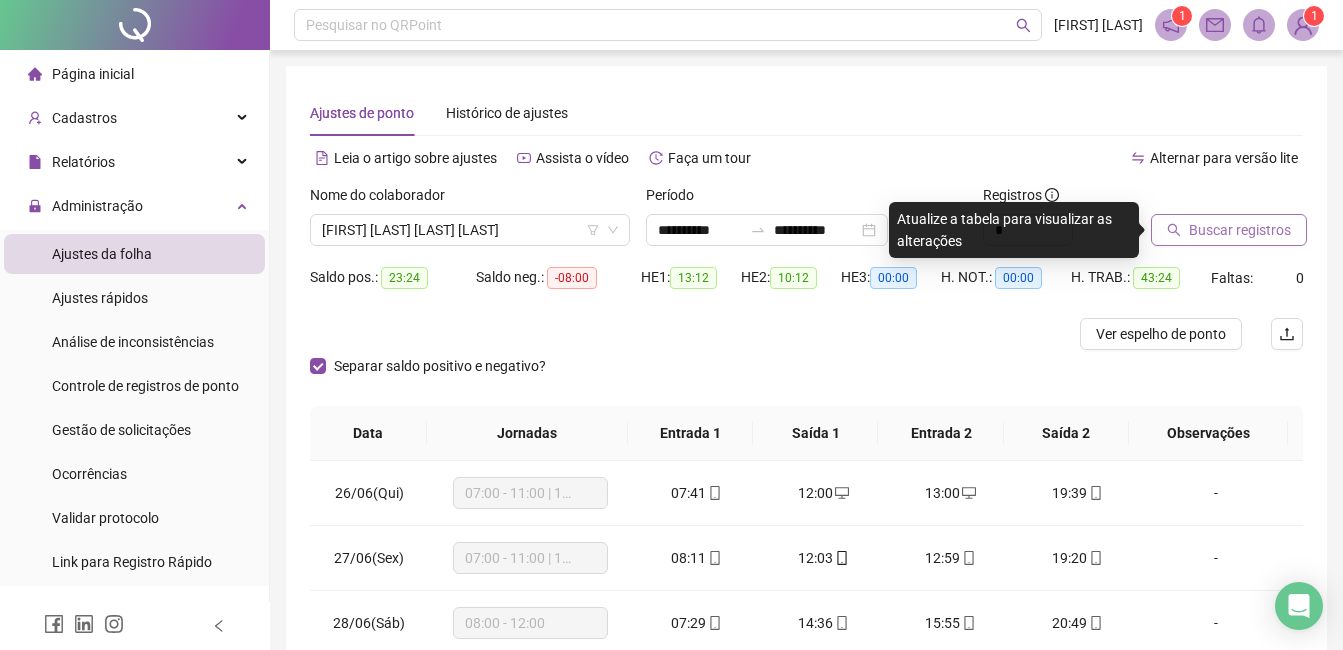 click on "Buscar registros" at bounding box center (1240, 230) 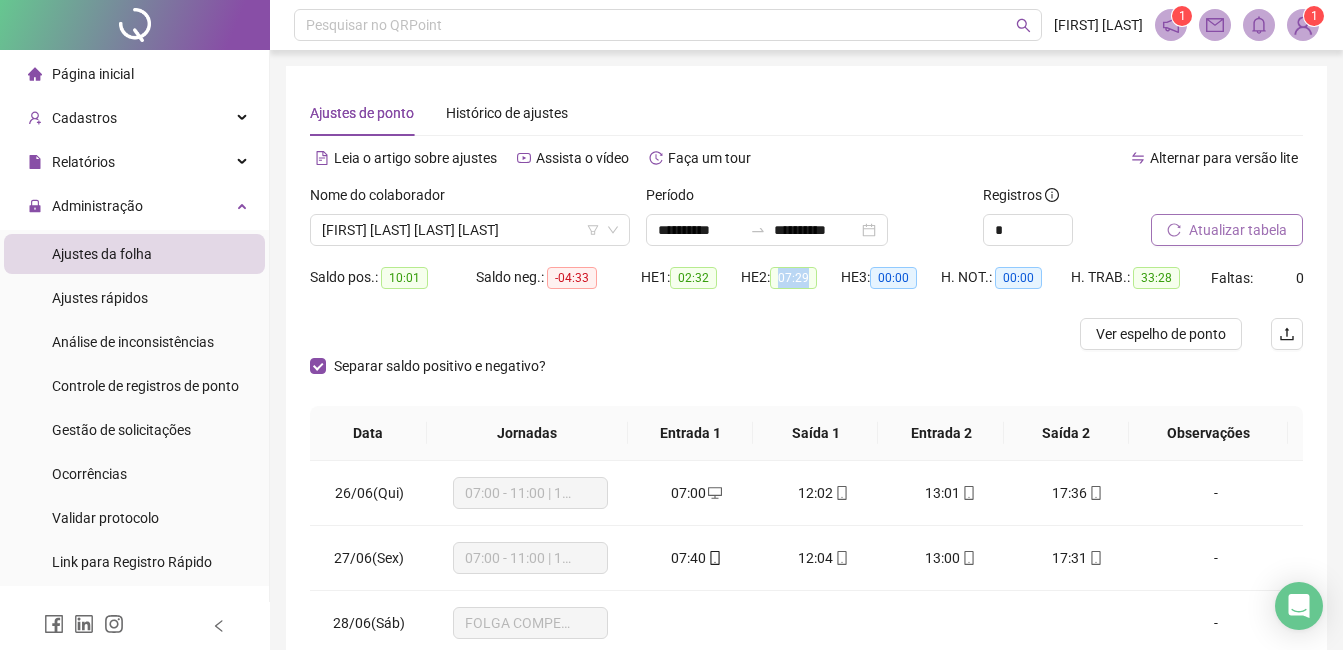 drag, startPoint x: 783, startPoint y: 279, endPoint x: 819, endPoint y: 282, distance: 36.124783 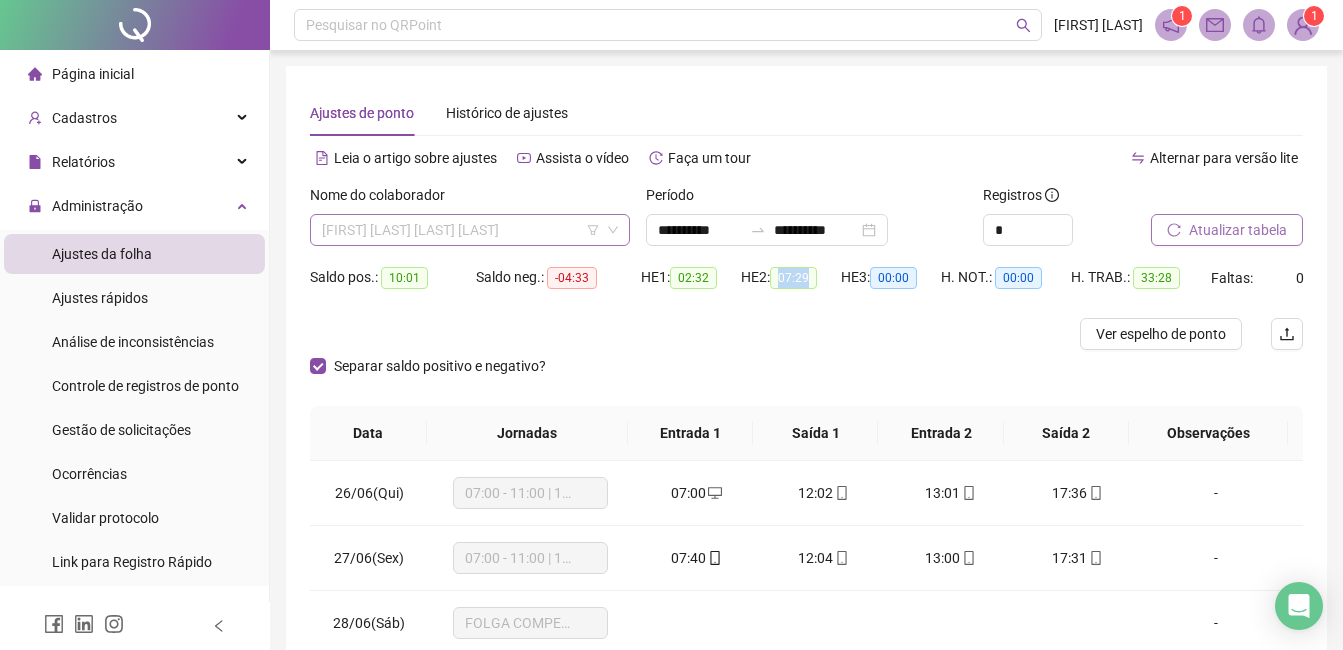 click on "[FIRST] [LAST] [LAST] [LAST]" at bounding box center [470, 230] 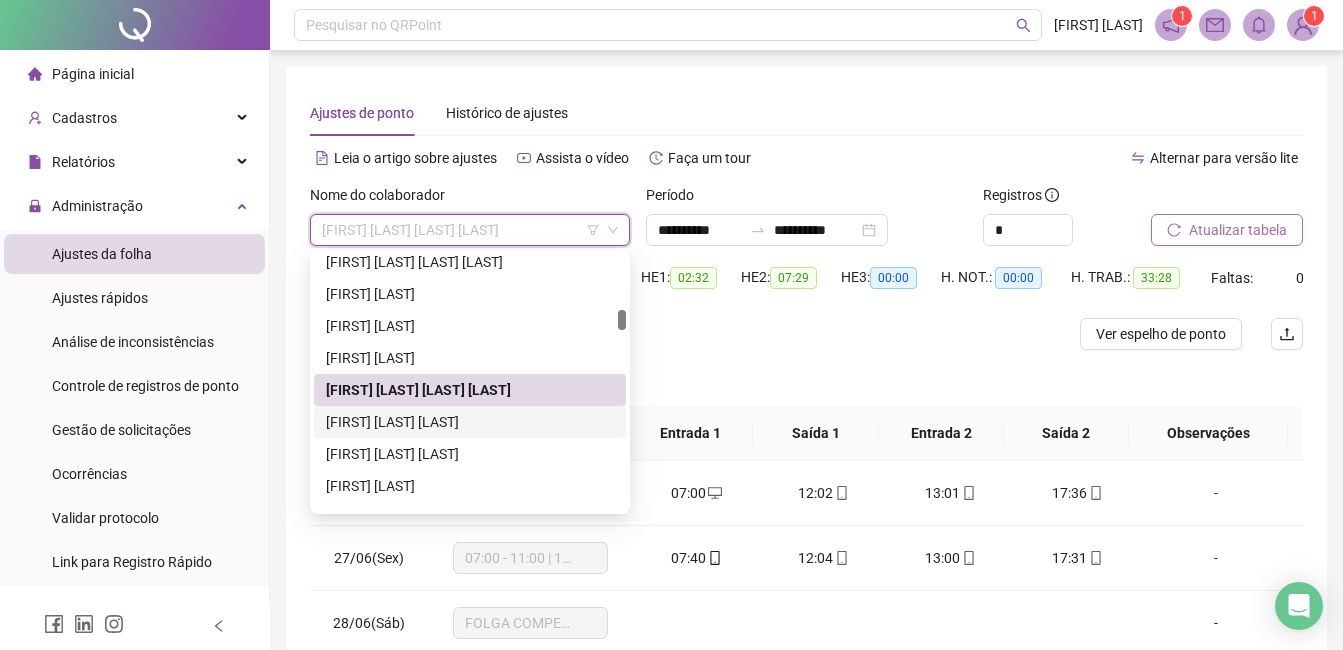 click on "[FIRST] [LAST] [LAST]" at bounding box center [470, 422] 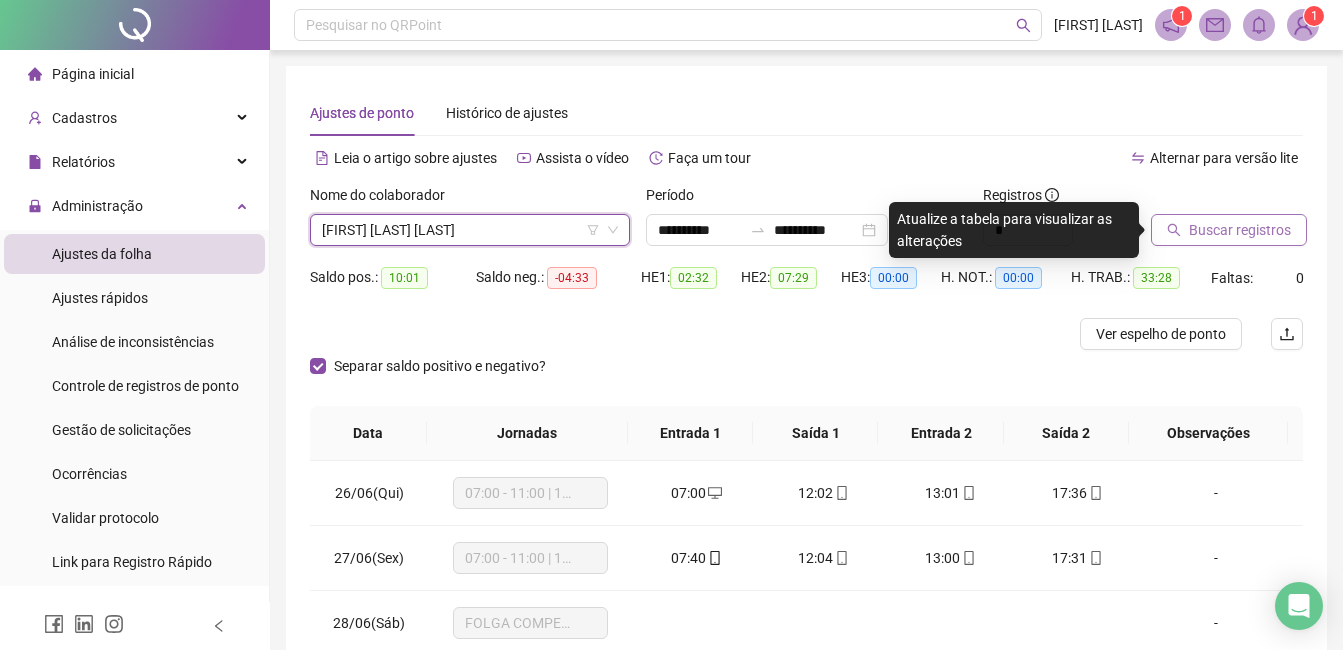 click on "Buscar registros" at bounding box center [1240, 230] 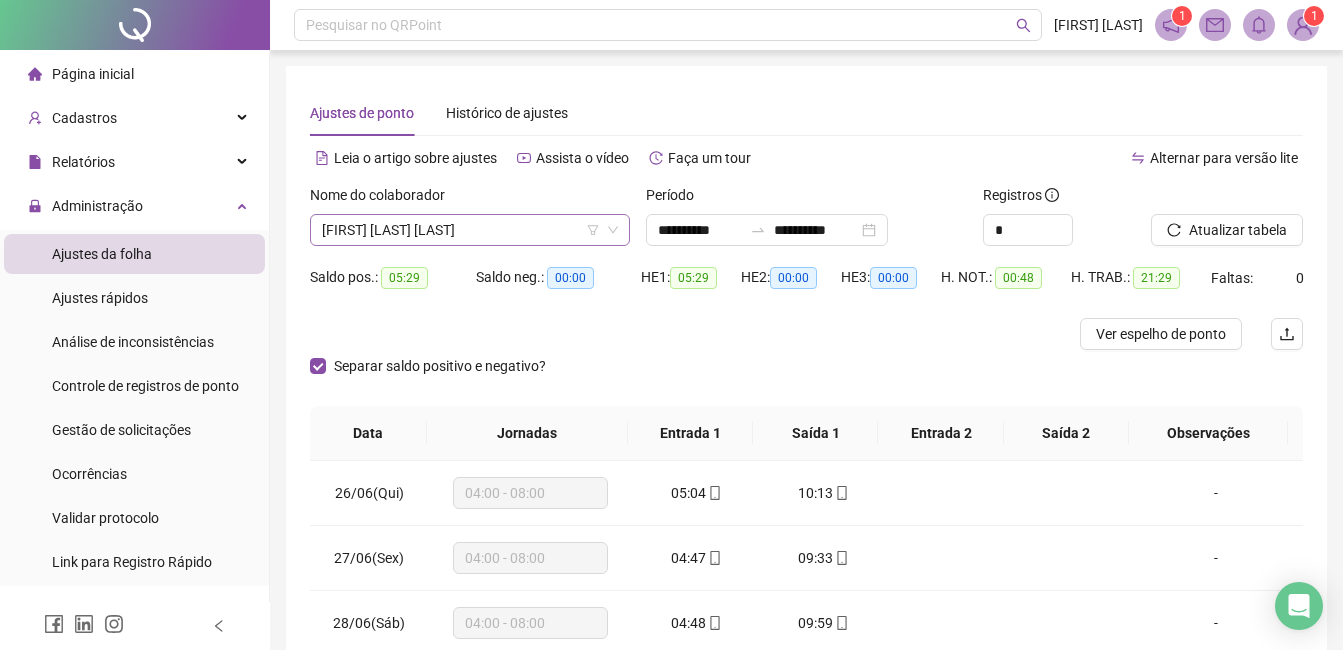 click on "[FIRST] [LAST] [LAST]" at bounding box center [470, 230] 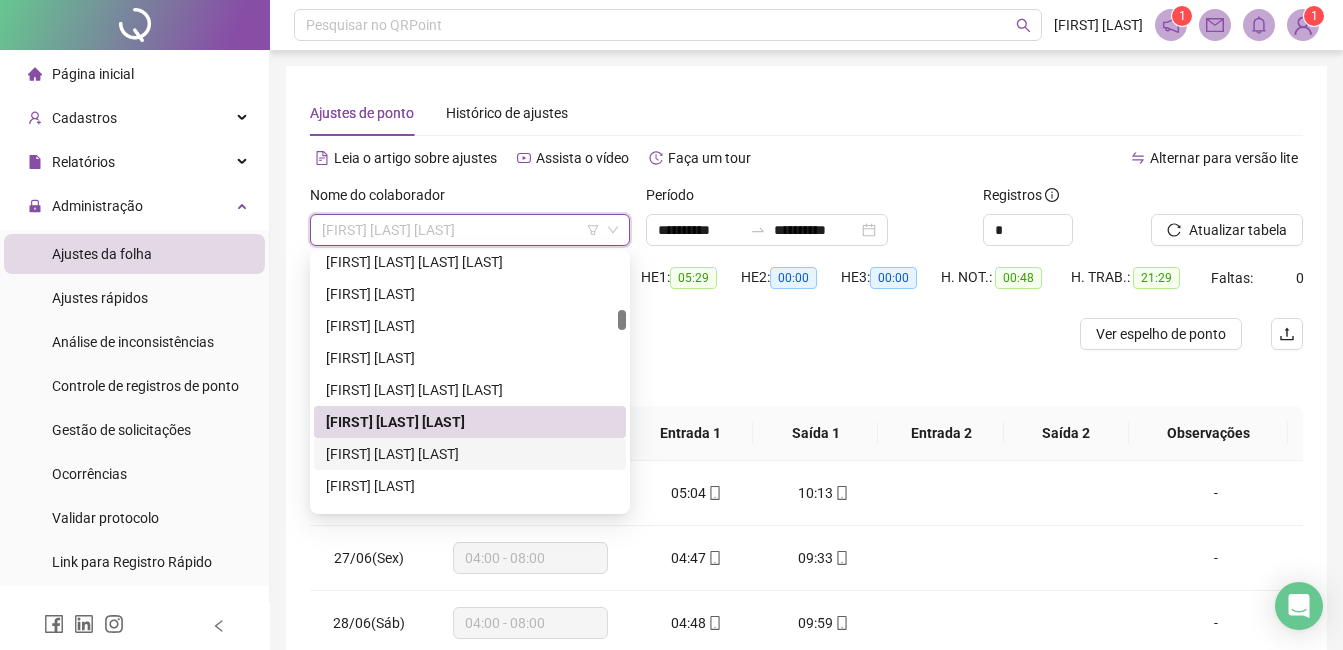 drag, startPoint x: 396, startPoint y: 452, endPoint x: 578, endPoint y: 410, distance: 186.7833 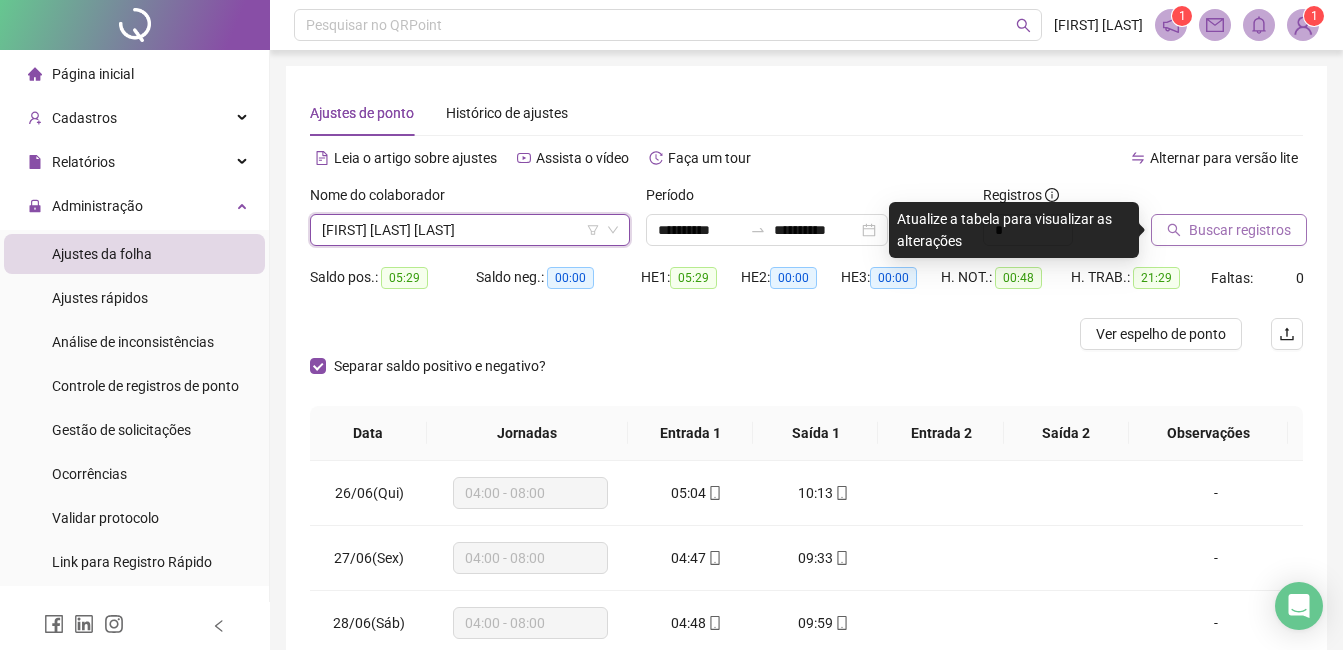 click on "Buscar registros" at bounding box center (1240, 230) 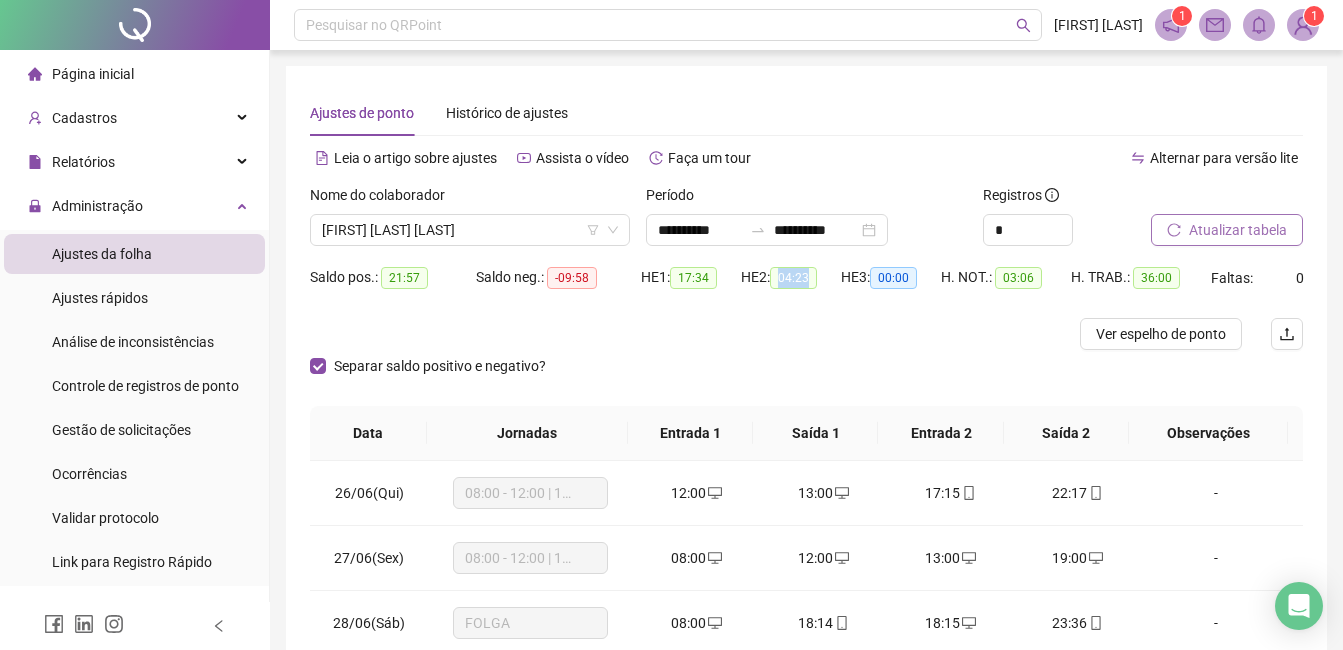 drag, startPoint x: 792, startPoint y: 277, endPoint x: 824, endPoint y: 277, distance: 32 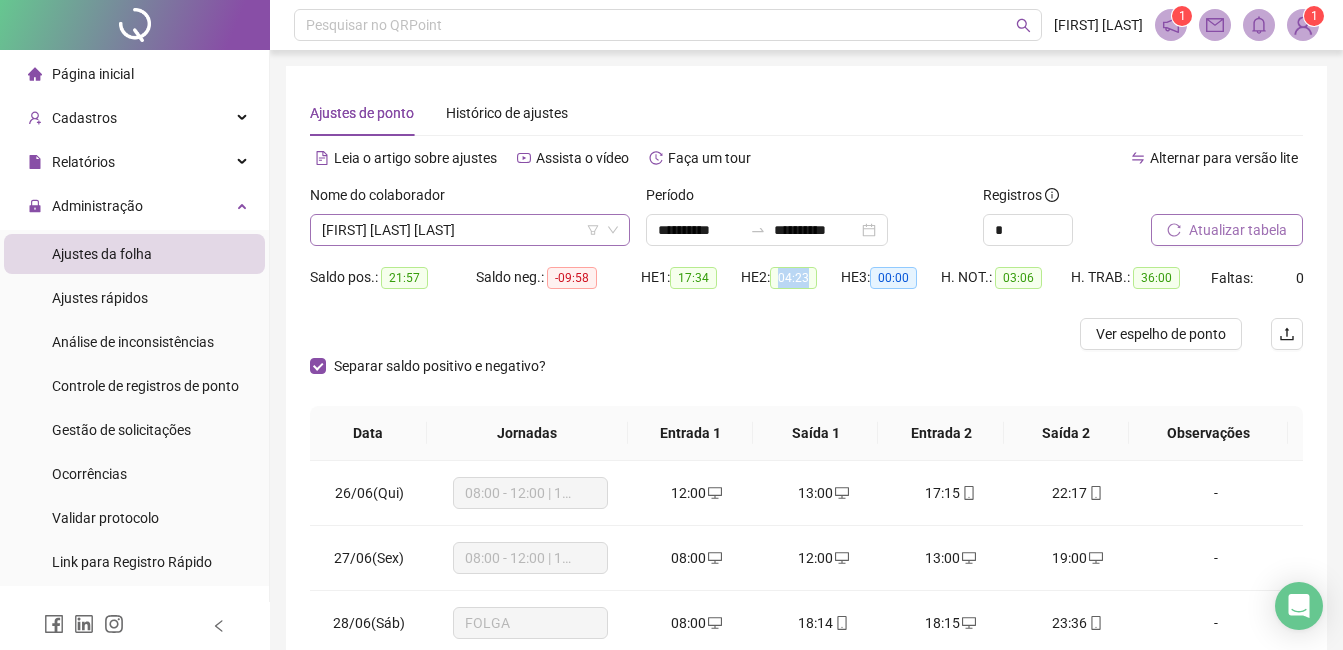 click on "[FIRST] [LAST] [LAST]" at bounding box center (470, 230) 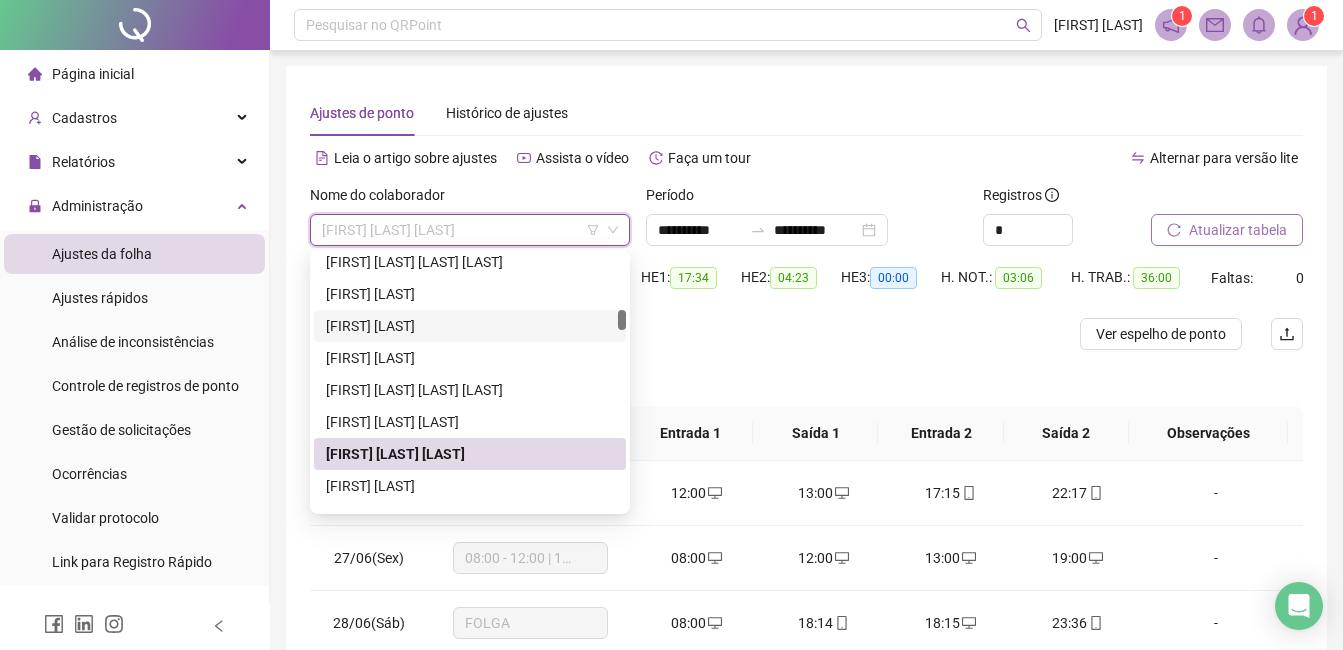 scroll, scrollTop: 1004, scrollLeft: 0, axis: vertical 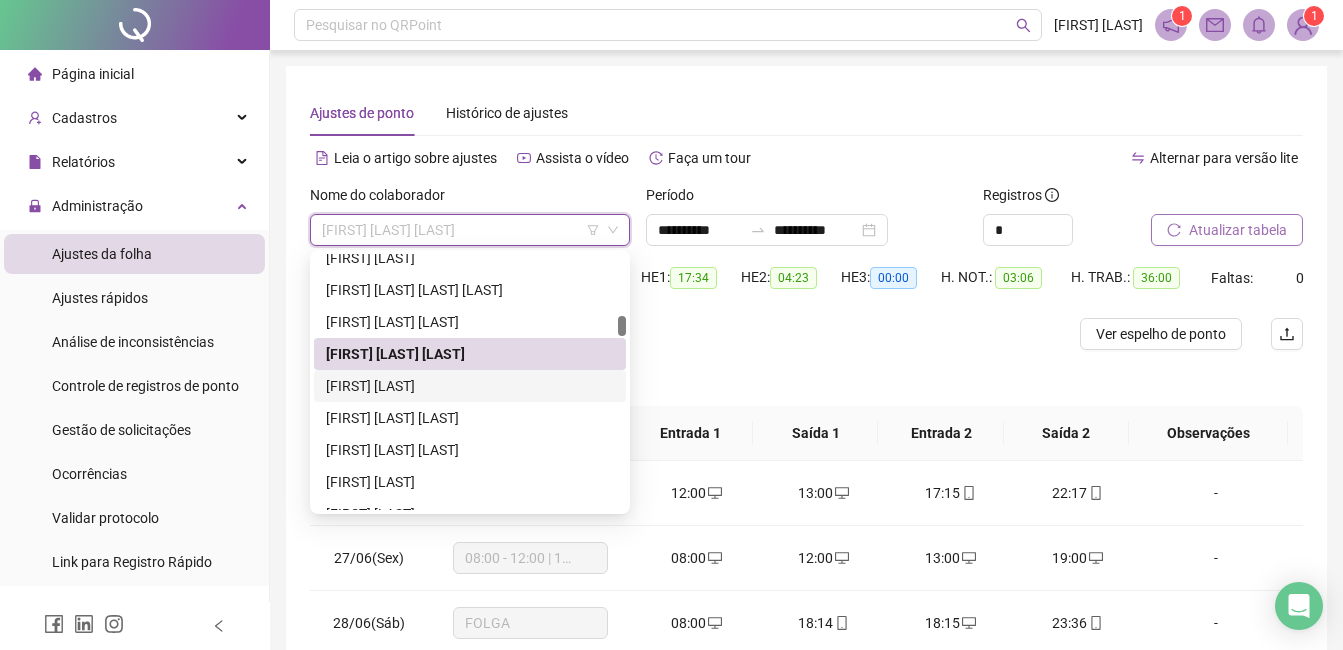 drag, startPoint x: 401, startPoint y: 387, endPoint x: 422, endPoint y: 383, distance: 21.377558 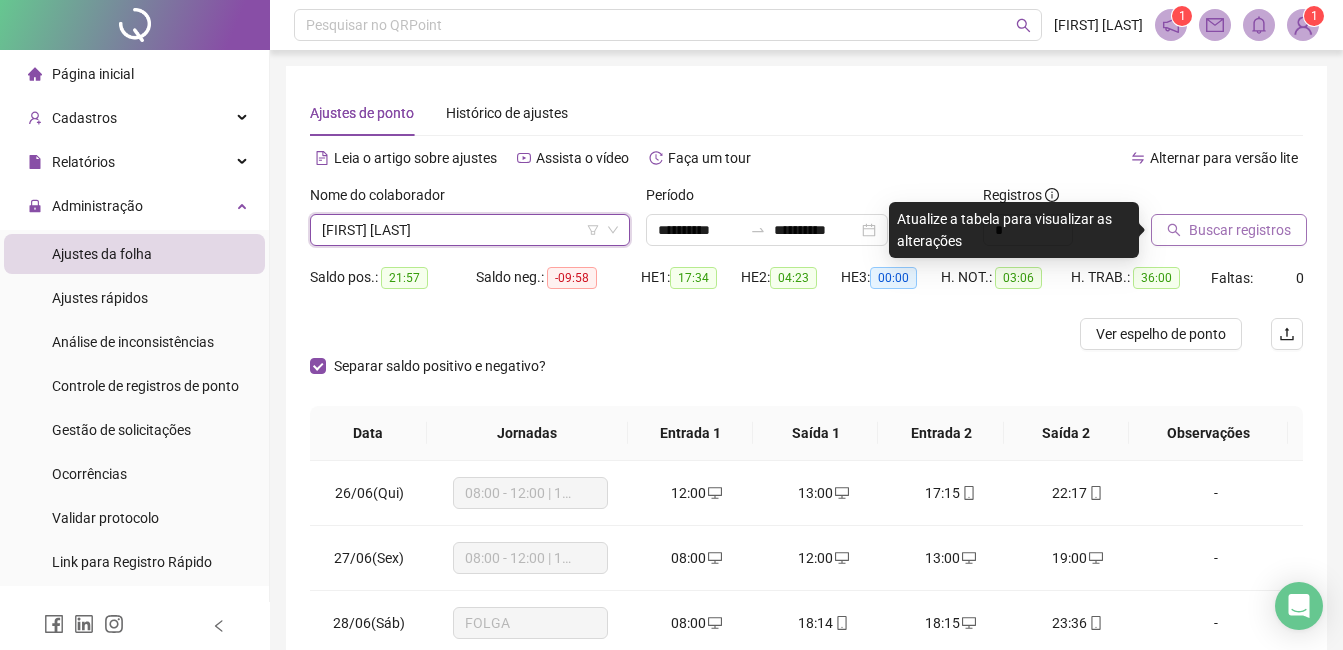 click on "Buscar registros" at bounding box center [1240, 230] 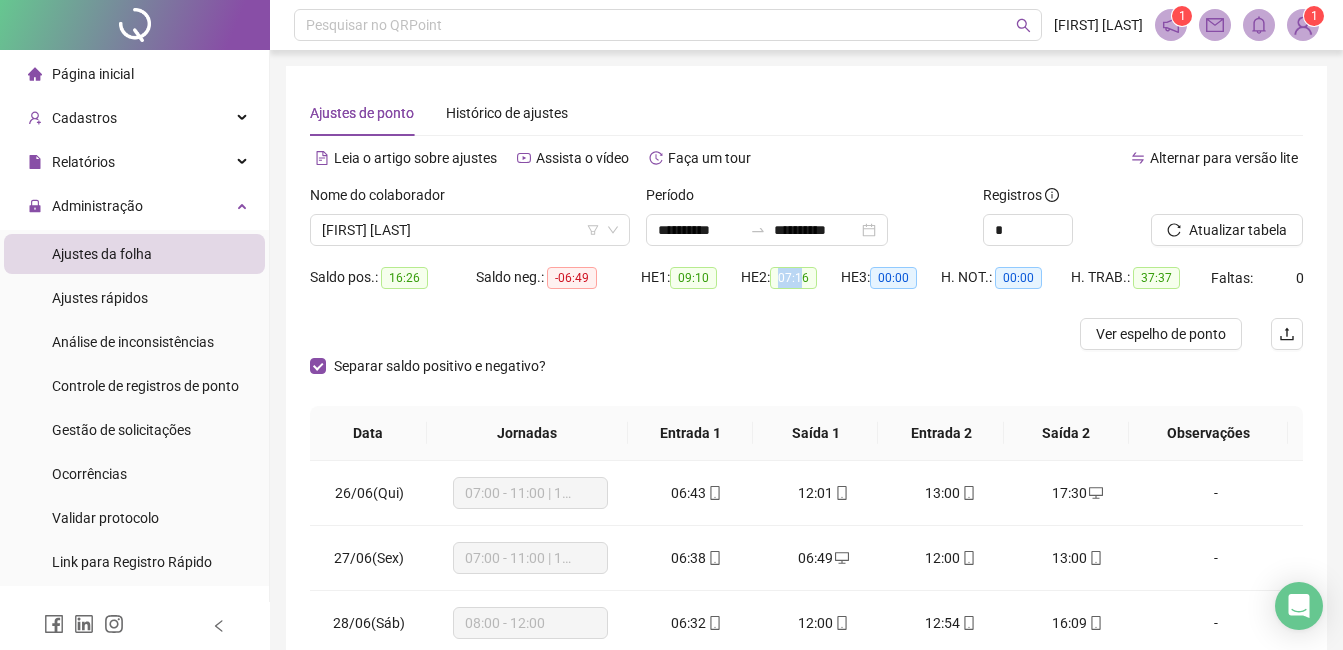 drag, startPoint x: 787, startPoint y: 279, endPoint x: 806, endPoint y: 281, distance: 19.104973 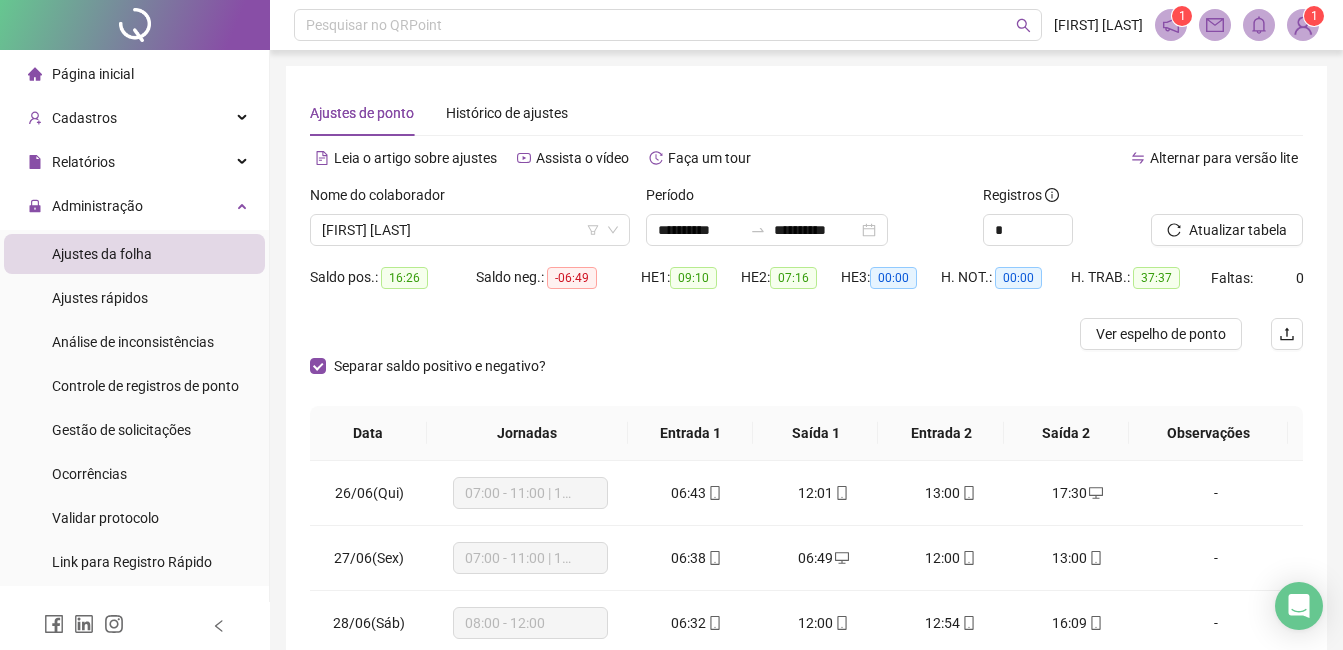 drag, startPoint x: 806, startPoint y: 281, endPoint x: 800, endPoint y: 295, distance: 15.231546 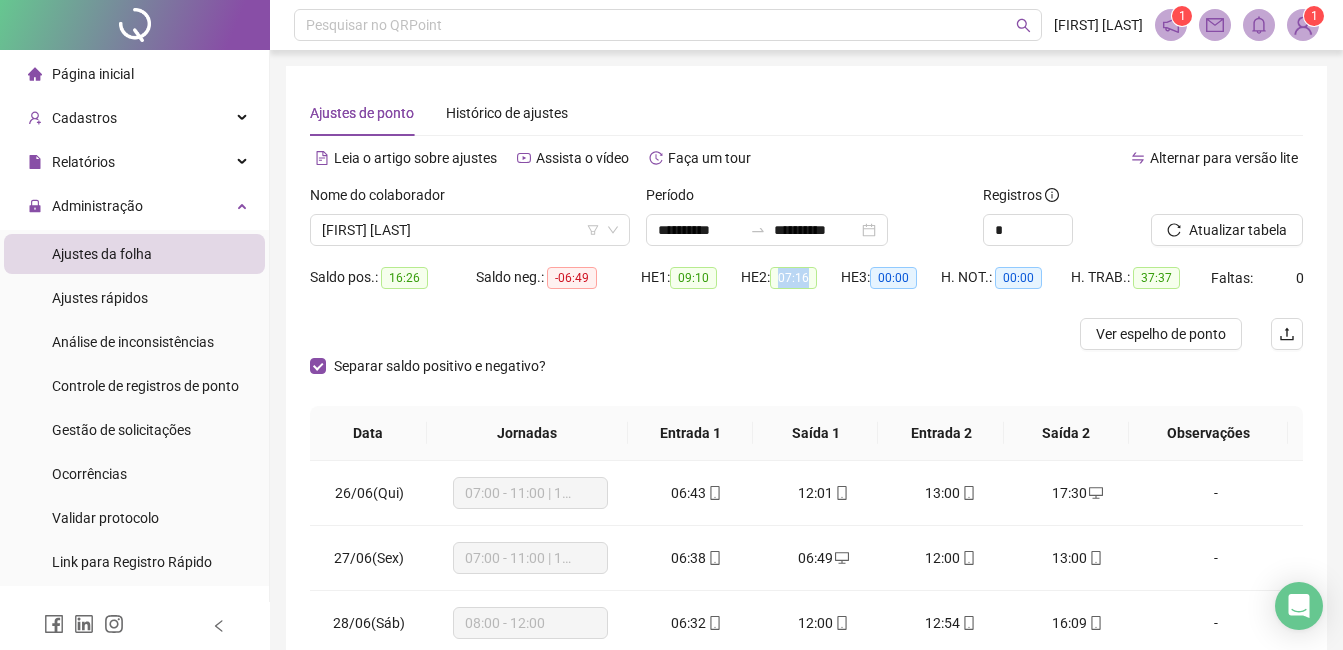 drag, startPoint x: 780, startPoint y: 277, endPoint x: 818, endPoint y: 277, distance: 38 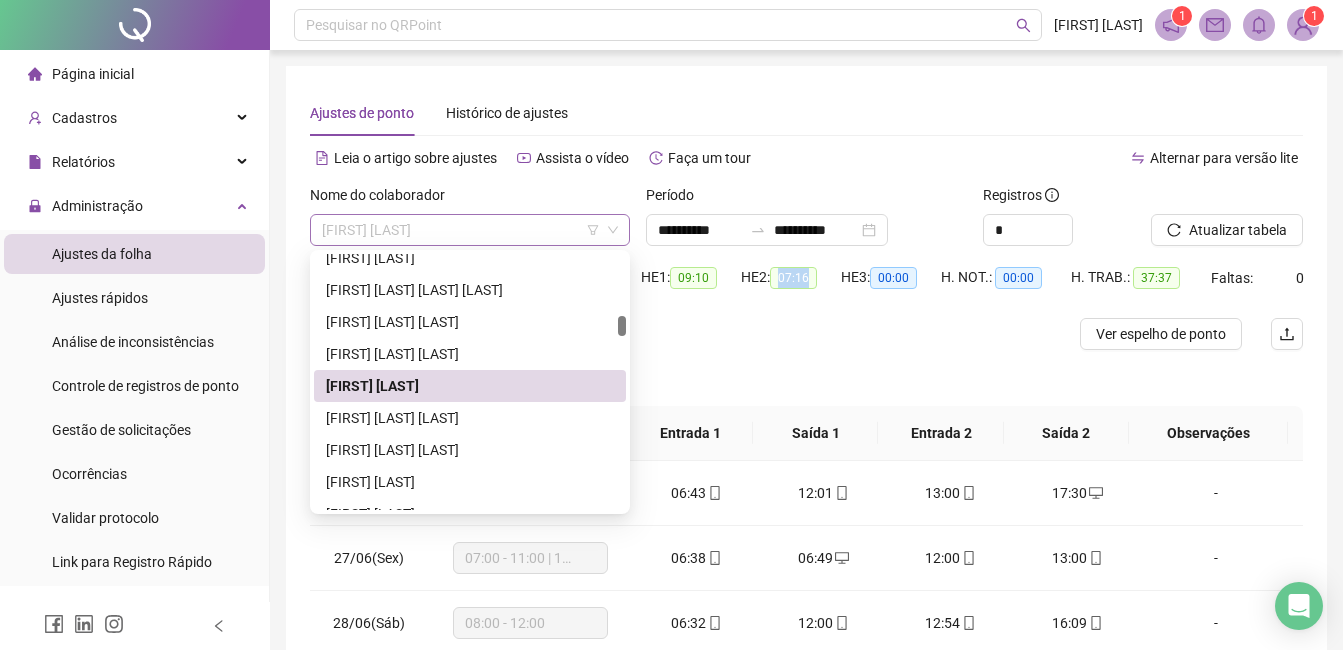 click on "[FIRST] [LAST]" at bounding box center [470, 230] 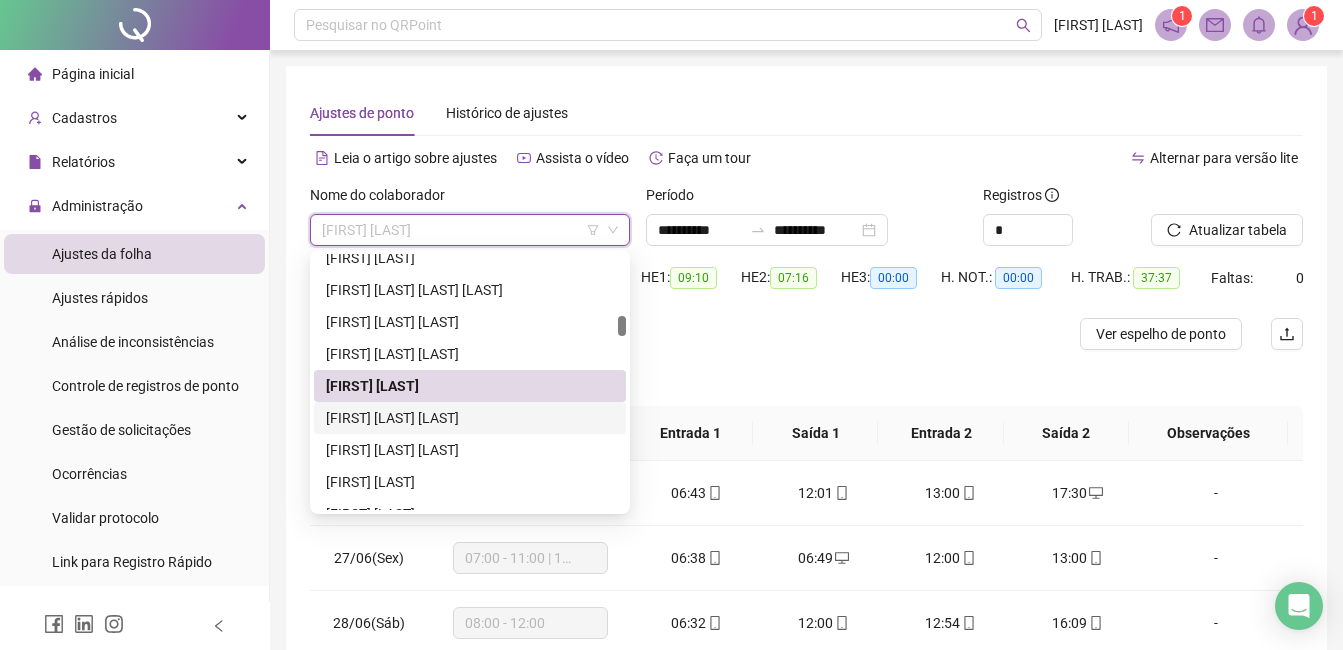 drag, startPoint x: 418, startPoint y: 430, endPoint x: 436, endPoint y: 422, distance: 19.697716 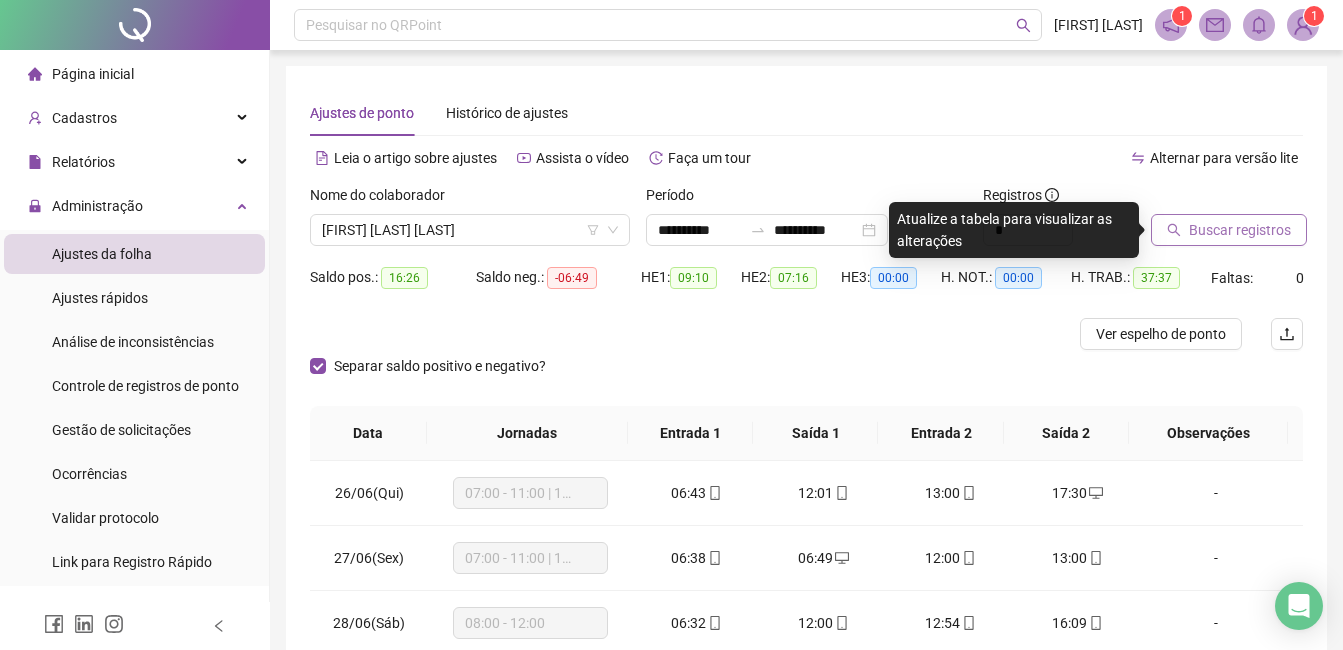 click on "Buscar registros" at bounding box center (1240, 230) 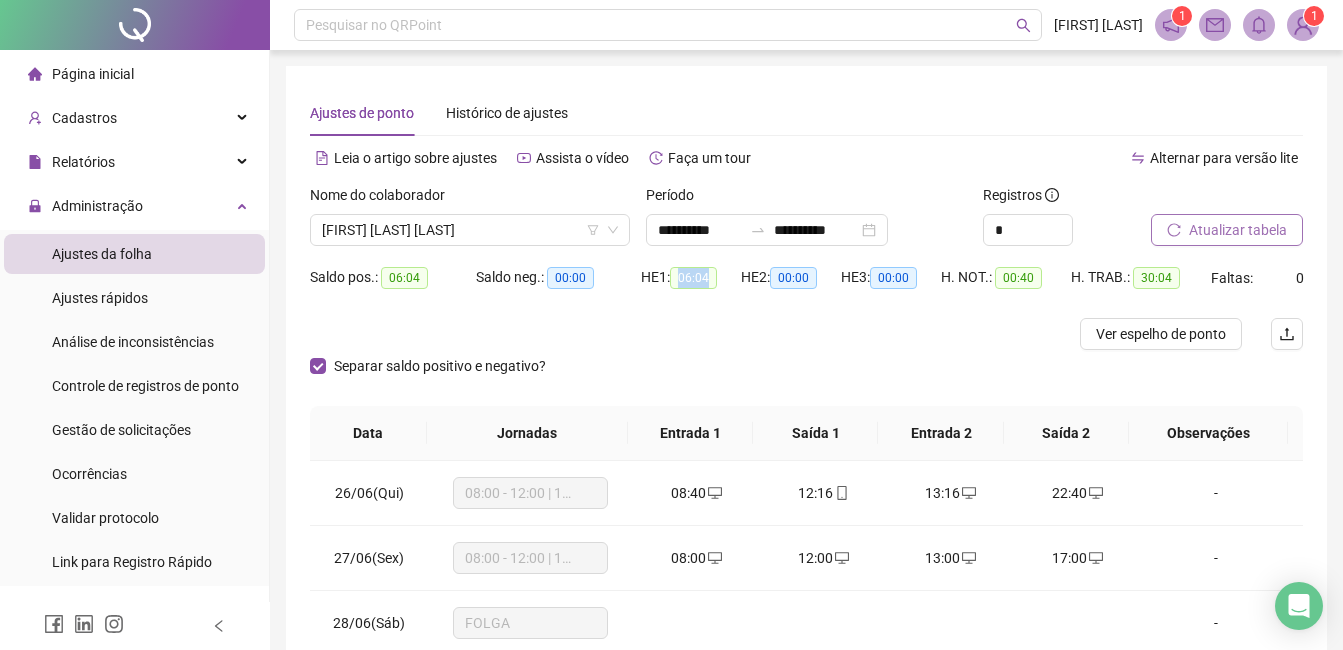 drag, startPoint x: 697, startPoint y: 278, endPoint x: 721, endPoint y: 284, distance: 24.738634 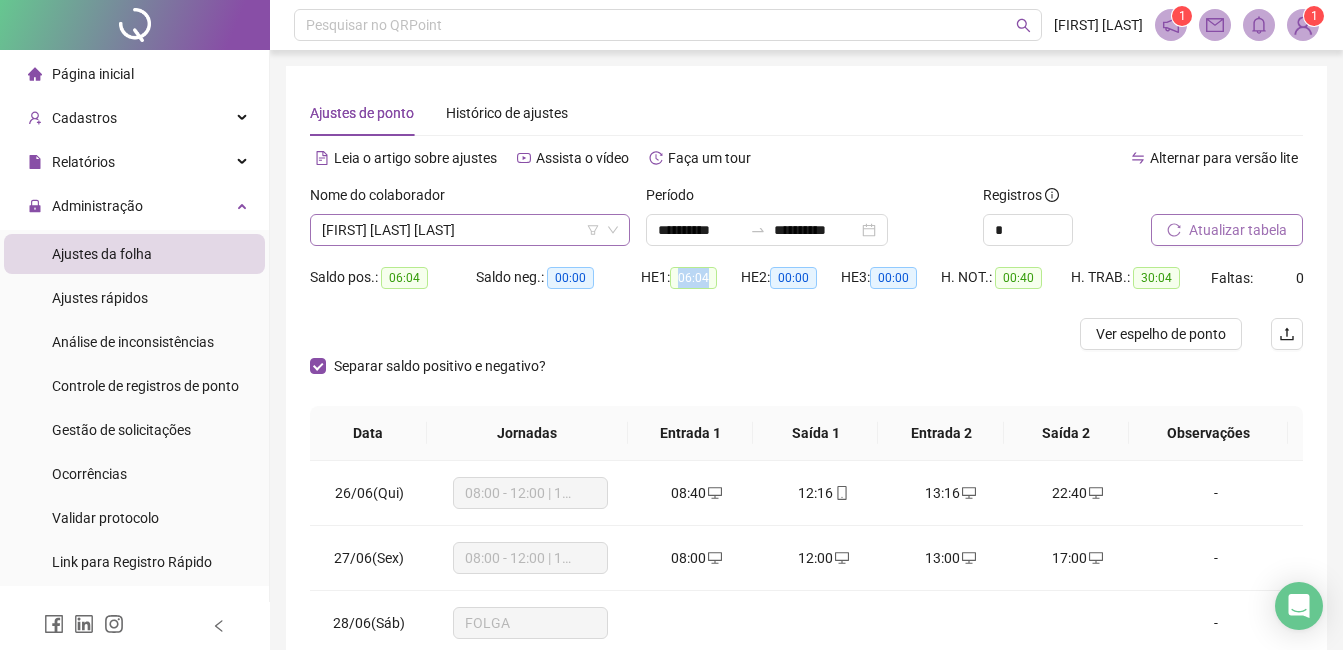 click on "[FIRST] [LAST] [LAST]" at bounding box center (470, 230) 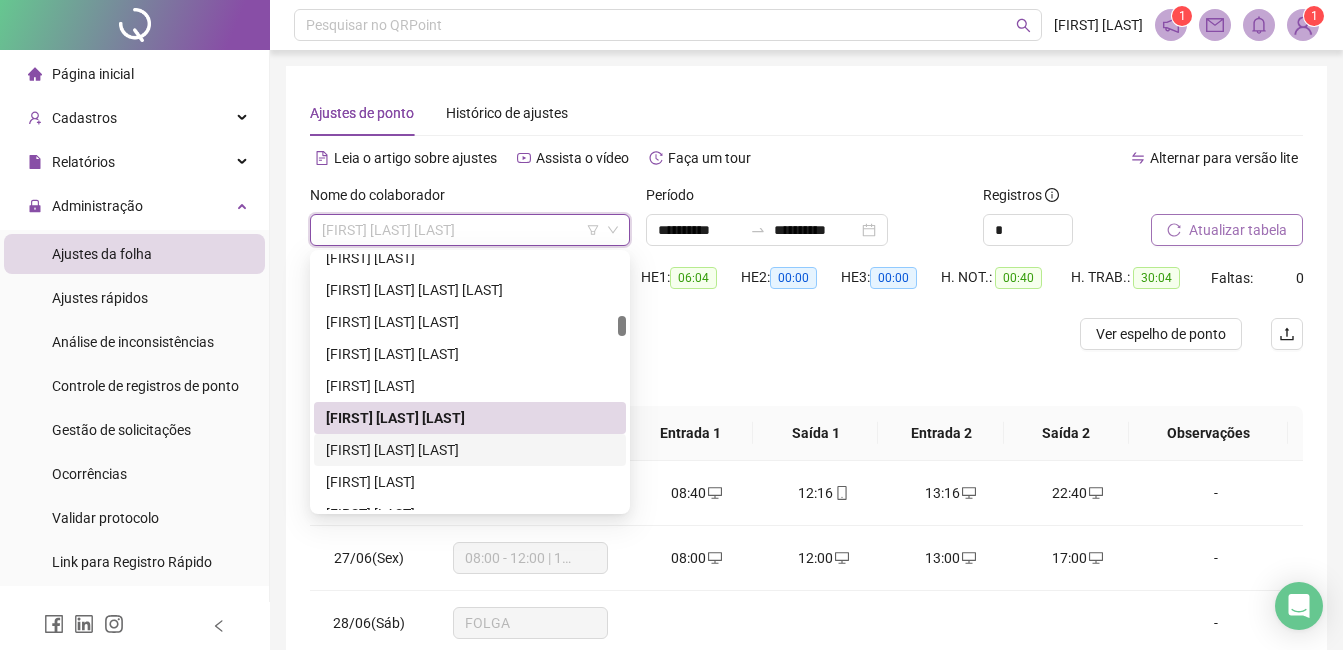 click on "[FIRST] [LAST] [LAST]" at bounding box center (470, 450) 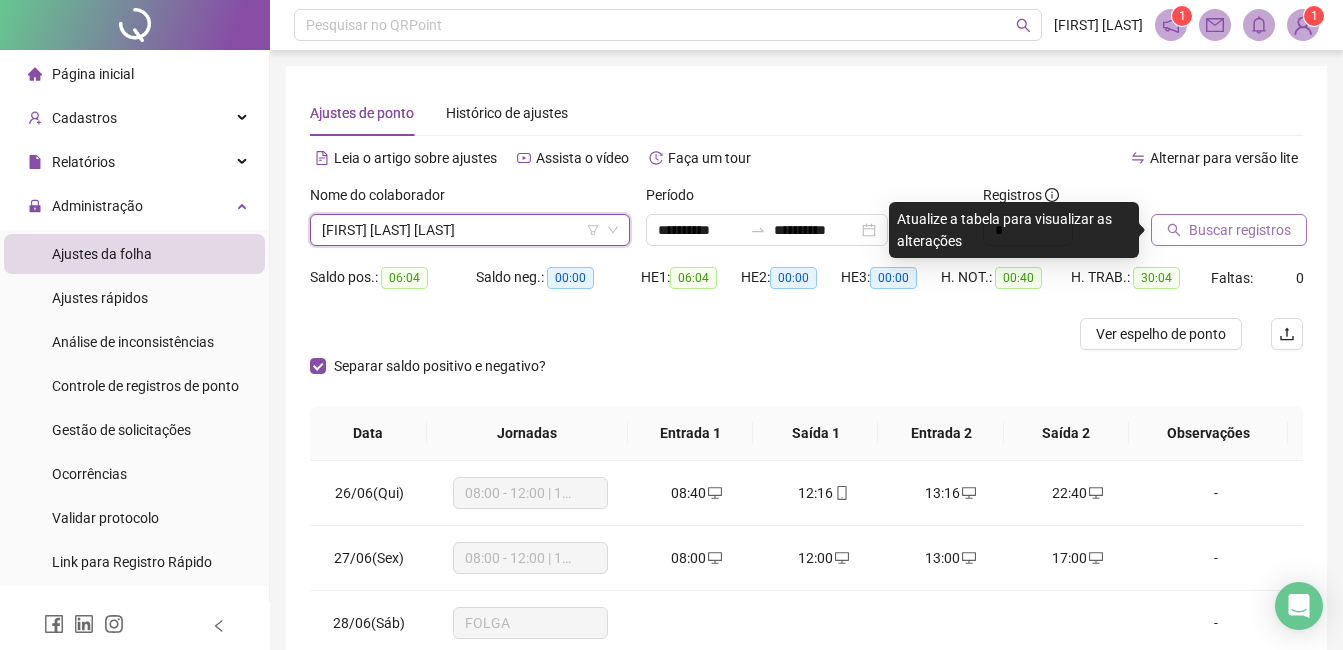 click on "[FIRST] [LAST] [LAST]" at bounding box center (470, 230) 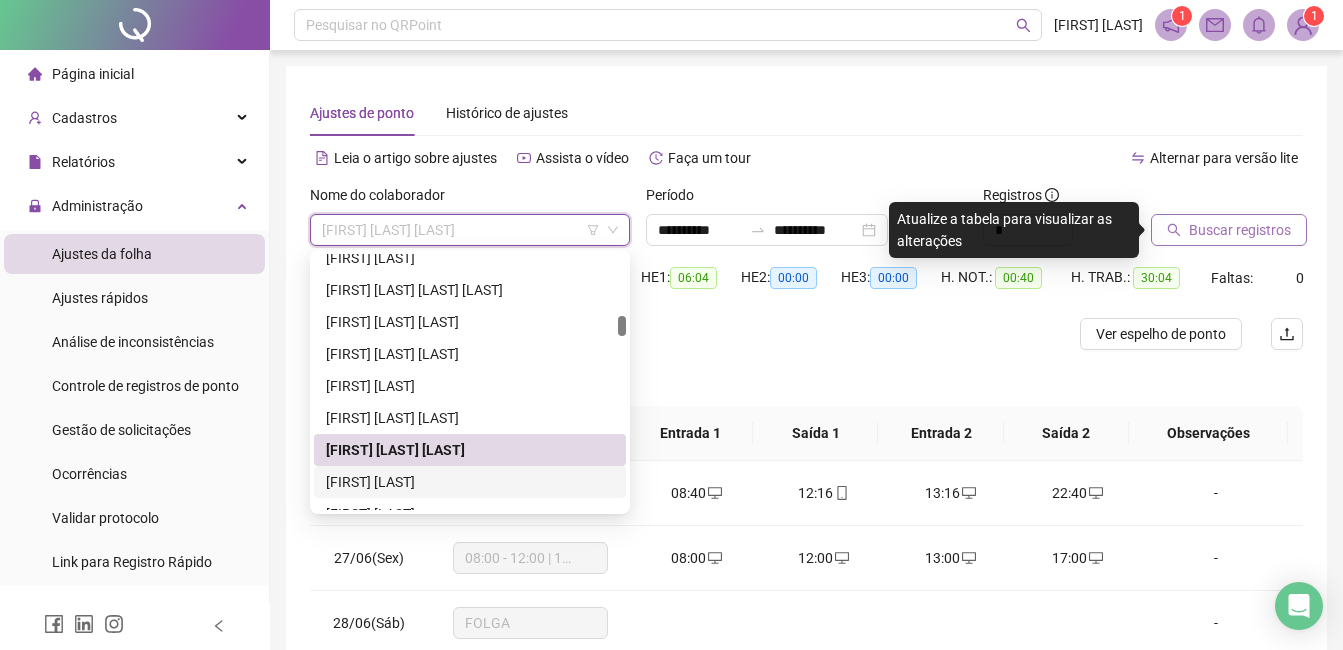 click on "[FIRST] [LAST]" at bounding box center [470, 482] 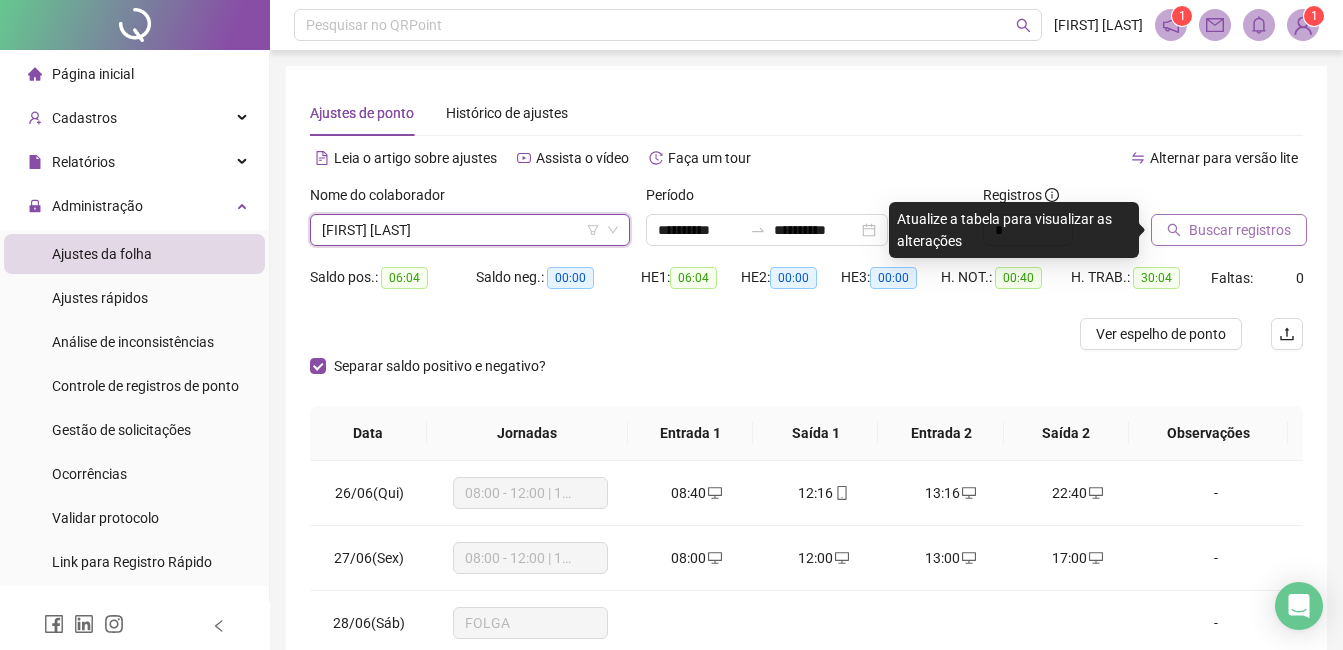 click on "Buscar registros" at bounding box center [1240, 230] 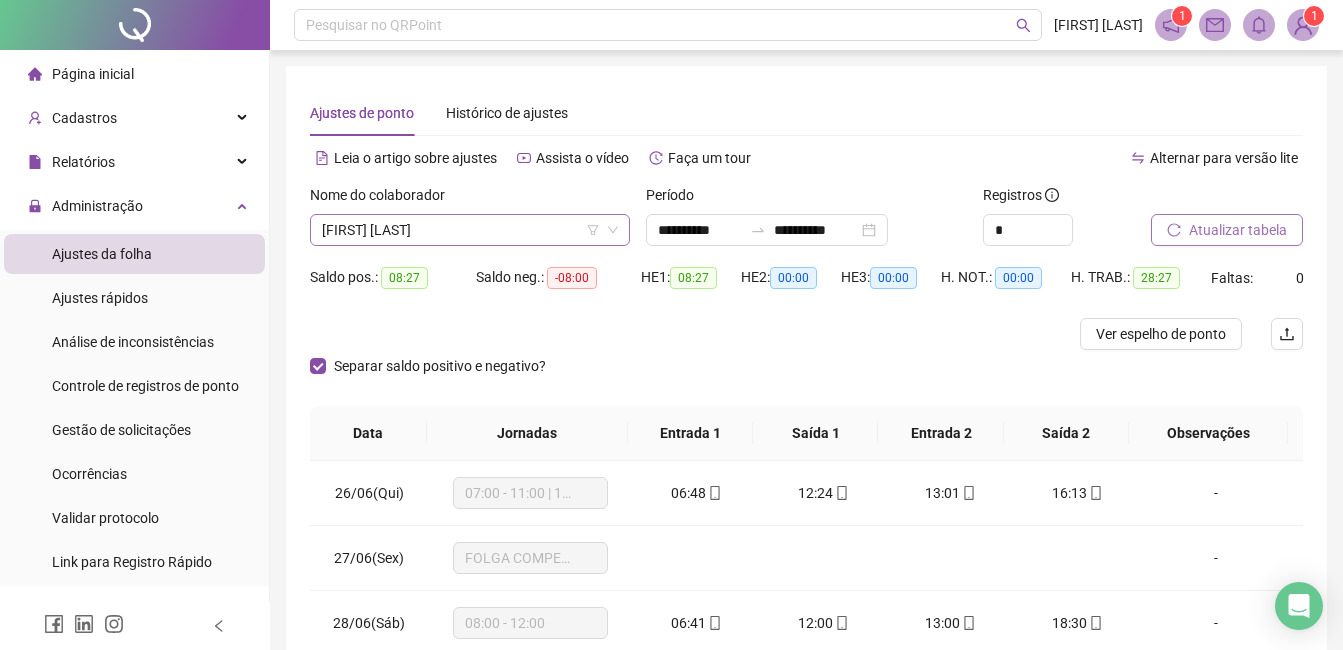 click on "[FIRST] [LAST]" at bounding box center (470, 230) 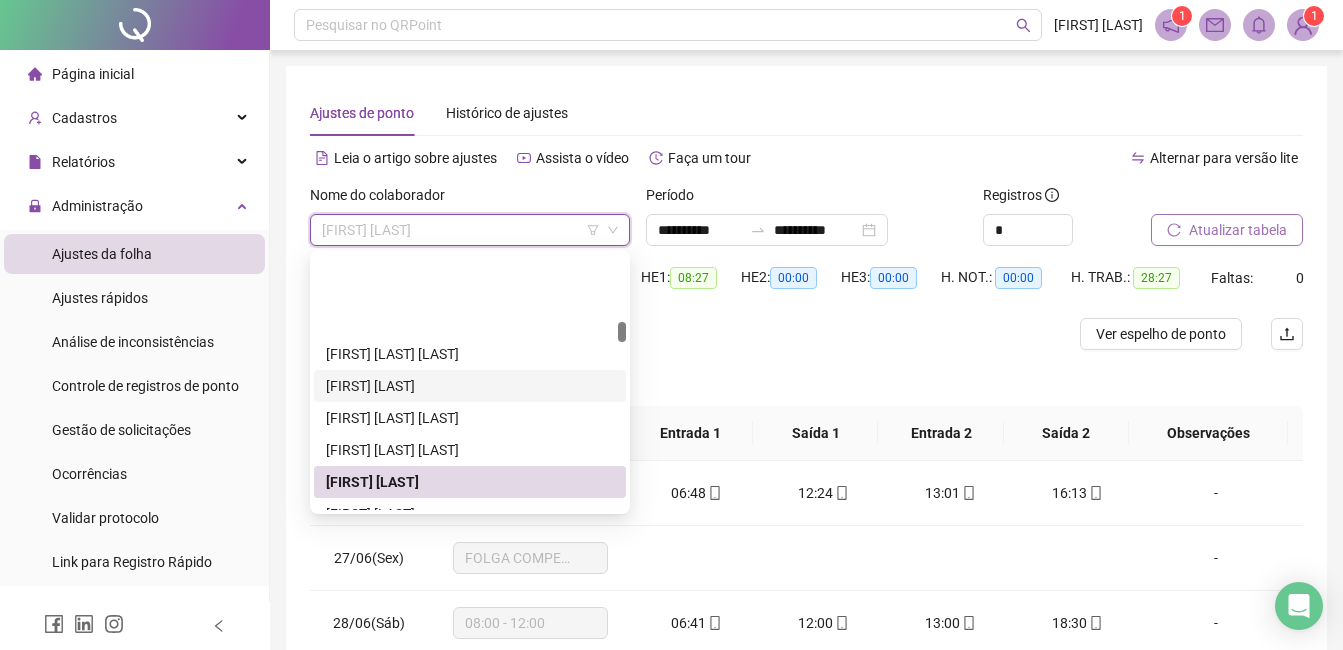 scroll, scrollTop: 1204, scrollLeft: 0, axis: vertical 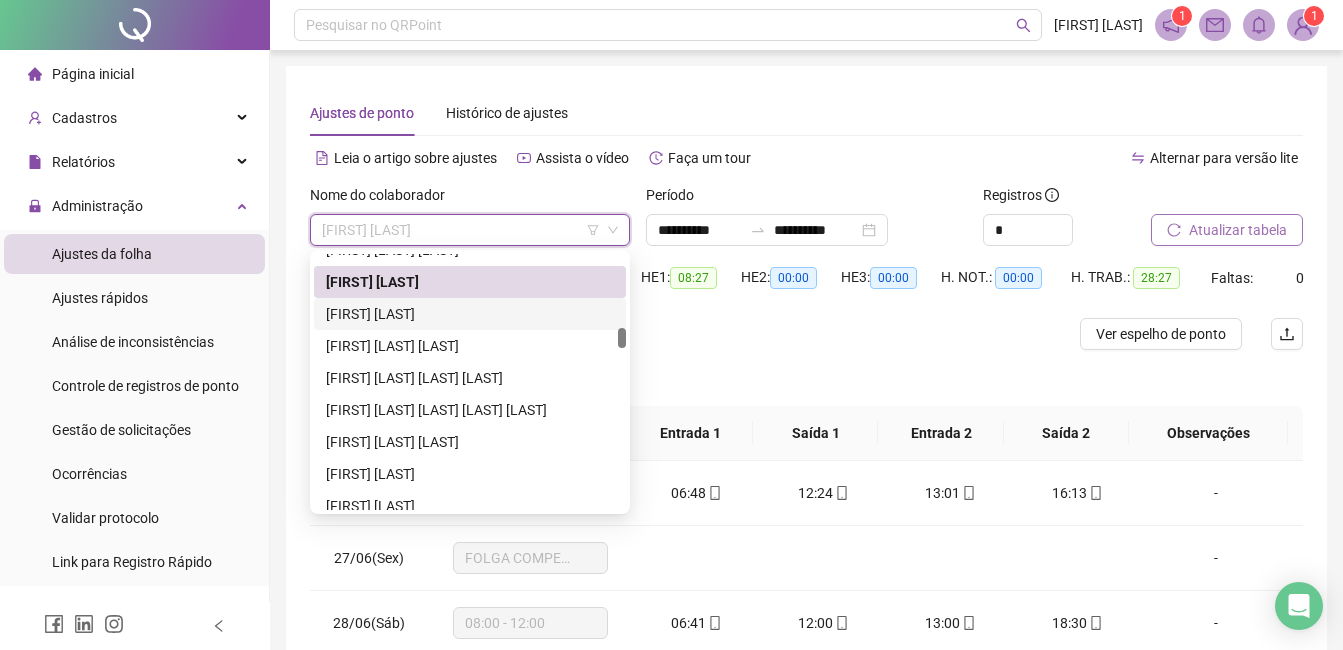 click on "[FIRST] [LAST]" at bounding box center (470, 314) 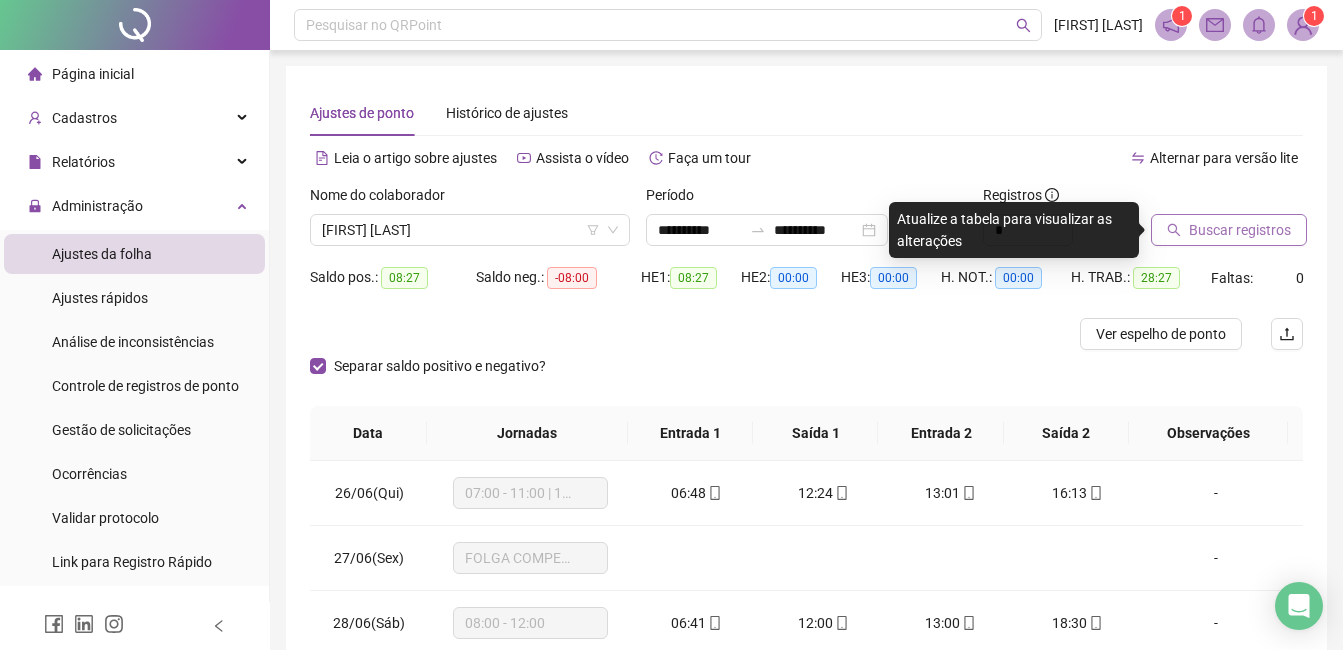 click on "Buscar registros" at bounding box center [1229, 230] 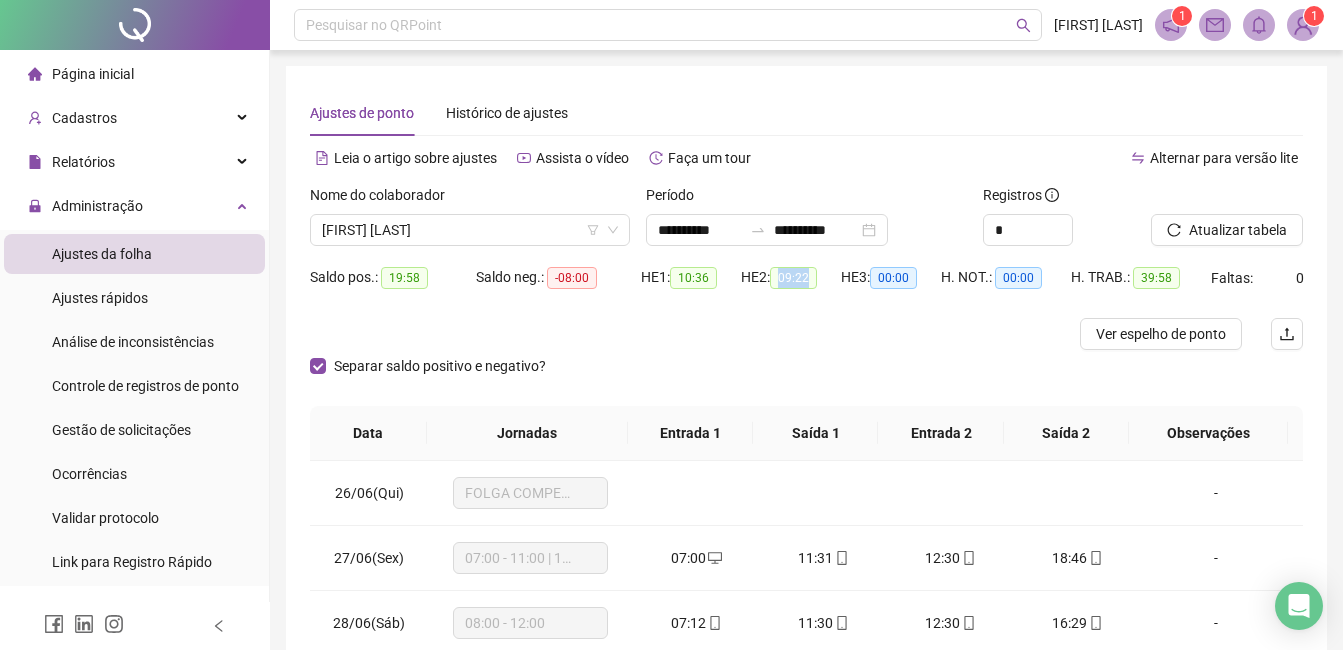 drag, startPoint x: 778, startPoint y: 277, endPoint x: 819, endPoint y: 282, distance: 41.303753 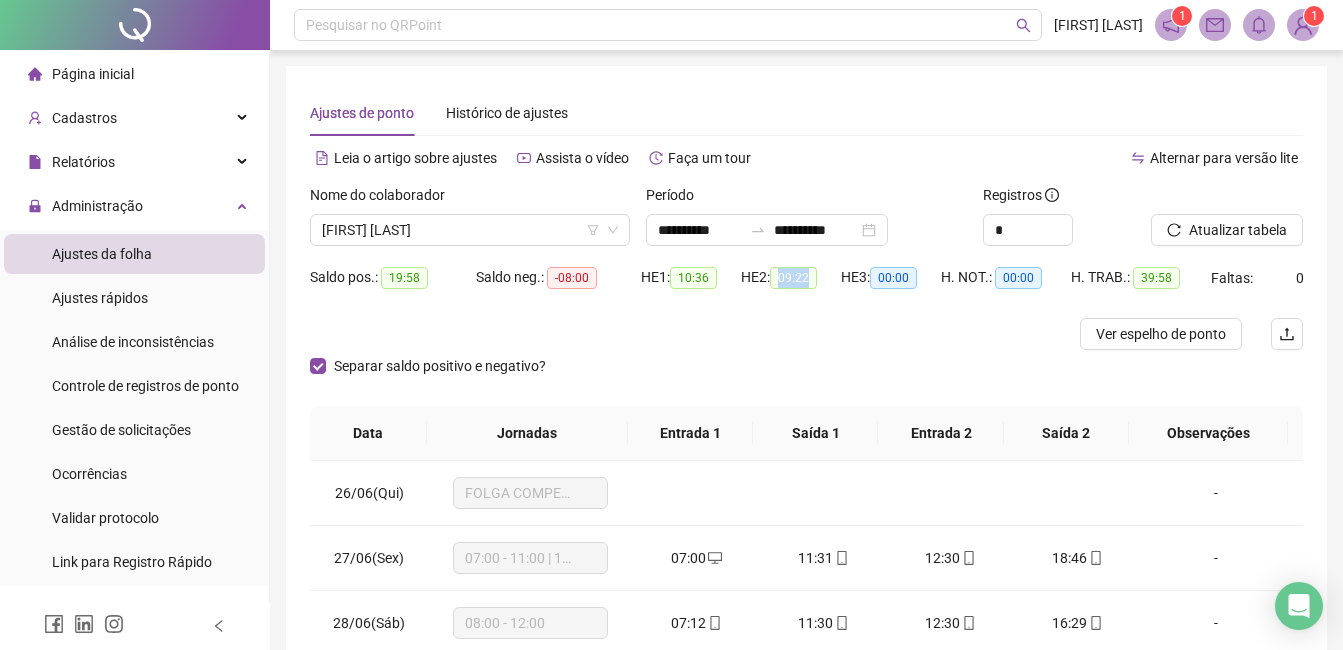 drag, startPoint x: 508, startPoint y: 223, endPoint x: 504, endPoint y: 257, distance: 34.234486 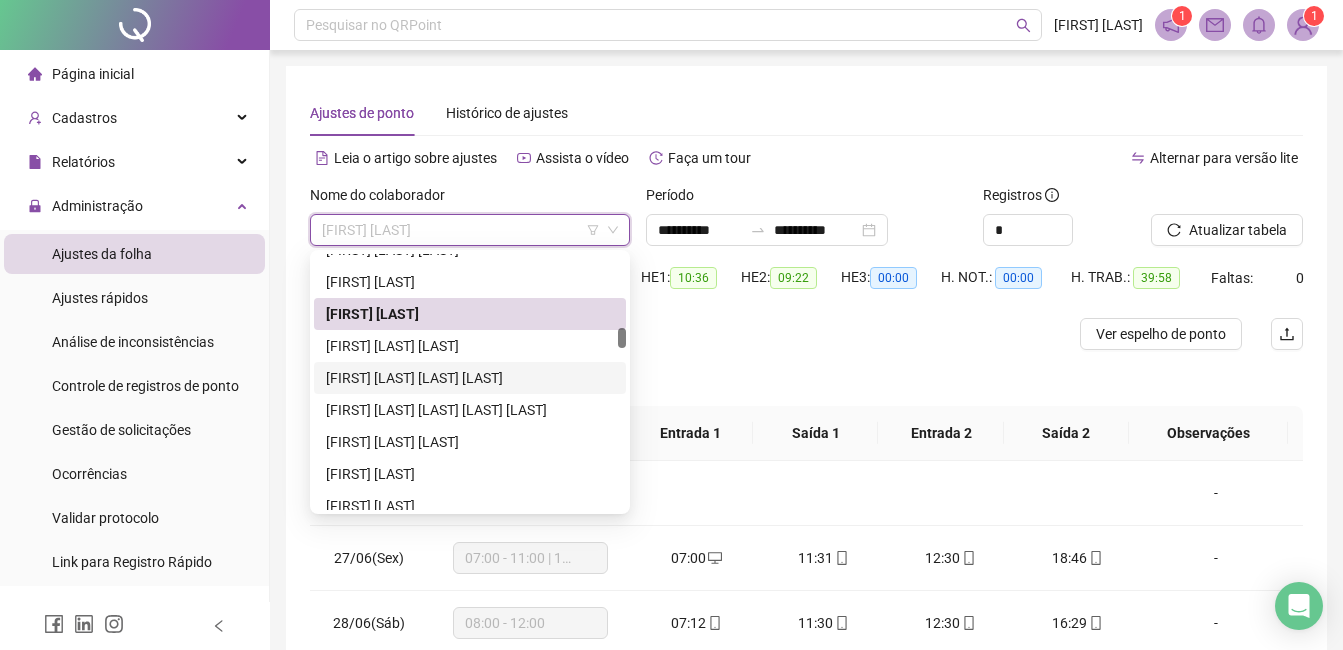 click on "[FIRST] [LAST] [LAST] [LAST]" at bounding box center (470, 378) 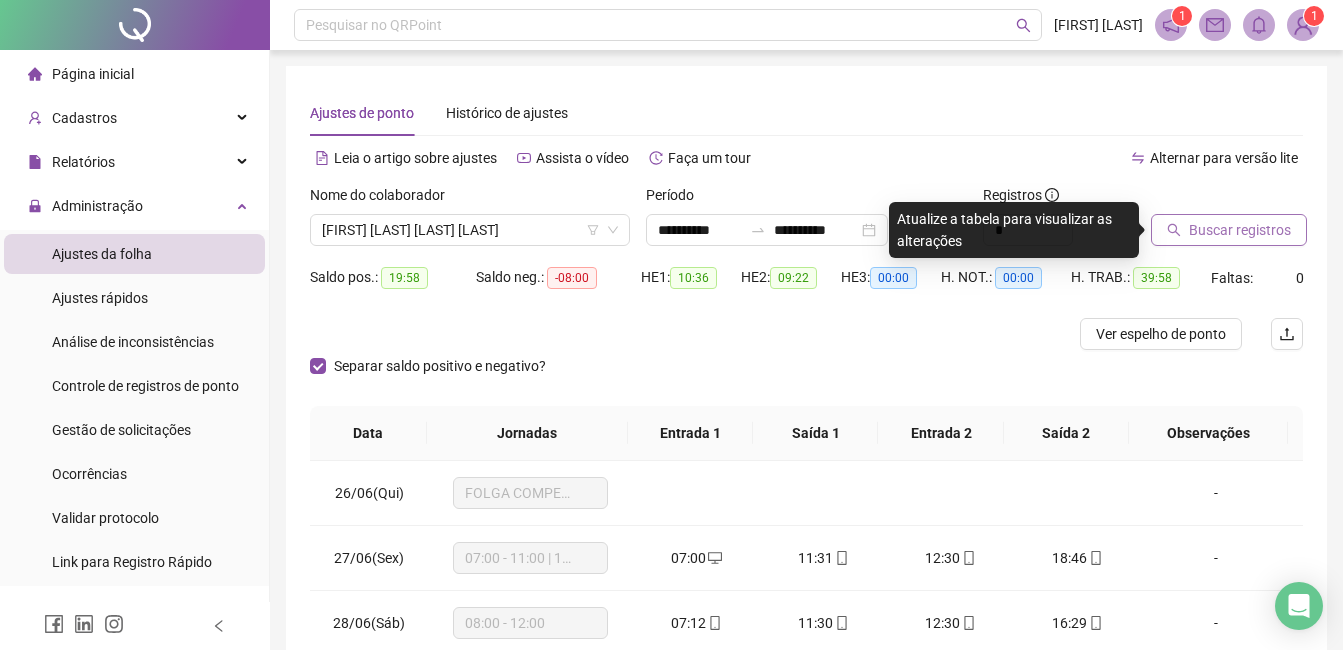 click on "Buscar registros" at bounding box center [1240, 230] 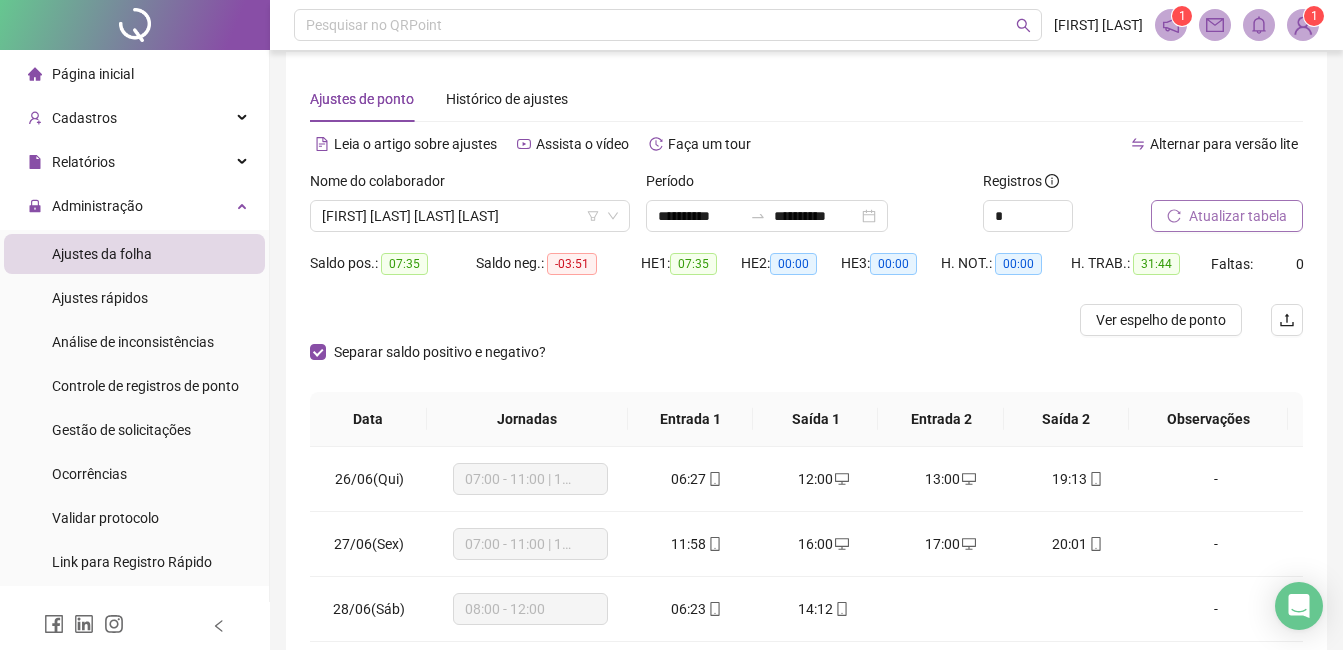 scroll, scrollTop: 0, scrollLeft: 0, axis: both 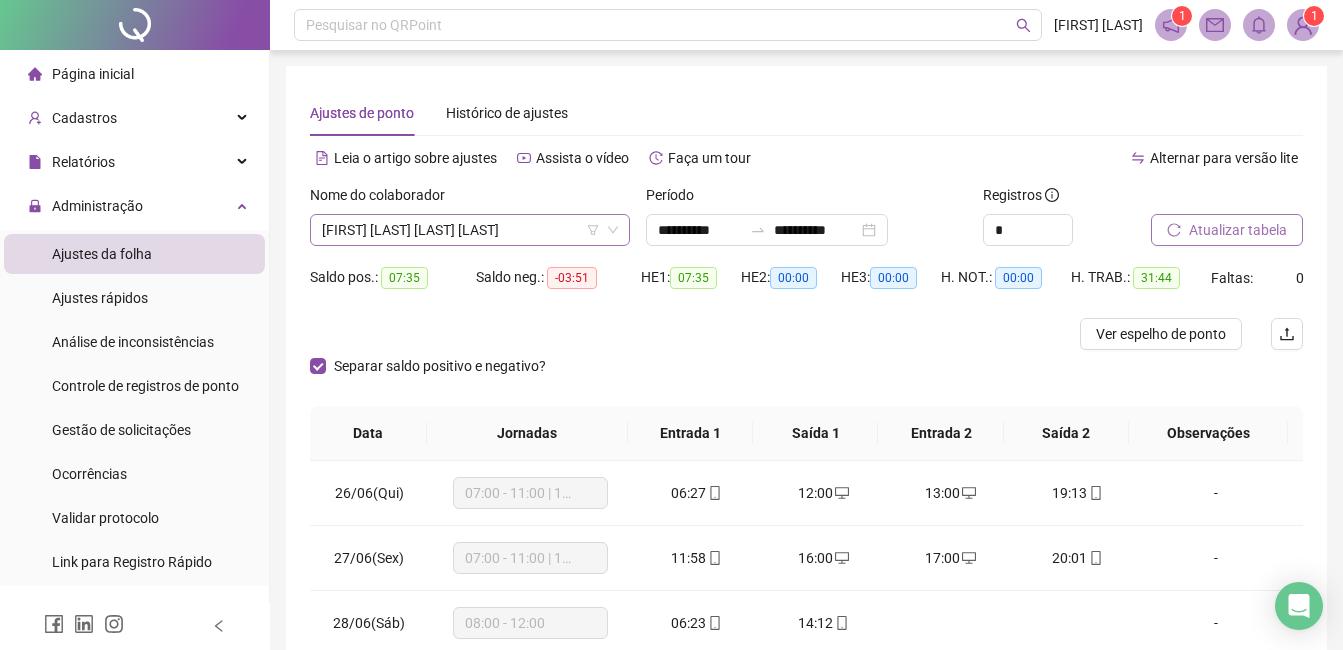 click on "[FIRST] [LAST] [LAST] [LAST]" at bounding box center [470, 230] 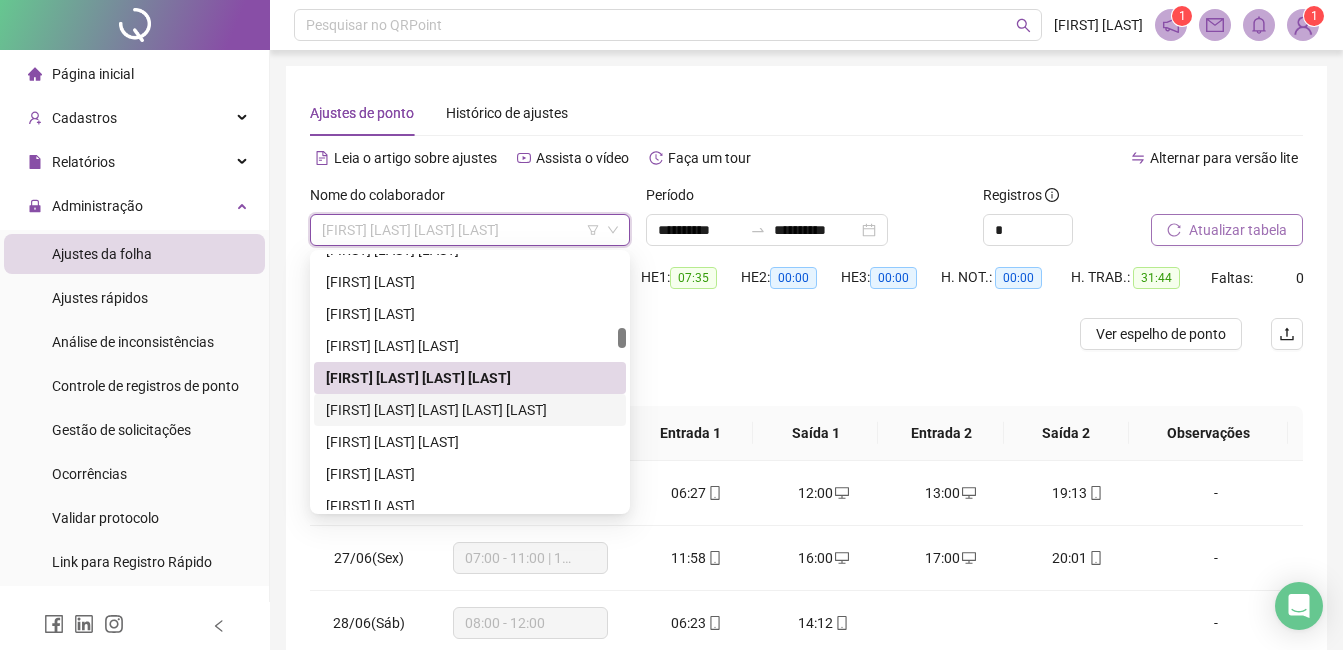 drag, startPoint x: 477, startPoint y: 419, endPoint x: 590, endPoint y: 396, distance: 115.316956 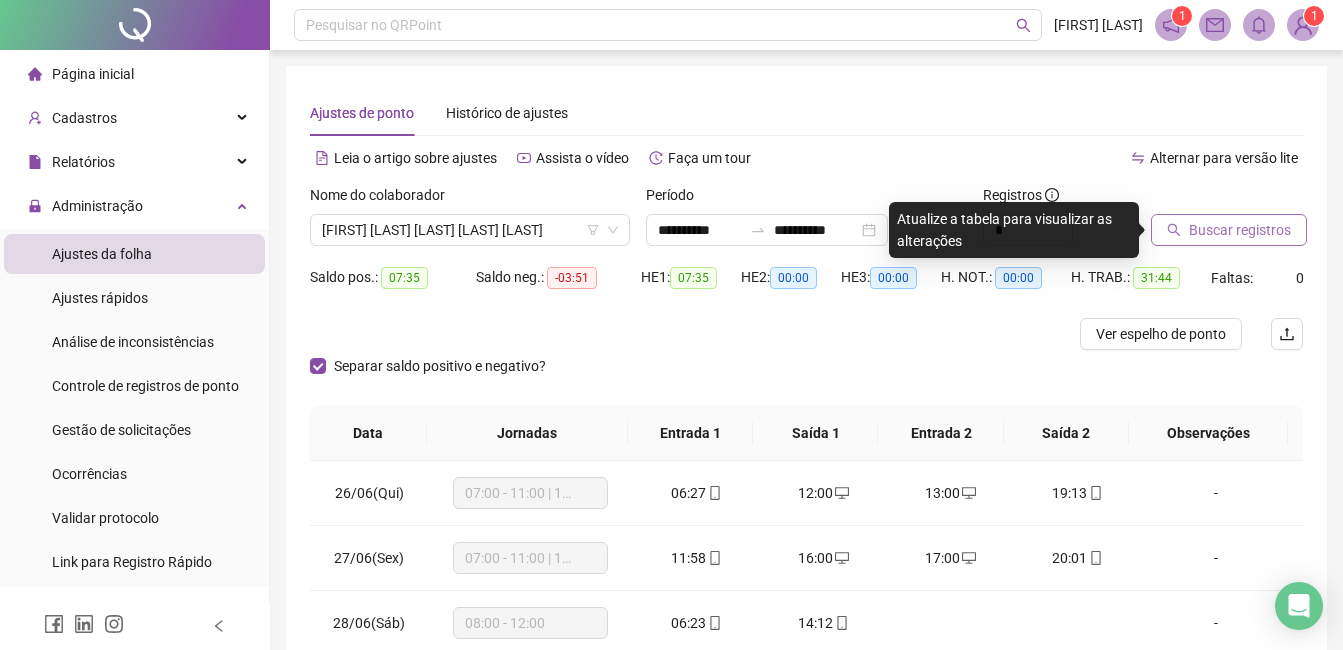 click on "Buscar registros" at bounding box center (1240, 230) 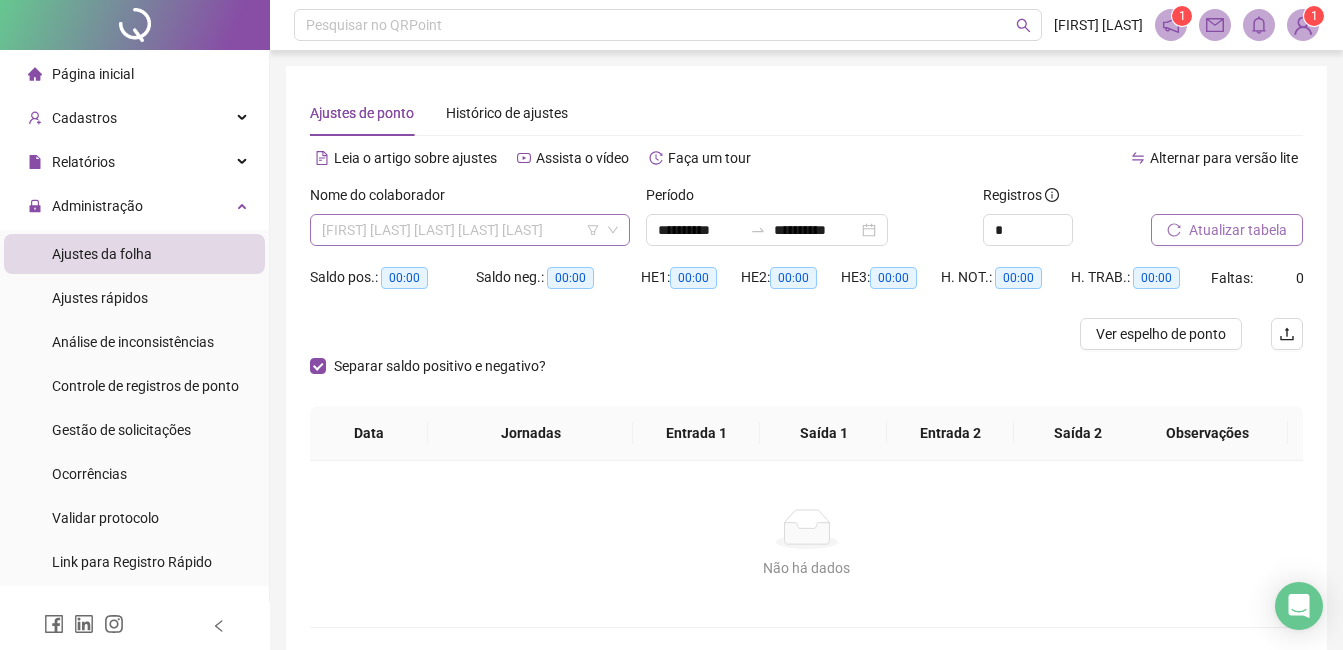 click on "[FIRST] [LAST] [LAST] [LAST] [LAST]" at bounding box center [470, 230] 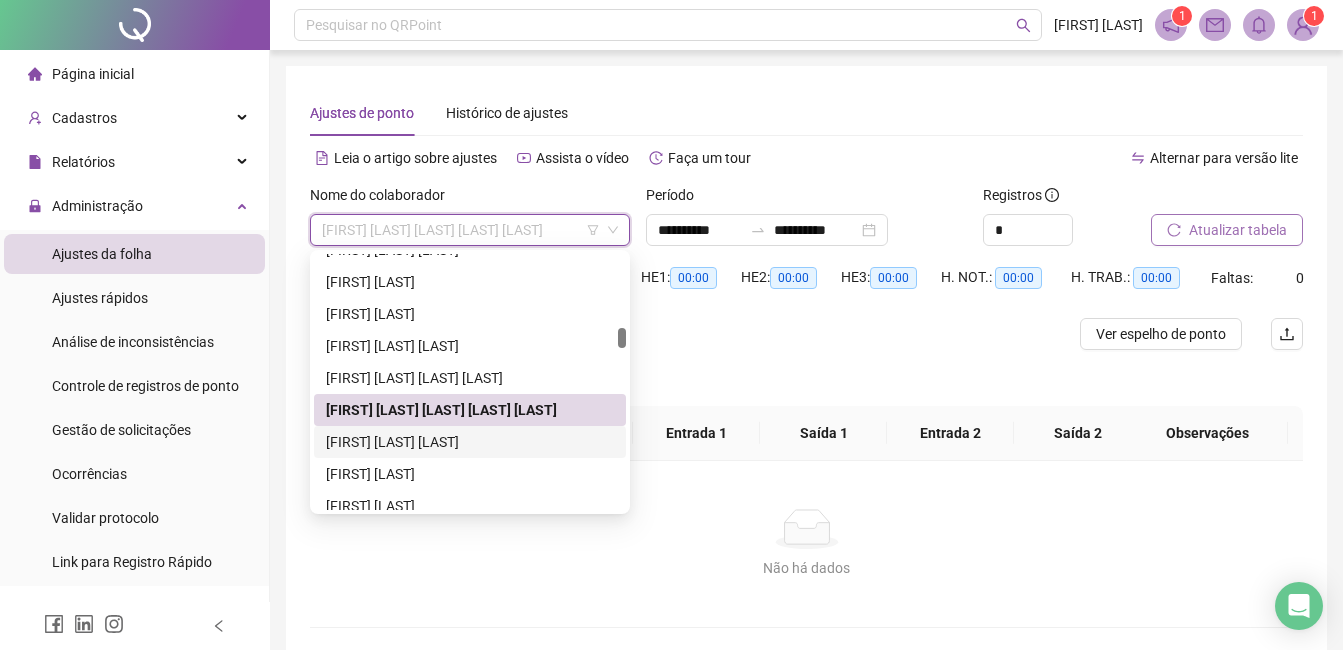 click on "[FIRST] [LAST] [LAST]" at bounding box center (470, 442) 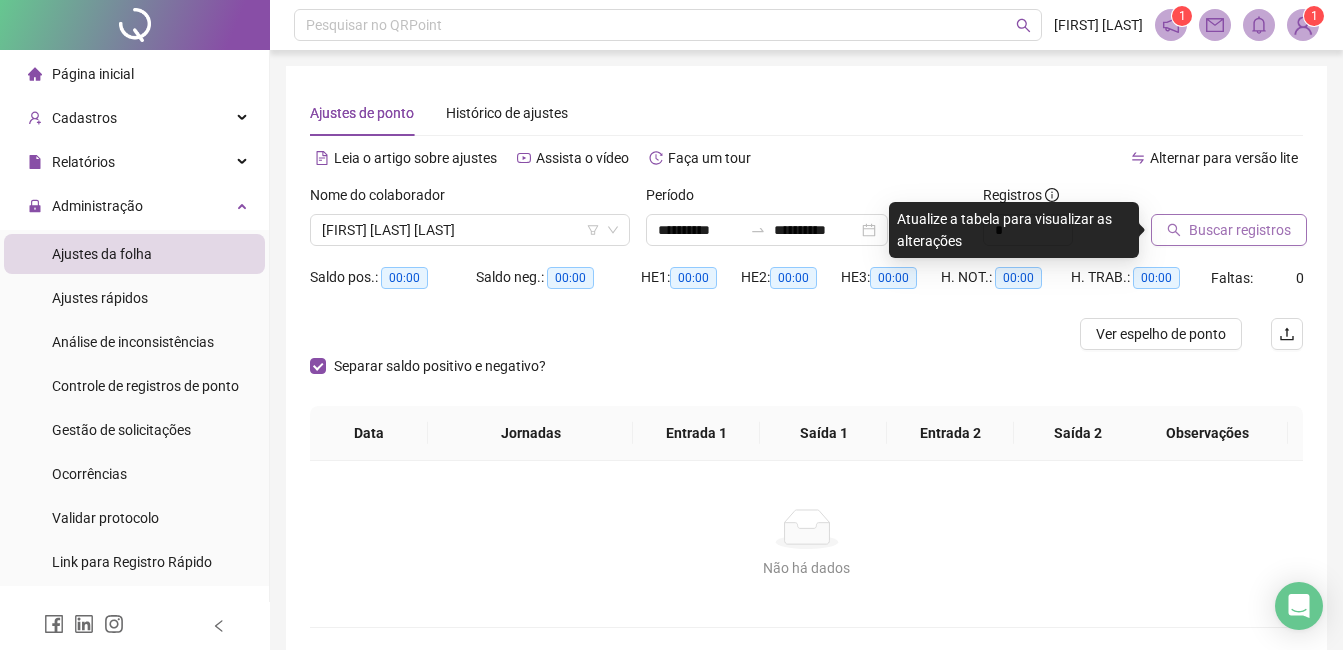 click on "Buscar registros" at bounding box center (1240, 230) 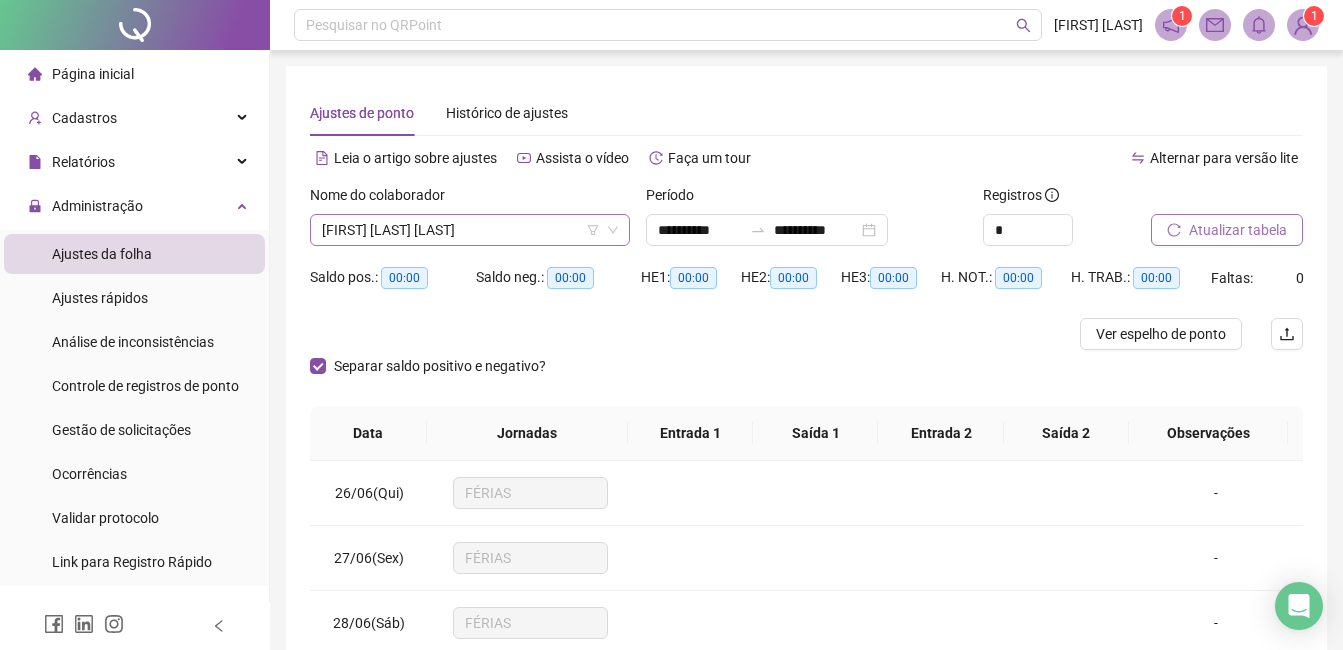 click on "[FIRST] [LAST] [LAST]" at bounding box center (470, 230) 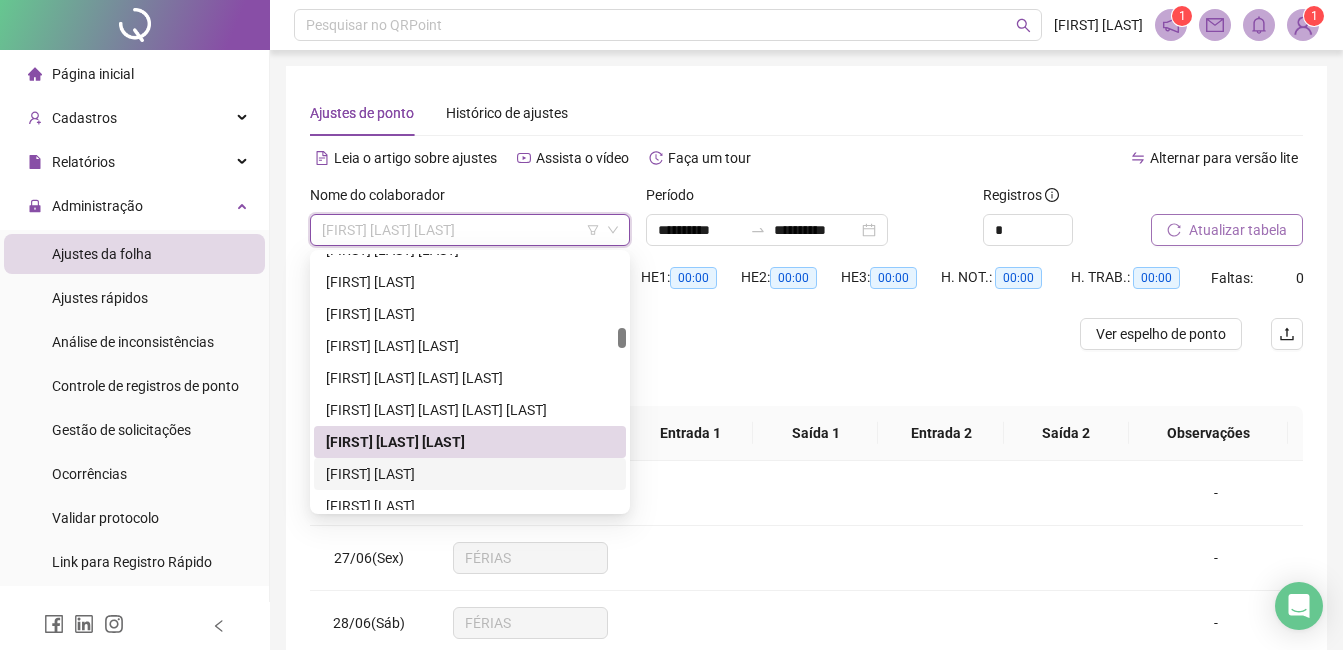 click on "[FIRST] [LAST]" at bounding box center [470, 474] 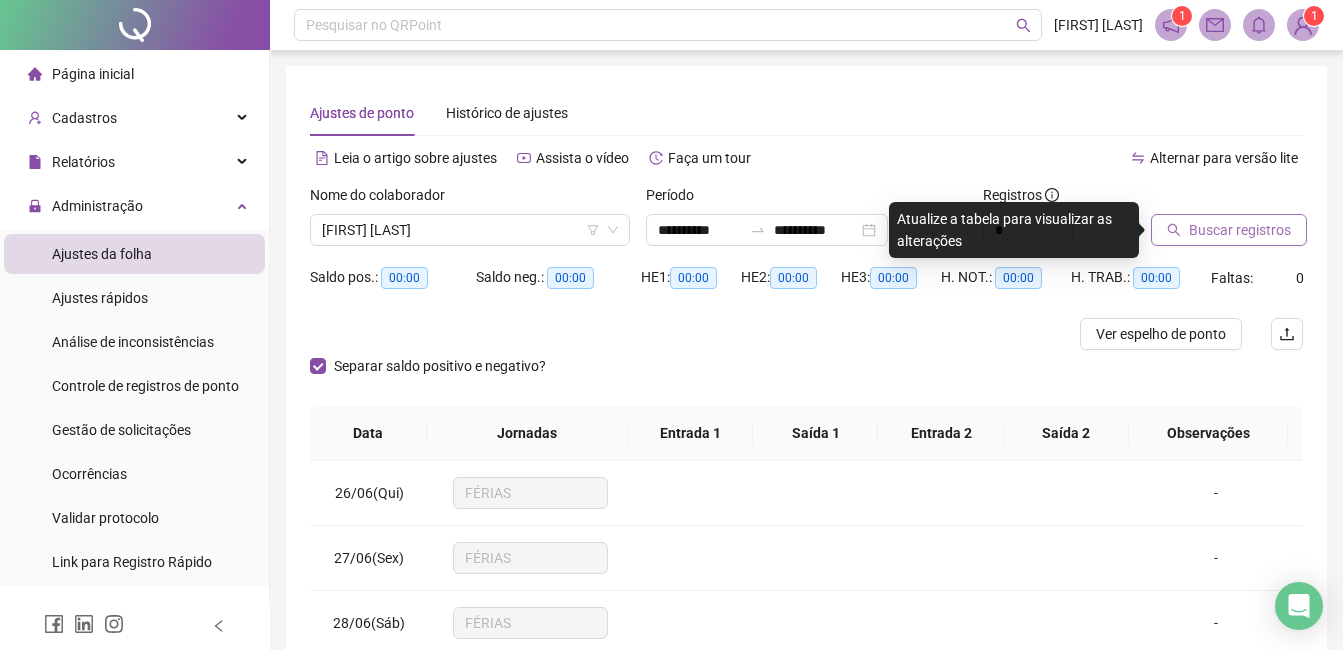 click on "Buscar registros" at bounding box center [1240, 230] 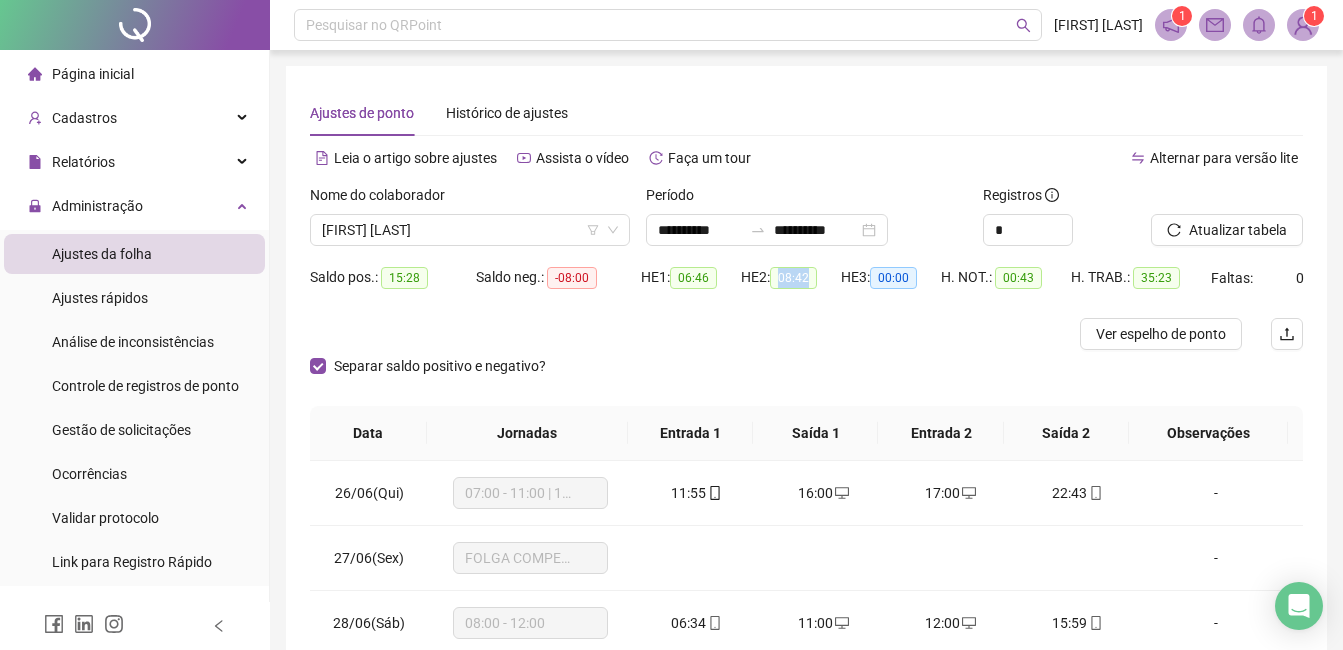 drag, startPoint x: 783, startPoint y: 271, endPoint x: 818, endPoint y: 279, distance: 35.902645 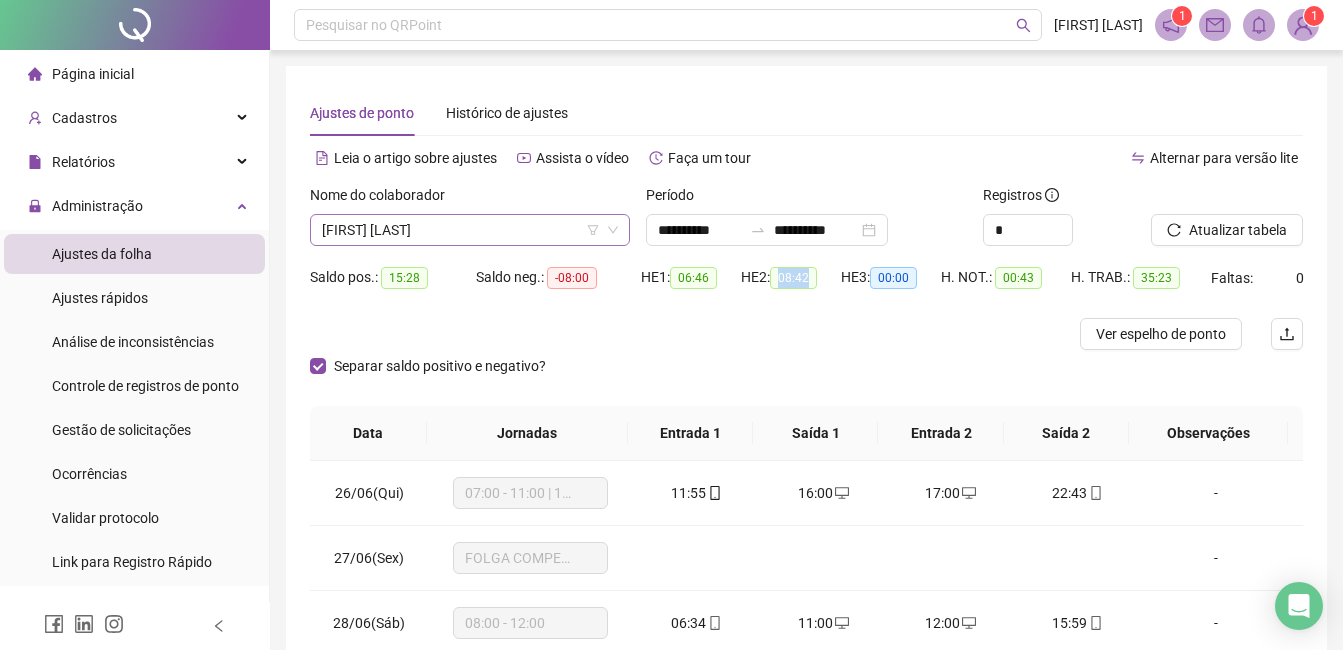 click on "[FIRST] [LAST]" at bounding box center (470, 230) 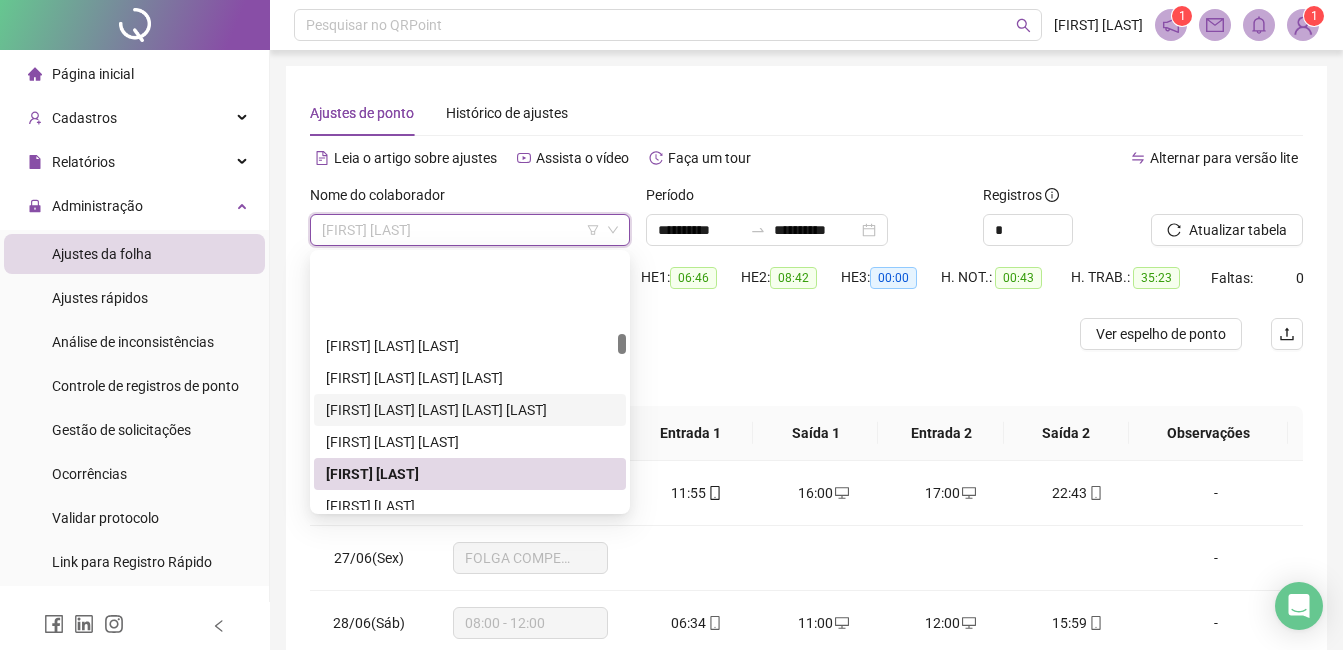 scroll, scrollTop: 1304, scrollLeft: 0, axis: vertical 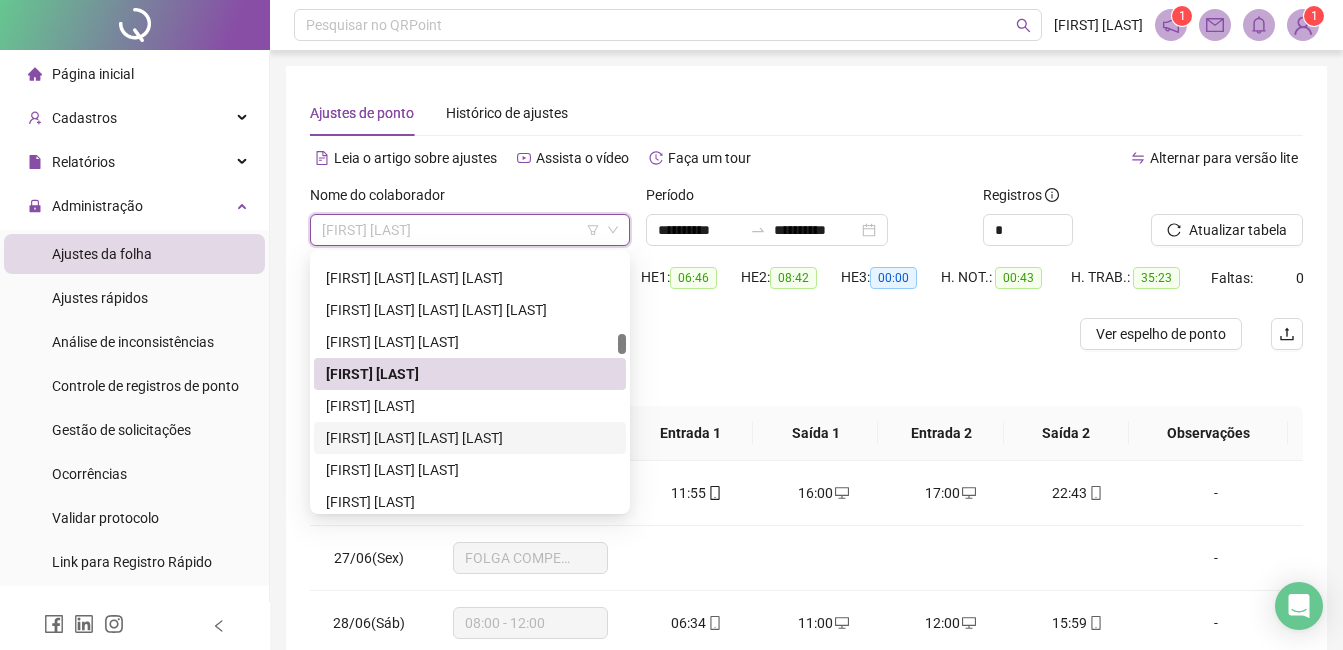 click on "[FIRST] [LAST] [LAST] [LAST]" at bounding box center [470, 438] 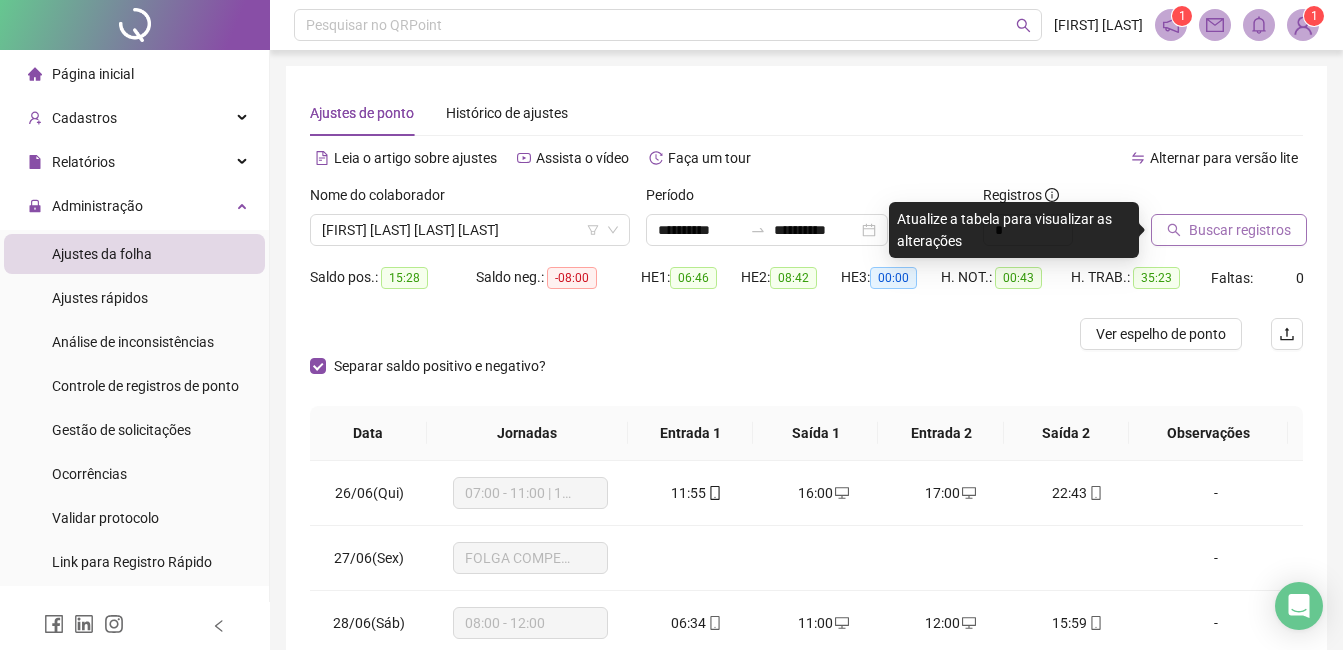click on "Buscar registros" at bounding box center [1240, 230] 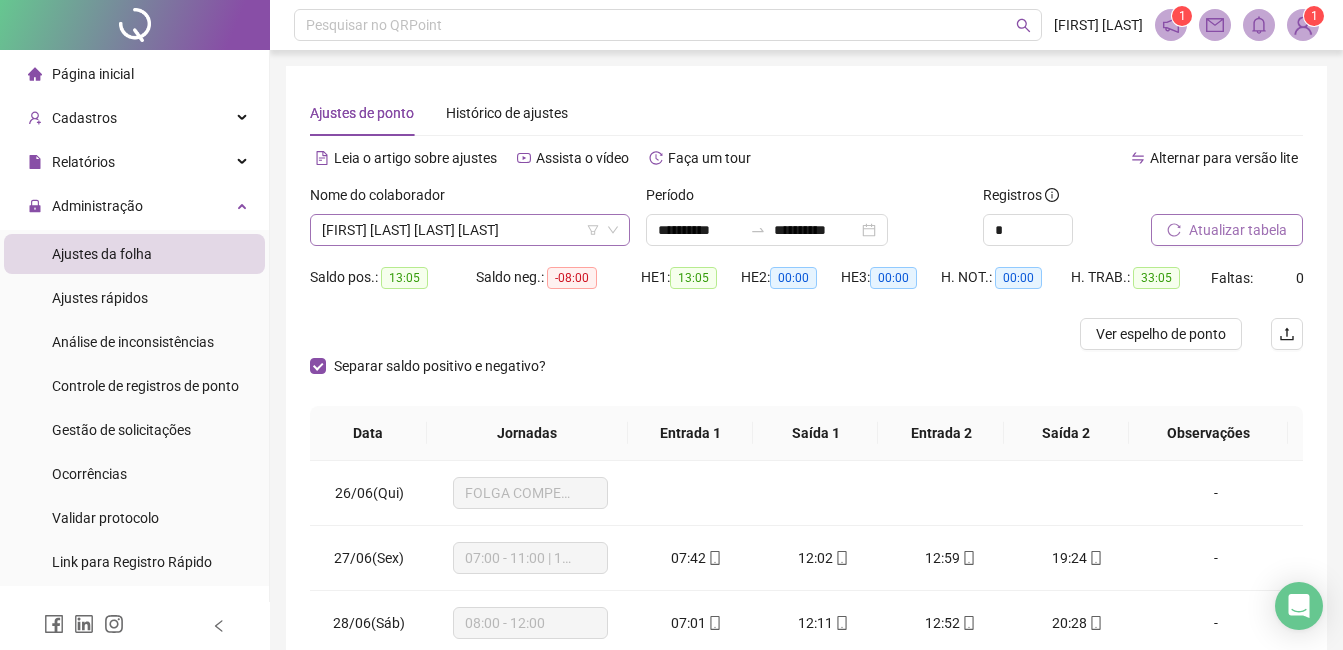 click on "[FIRST] [LAST] [LAST] [LAST]" at bounding box center [470, 230] 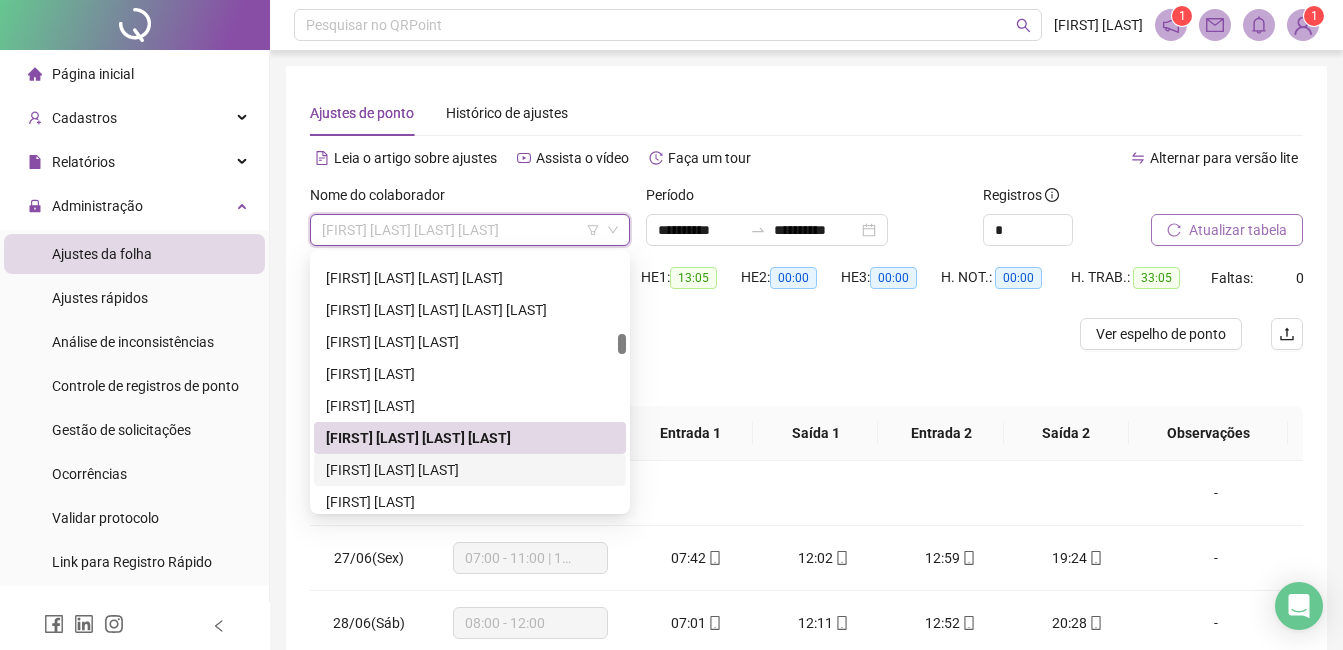 click on "[FIRST] [LAST] [LAST]" at bounding box center (470, 470) 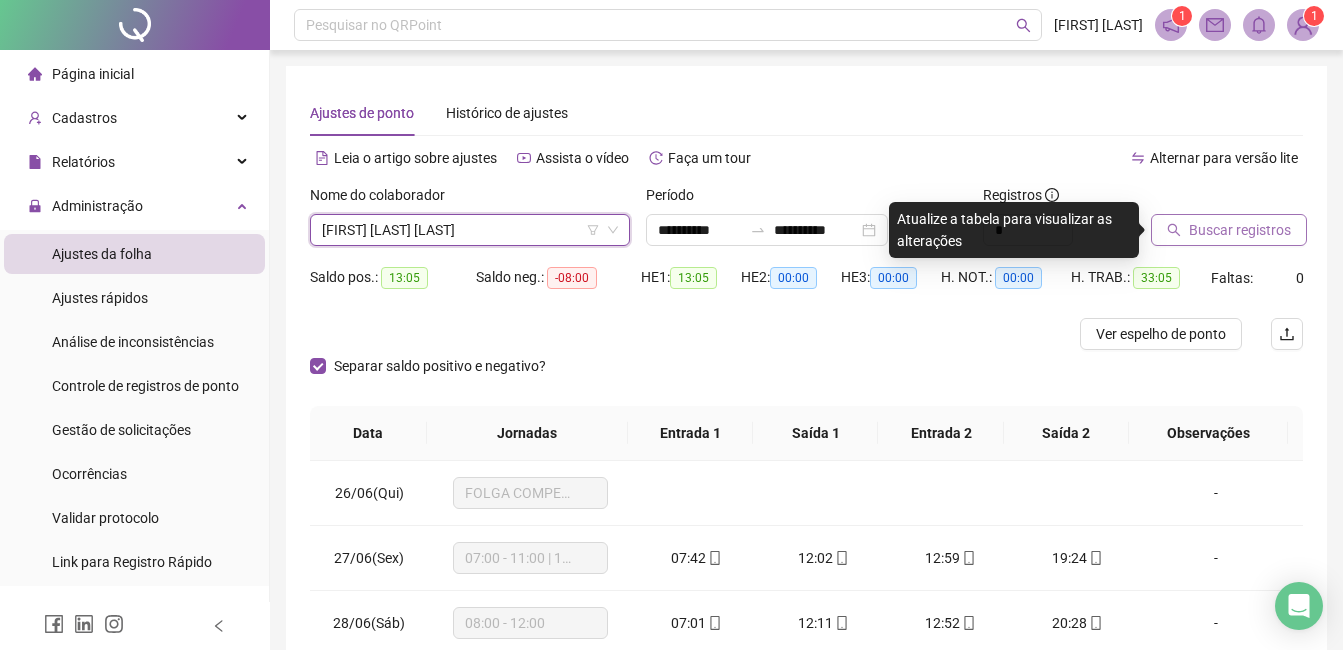 click on "Buscar registros" at bounding box center (1240, 230) 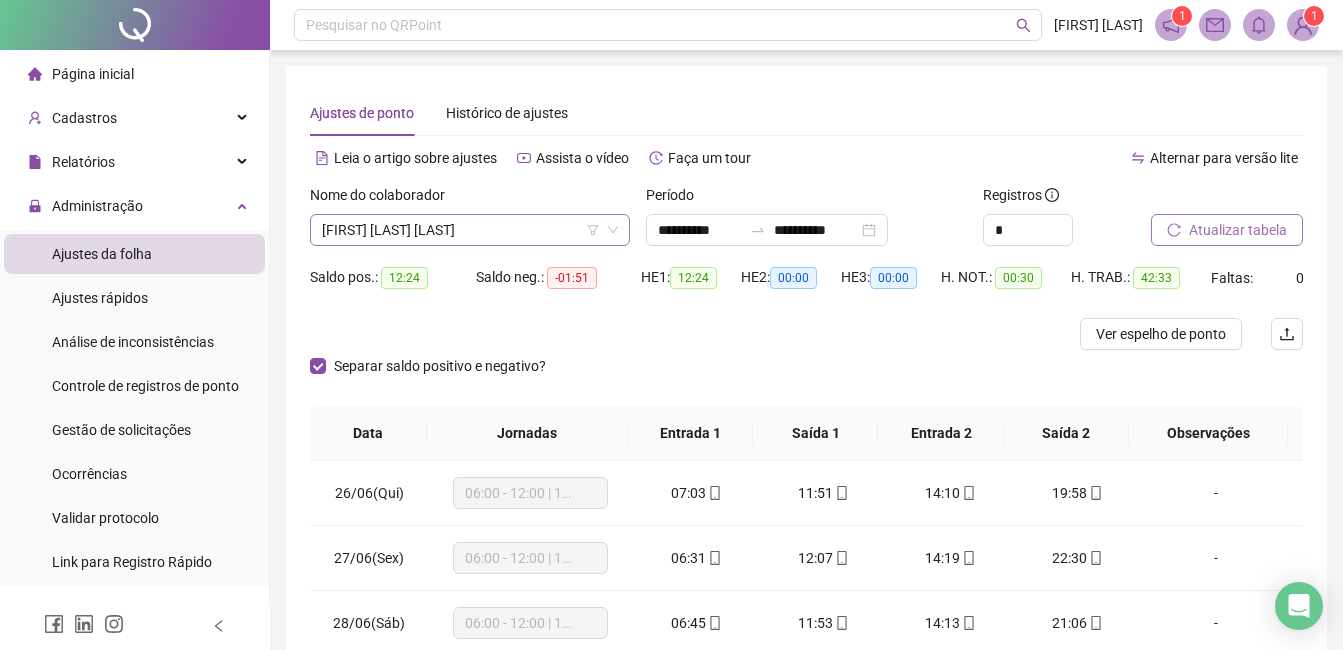 click on "[FIRST] [LAST] [LAST]" at bounding box center (470, 230) 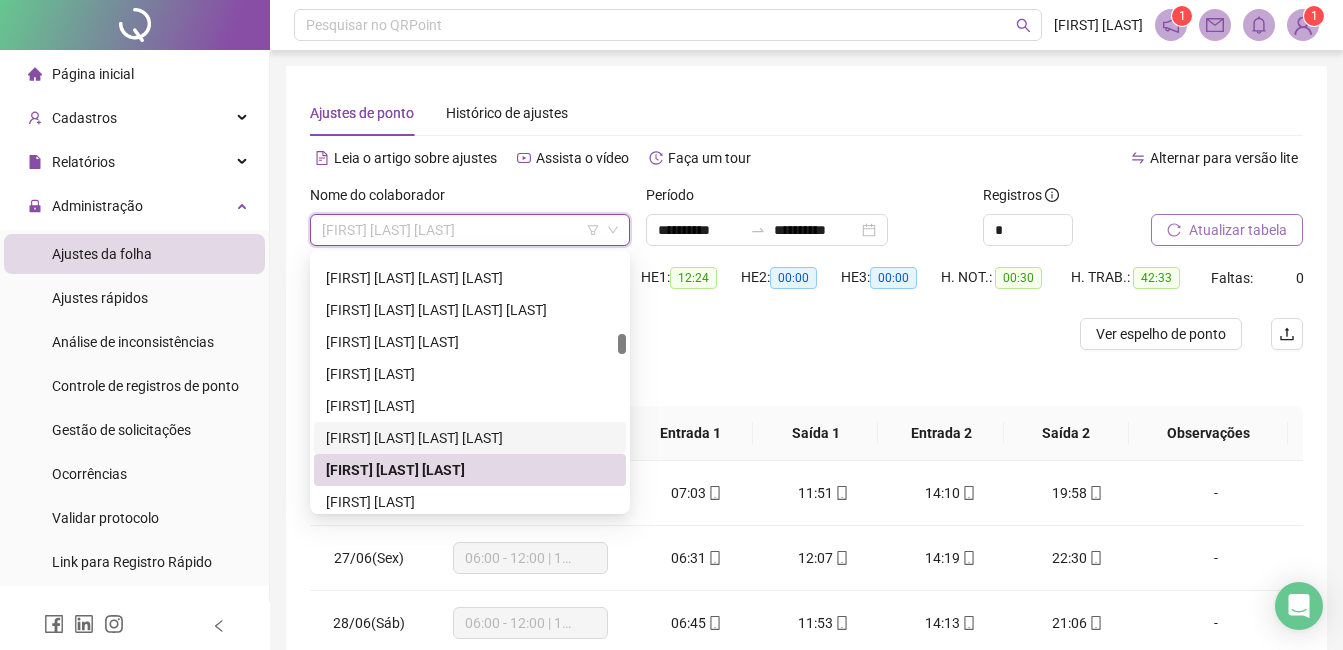 click on "Separar saldo positivo e negativo?" at bounding box center [806, 378] 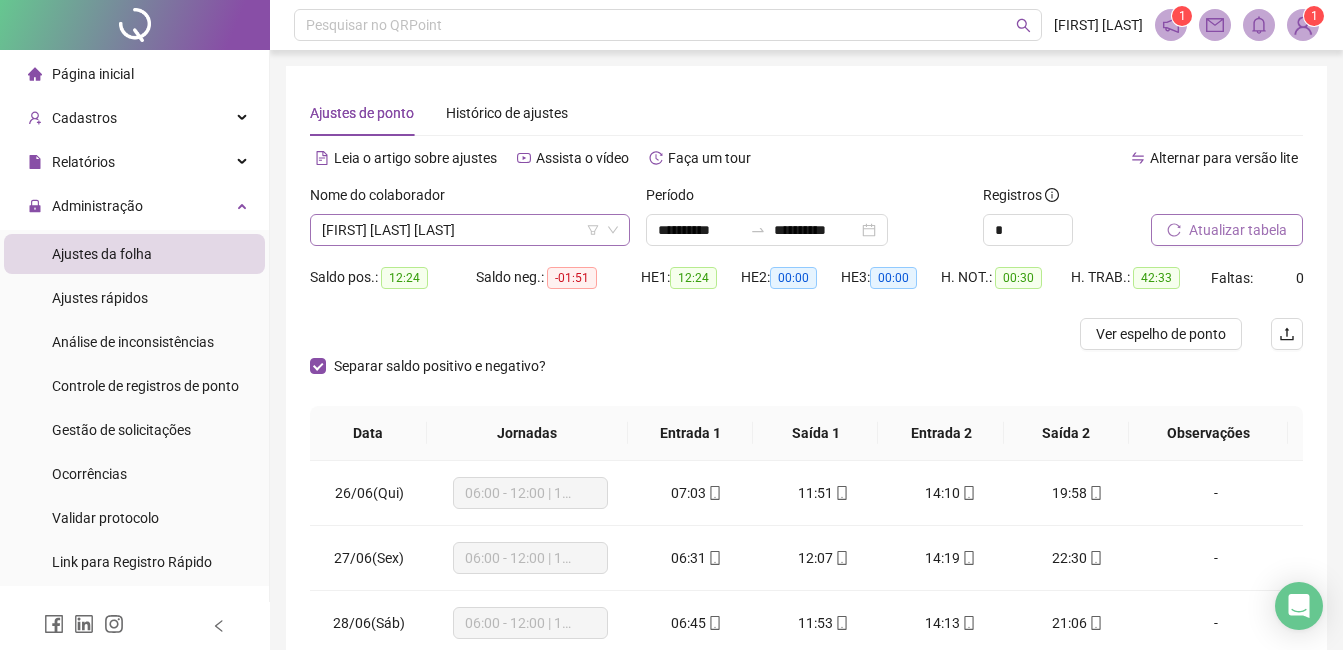 click on "[FIRST] [LAST] [LAST]" at bounding box center [470, 230] 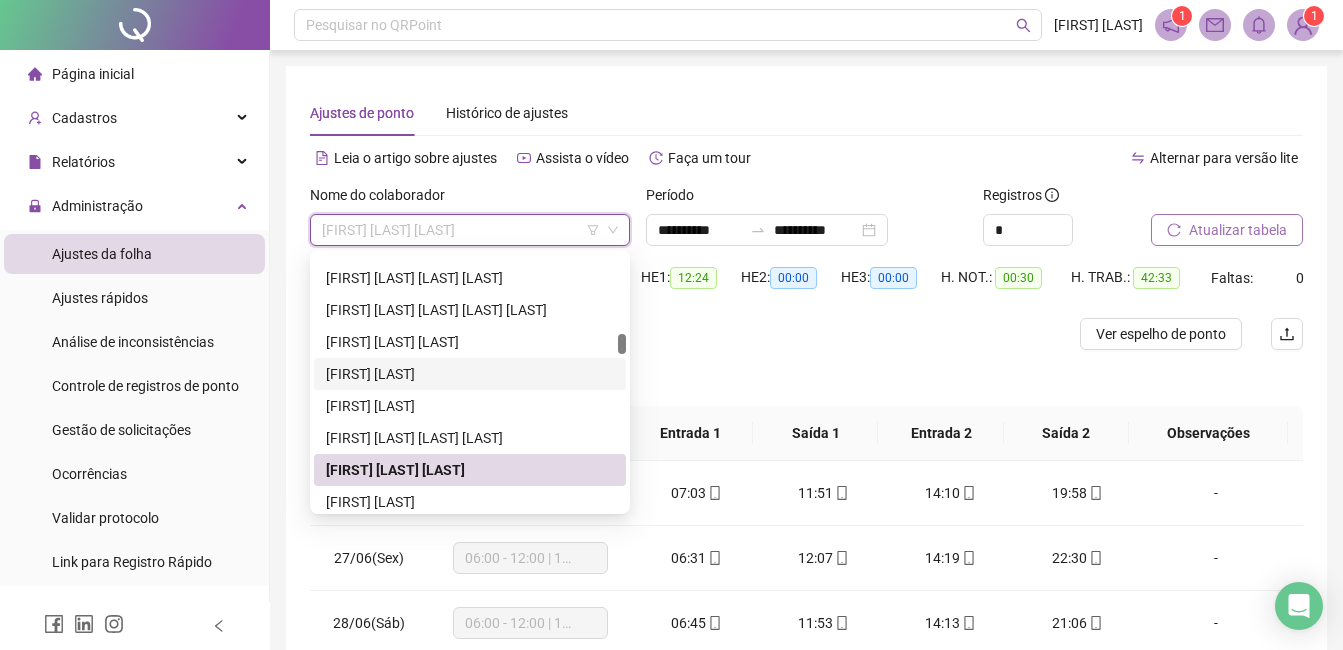 scroll, scrollTop: 1404, scrollLeft: 0, axis: vertical 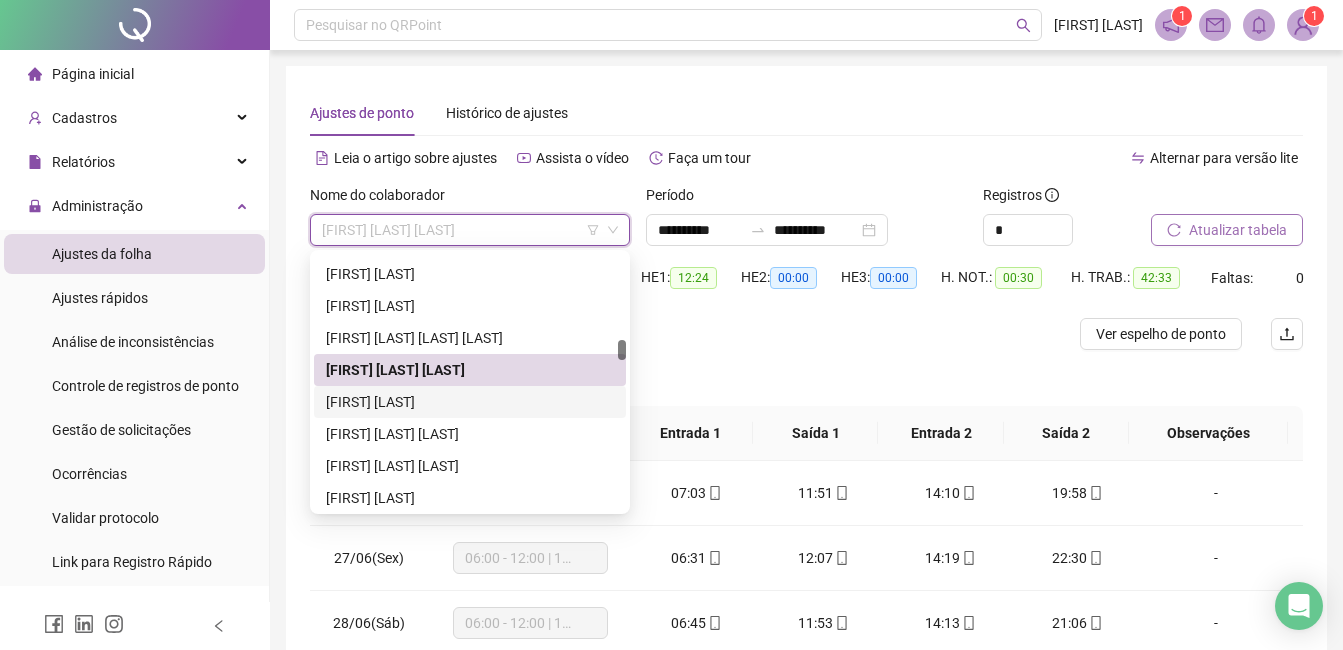 click on "[FIRST] [LAST]" at bounding box center [470, 402] 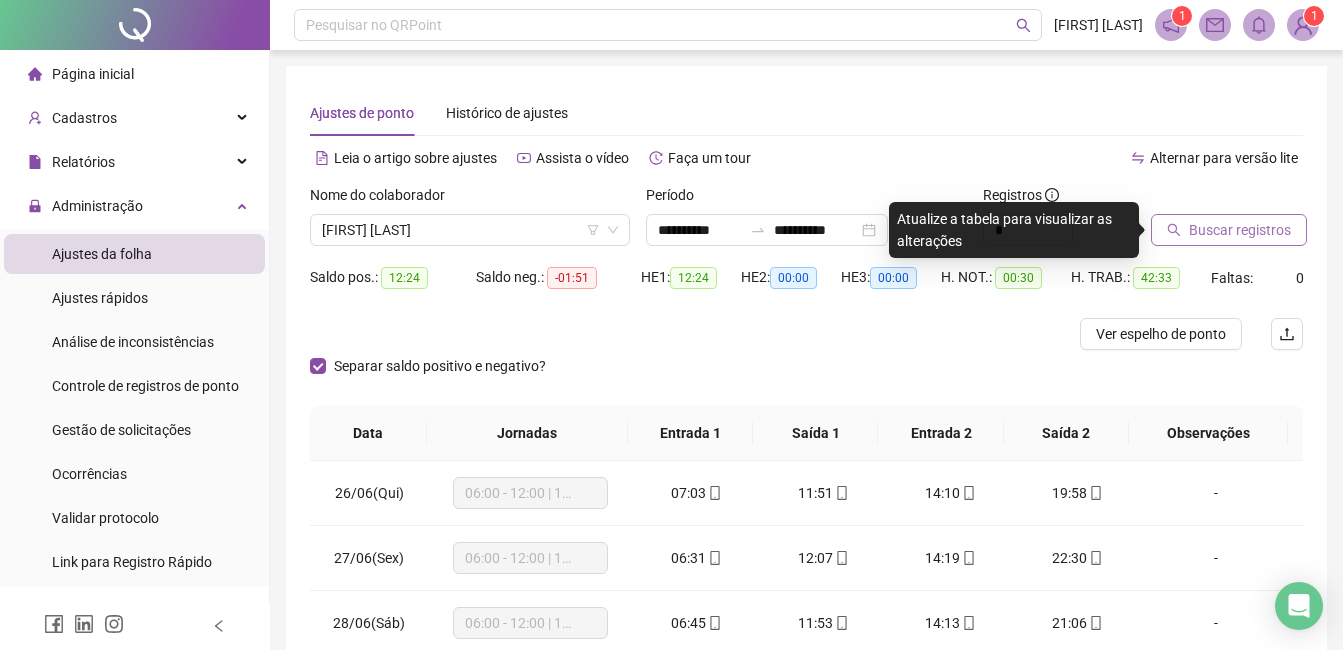 click on "Buscar registros" at bounding box center [1240, 230] 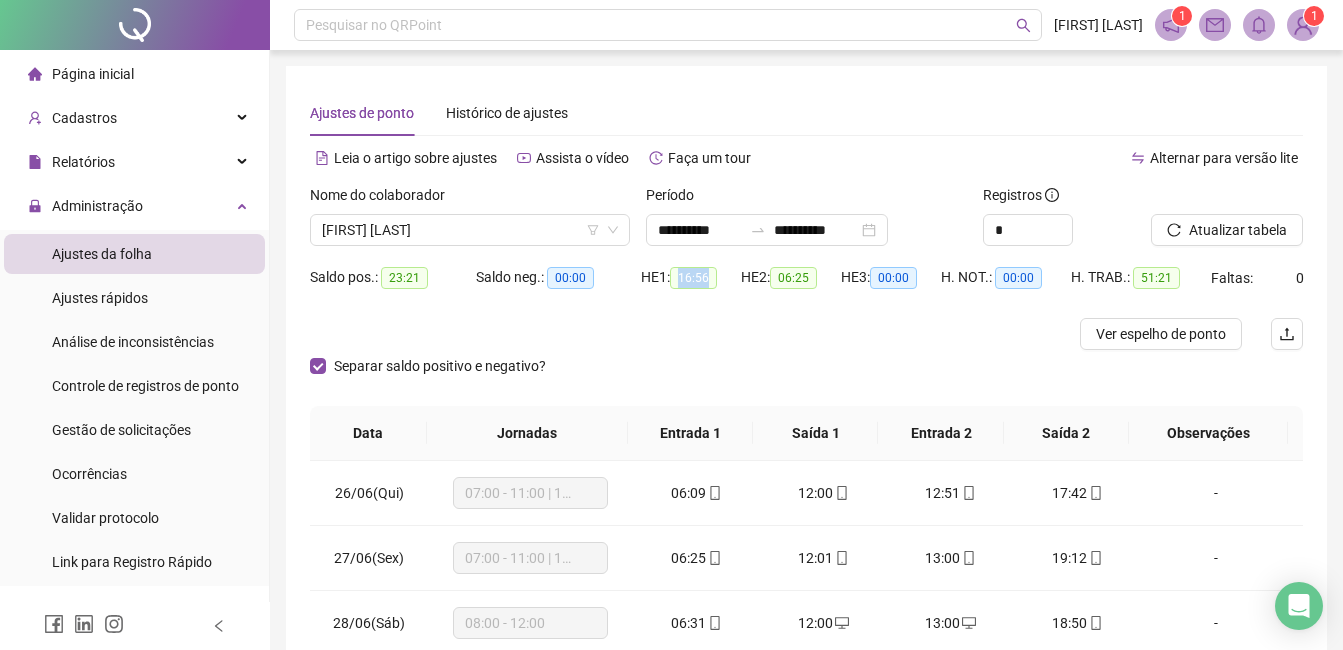 drag, startPoint x: 684, startPoint y: 279, endPoint x: 719, endPoint y: 282, distance: 35.128338 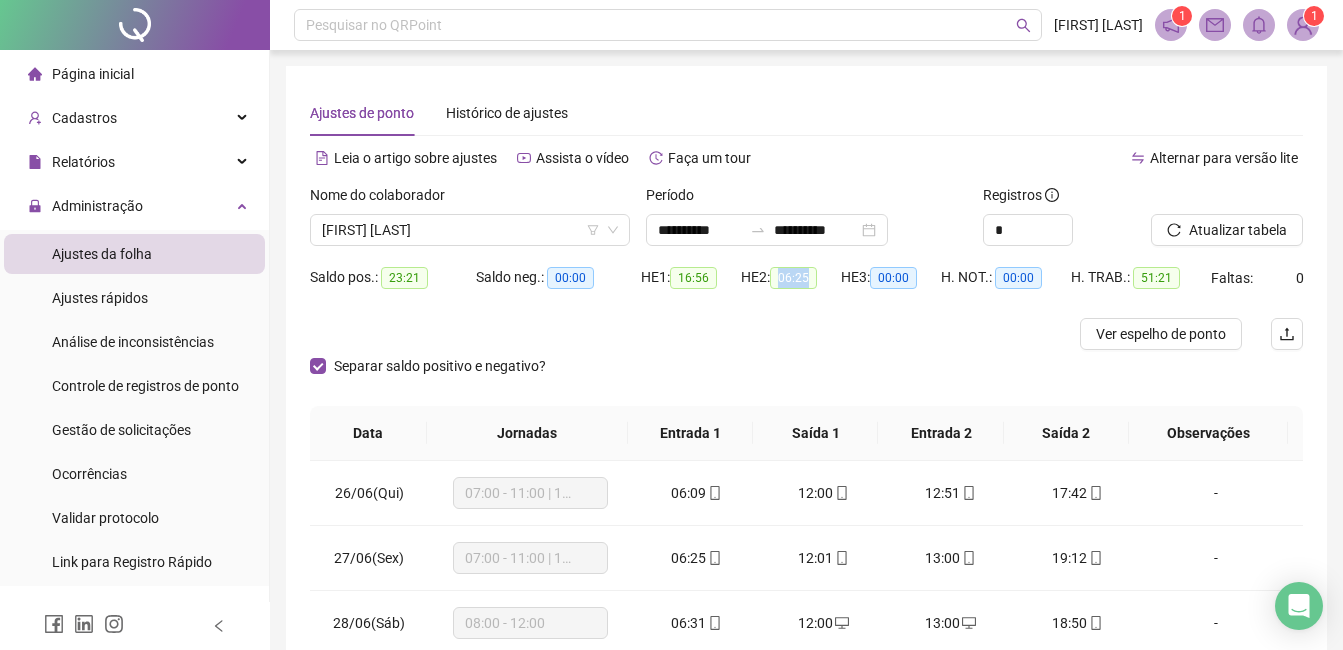 drag, startPoint x: 783, startPoint y: 282, endPoint x: 823, endPoint y: 281, distance: 40.012497 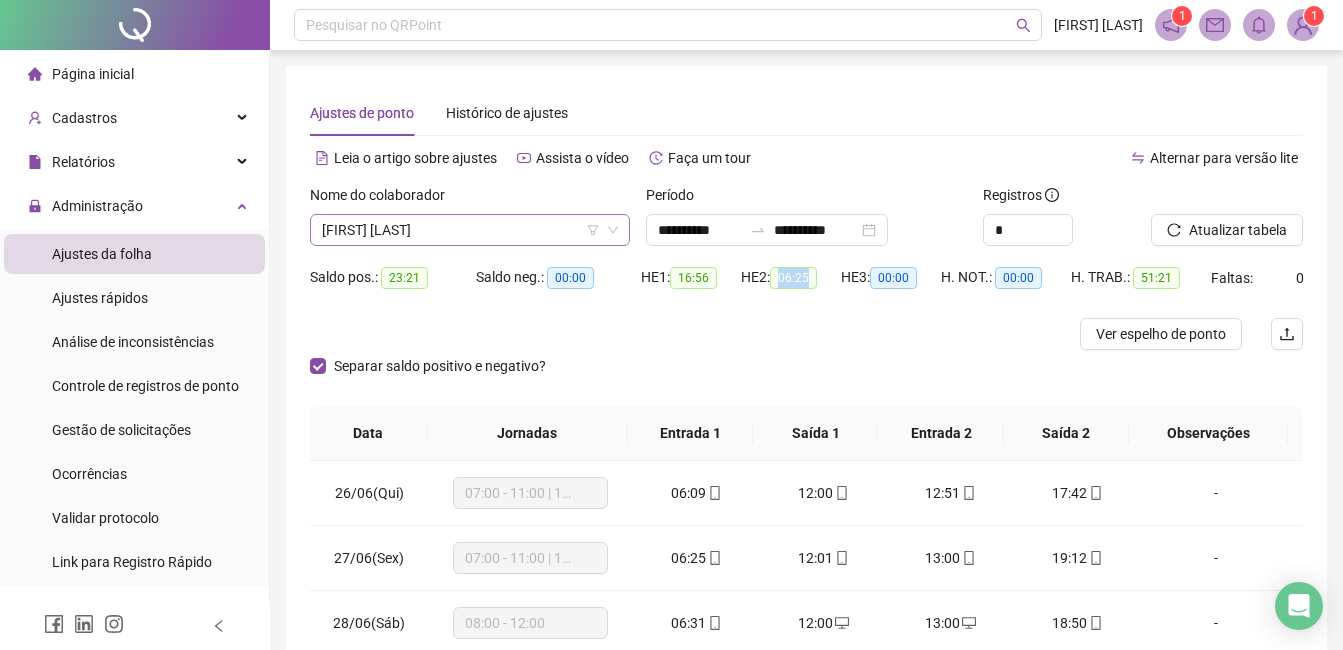click on "[FIRST] [LAST]" at bounding box center (470, 230) 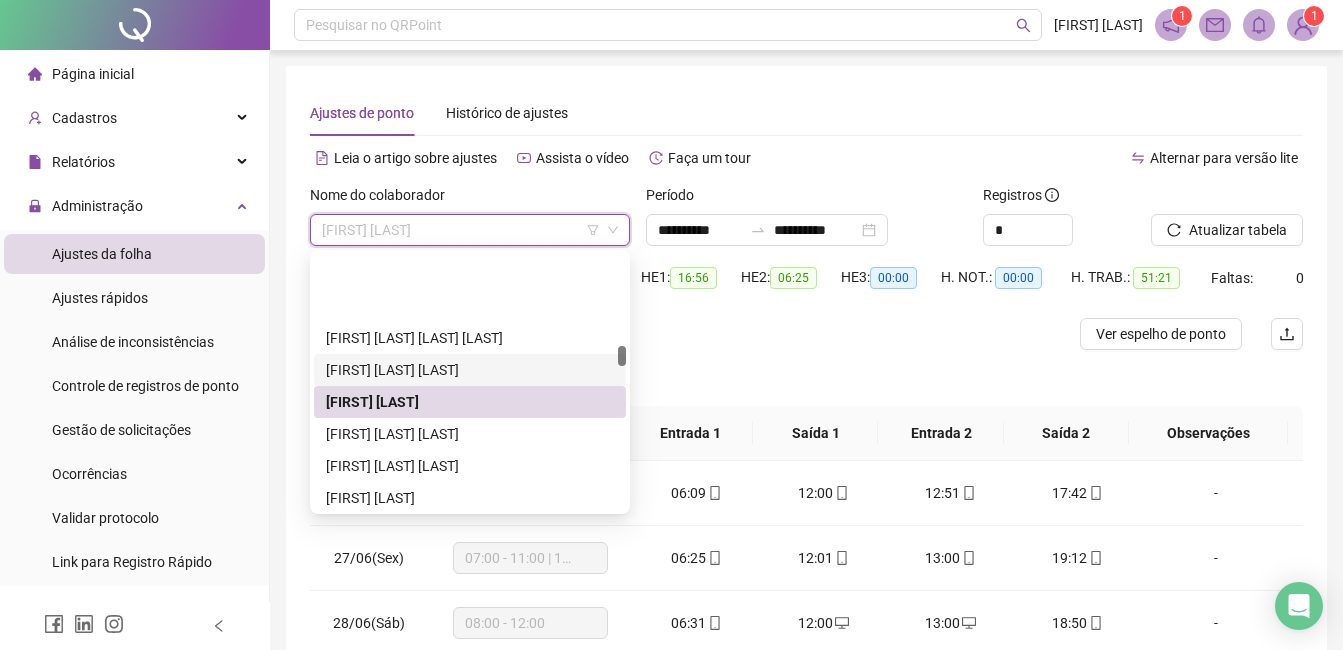 scroll, scrollTop: 1504, scrollLeft: 0, axis: vertical 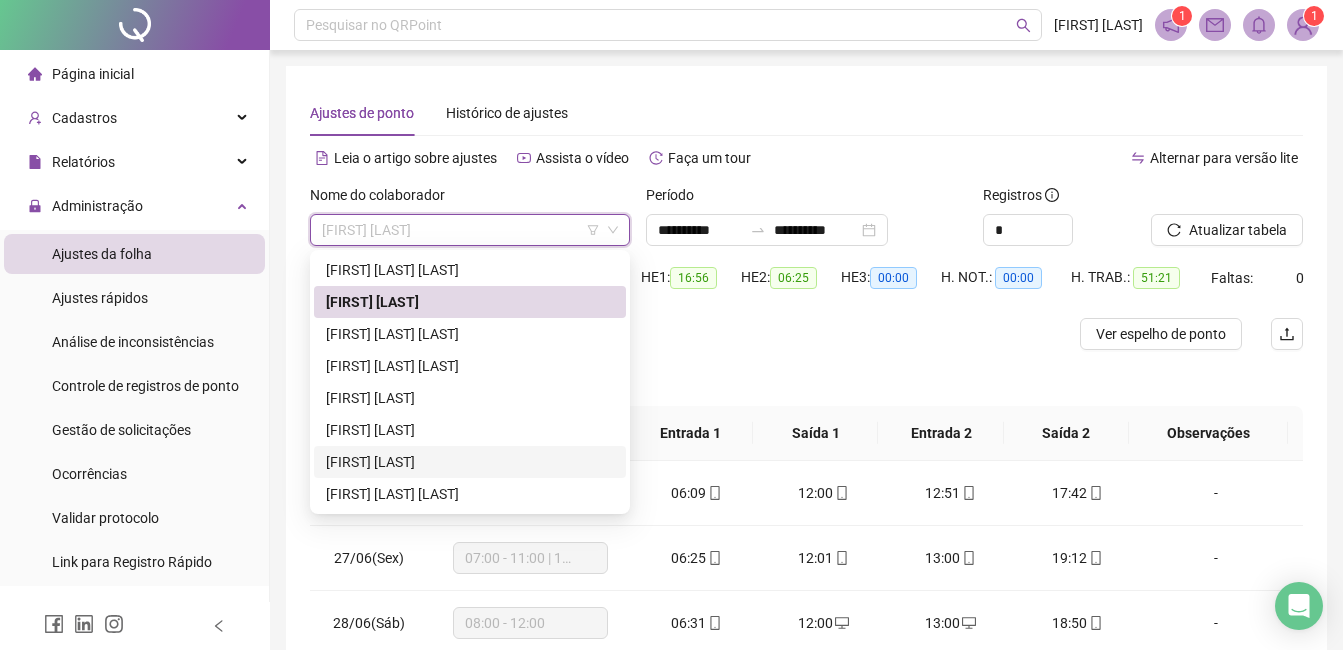 click on "[FIRST] [LAST]" at bounding box center [470, 462] 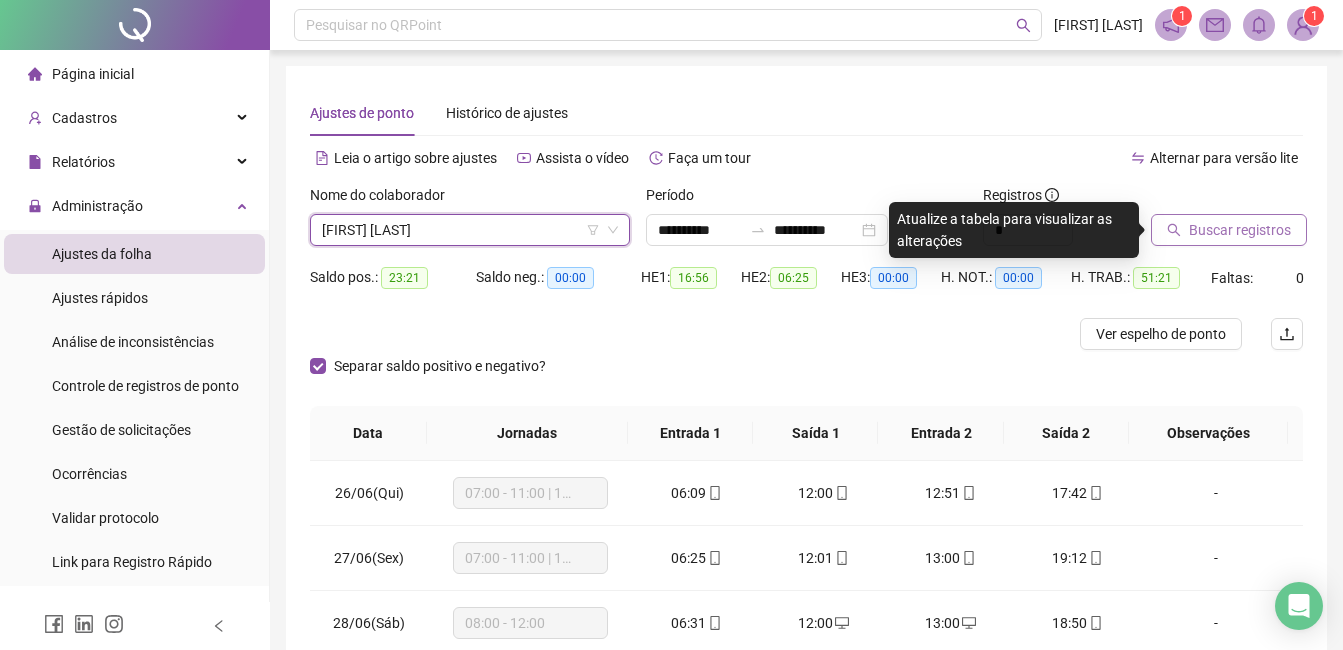 click on "Buscar registros" at bounding box center (1240, 230) 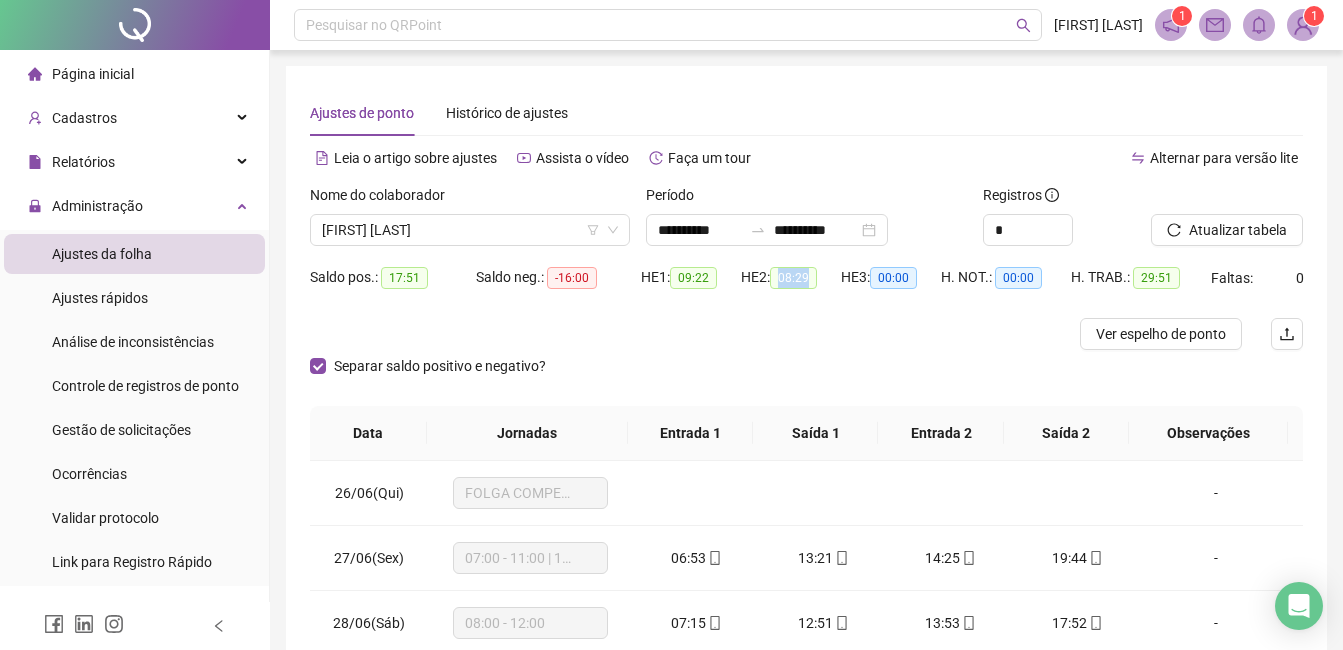 drag, startPoint x: 785, startPoint y: 279, endPoint x: 833, endPoint y: 283, distance: 48.166378 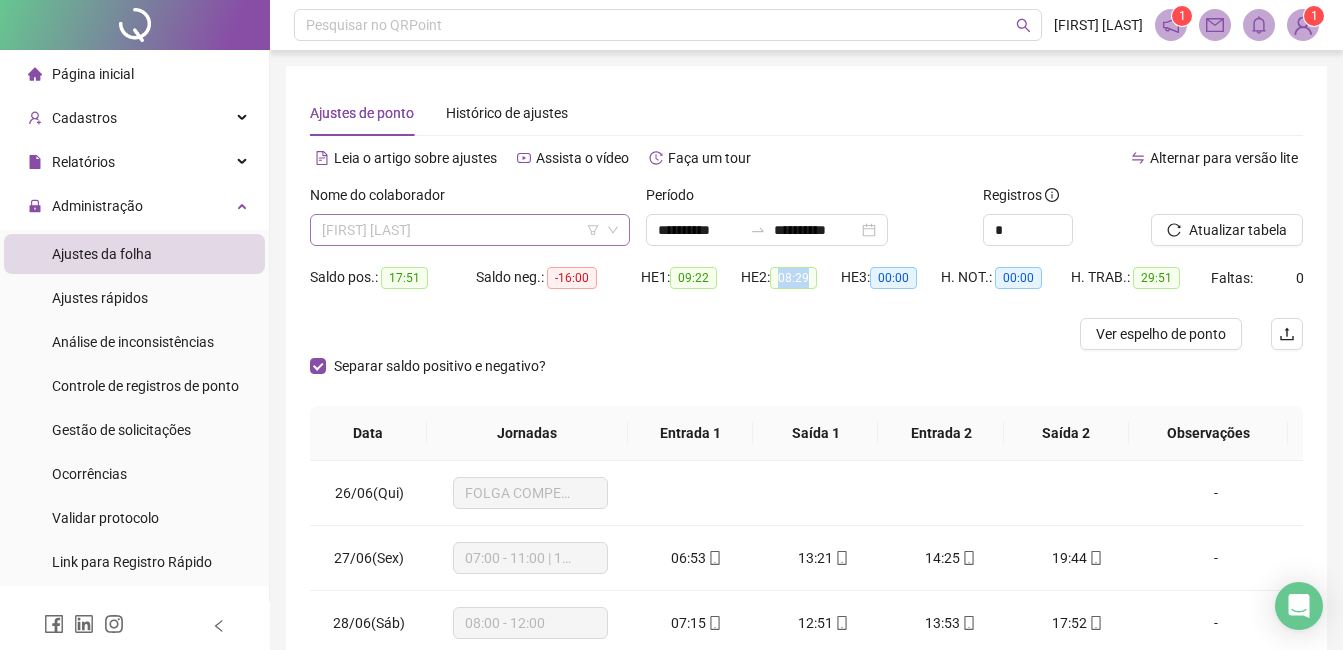 click on "[FIRST] [LAST]" at bounding box center (470, 230) 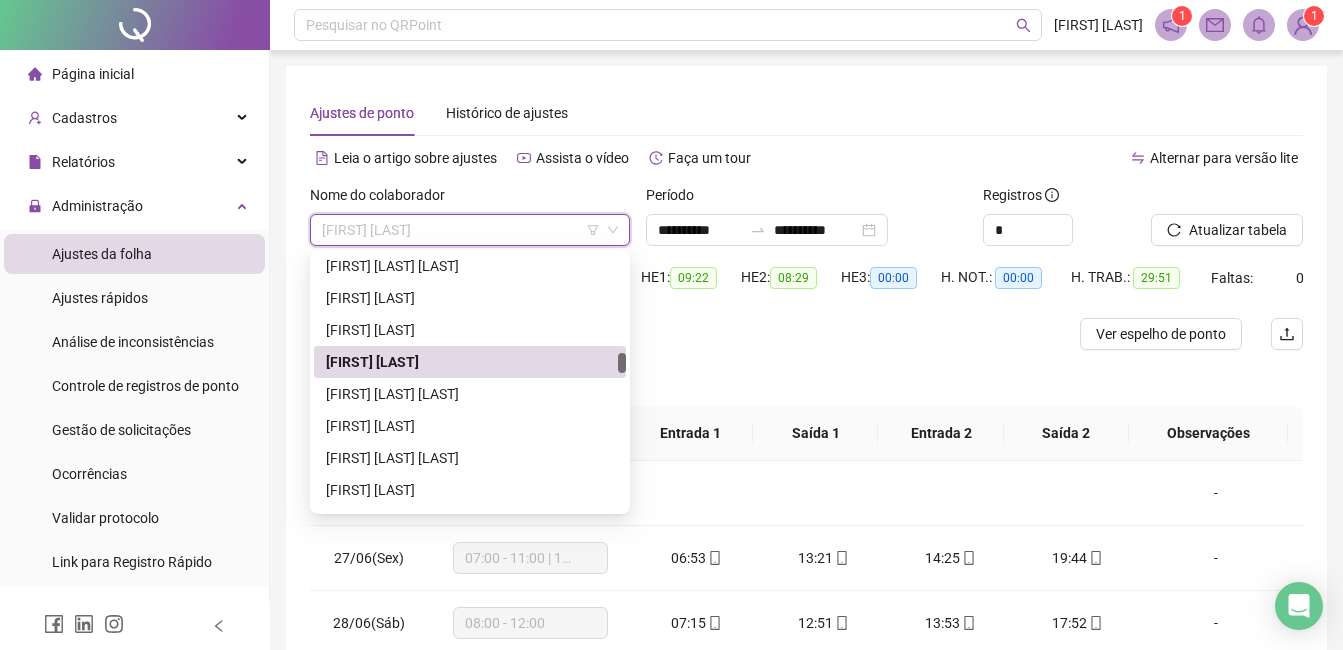 scroll, scrollTop: 1704, scrollLeft: 0, axis: vertical 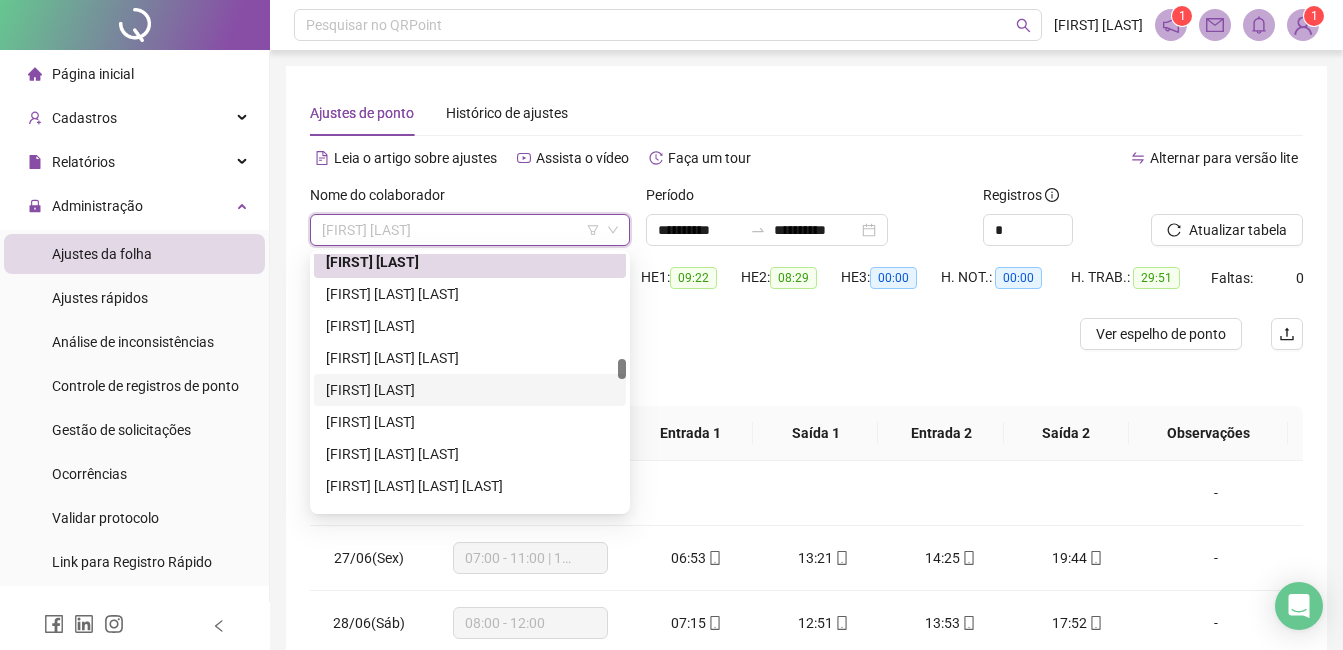 drag, startPoint x: 409, startPoint y: 386, endPoint x: 419, endPoint y: 383, distance: 10.440307 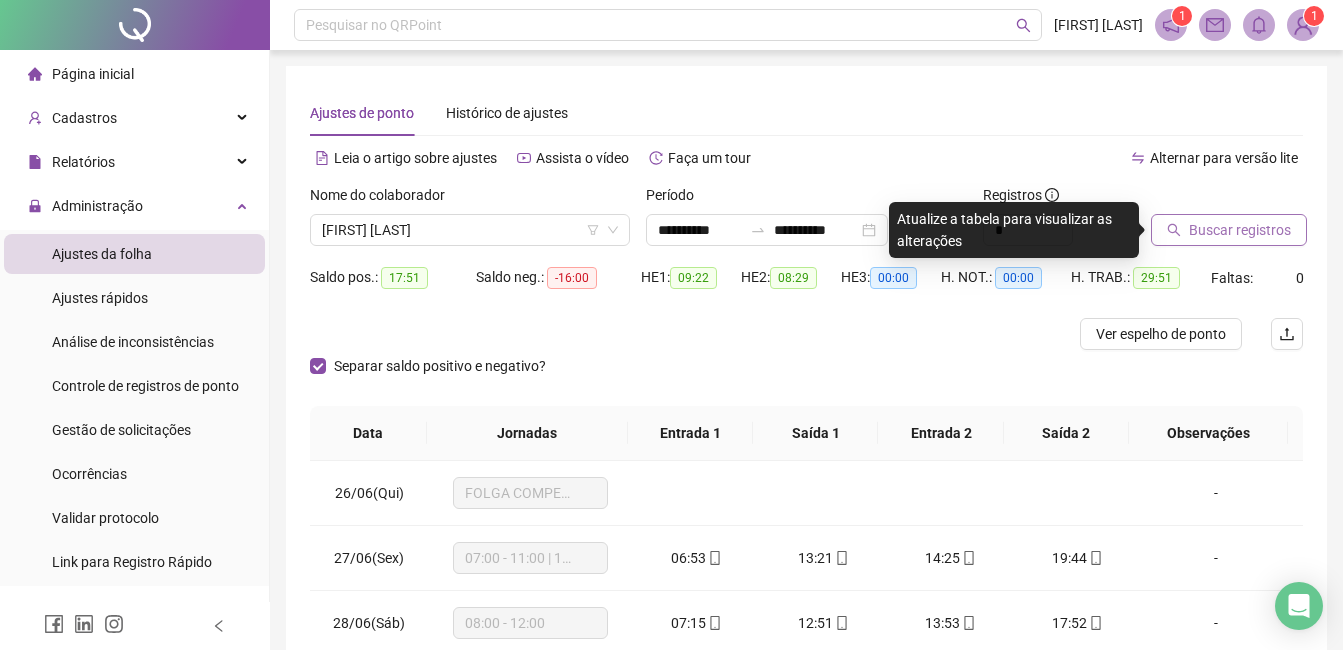 click on "Buscar registros" at bounding box center (1240, 230) 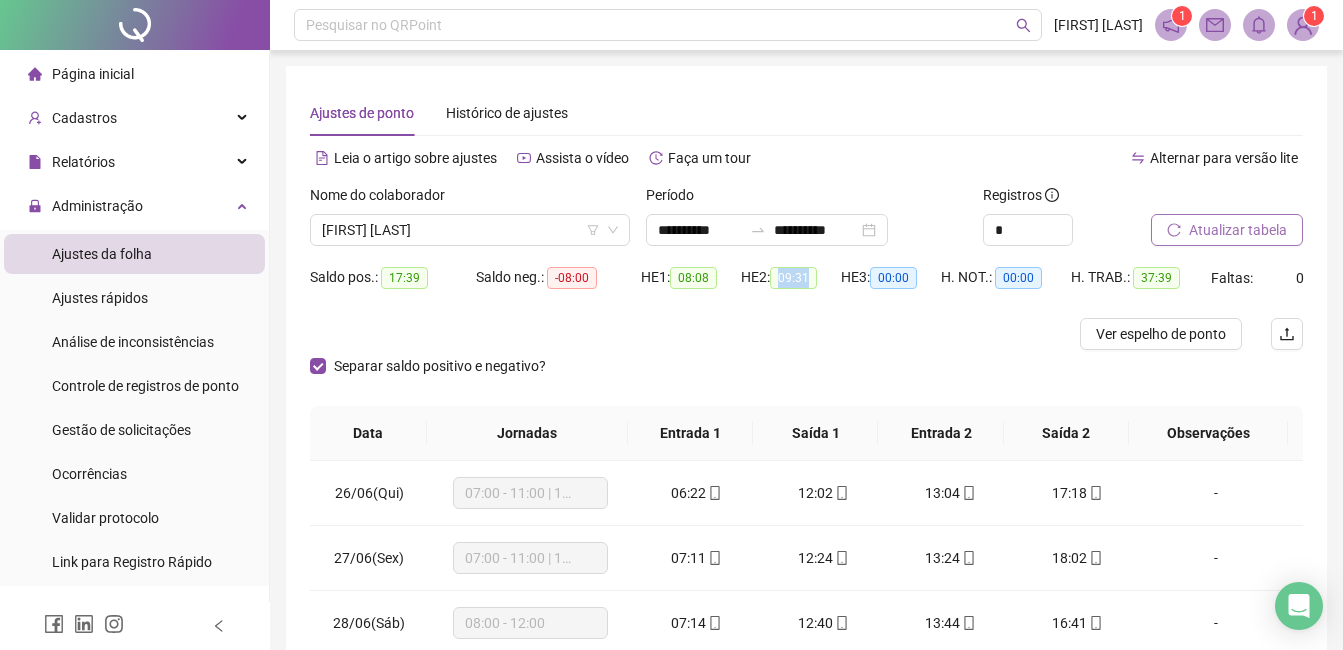 drag, startPoint x: 781, startPoint y: 275, endPoint x: 824, endPoint y: 281, distance: 43.416588 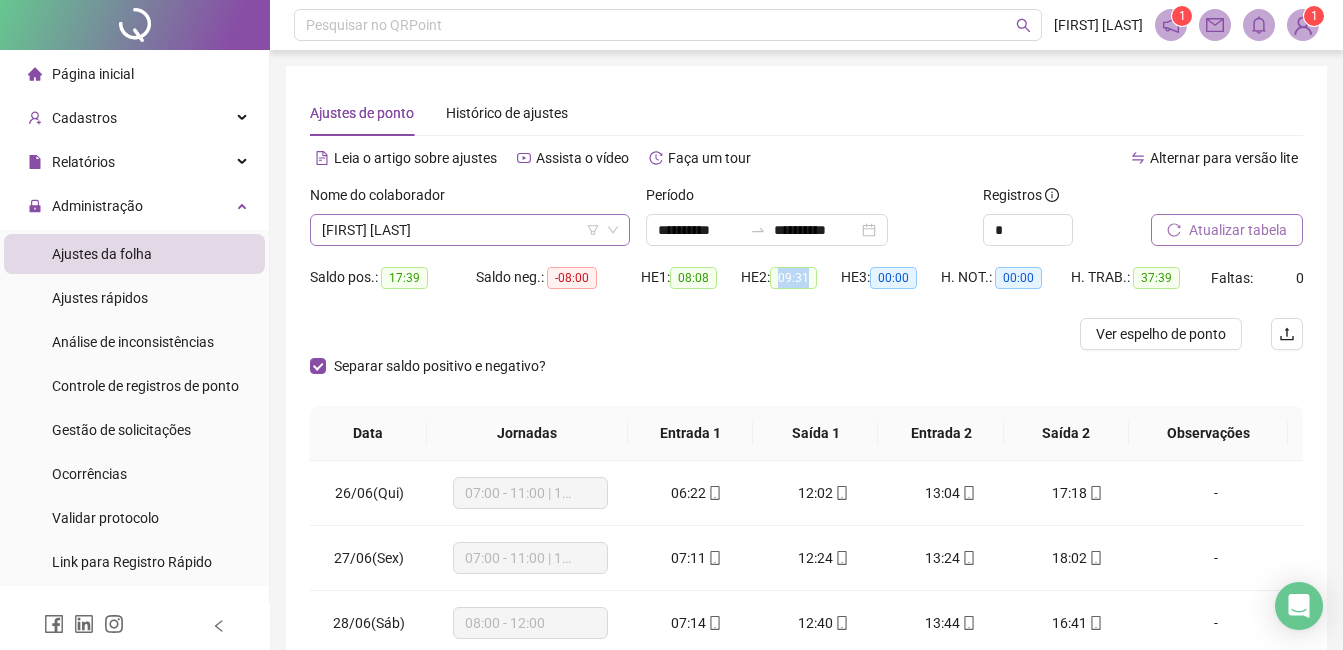 click on "[FIRST] [LAST]" at bounding box center [470, 230] 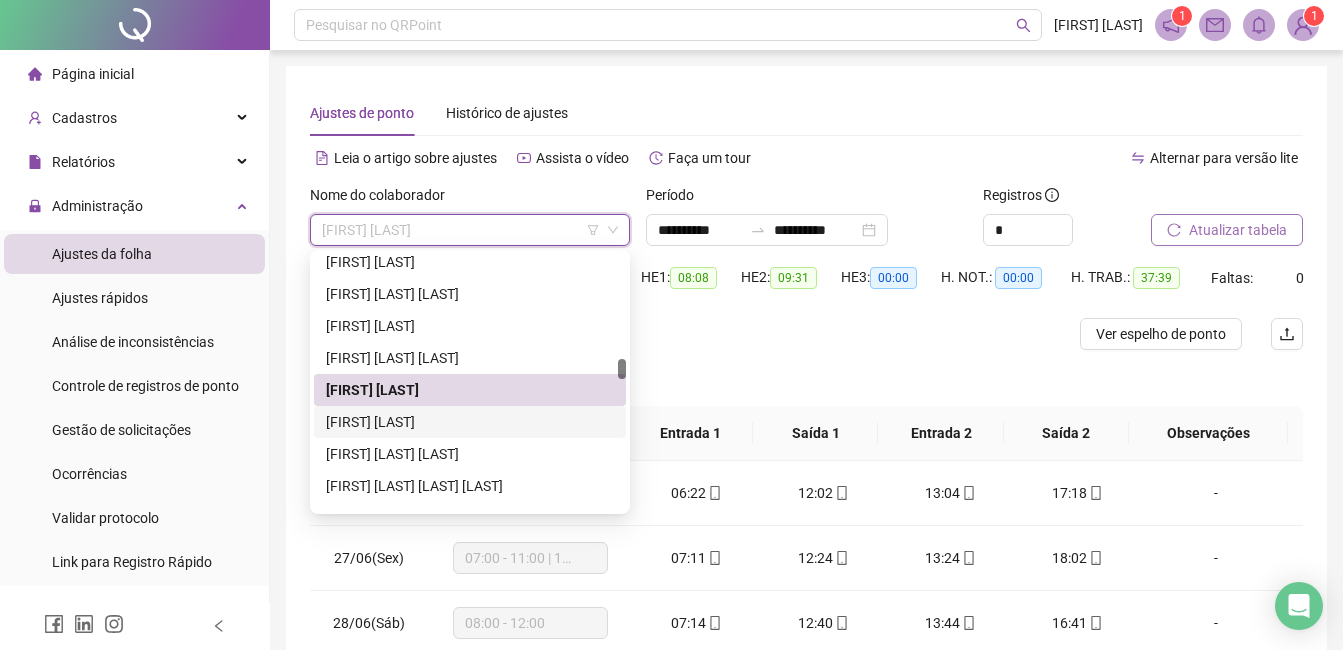 click on "[FIRST] [LAST]" at bounding box center [470, 422] 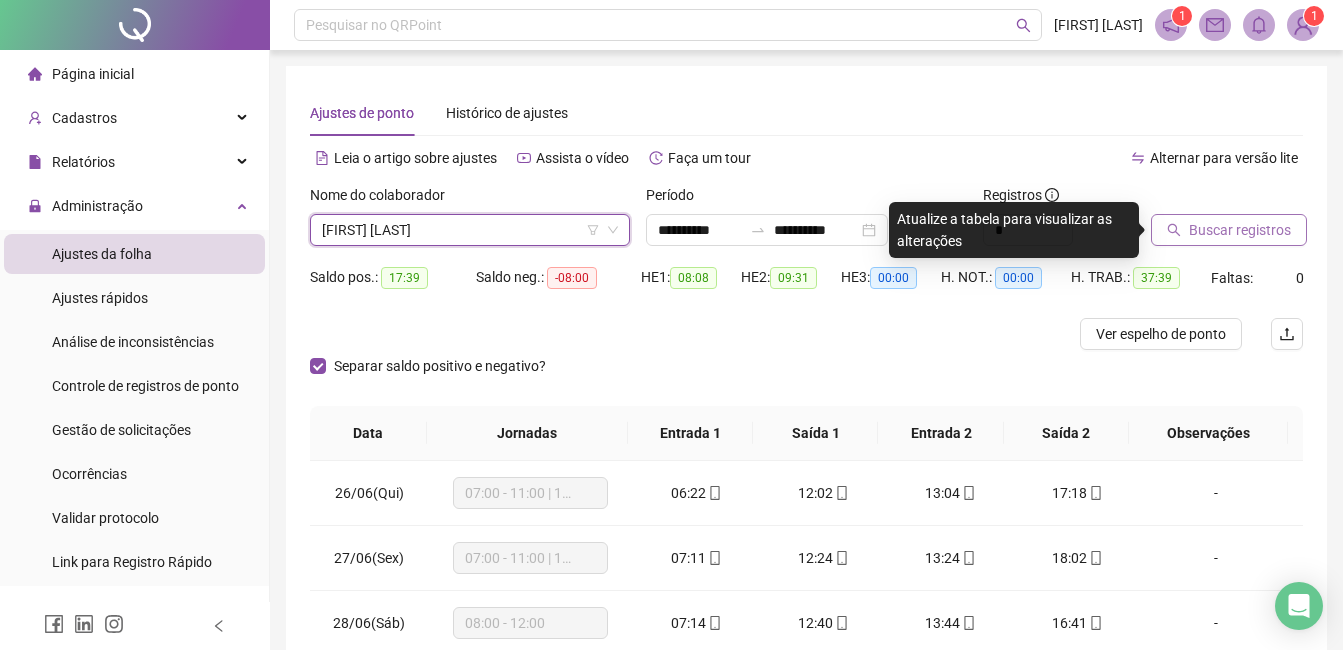 click on "Buscar registros" at bounding box center (1240, 230) 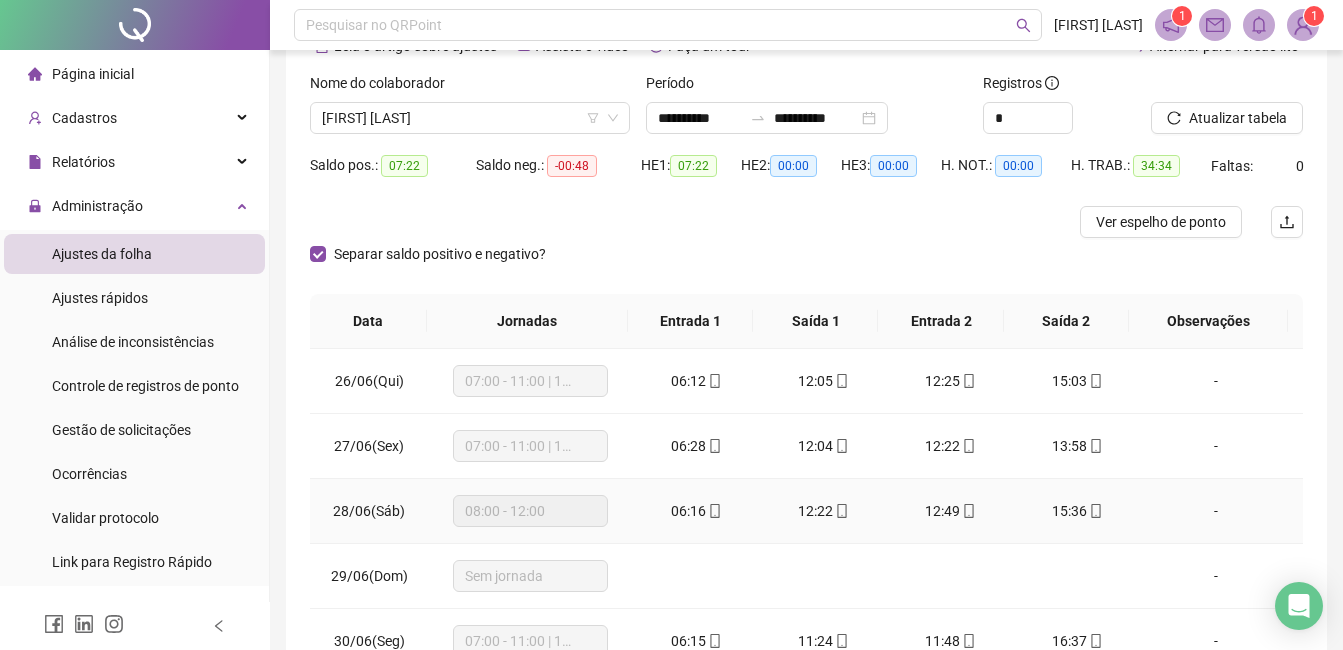 scroll, scrollTop: 0, scrollLeft: 0, axis: both 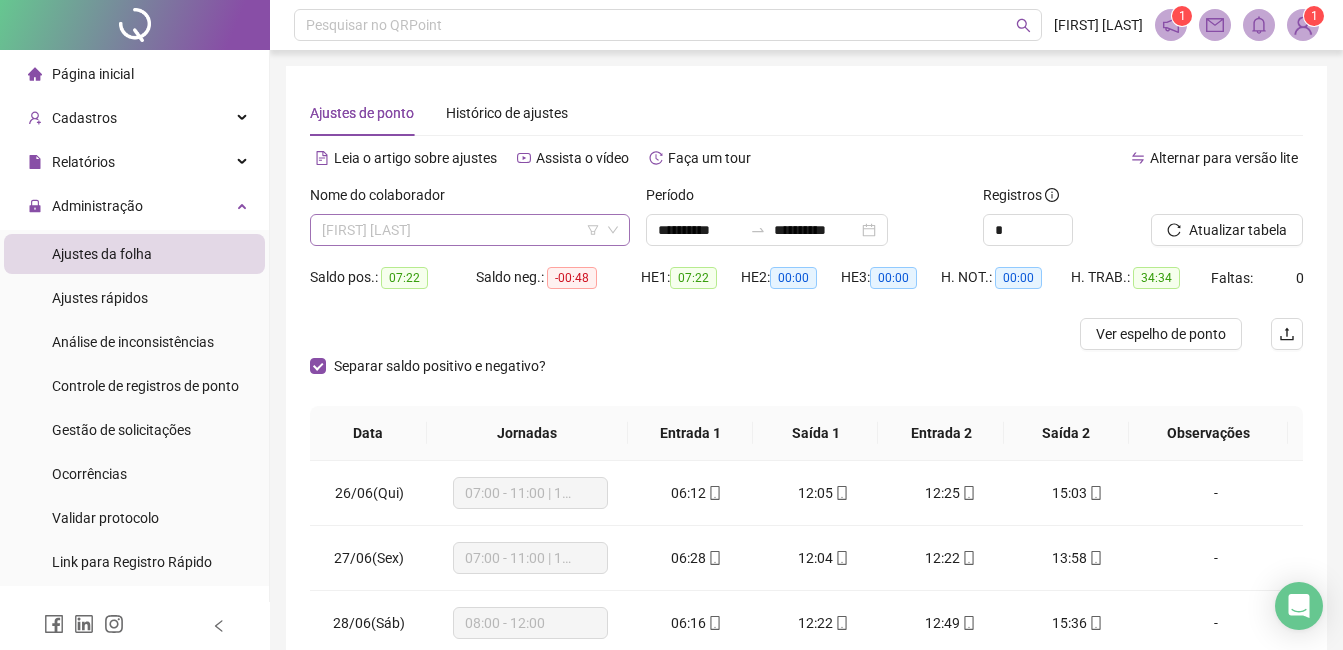 click on "[FIRST] [LAST]" at bounding box center (470, 230) 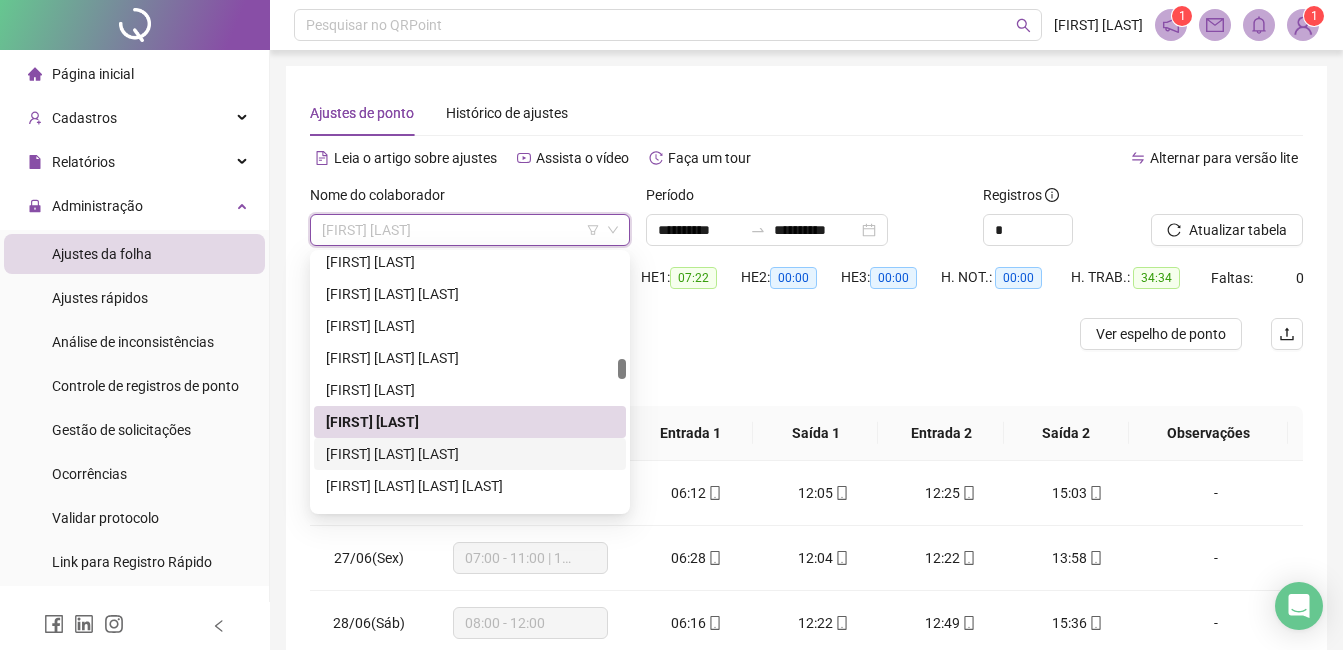 drag, startPoint x: 415, startPoint y: 455, endPoint x: 524, endPoint y: 437, distance: 110.47624 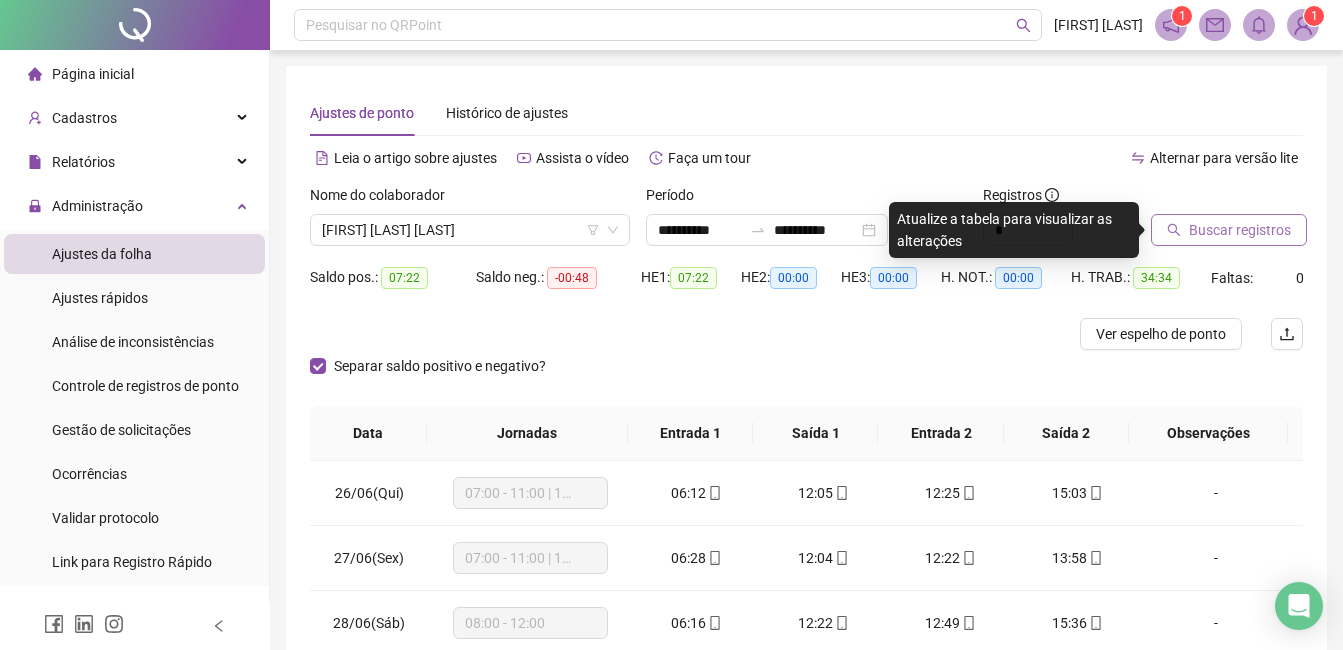 click on "Buscar registros" at bounding box center [1240, 230] 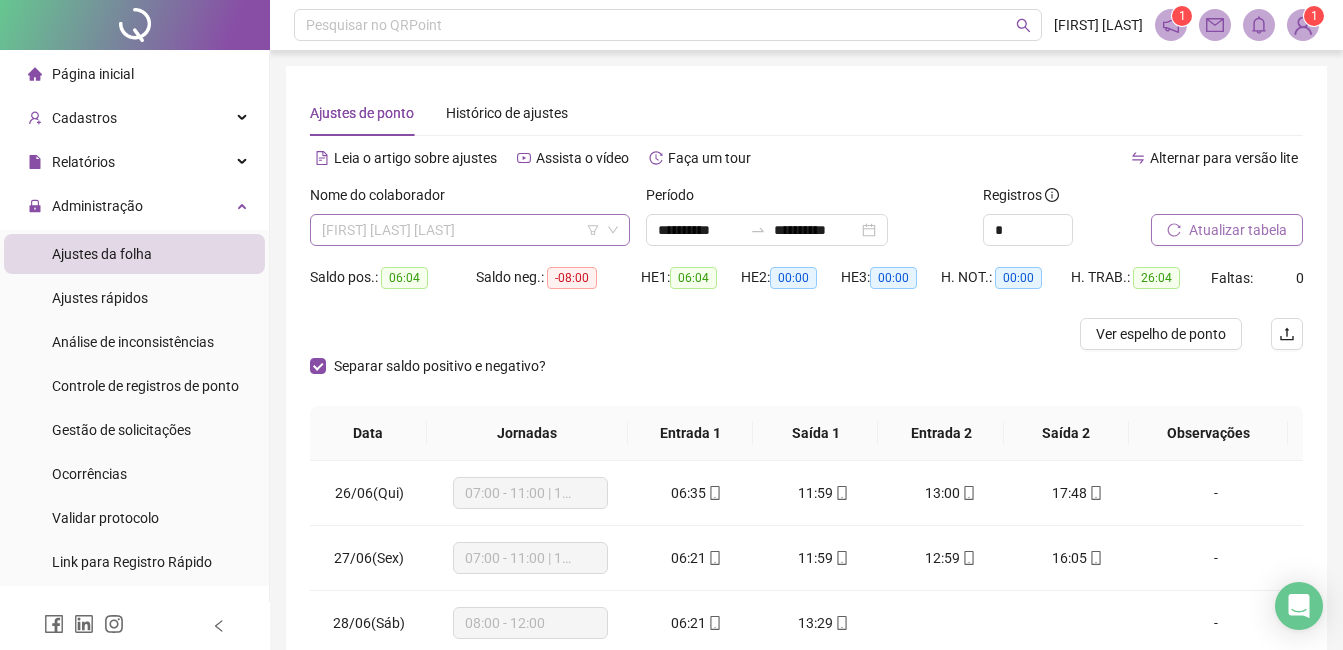 click on "[FIRST] [LAST] [LAST]" at bounding box center (470, 230) 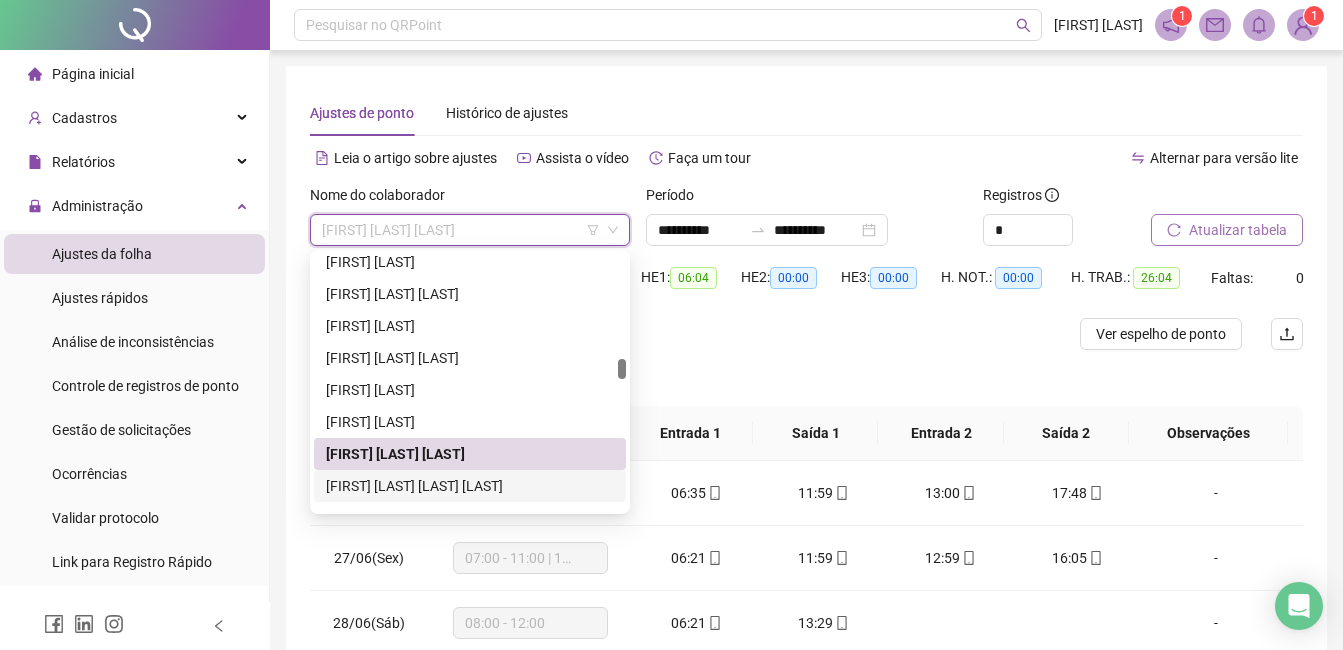 click on "[FIRST] [LAST] [LAST] [LAST]" at bounding box center (470, 486) 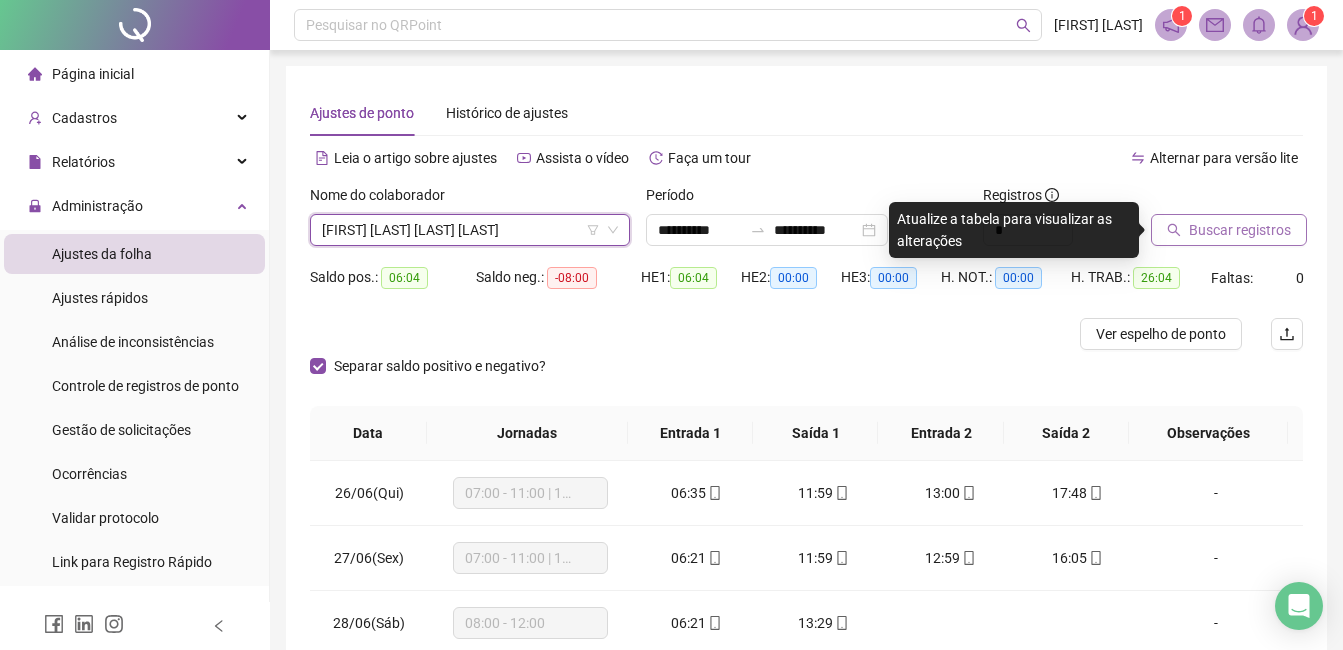 click on "Buscar registros" at bounding box center (1240, 230) 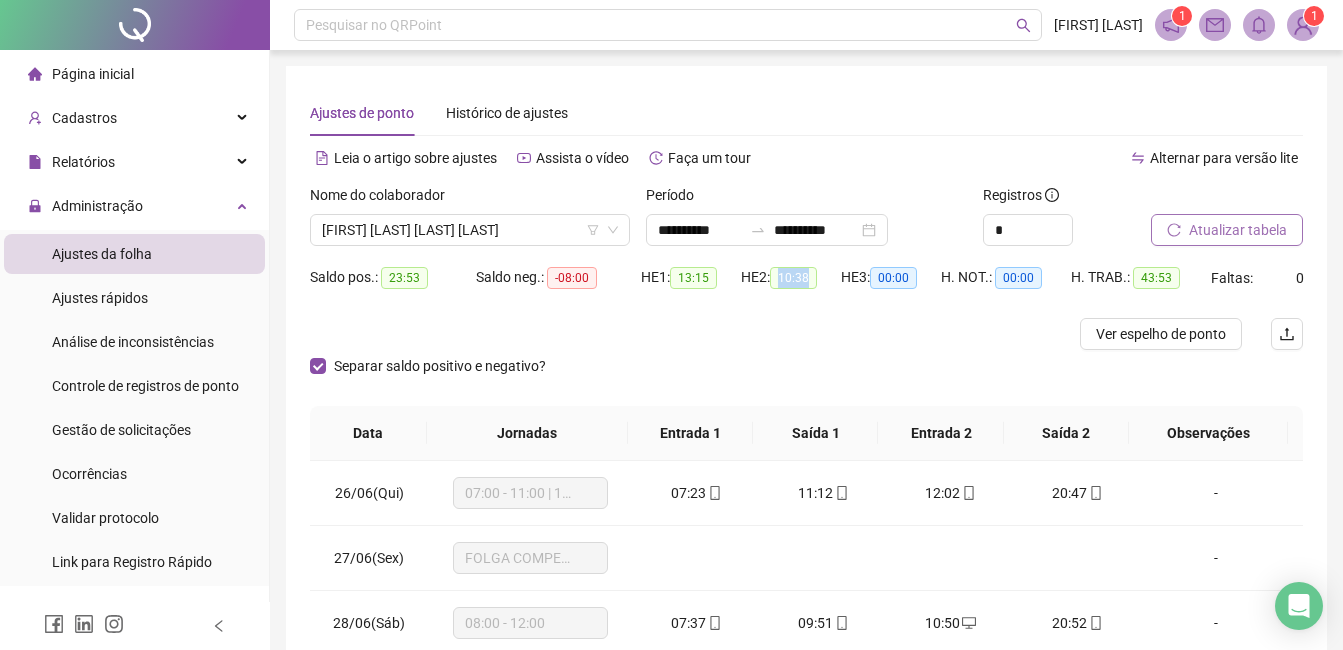 drag, startPoint x: 780, startPoint y: 277, endPoint x: 820, endPoint y: 280, distance: 40.112343 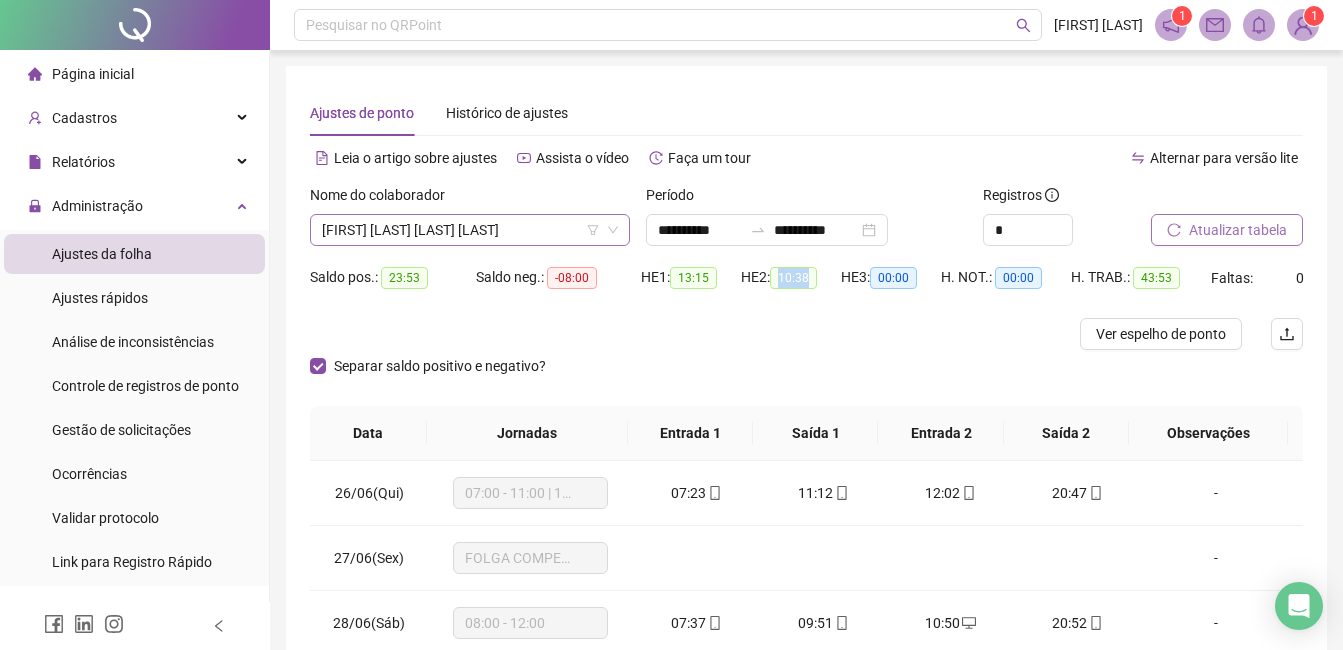 click on "[FIRST] [LAST] [LAST] [LAST]" at bounding box center [470, 230] 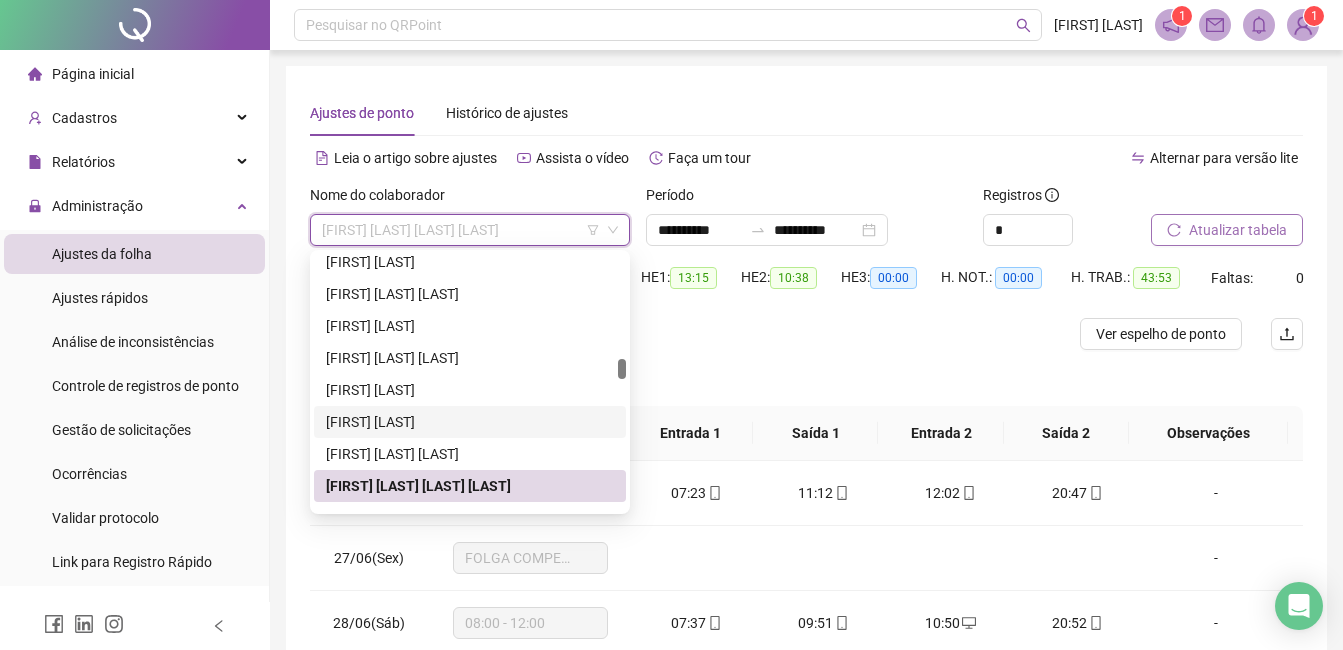scroll, scrollTop: 1904, scrollLeft: 0, axis: vertical 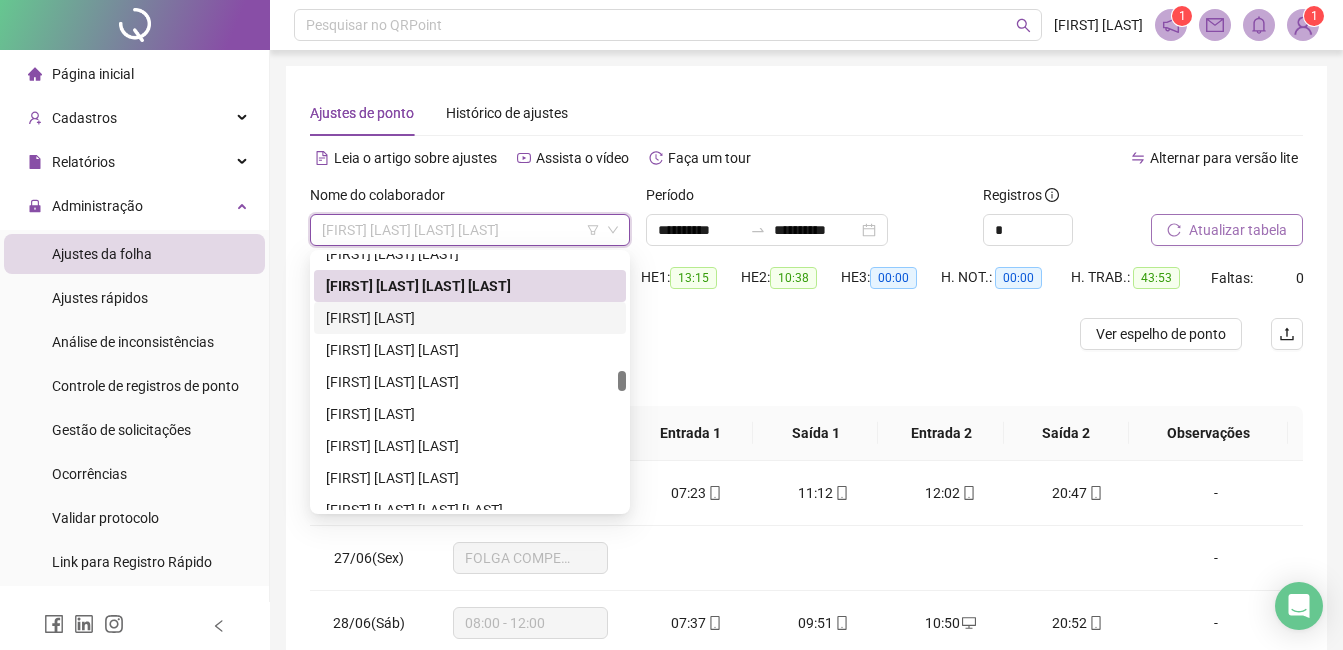 click on "[FIRST] [LAST]" at bounding box center (470, 318) 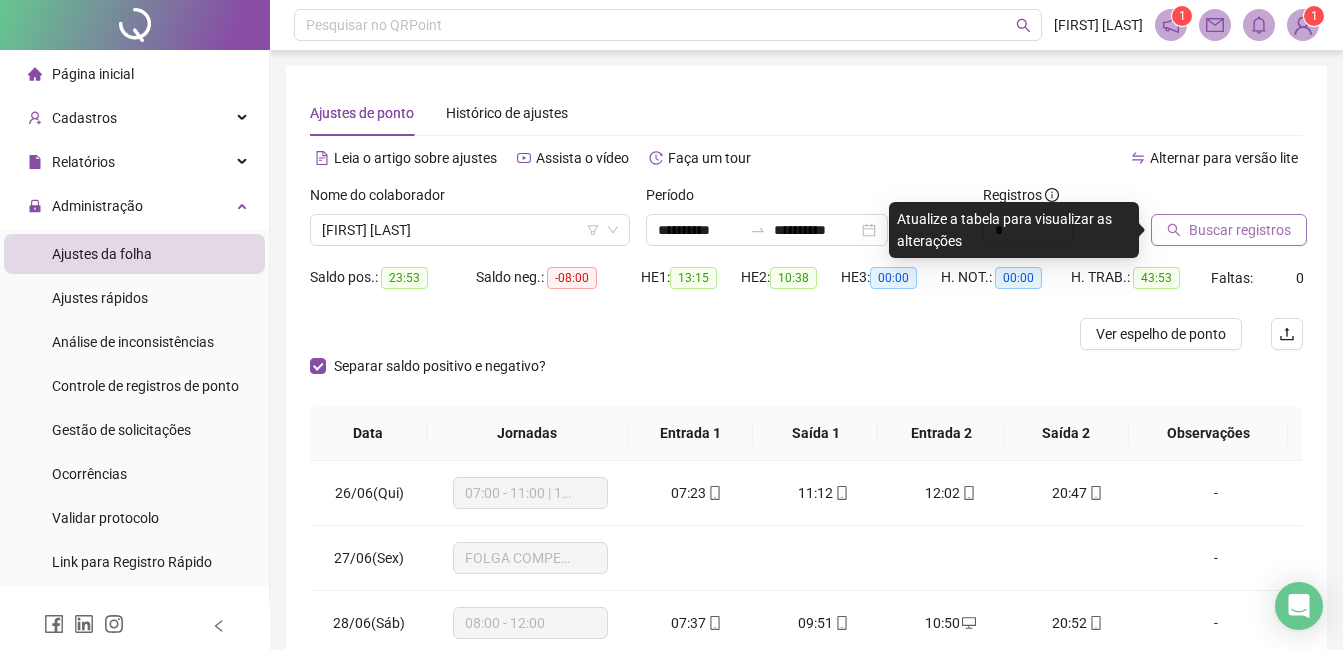 click on "Buscar registros" at bounding box center (1240, 230) 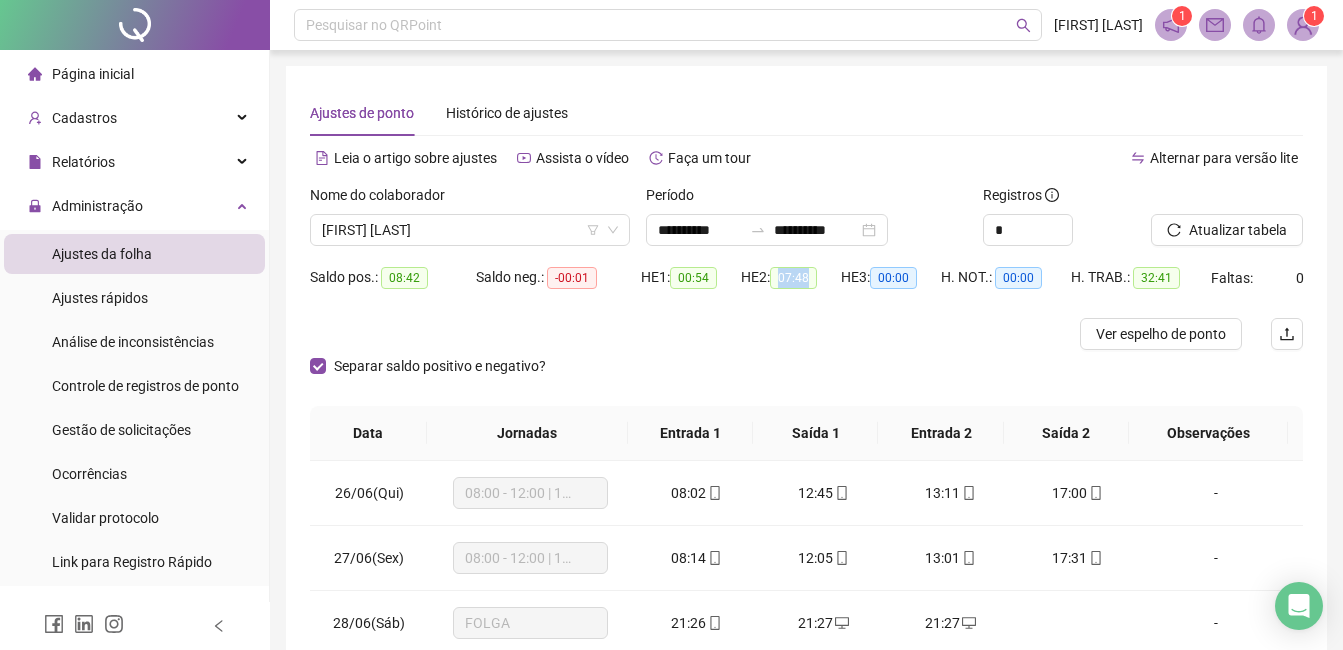 drag, startPoint x: 786, startPoint y: 280, endPoint x: 817, endPoint y: 283, distance: 31.144823 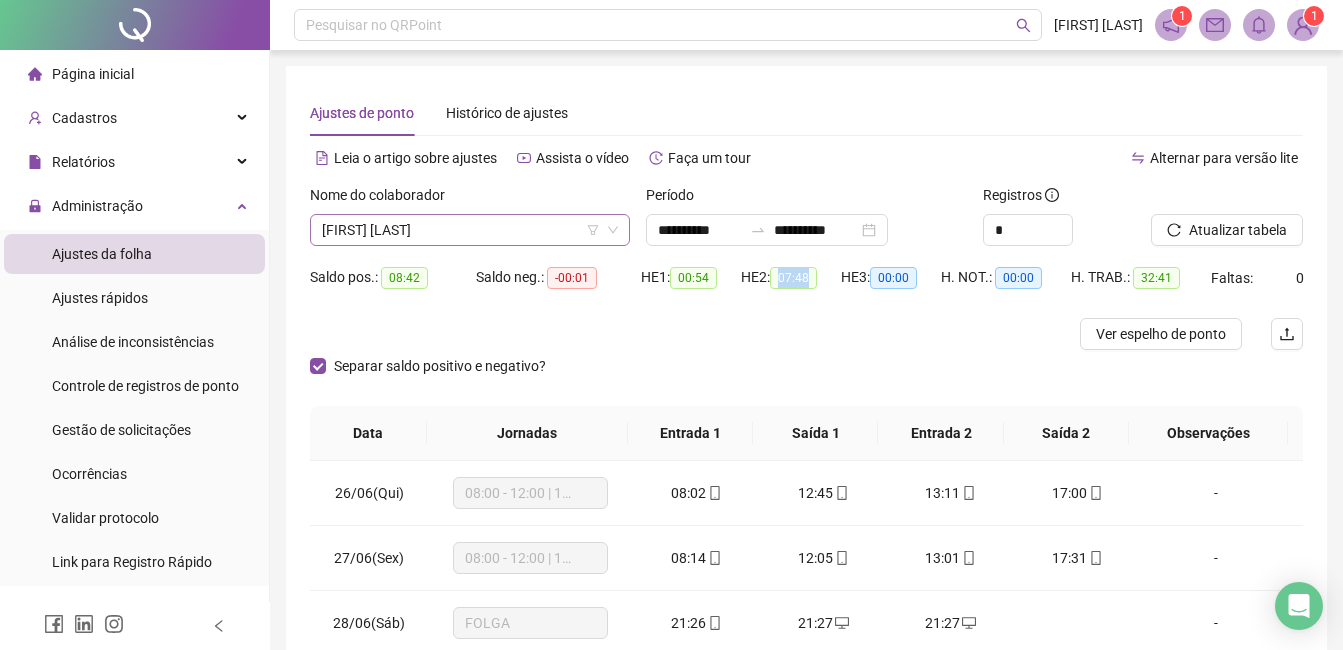click on "[FIRST] [LAST]" at bounding box center (470, 230) 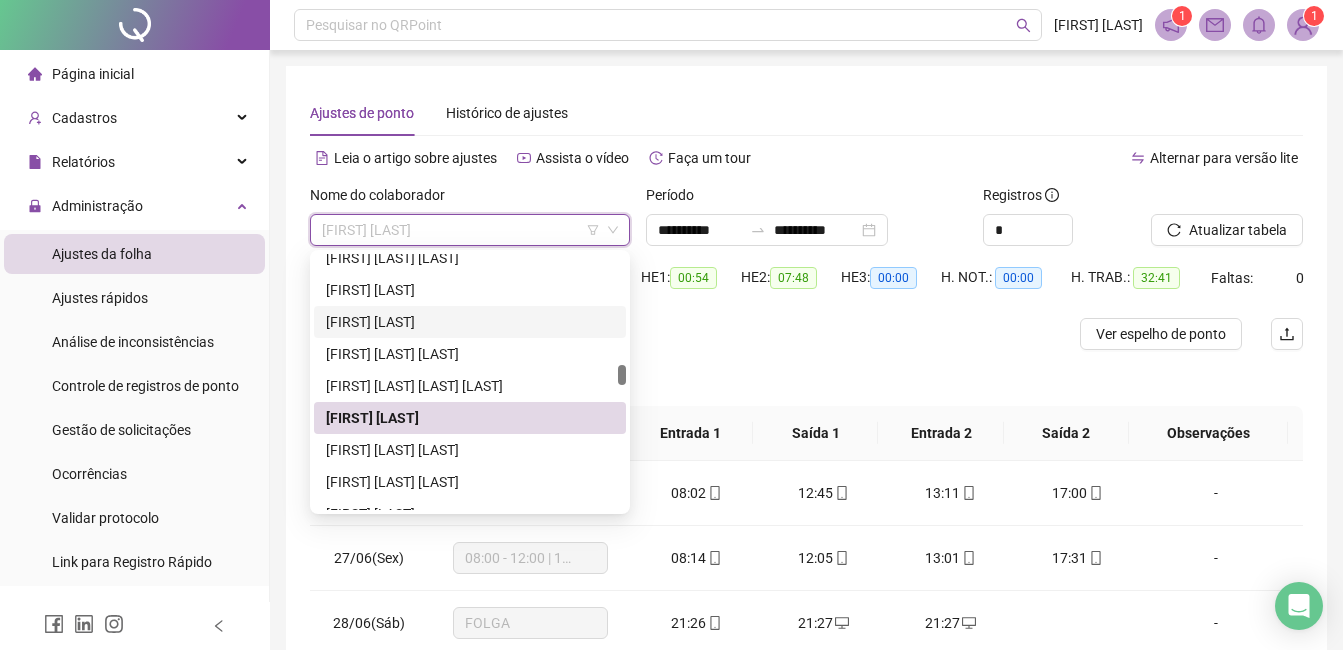 scroll, scrollTop: 1904, scrollLeft: 0, axis: vertical 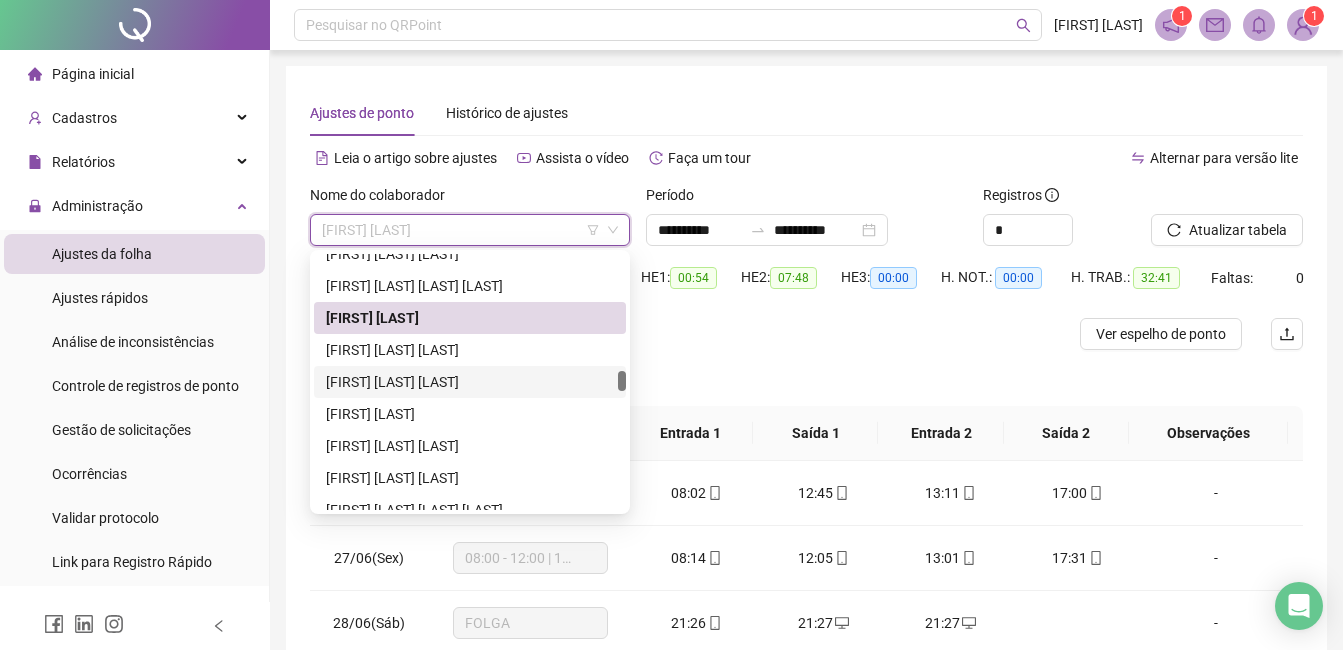 click on "[FIRST] [LAST] [LAST]" at bounding box center (470, 382) 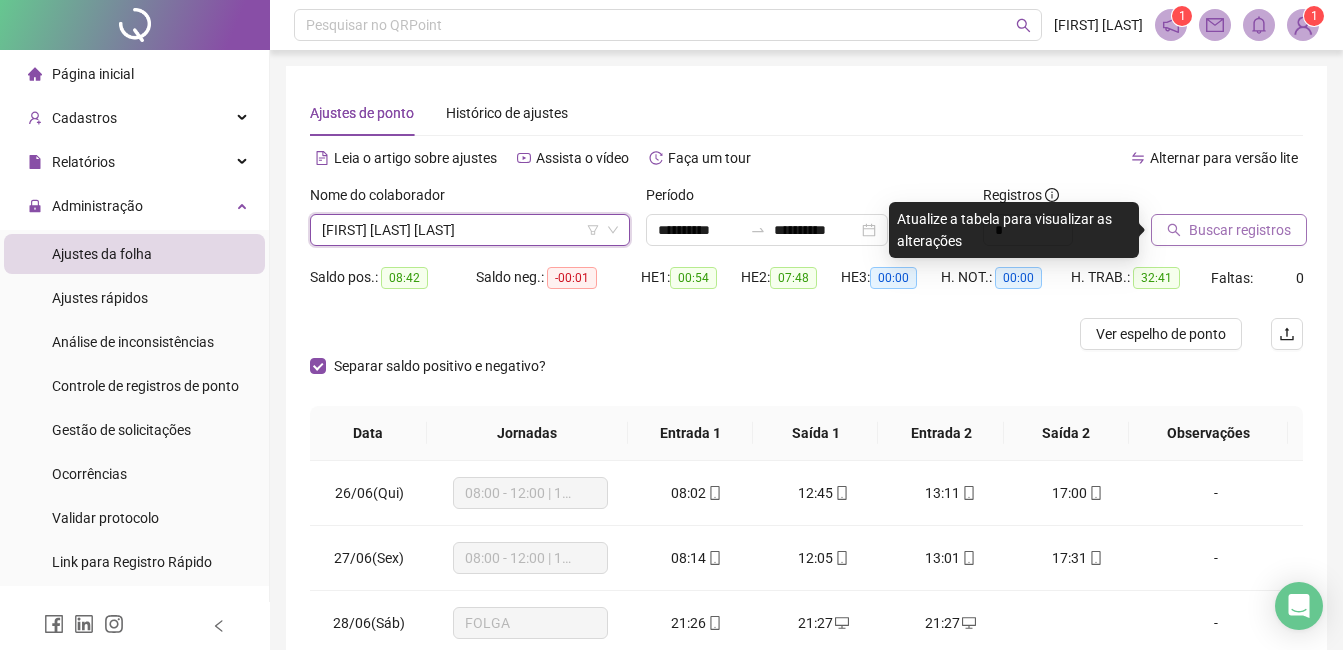 click on "Buscar registros" at bounding box center [1240, 230] 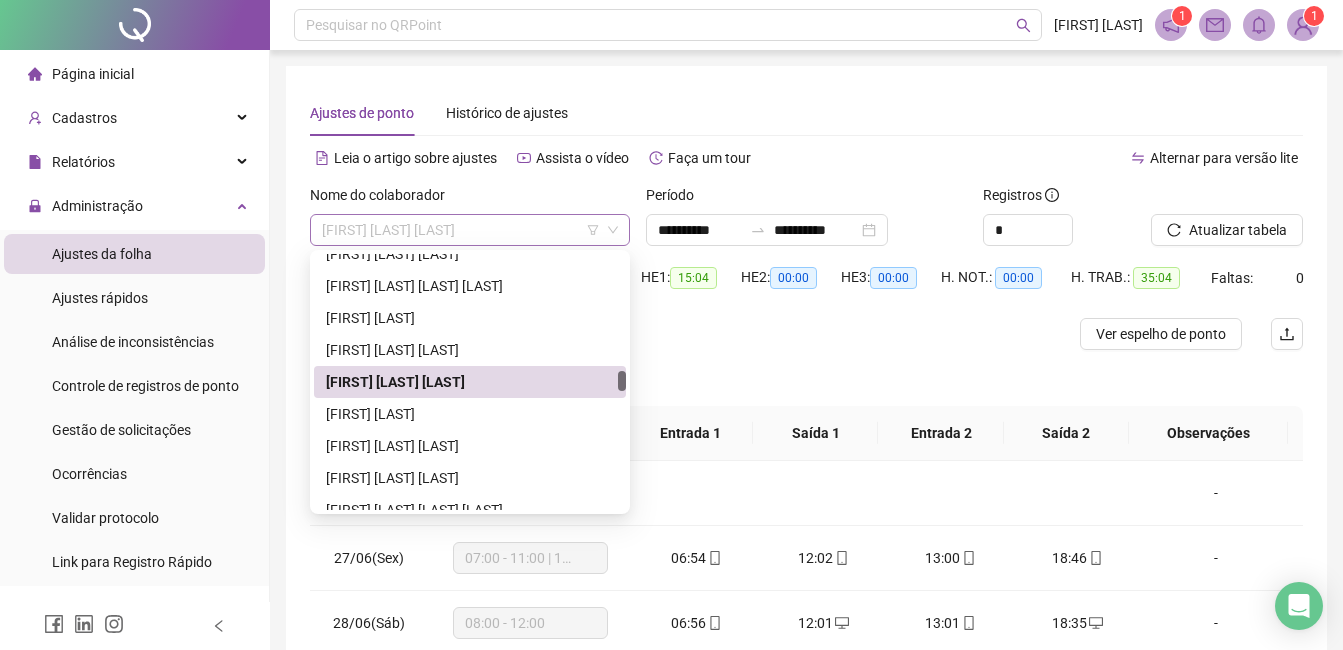 click on "[FIRST] [LAST] [LAST]" at bounding box center [470, 230] 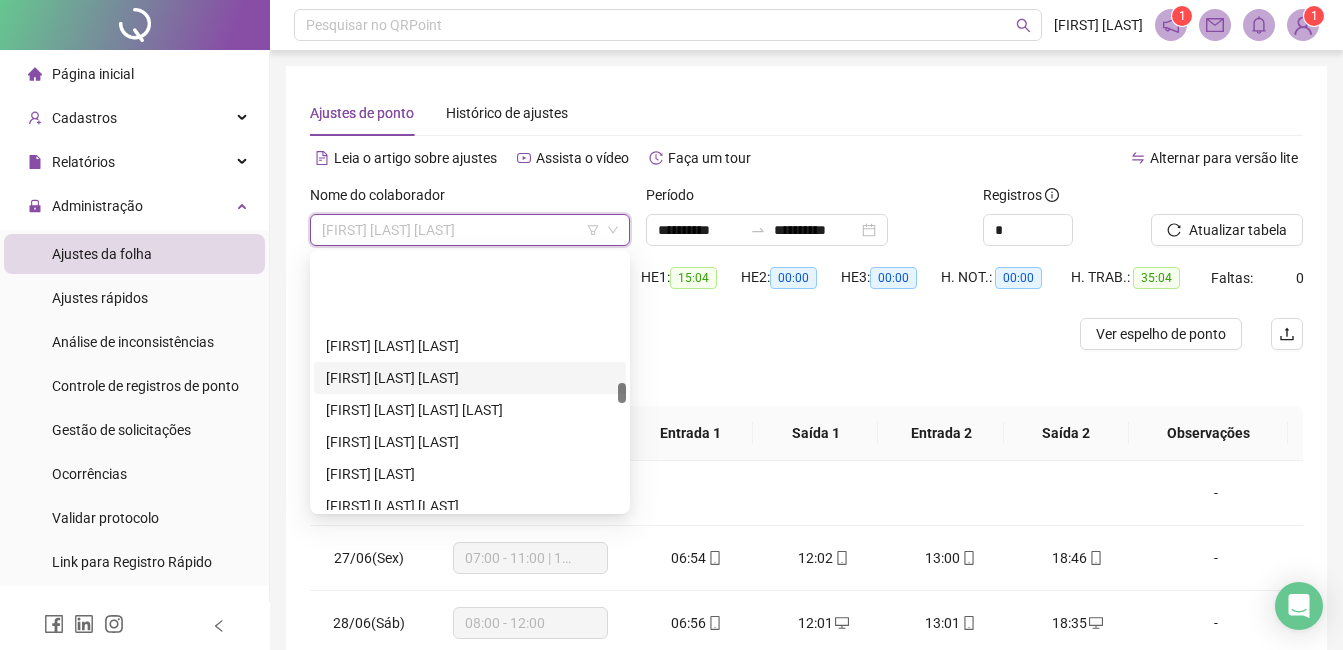 scroll, scrollTop: 2104, scrollLeft: 0, axis: vertical 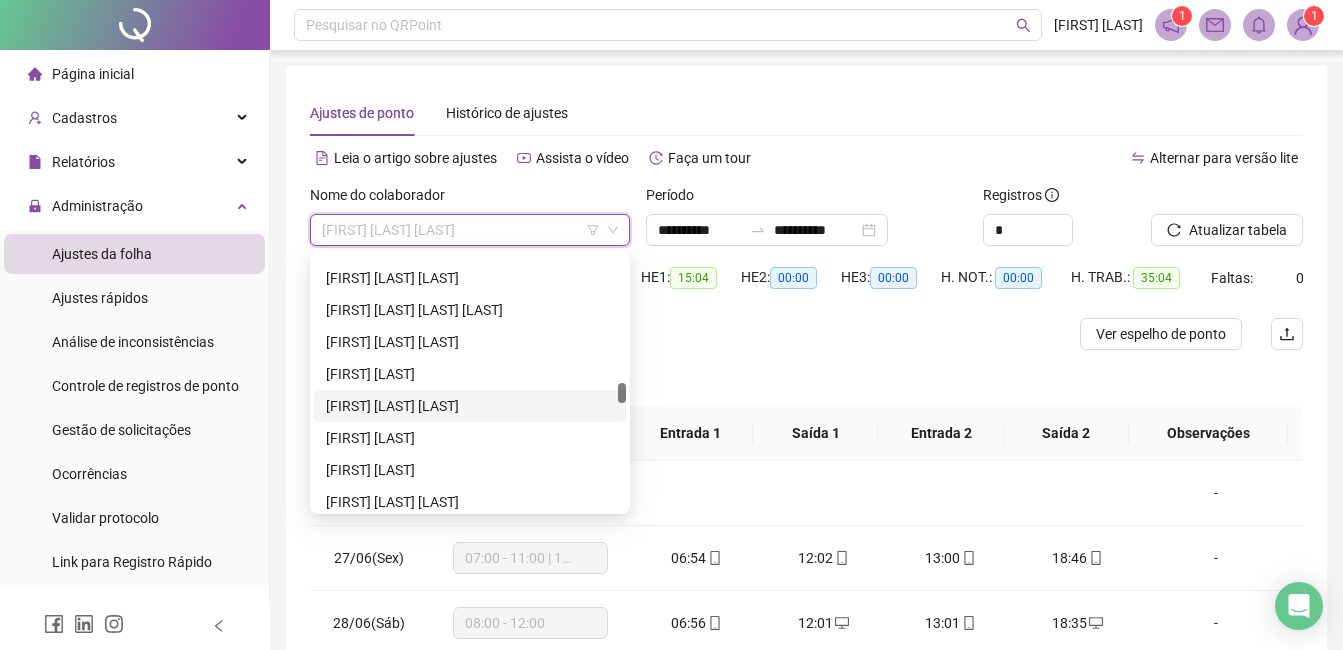 click on "[FIRST] [LAST] [LAST]" at bounding box center (470, 406) 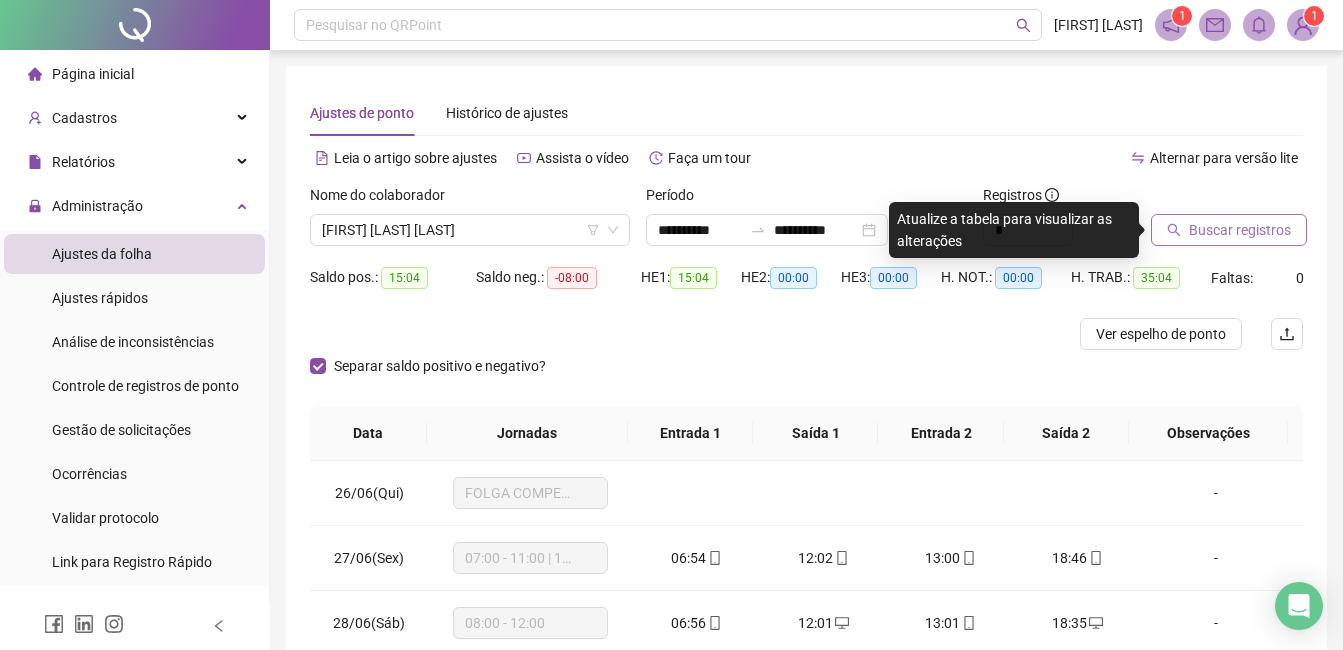 click on "Buscar registros" at bounding box center [1240, 230] 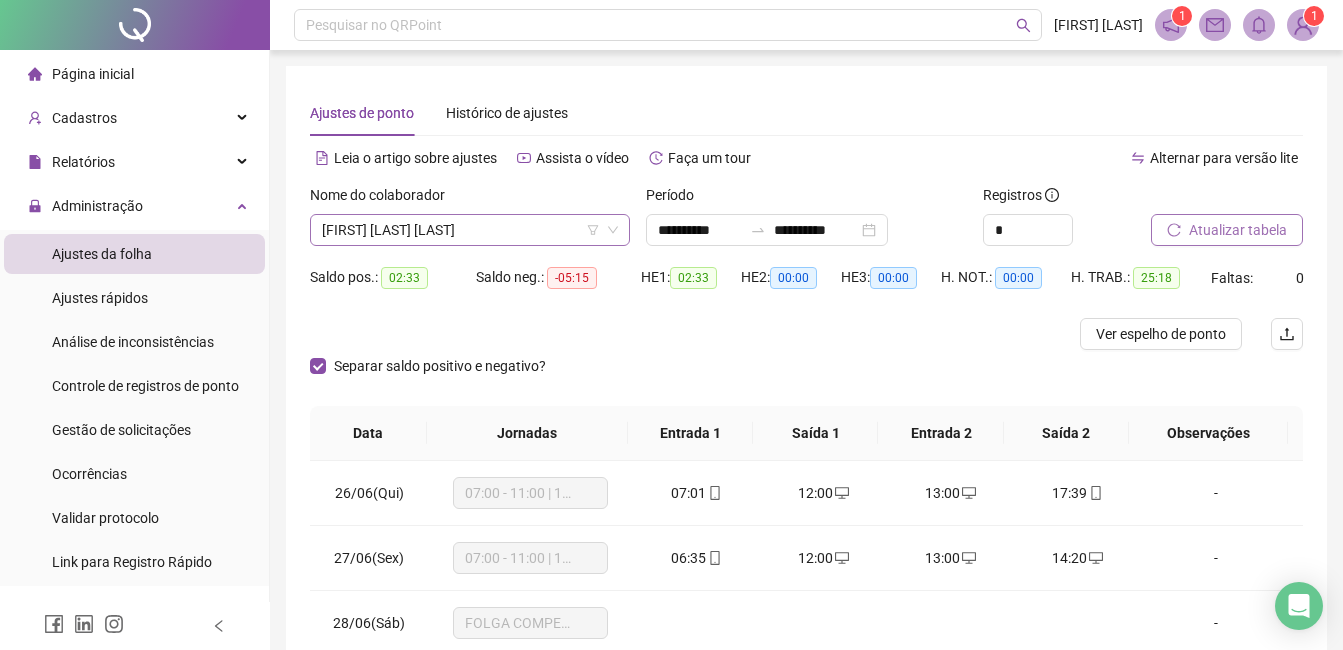 click on "[FIRST] [LAST] [LAST]" at bounding box center [470, 230] 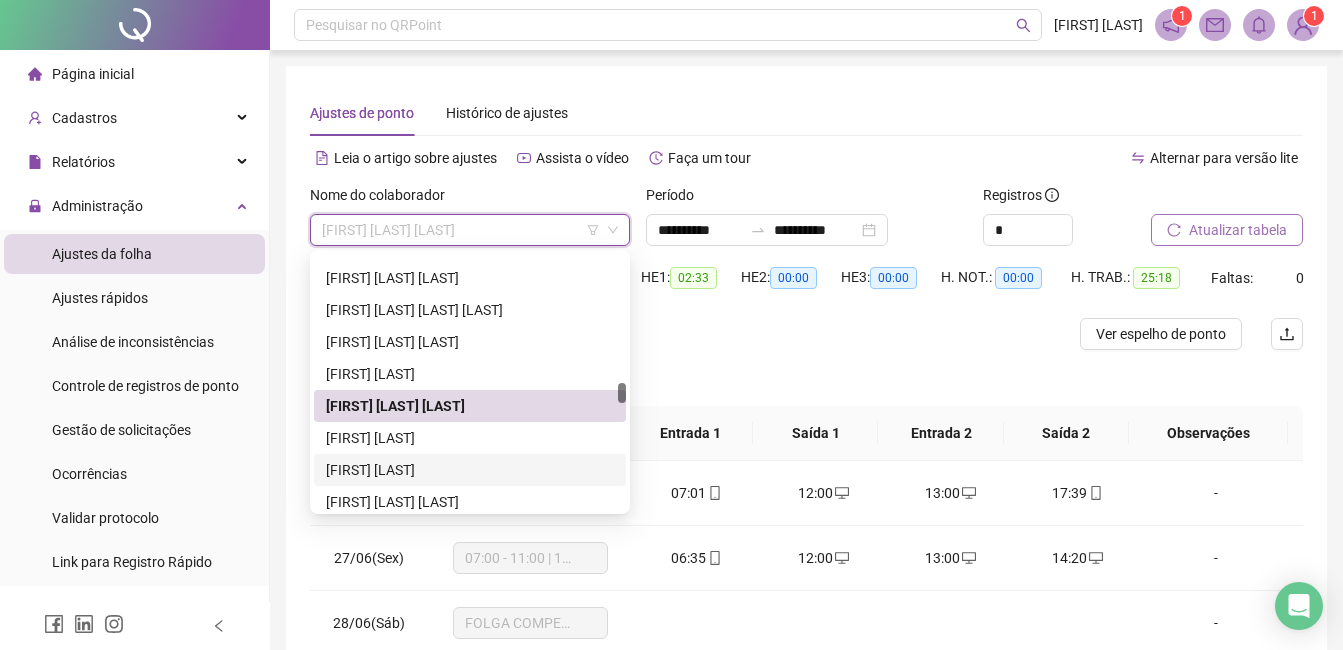 drag, startPoint x: 395, startPoint y: 474, endPoint x: 730, endPoint y: 406, distance: 341.83182 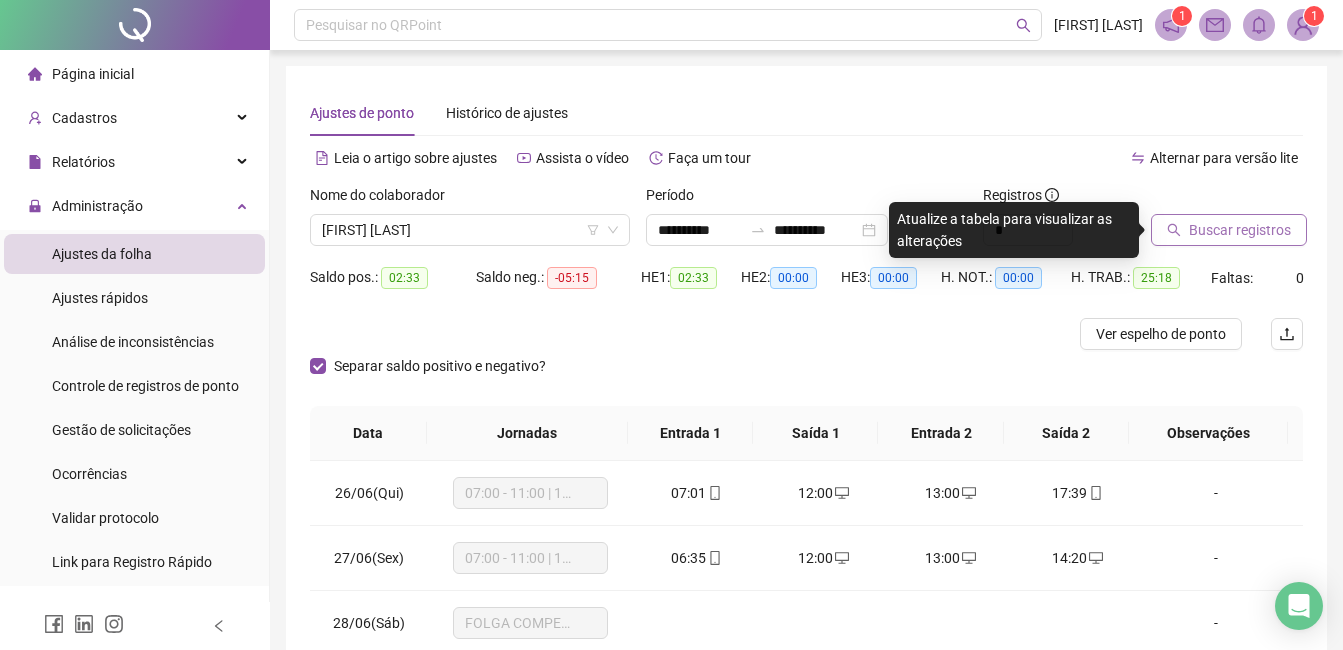 click on "Buscar registros" at bounding box center (1240, 230) 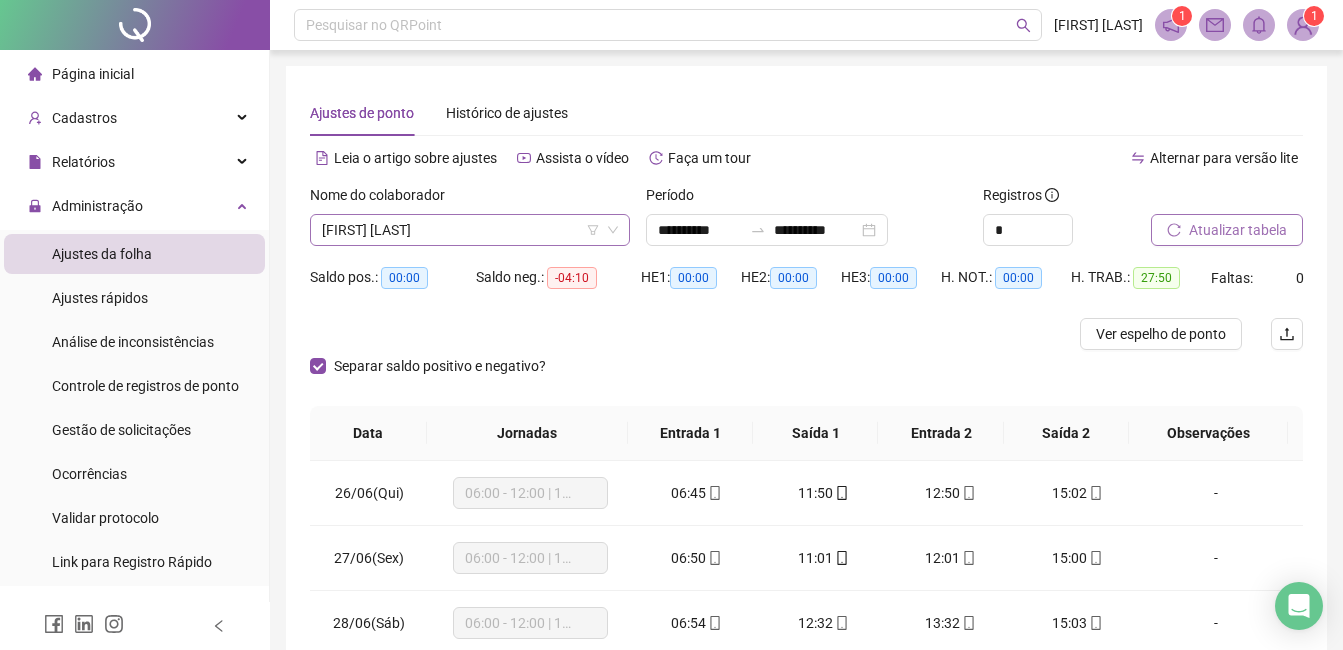 click on "[FIRST] [LAST]" at bounding box center (470, 230) 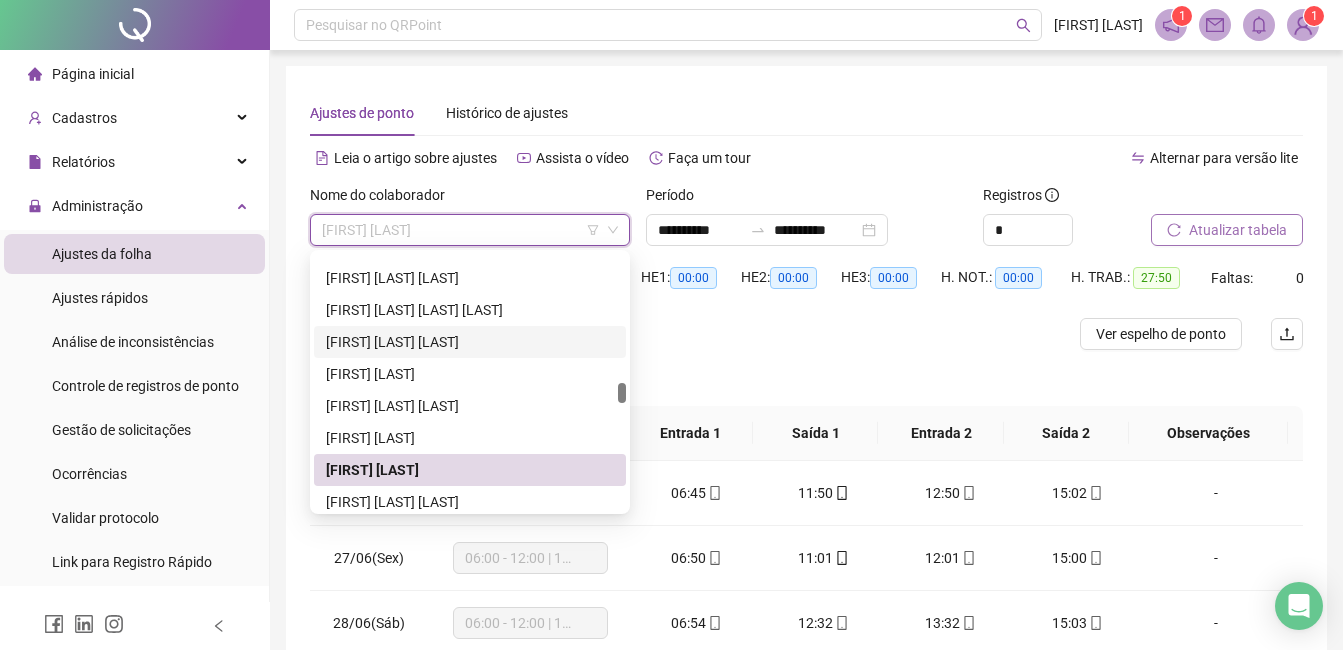 scroll, scrollTop: 2304, scrollLeft: 0, axis: vertical 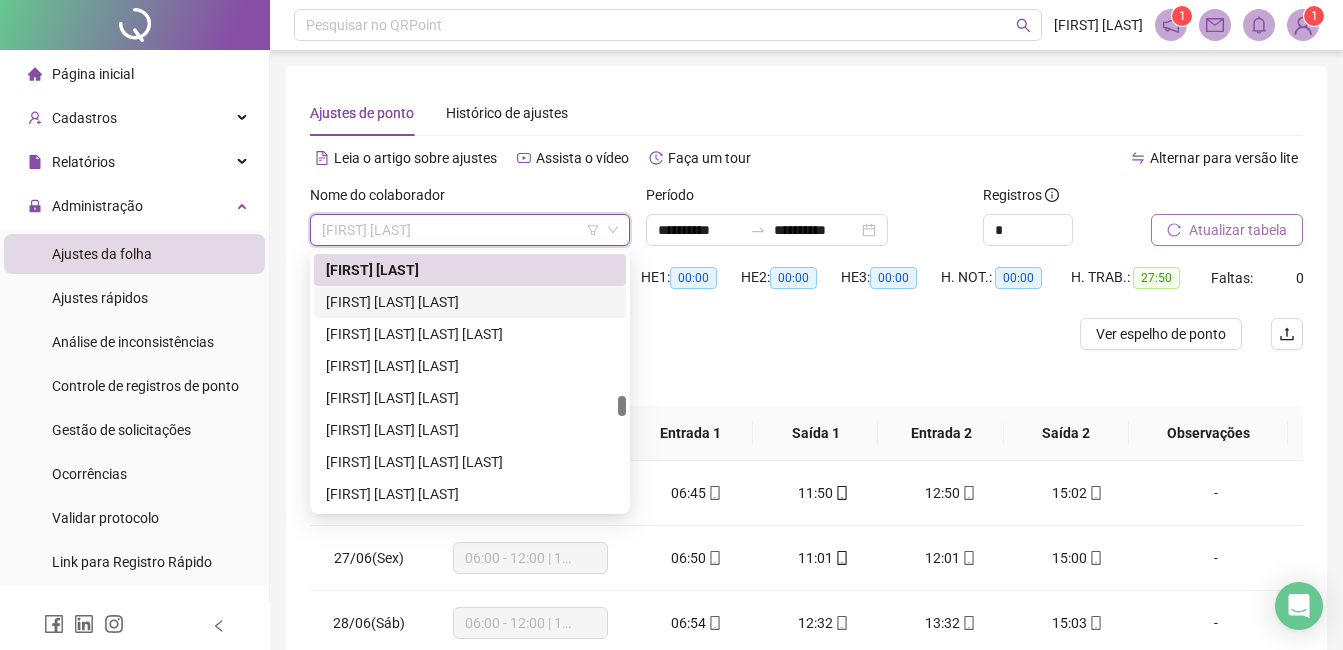 click on "[FIRST] [LAST] [LAST]" at bounding box center [470, 302] 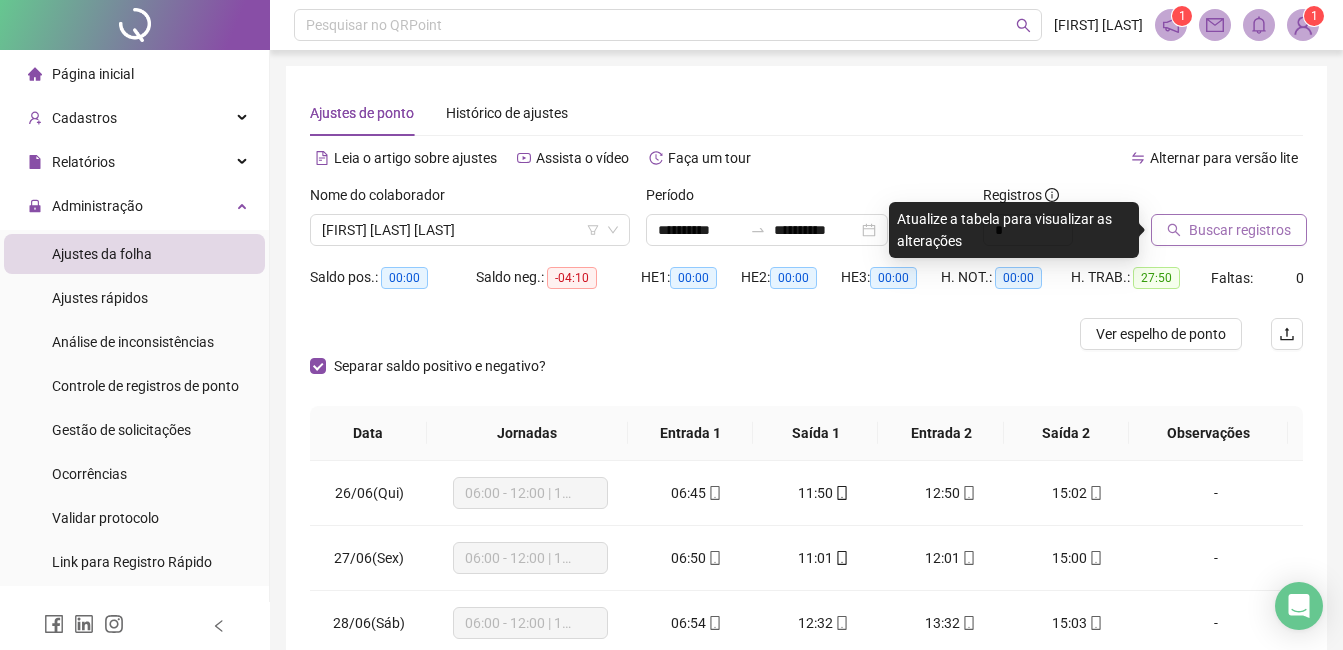 click on "Buscar registros" at bounding box center (1240, 230) 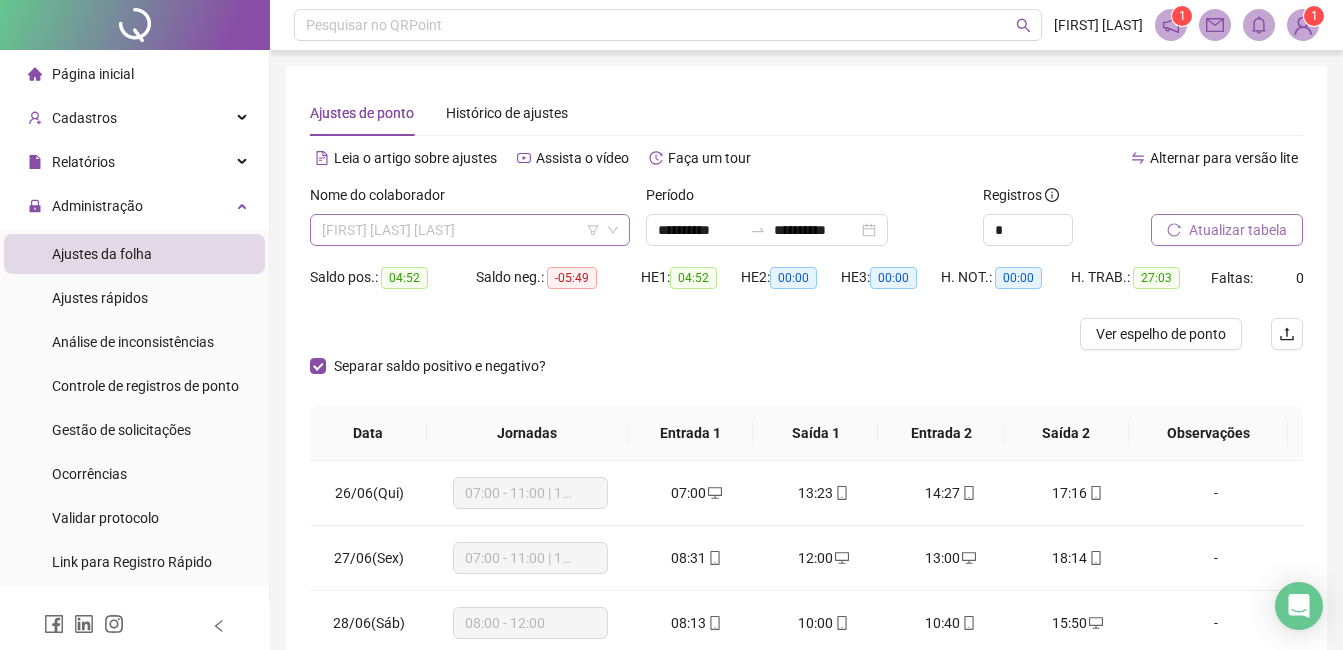 click on "[FIRST] [LAST] [LAST]" at bounding box center [470, 230] 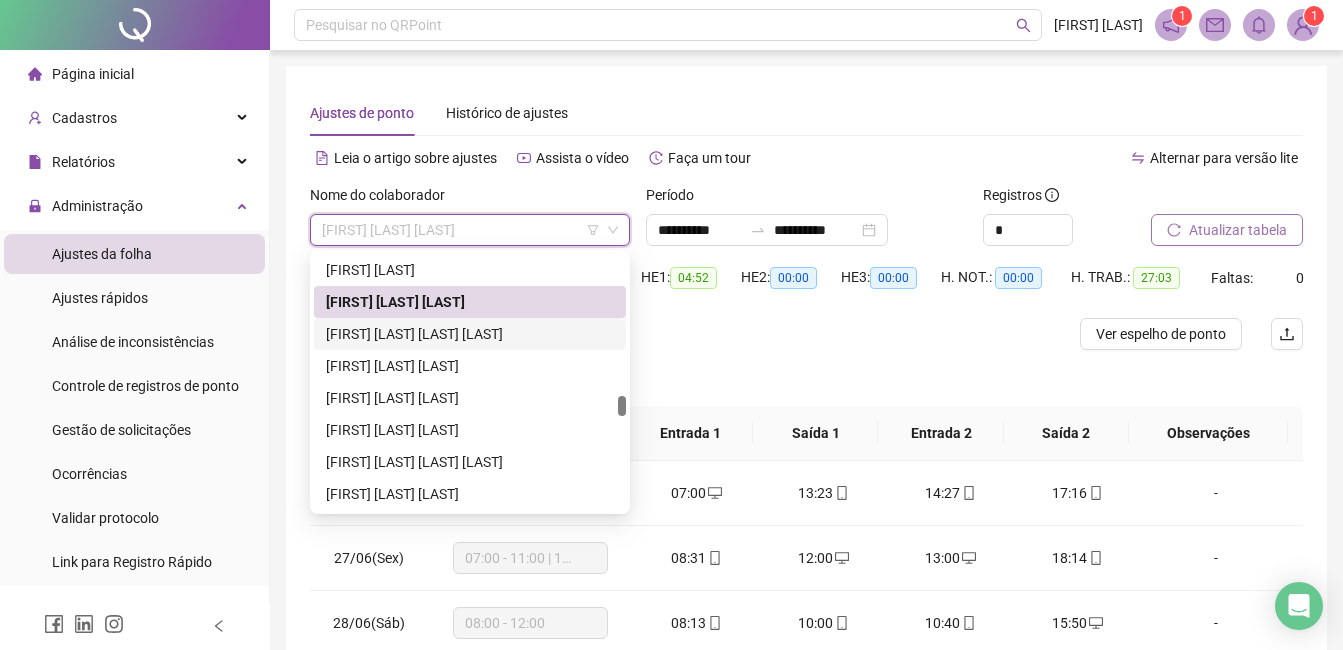 drag, startPoint x: 410, startPoint y: 340, endPoint x: 560, endPoint y: 325, distance: 150.74814 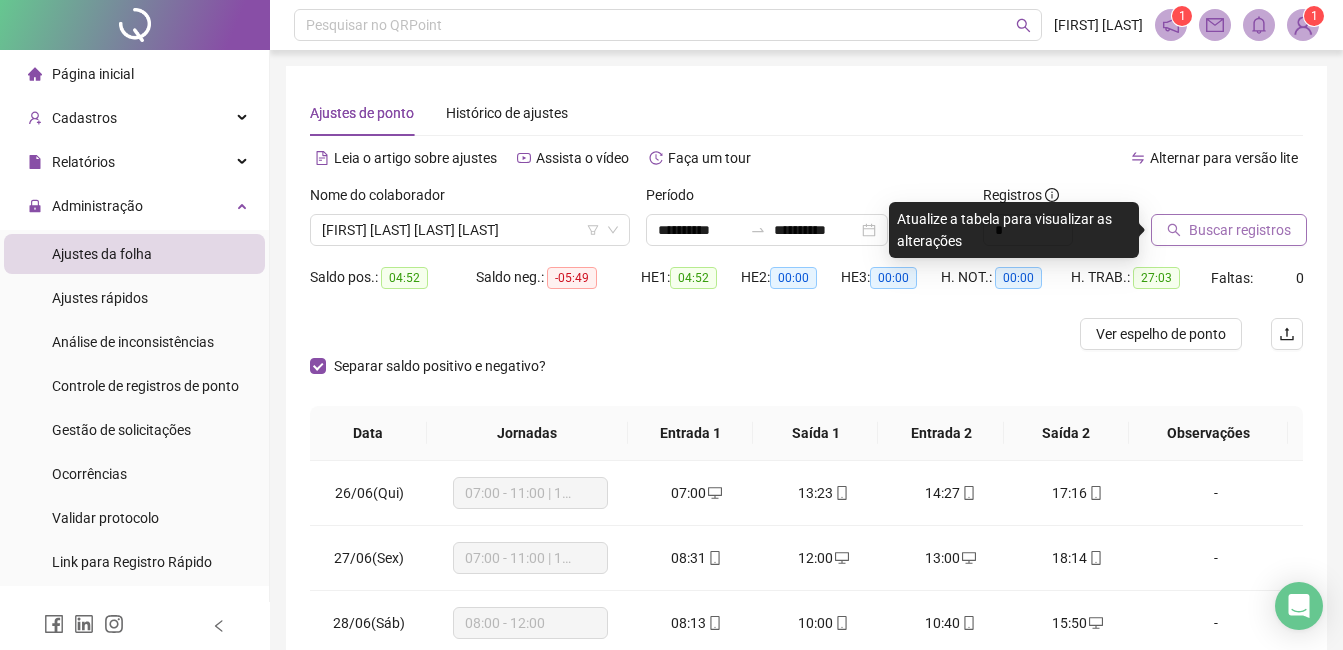 click on "Buscar registros" at bounding box center [1240, 230] 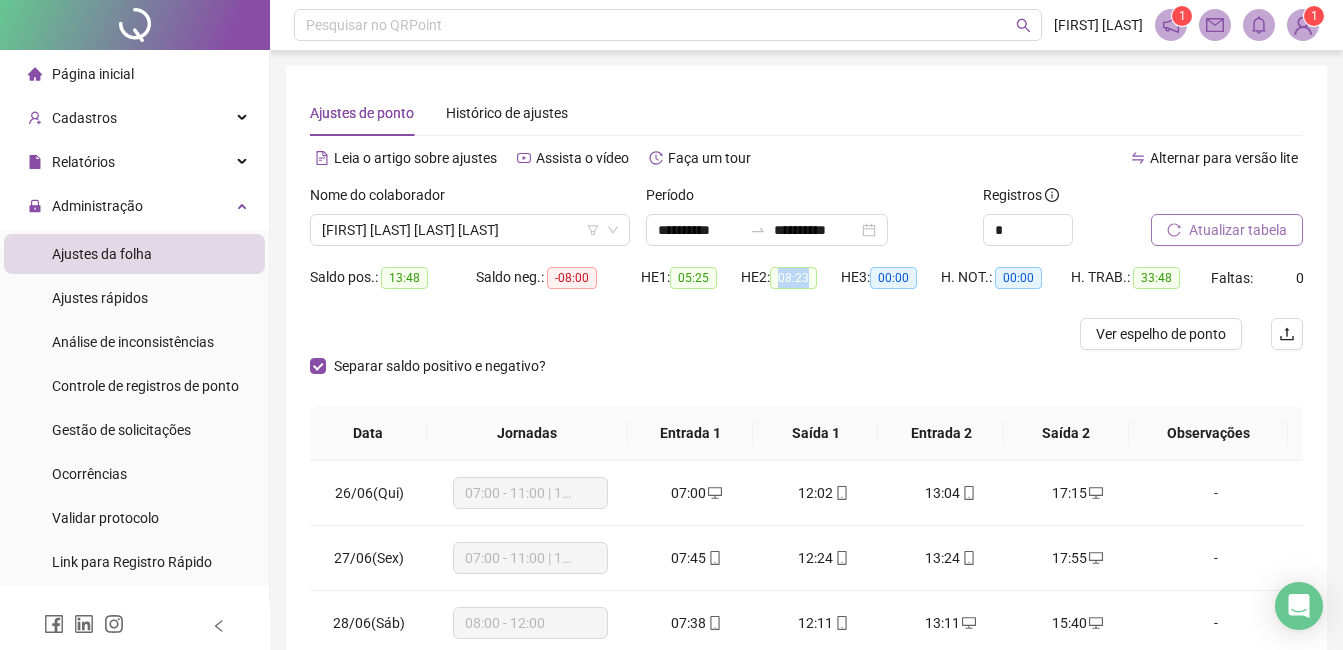drag, startPoint x: 785, startPoint y: 276, endPoint x: 822, endPoint y: 276, distance: 37 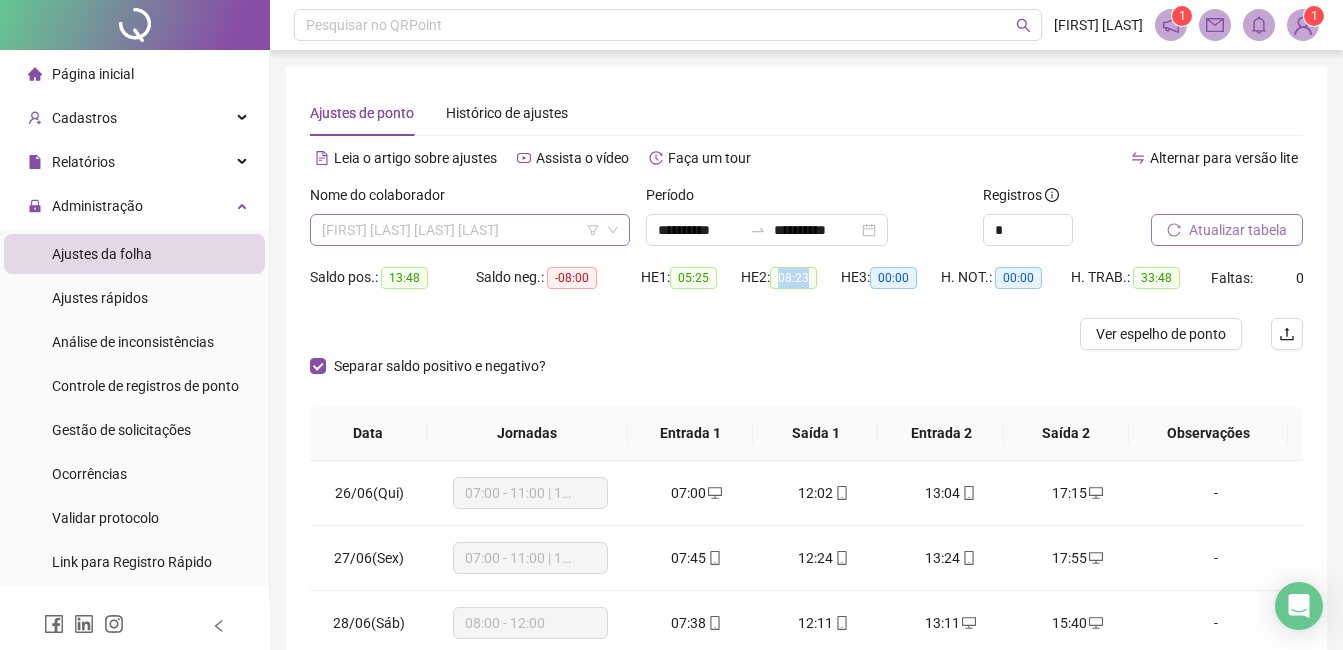 click on "[FIRST] [LAST] [LAST] [LAST]" at bounding box center (470, 230) 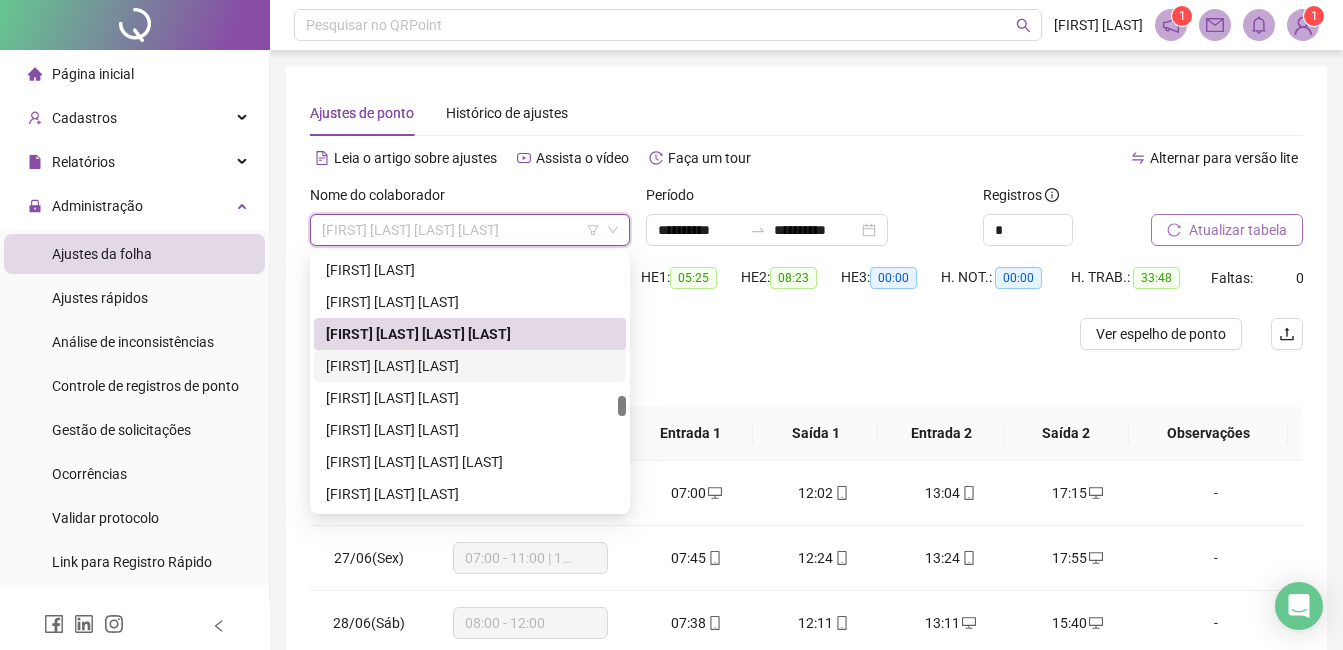 click on "[FIRST] [LAST] [LAST]" at bounding box center (470, 366) 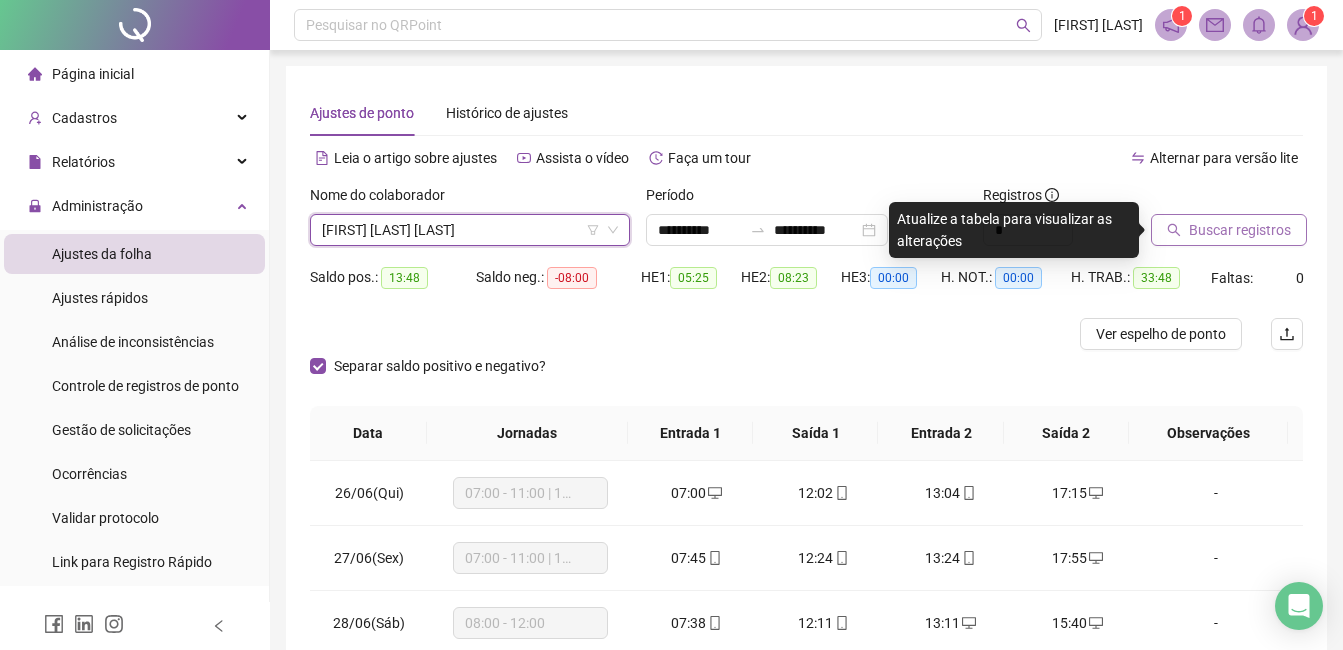 click on "[FIRST] [LAST] [LAST]" at bounding box center [470, 230] 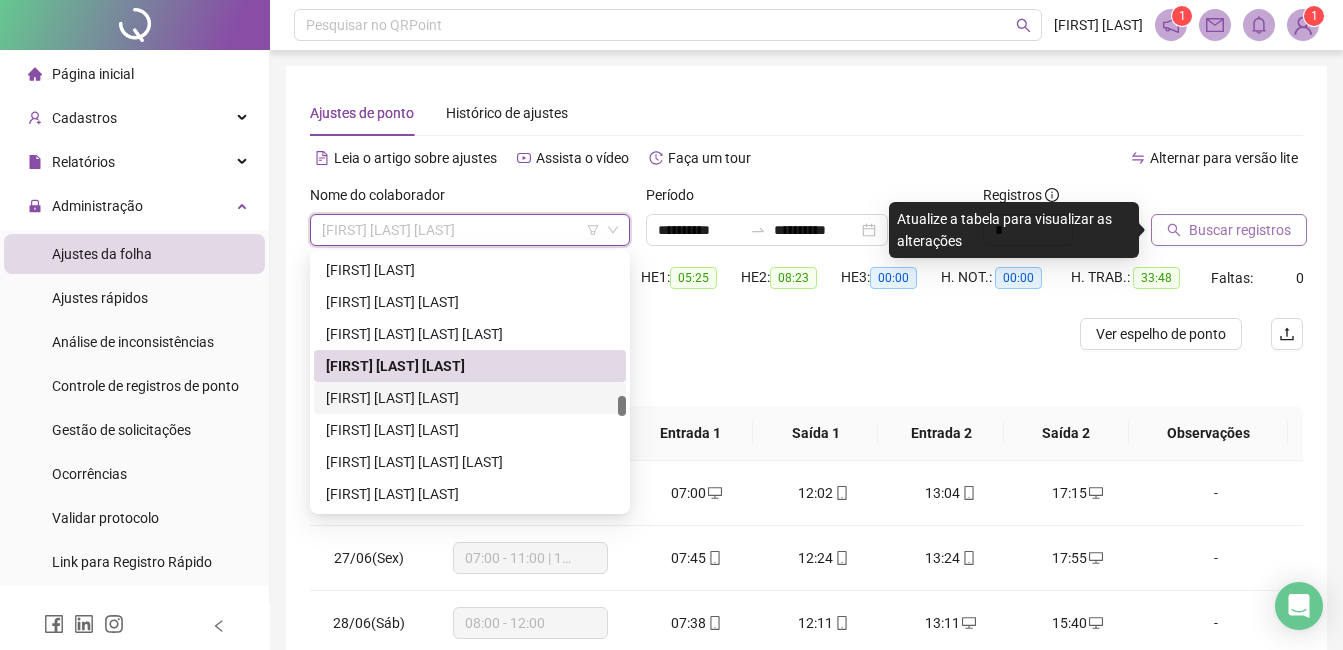 drag, startPoint x: 448, startPoint y: 395, endPoint x: 461, endPoint y: 392, distance: 13.341664 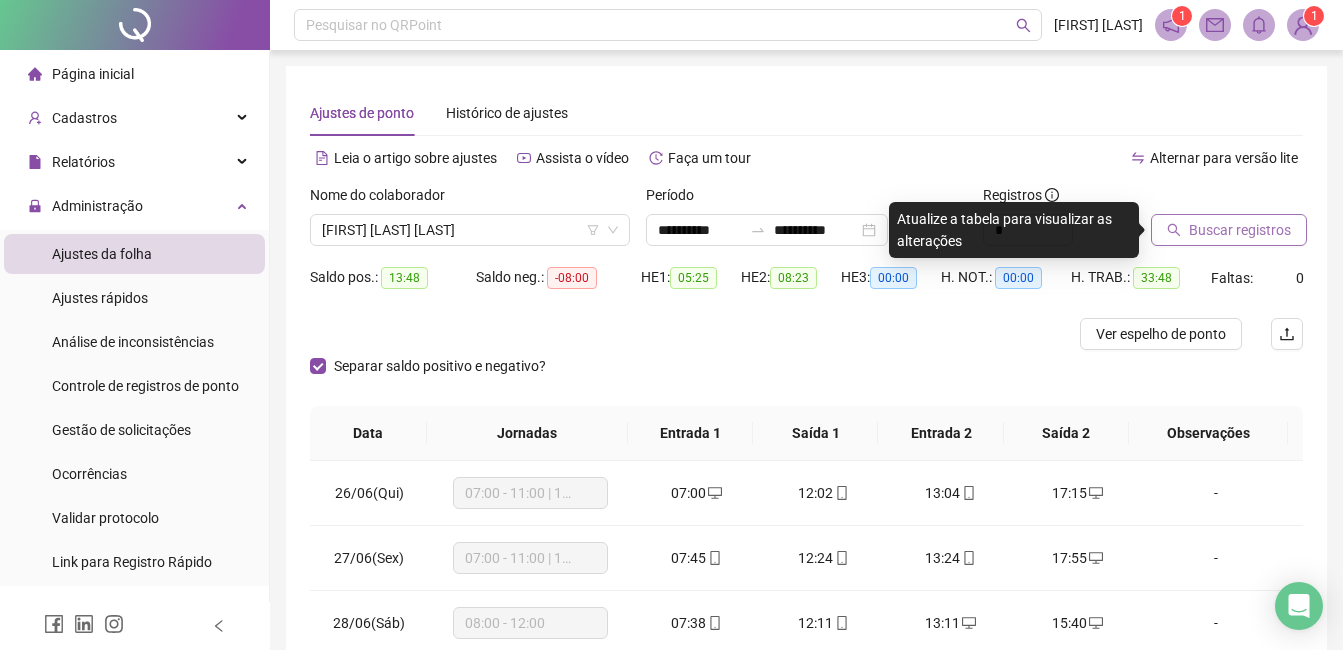 click on "Buscar registros" at bounding box center [1240, 230] 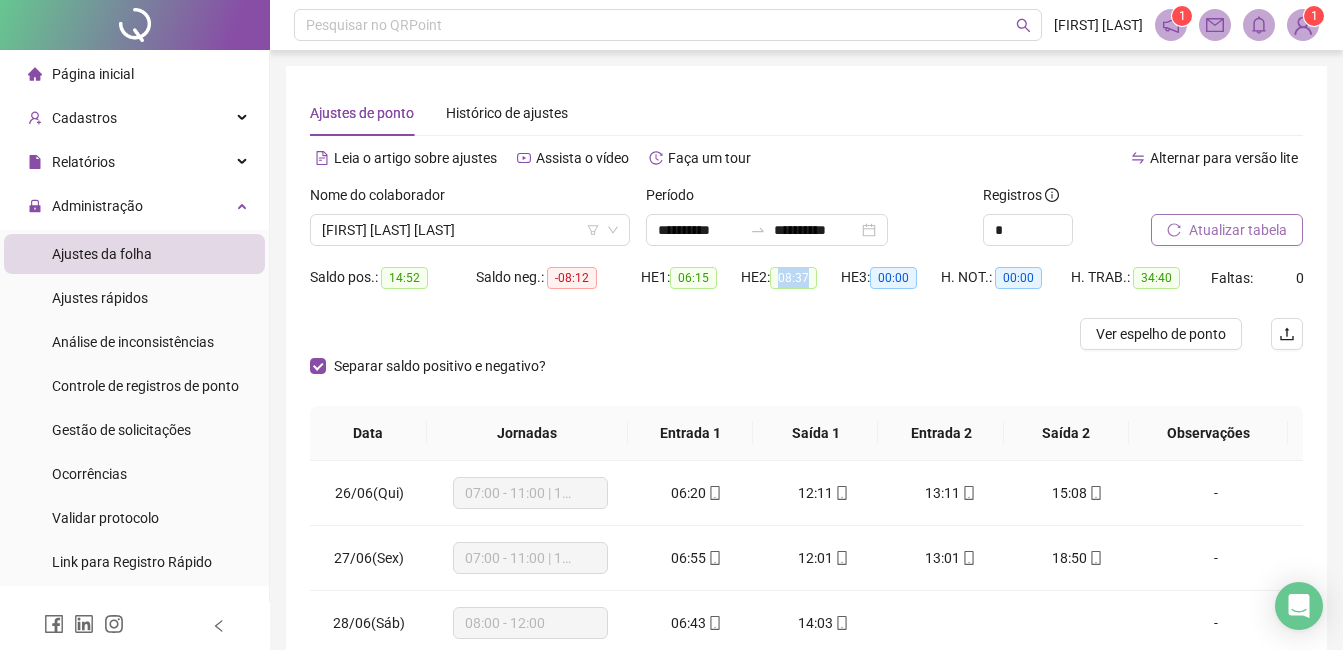 drag, startPoint x: 782, startPoint y: 280, endPoint x: 817, endPoint y: 283, distance: 35.128338 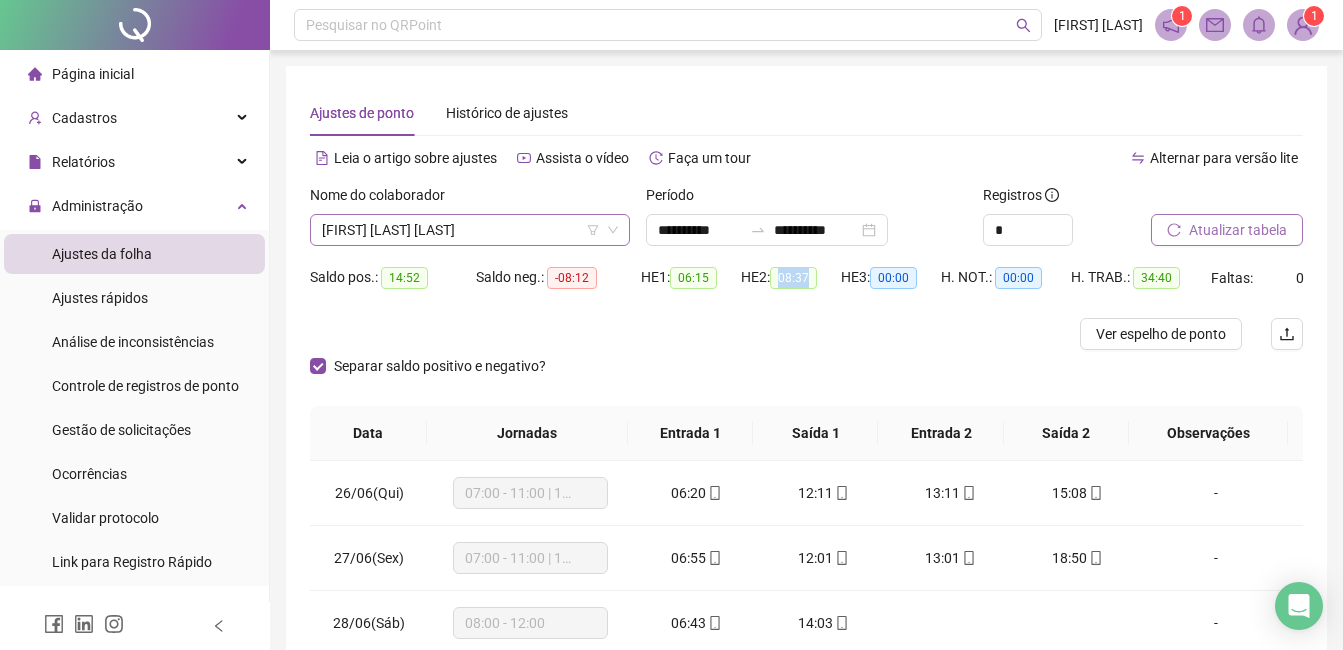 click on "[FIRST] [LAST] [LAST]" at bounding box center [470, 230] 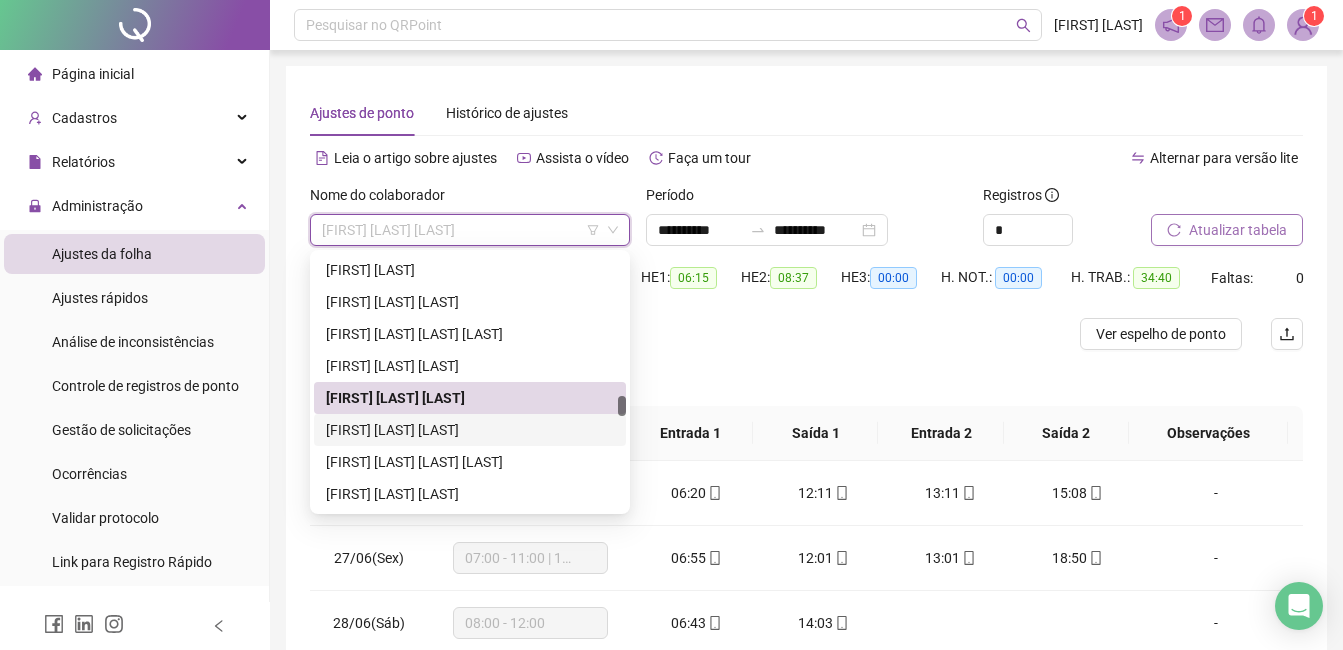 drag, startPoint x: 426, startPoint y: 439, endPoint x: 567, endPoint y: 406, distance: 144.81023 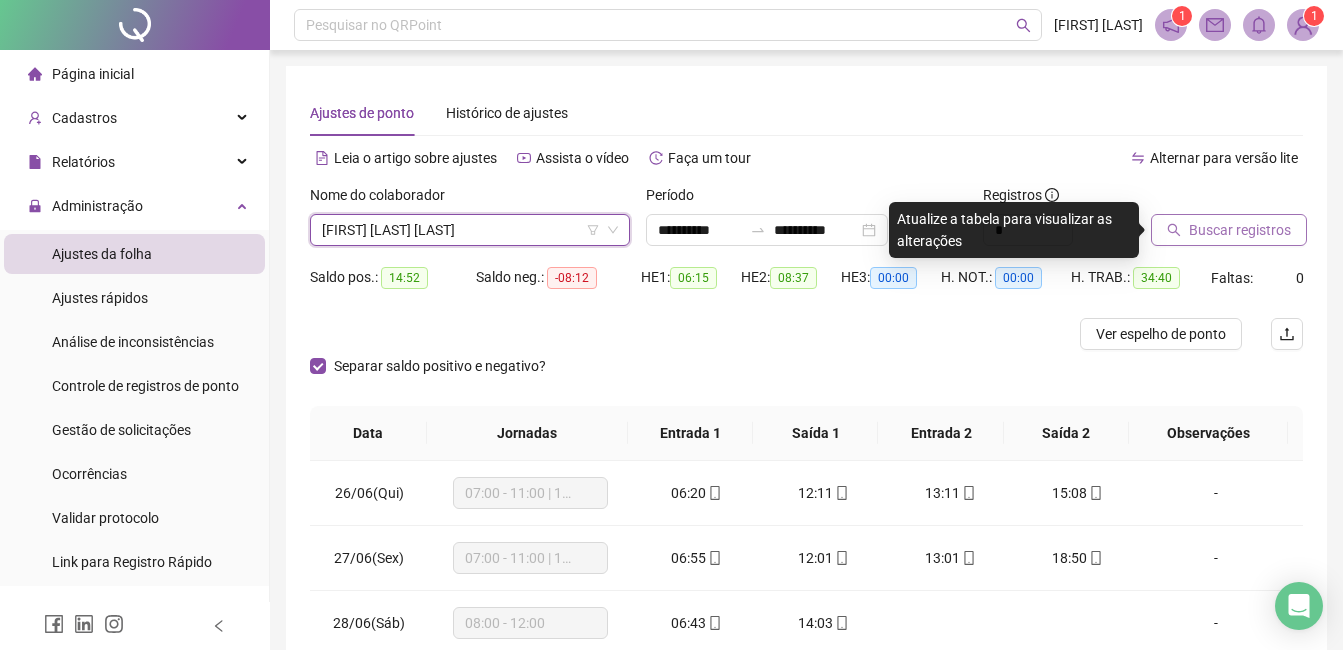 click on "Buscar registros" at bounding box center (1240, 230) 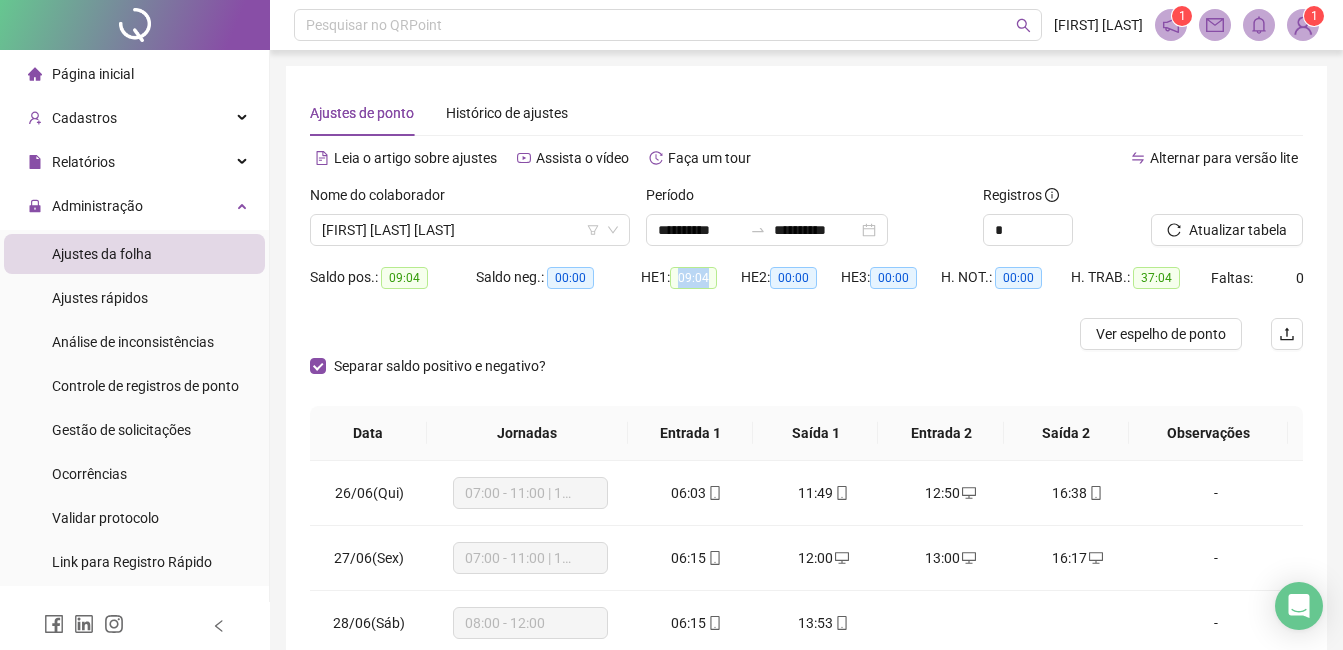 drag, startPoint x: 687, startPoint y: 277, endPoint x: 718, endPoint y: 276, distance: 31.016125 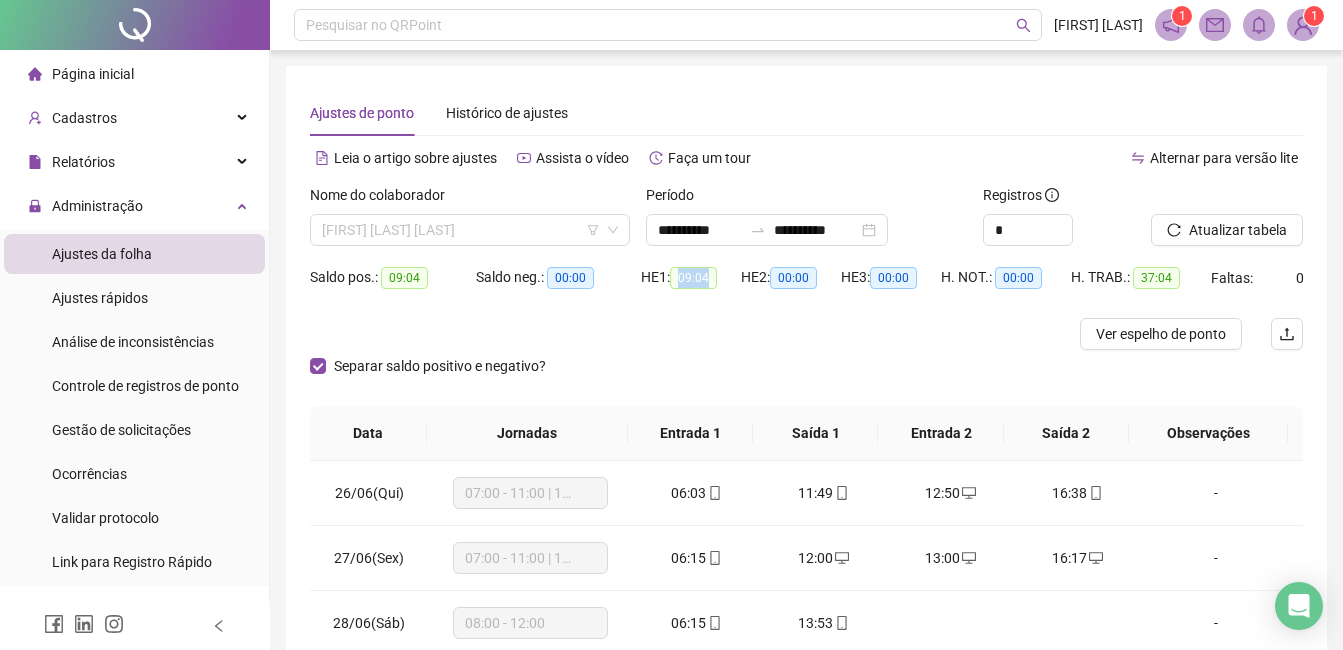 drag, startPoint x: 545, startPoint y: 225, endPoint x: 556, endPoint y: 256, distance: 32.89377 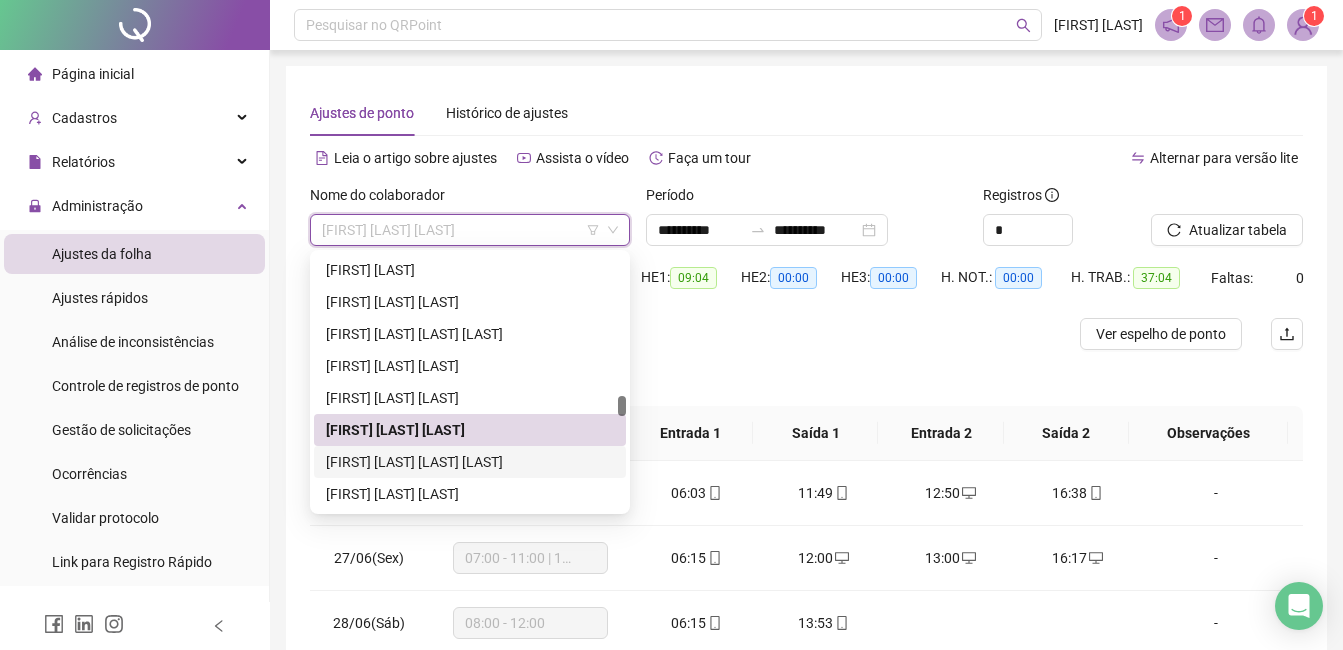 click on "[FIRST] [LAST] [LAST] [LAST]" at bounding box center [470, 462] 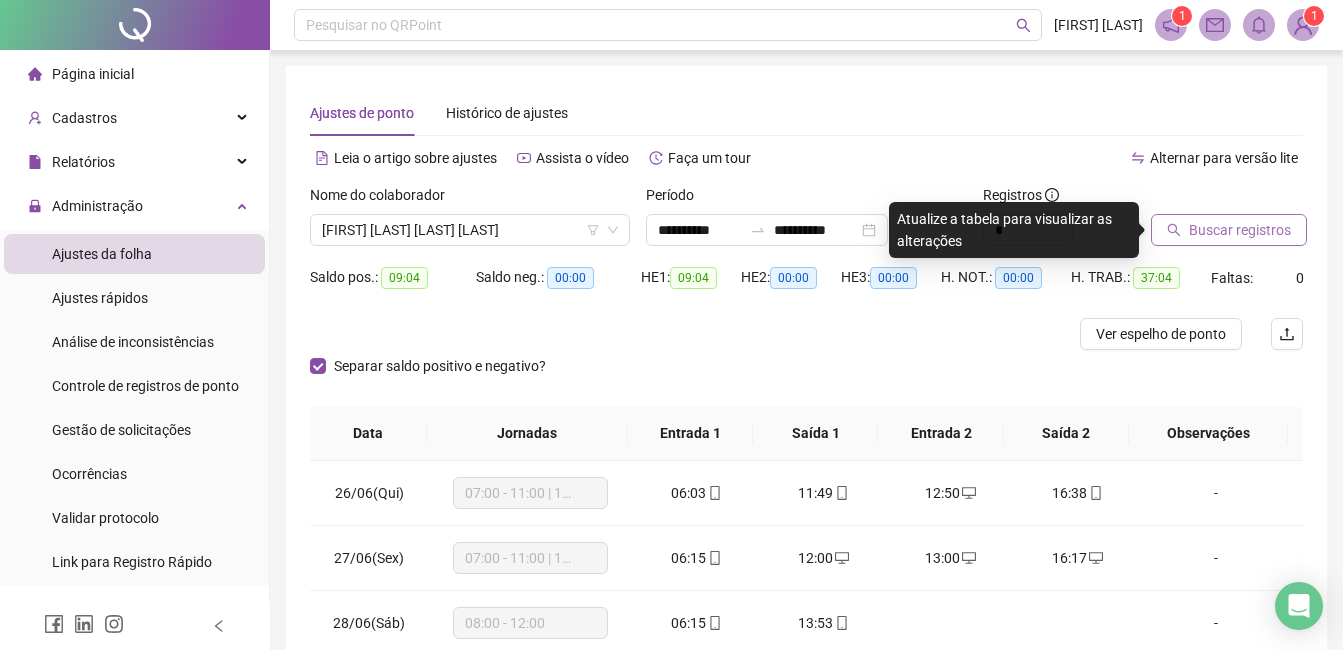 click on "Buscar registros" at bounding box center (1240, 230) 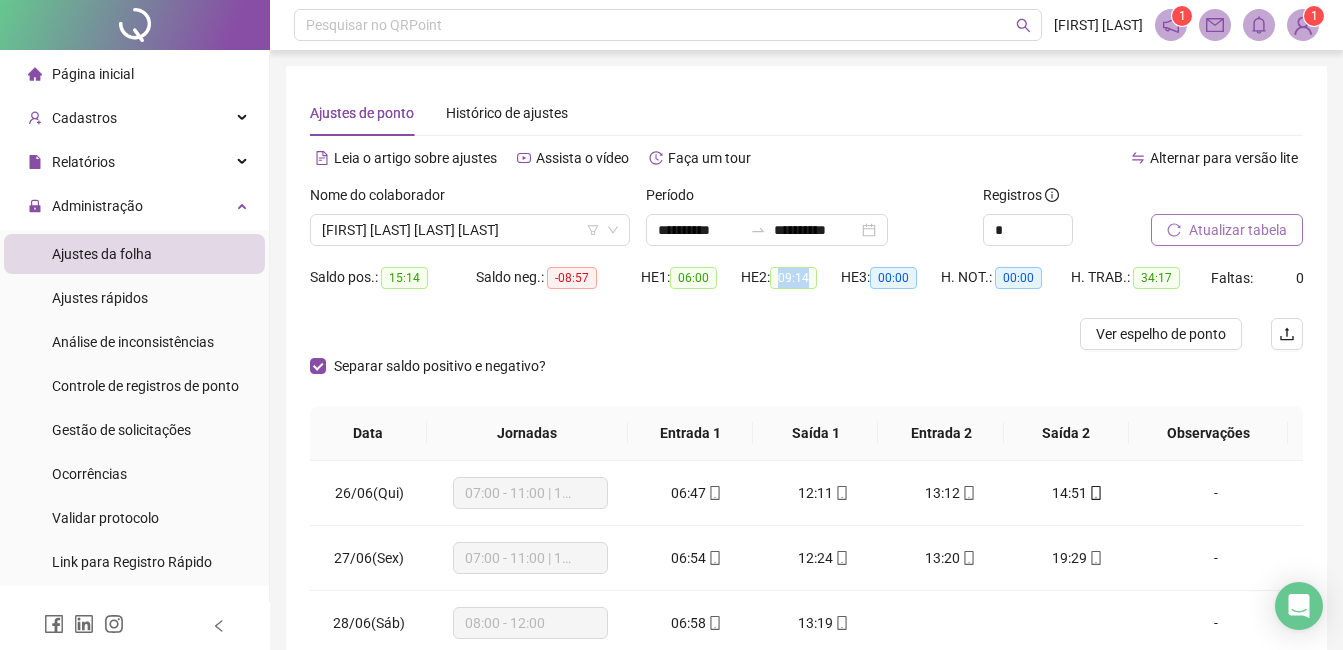drag, startPoint x: 782, startPoint y: 279, endPoint x: 822, endPoint y: 281, distance: 40.04997 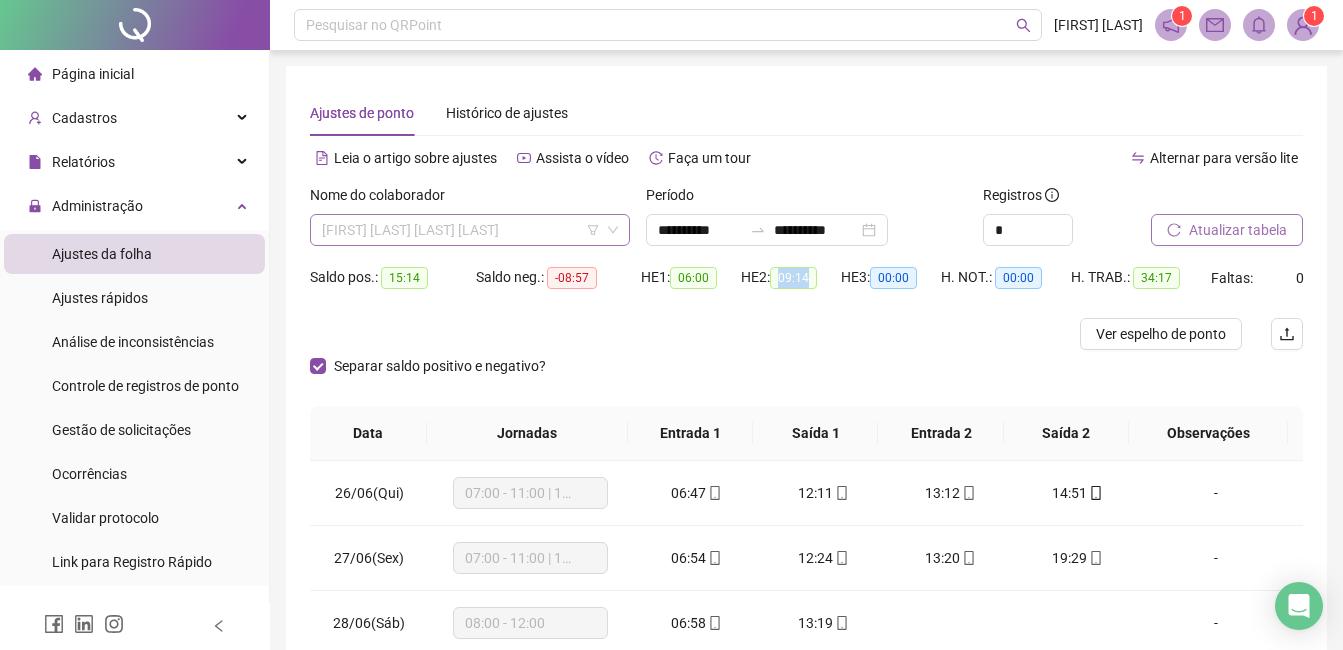 click on "[FIRST] [LAST] [LAST] [LAST]" at bounding box center [470, 230] 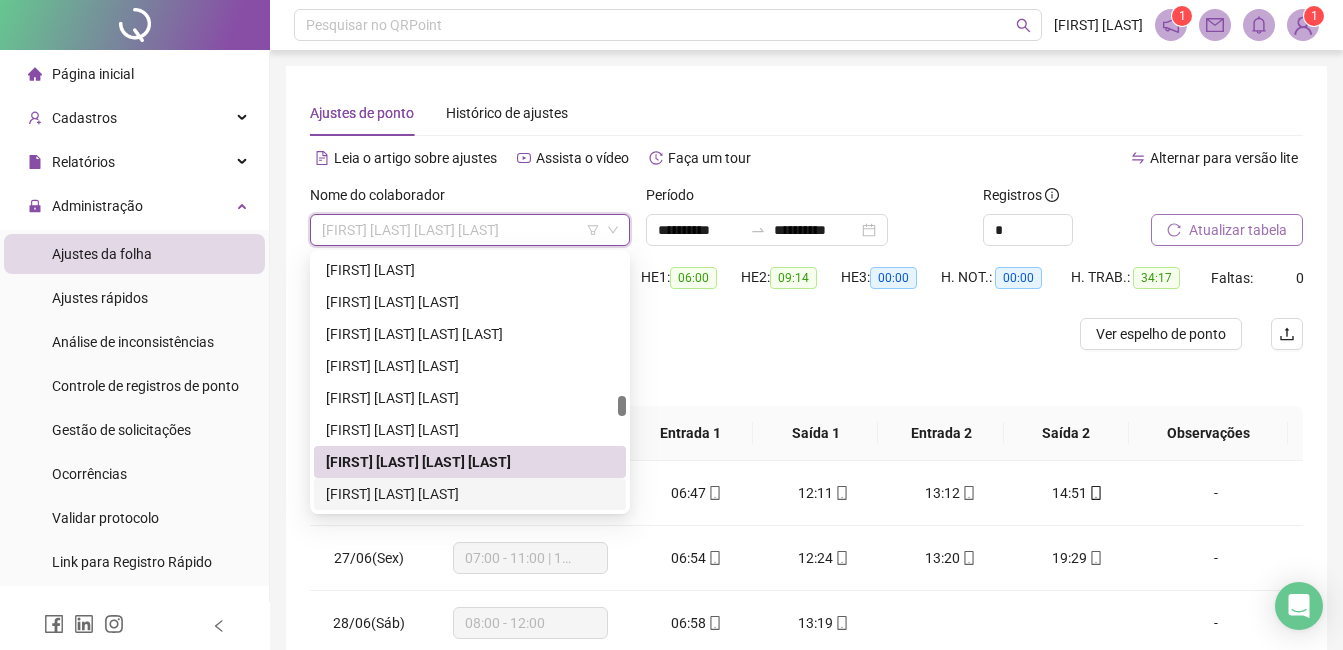 click on "[FIRST] [LAST] [LAST]" at bounding box center [470, 494] 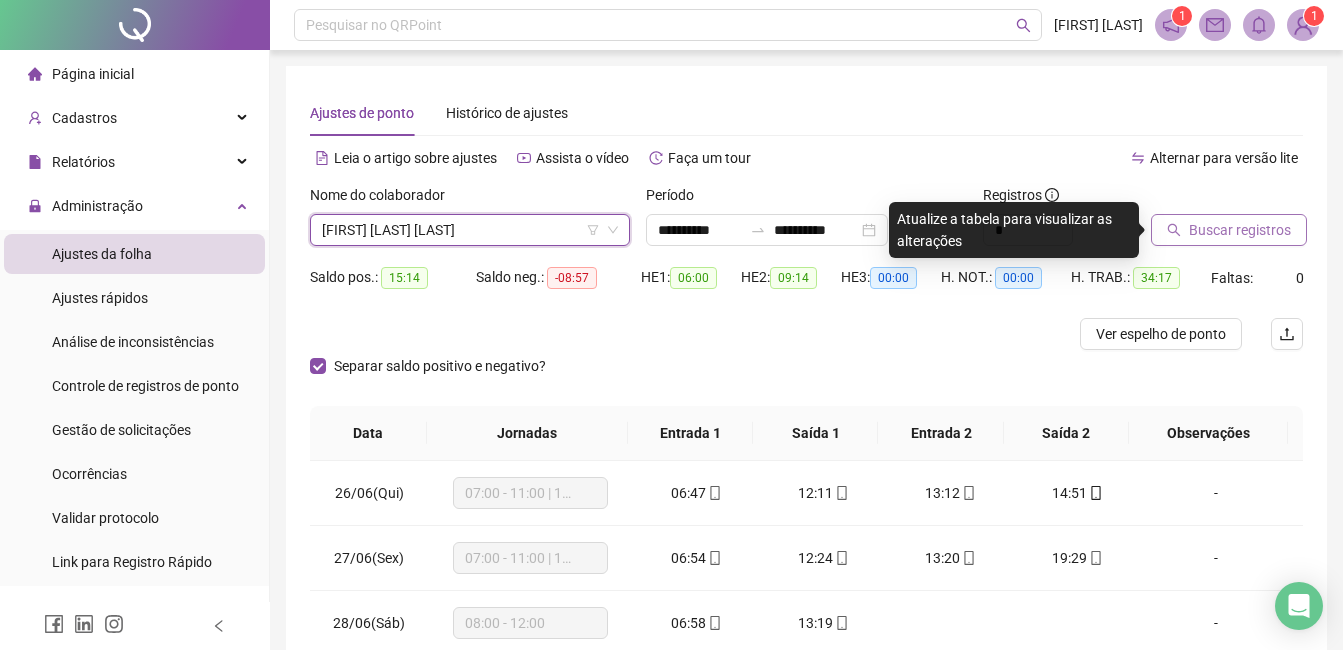 click on "Buscar registros" at bounding box center (1240, 230) 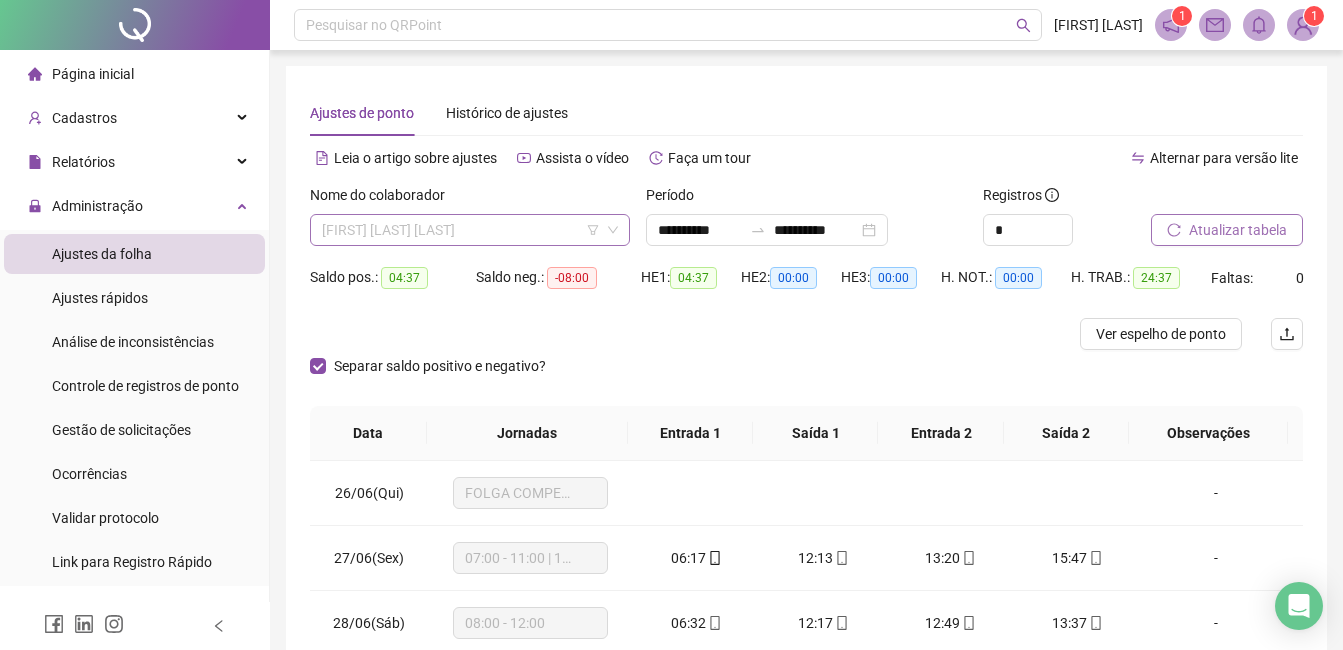 click on "[FIRST] [LAST] [LAST]" at bounding box center (470, 230) 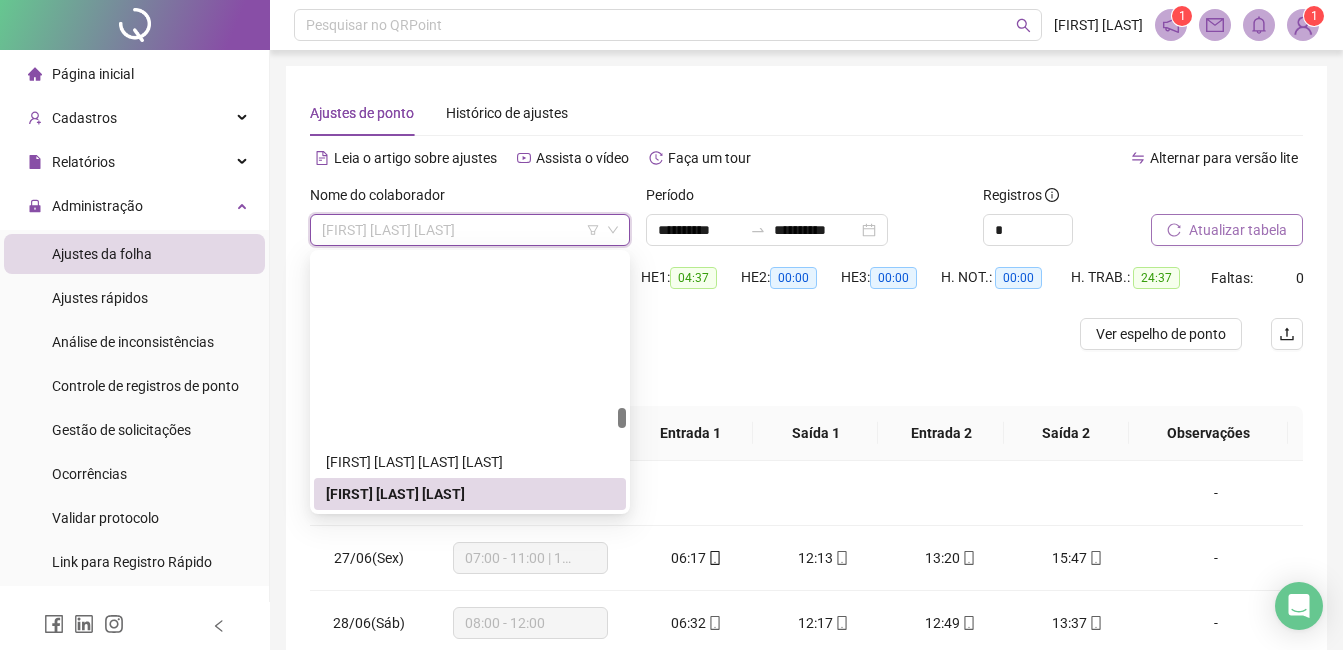 scroll, scrollTop: 2504, scrollLeft: 0, axis: vertical 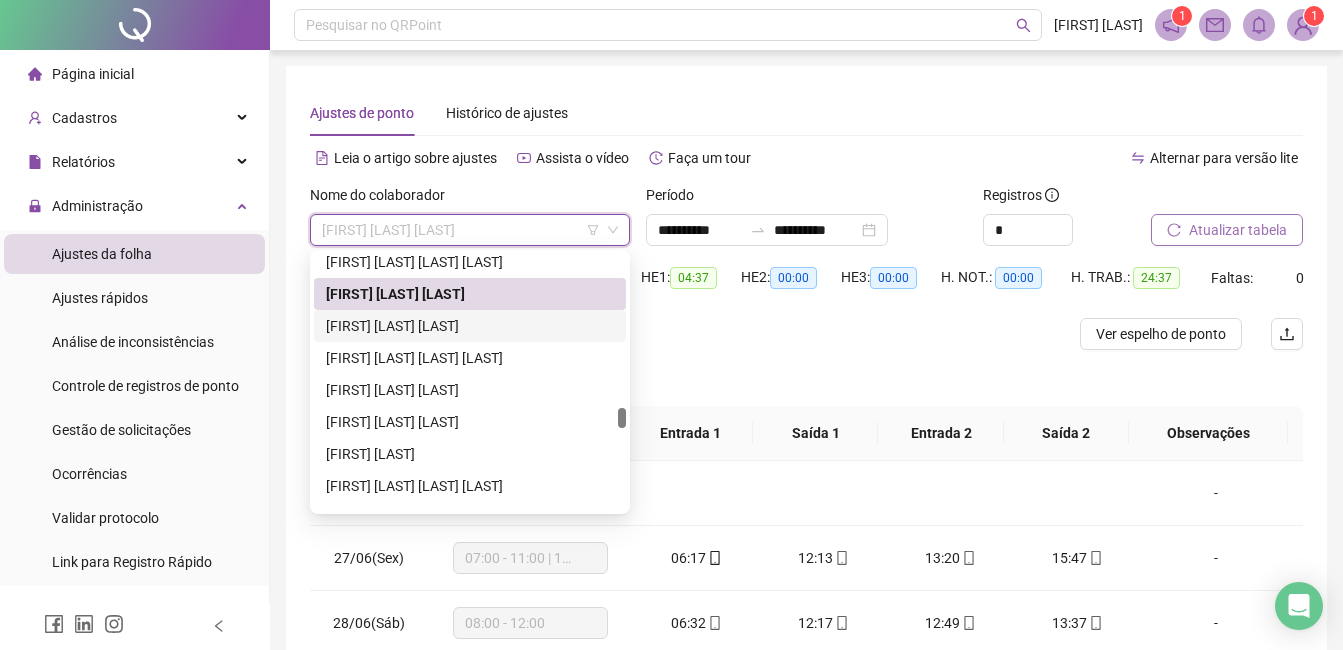drag, startPoint x: 456, startPoint y: 326, endPoint x: 628, endPoint y: 305, distance: 173.27724 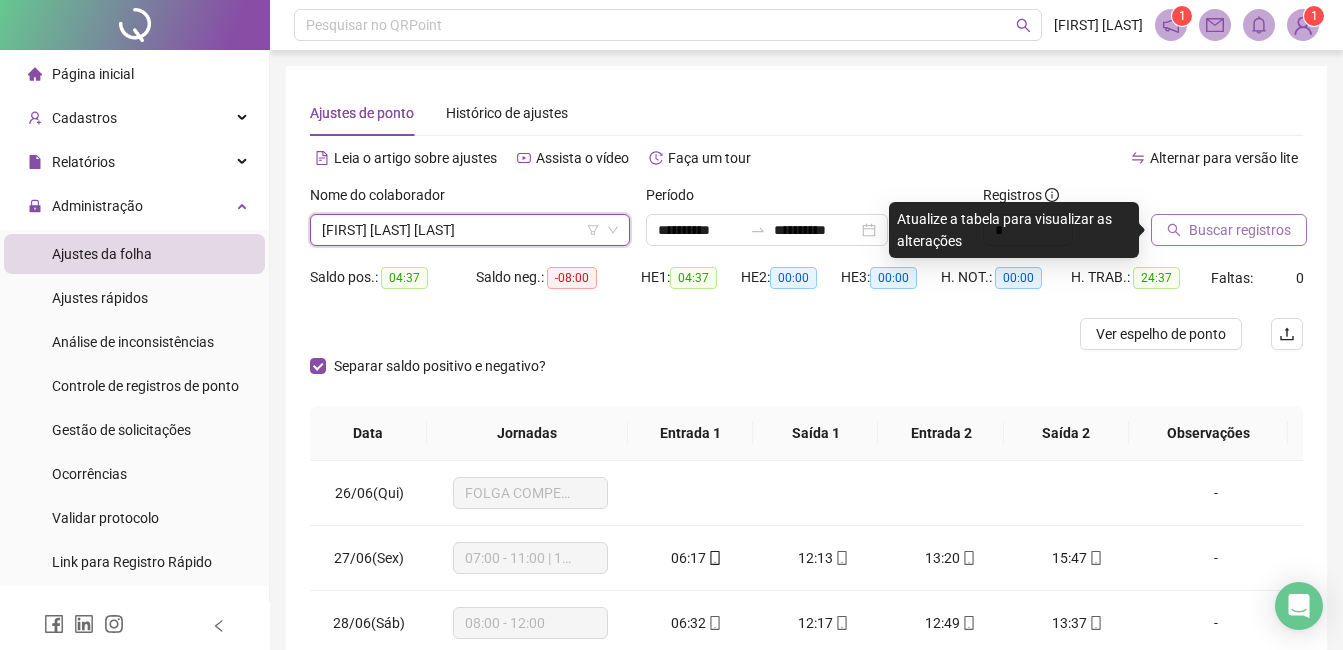 click on "Buscar registros" at bounding box center (1240, 230) 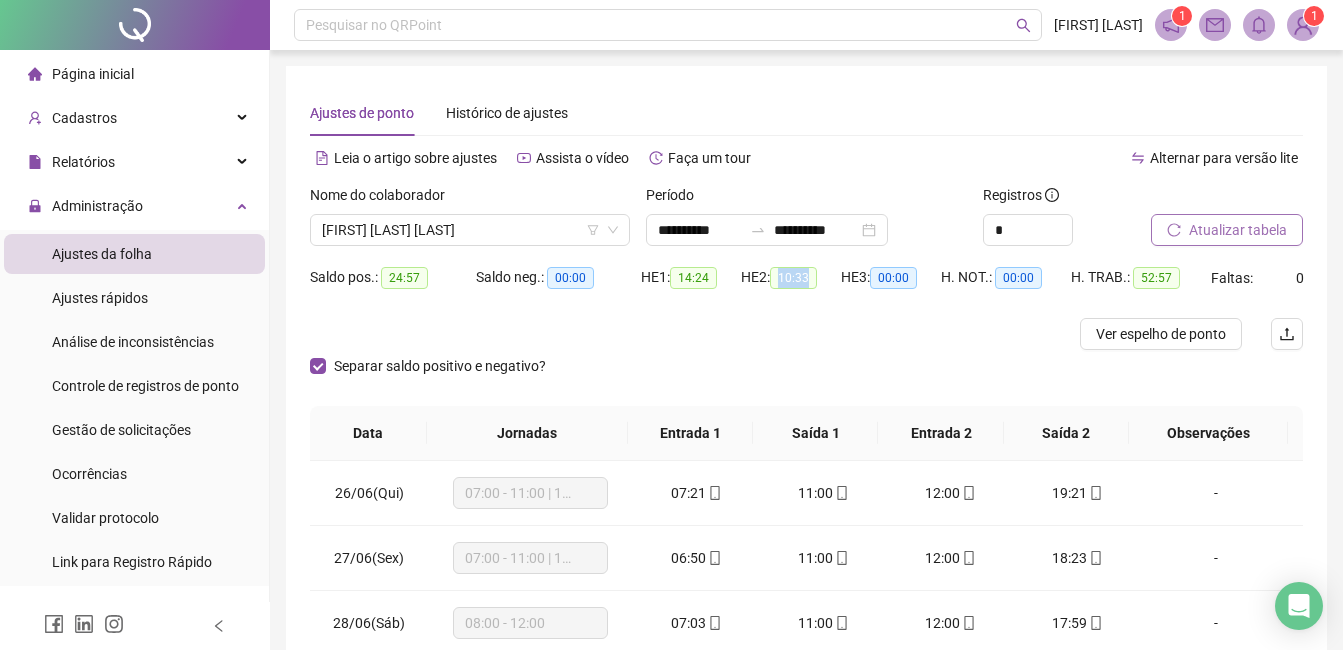 drag, startPoint x: 785, startPoint y: 281, endPoint x: 824, endPoint y: 281, distance: 39 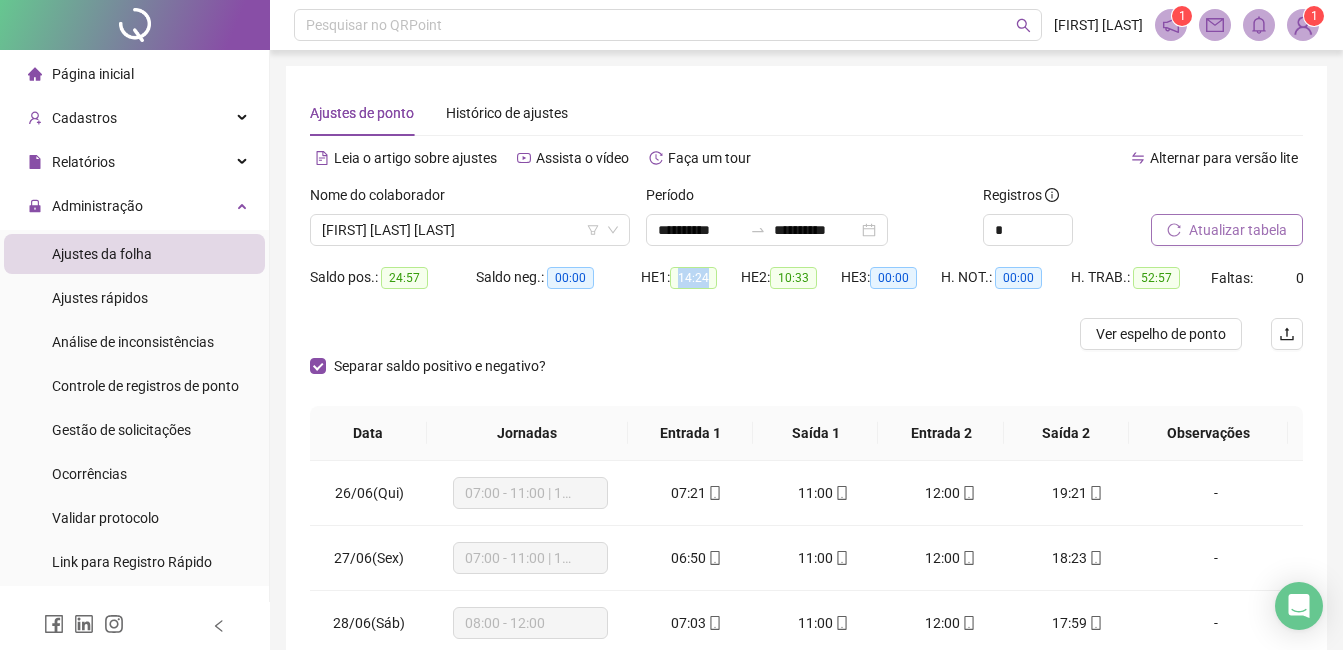 drag, startPoint x: 705, startPoint y: 274, endPoint x: 728, endPoint y: 280, distance: 23.769728 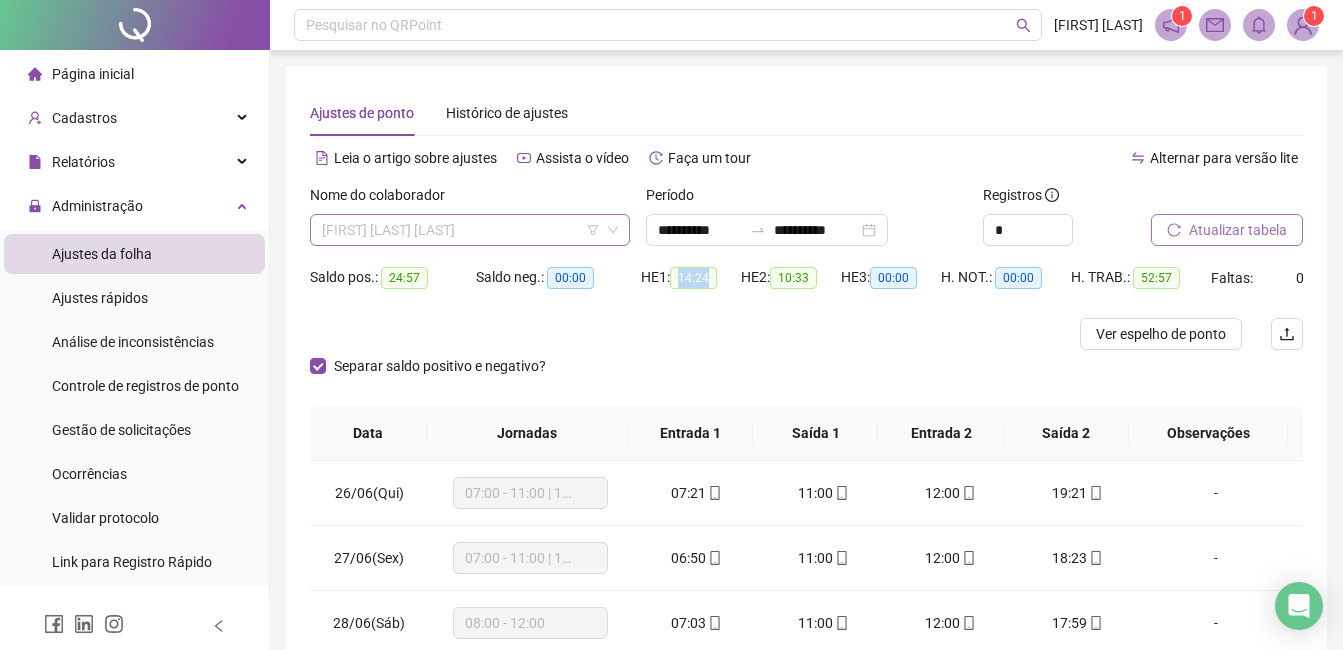 click on "[FIRST] [LAST] [LAST]" at bounding box center [470, 230] 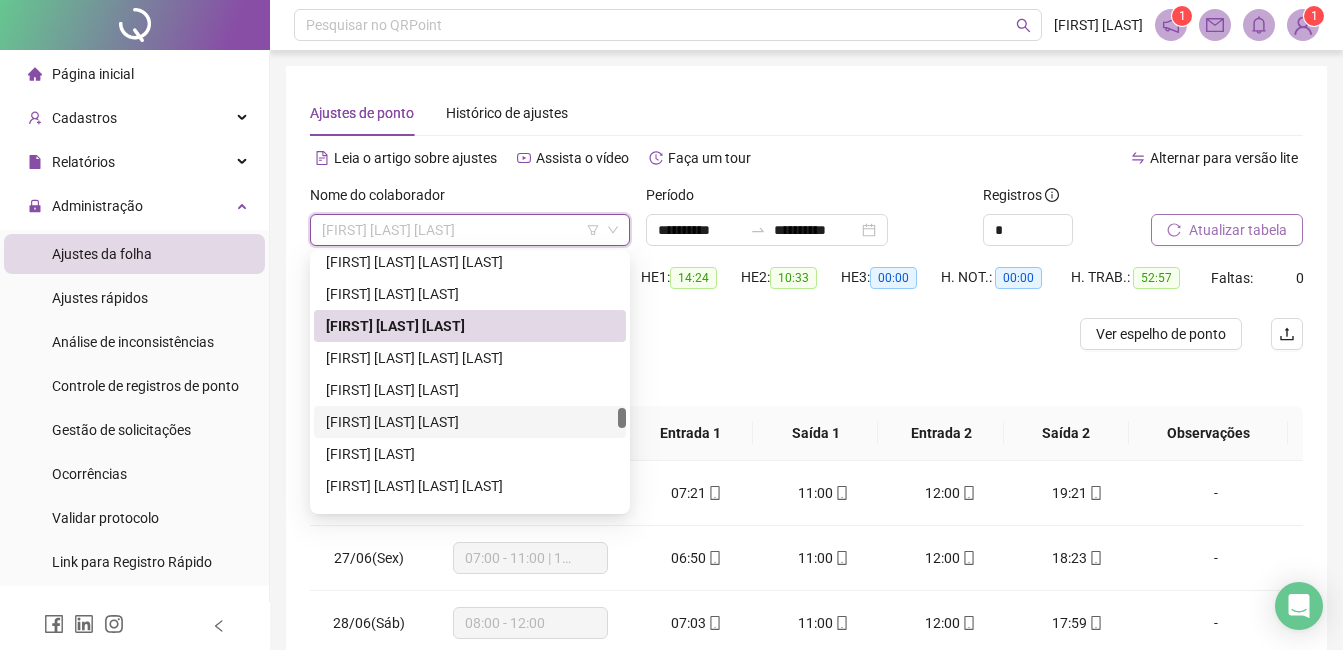 drag, startPoint x: 409, startPoint y: 418, endPoint x: 455, endPoint y: 404, distance: 48.08326 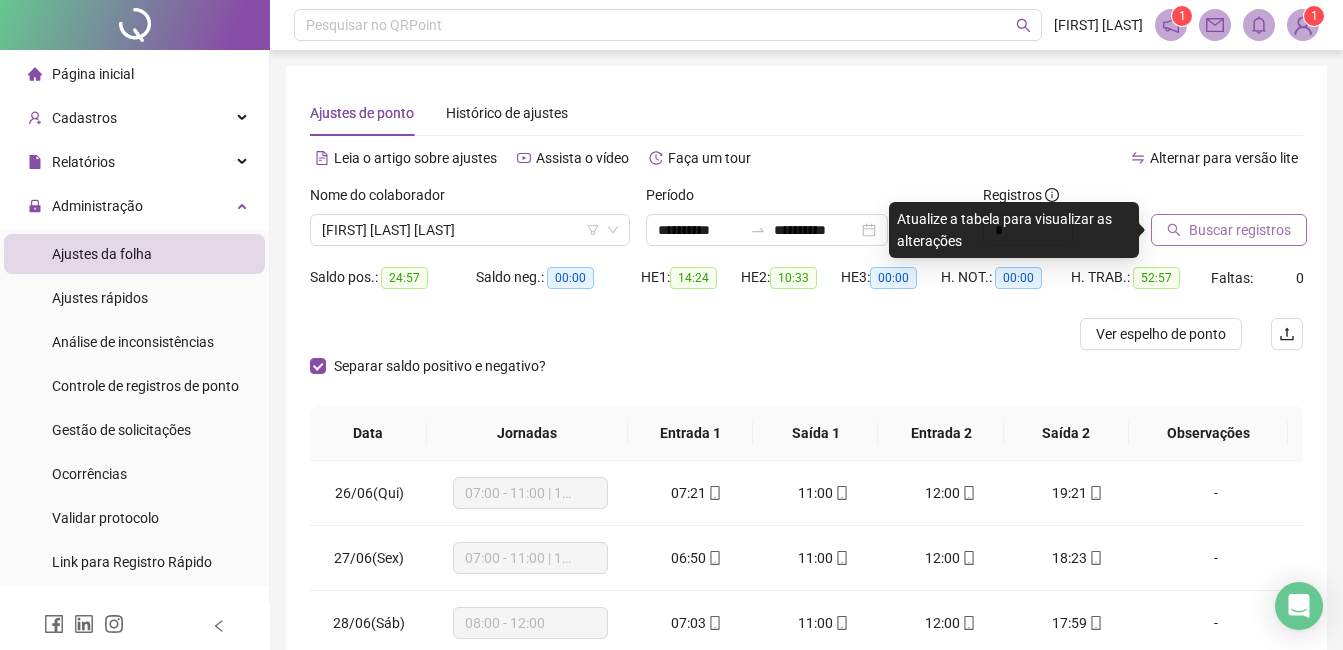 click on "Buscar registros" at bounding box center [1240, 230] 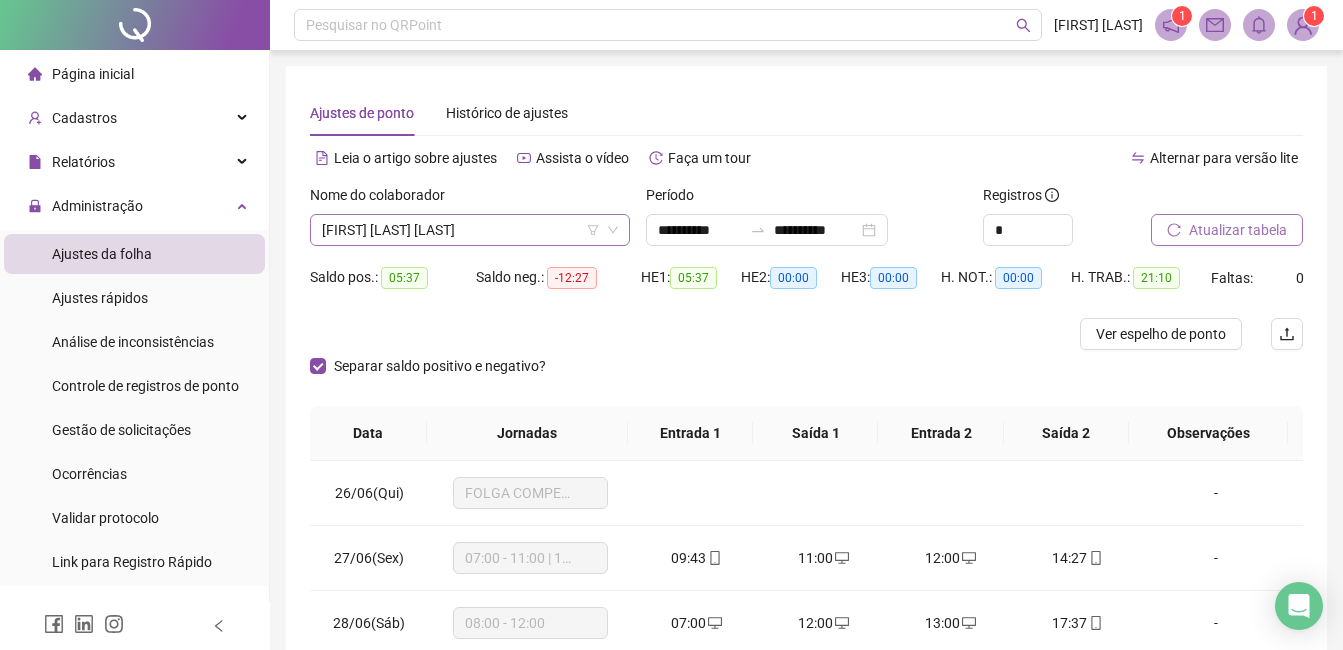 click on "[FIRST] [LAST] [LAST]" at bounding box center (470, 230) 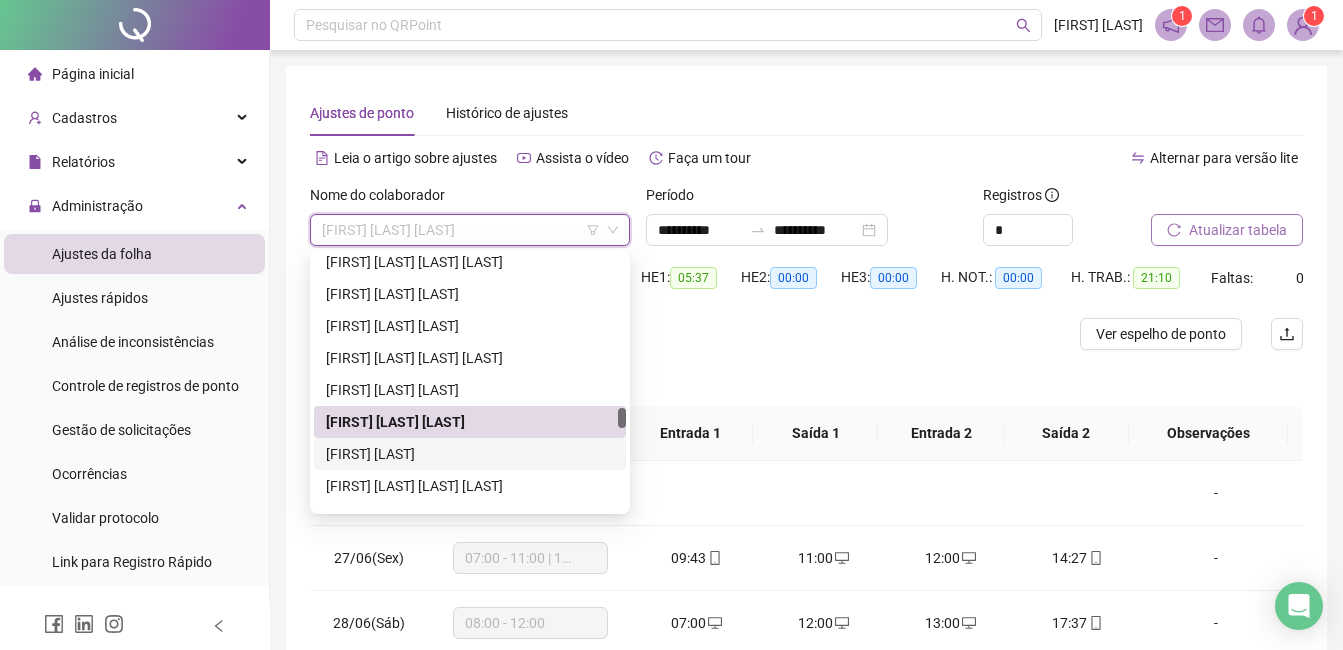 drag, startPoint x: 409, startPoint y: 460, endPoint x: 428, endPoint y: 449, distance: 21.954498 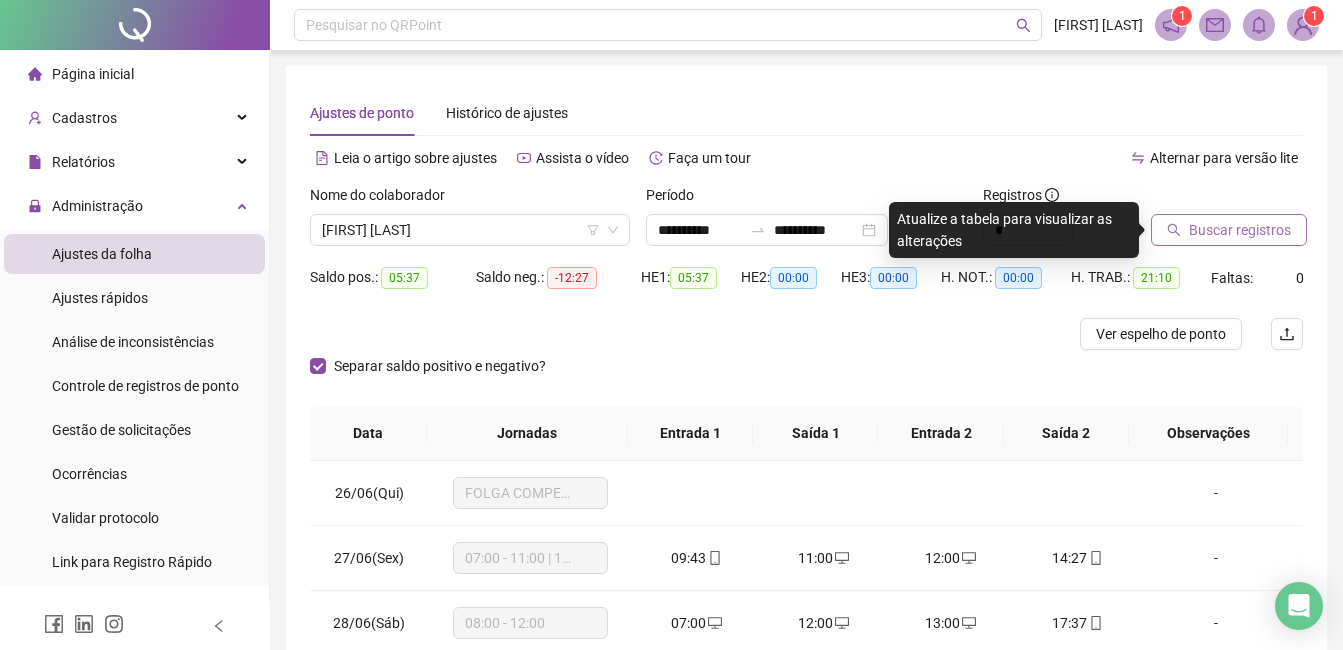 click on "Buscar registros" at bounding box center [1240, 230] 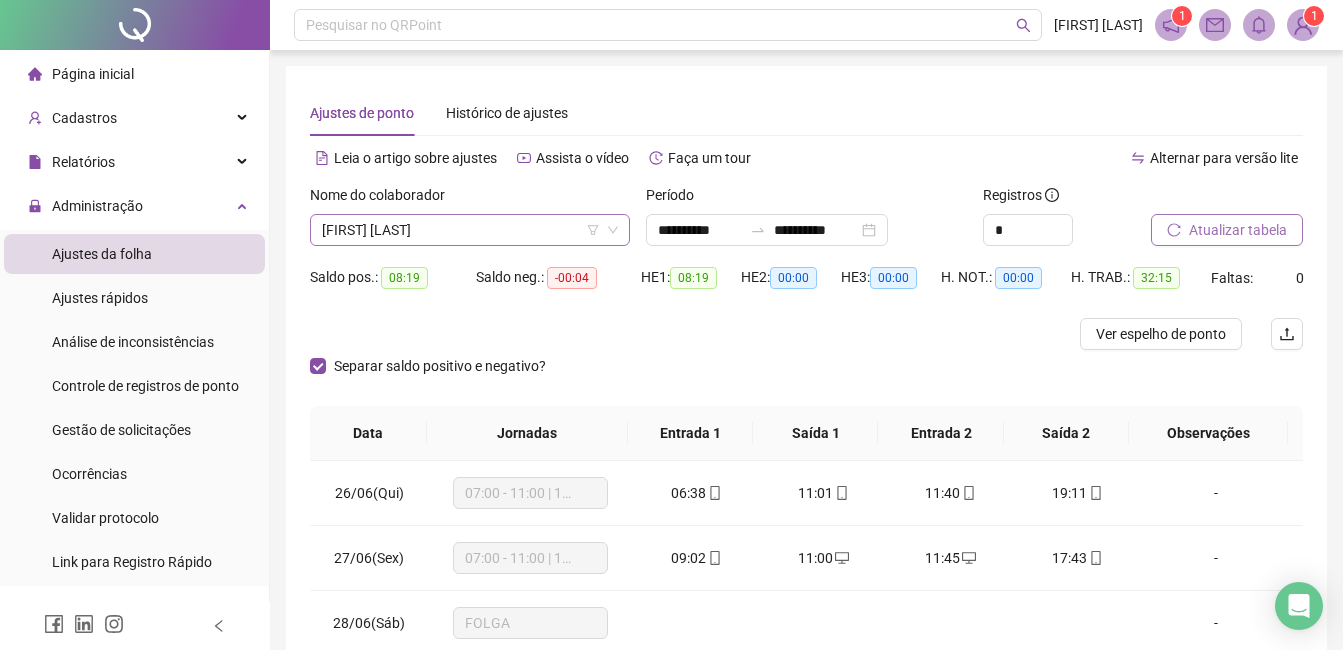 click on "[FIRST] [LAST]" at bounding box center [470, 230] 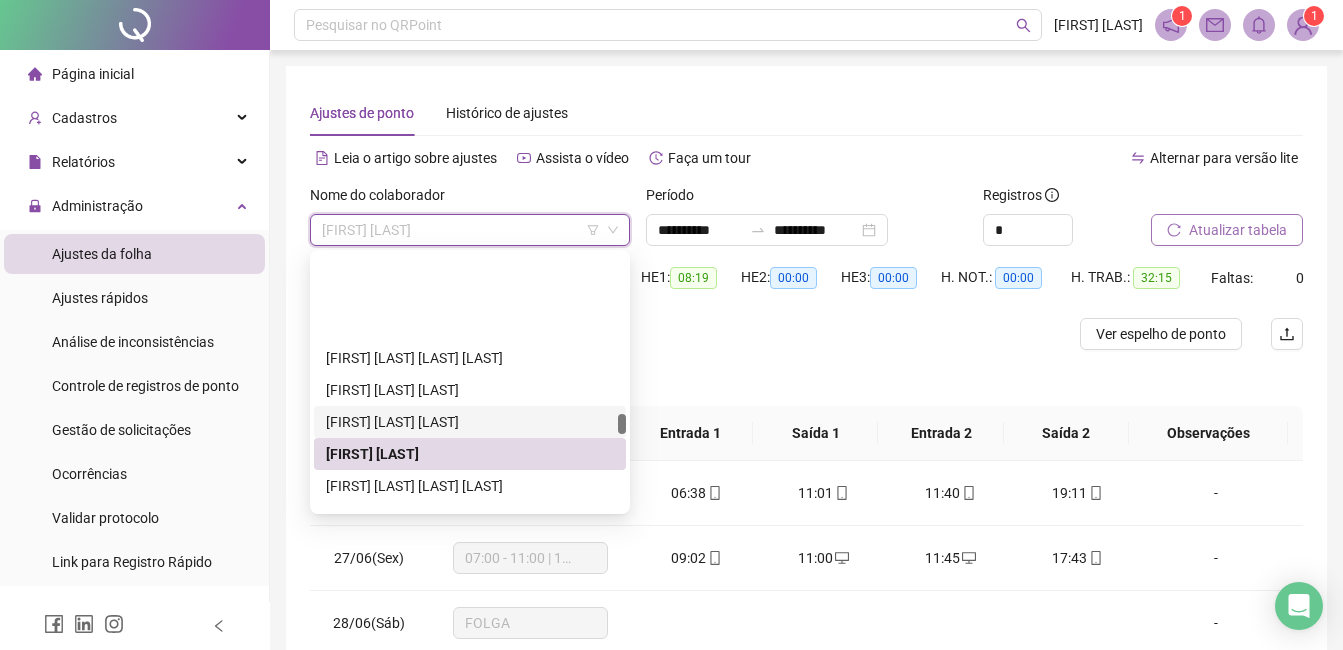 scroll, scrollTop: 2704, scrollLeft: 0, axis: vertical 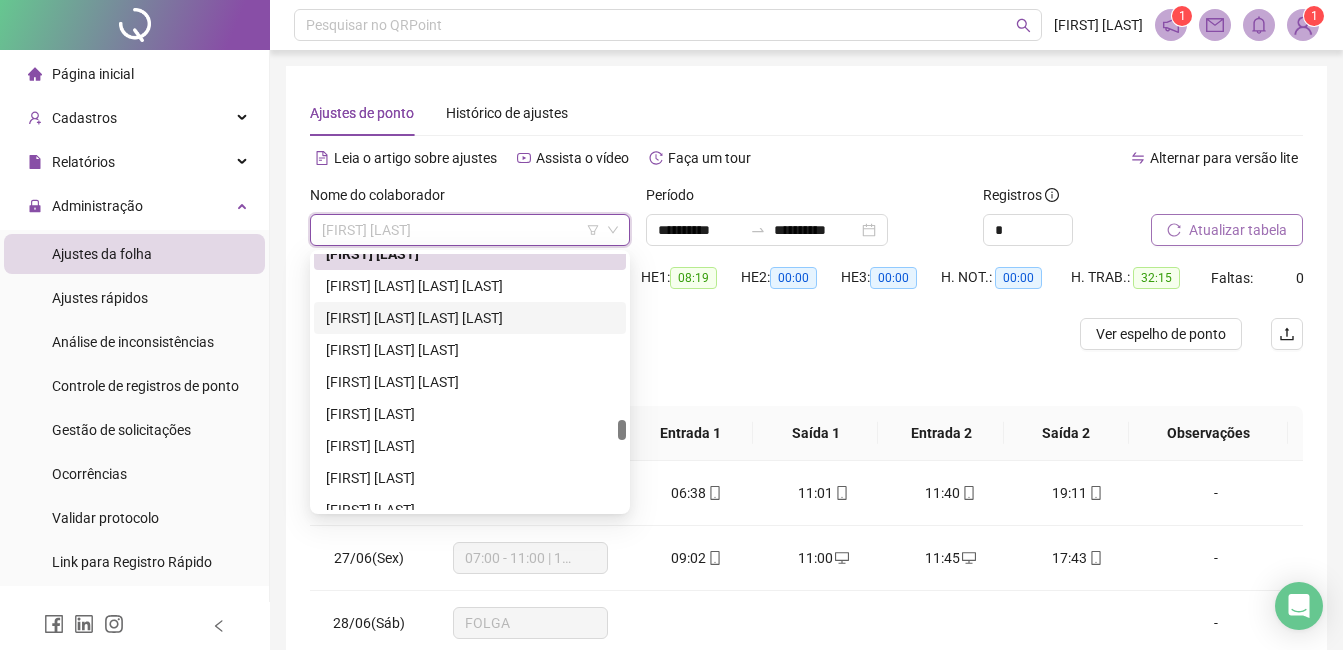 drag, startPoint x: 443, startPoint y: 317, endPoint x: 464, endPoint y: 315, distance: 21.095022 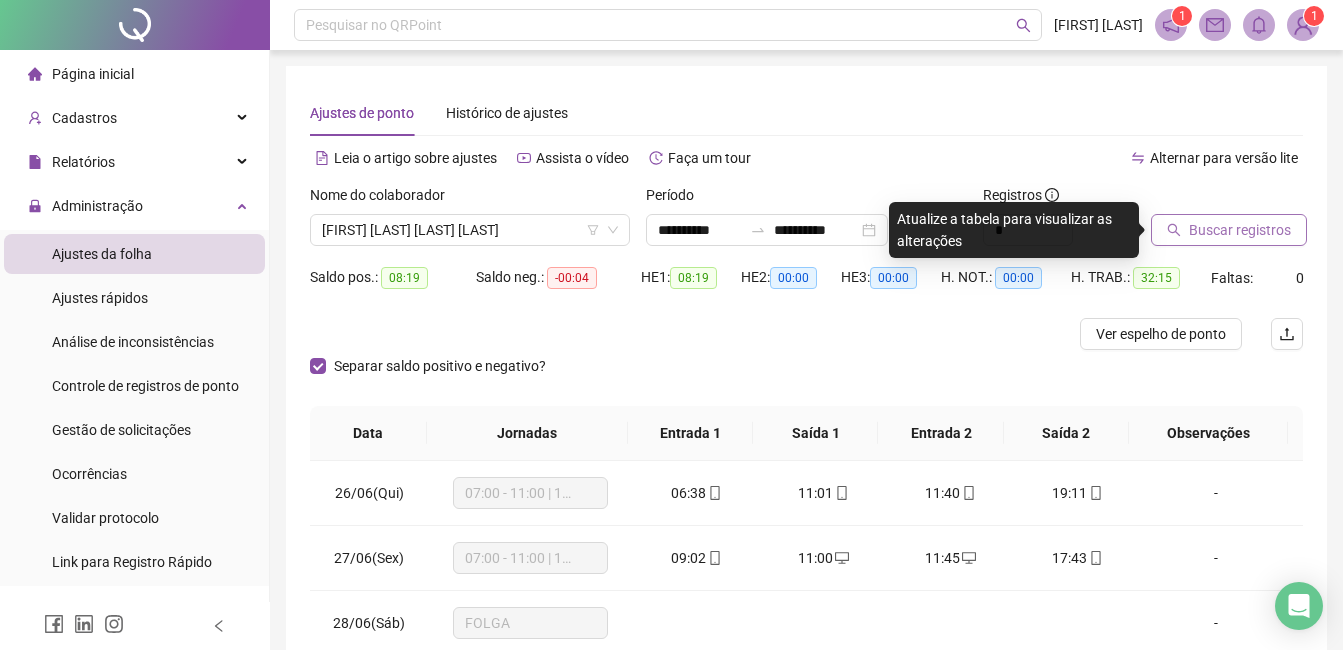 click on "Buscar registros" at bounding box center [1240, 230] 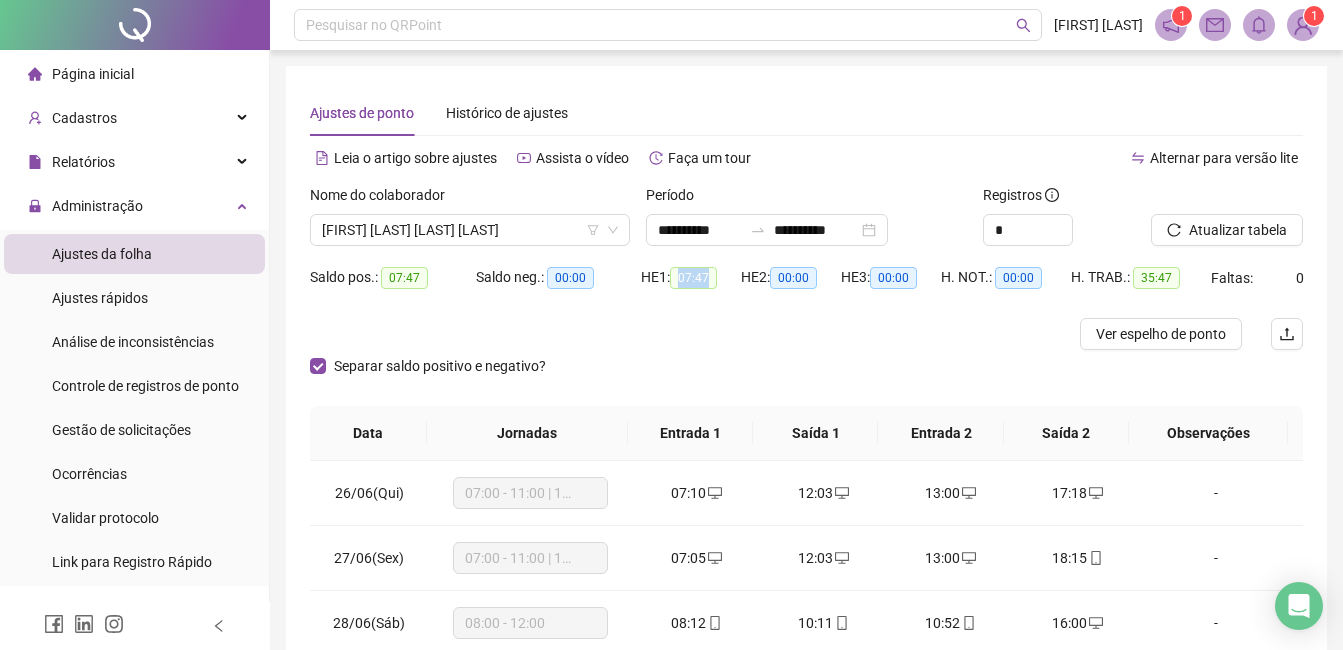 click on "07:47" at bounding box center [693, 278] 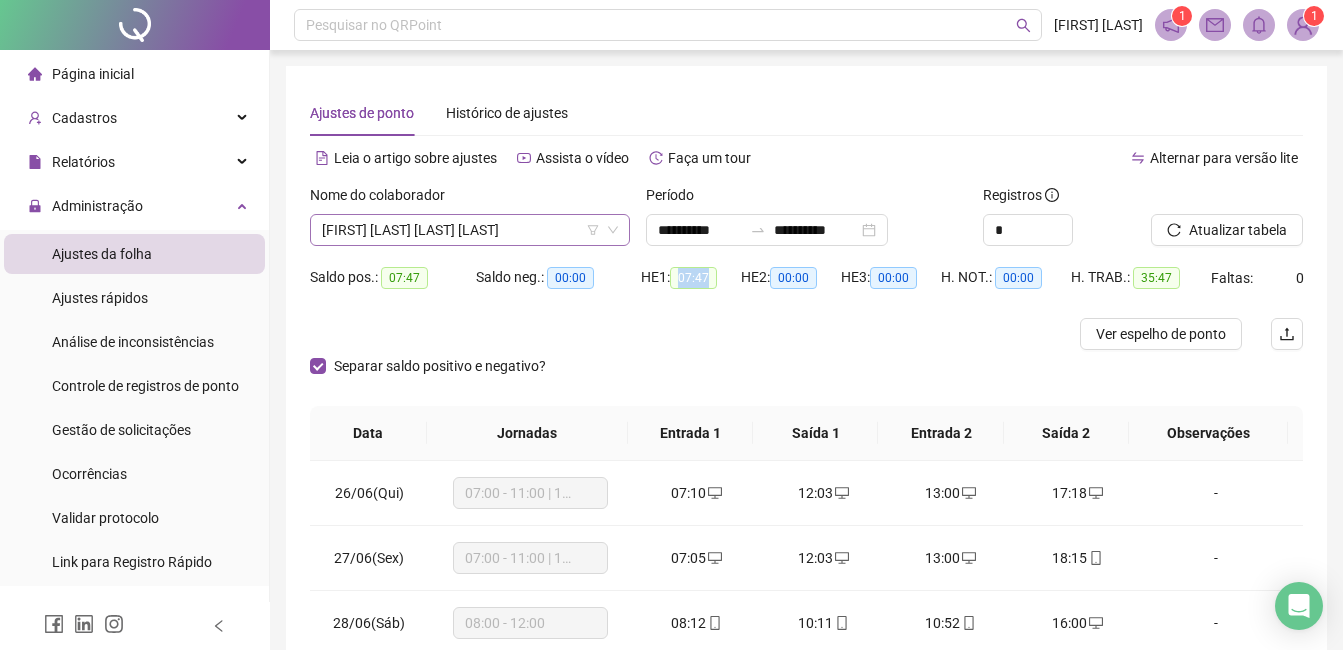 click on "[FIRST] [LAST] [LAST] [LAST]" at bounding box center (470, 230) 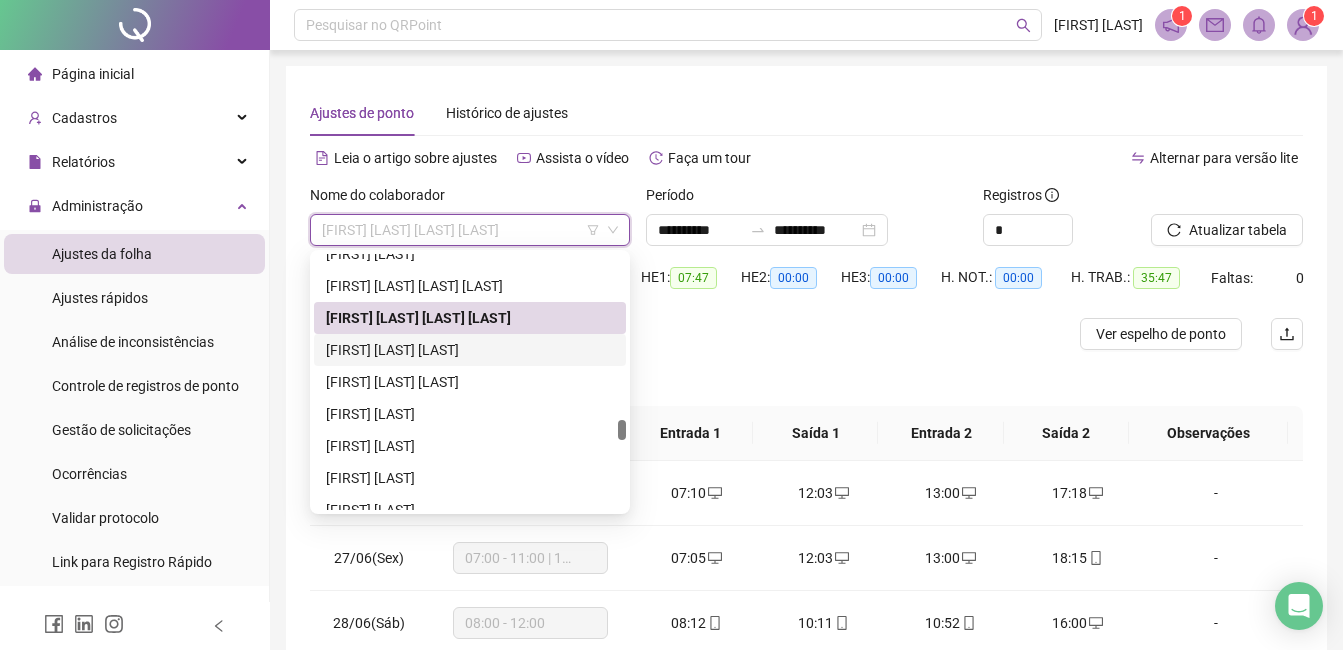 drag, startPoint x: 429, startPoint y: 357, endPoint x: 476, endPoint y: 343, distance: 49.0408 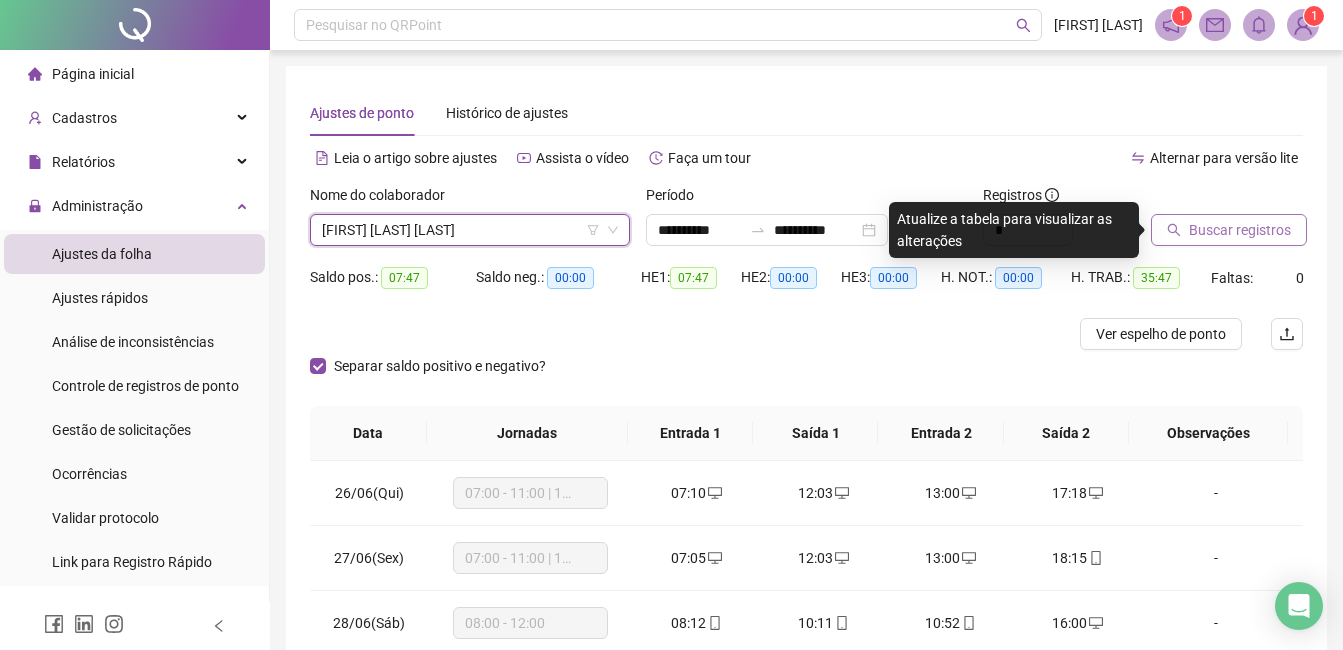 click on "Buscar registros" at bounding box center [1240, 230] 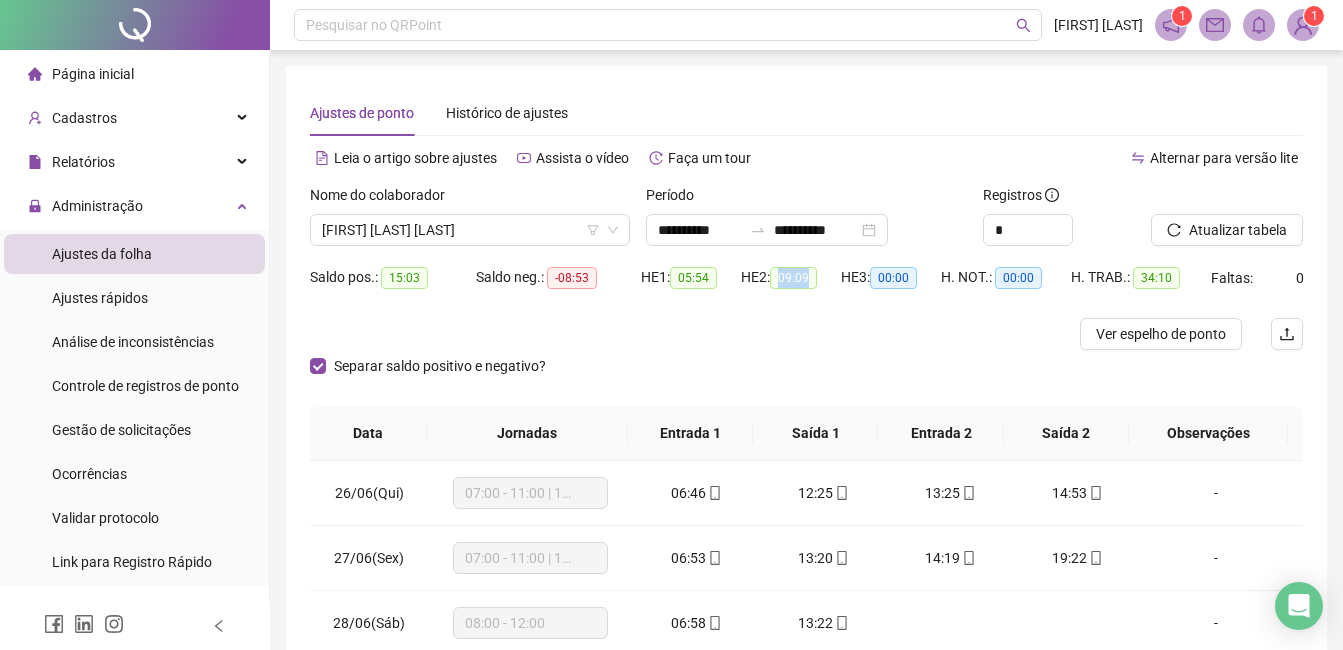drag, startPoint x: 795, startPoint y: 280, endPoint x: 818, endPoint y: 285, distance: 23.537205 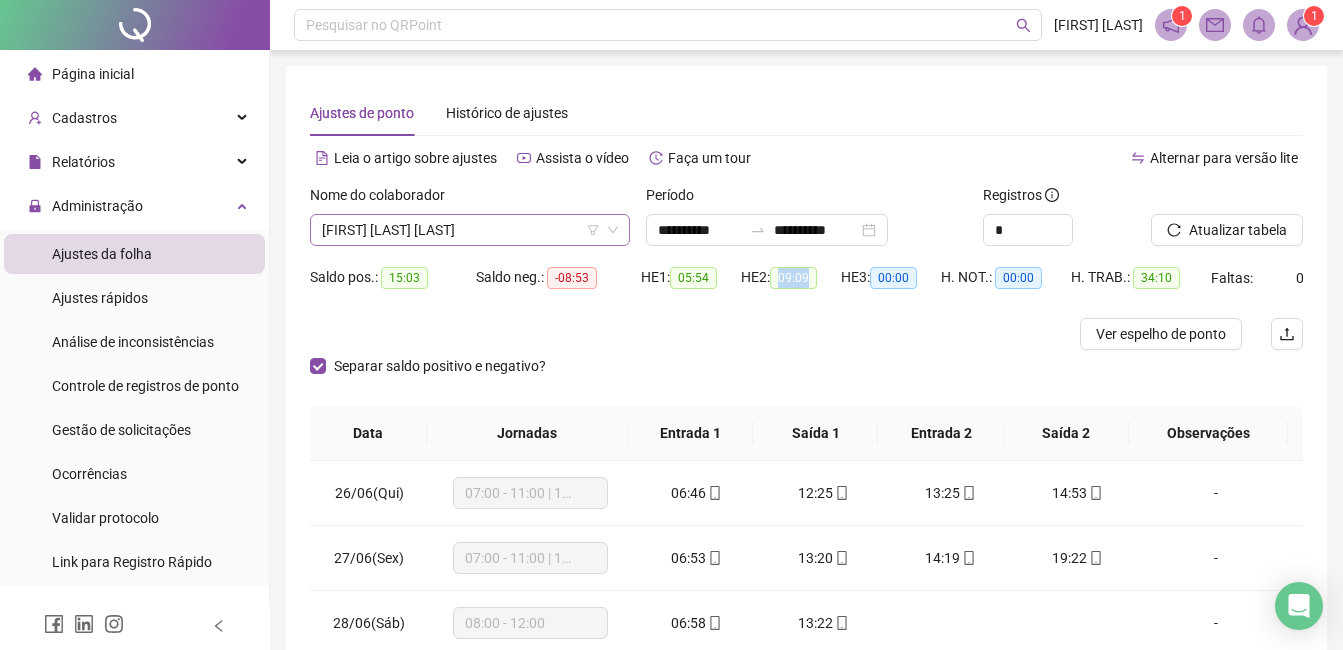 click on "[FIRST] [LAST] [LAST]" at bounding box center [470, 230] 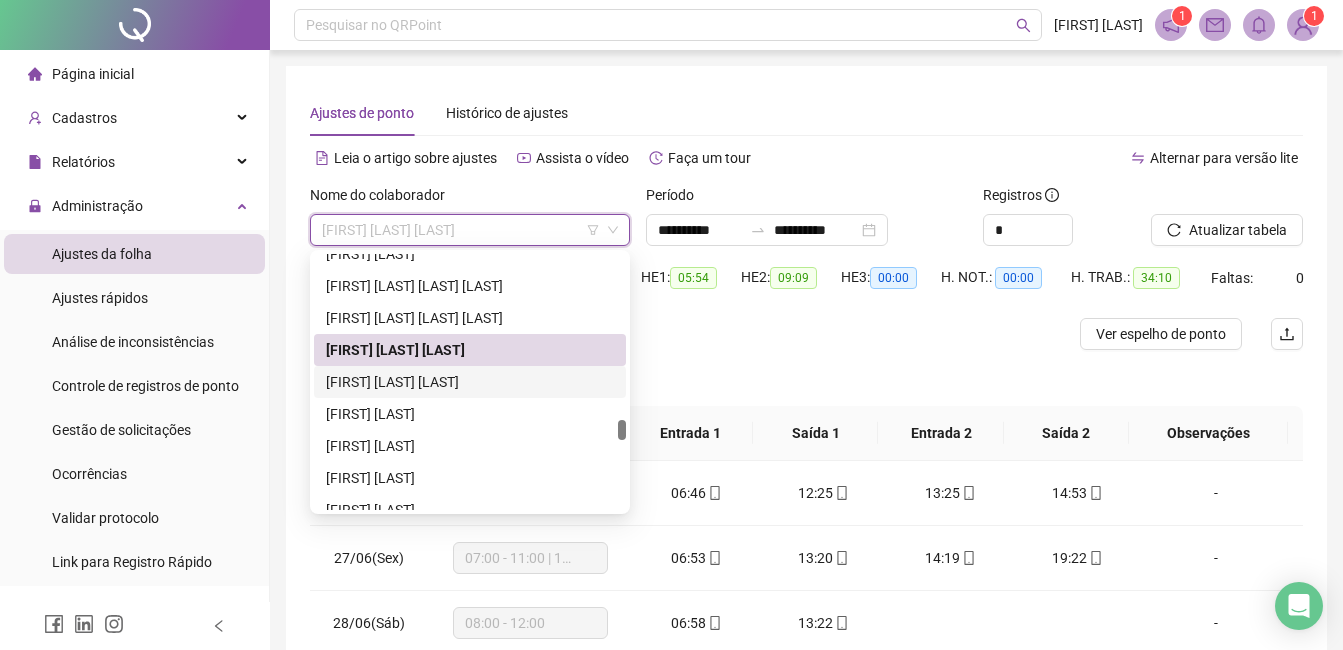 drag, startPoint x: 417, startPoint y: 385, endPoint x: 482, endPoint y: 379, distance: 65.27634 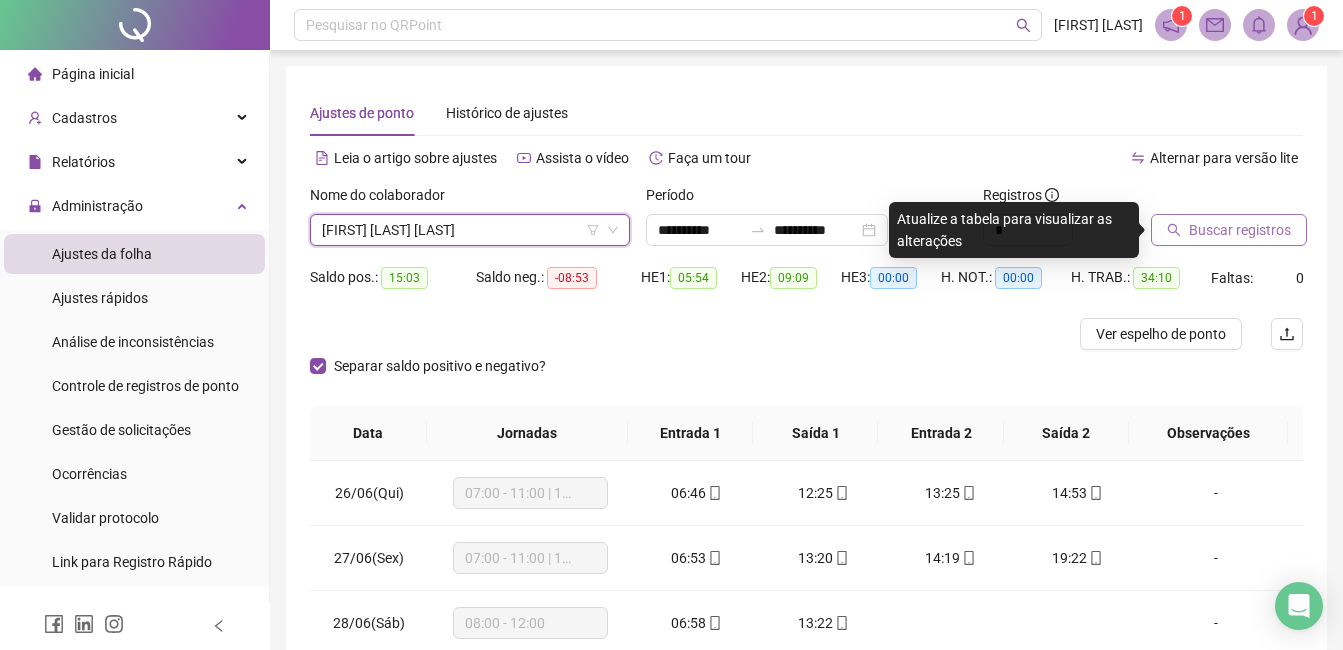 click on "Buscar registros" at bounding box center (1240, 230) 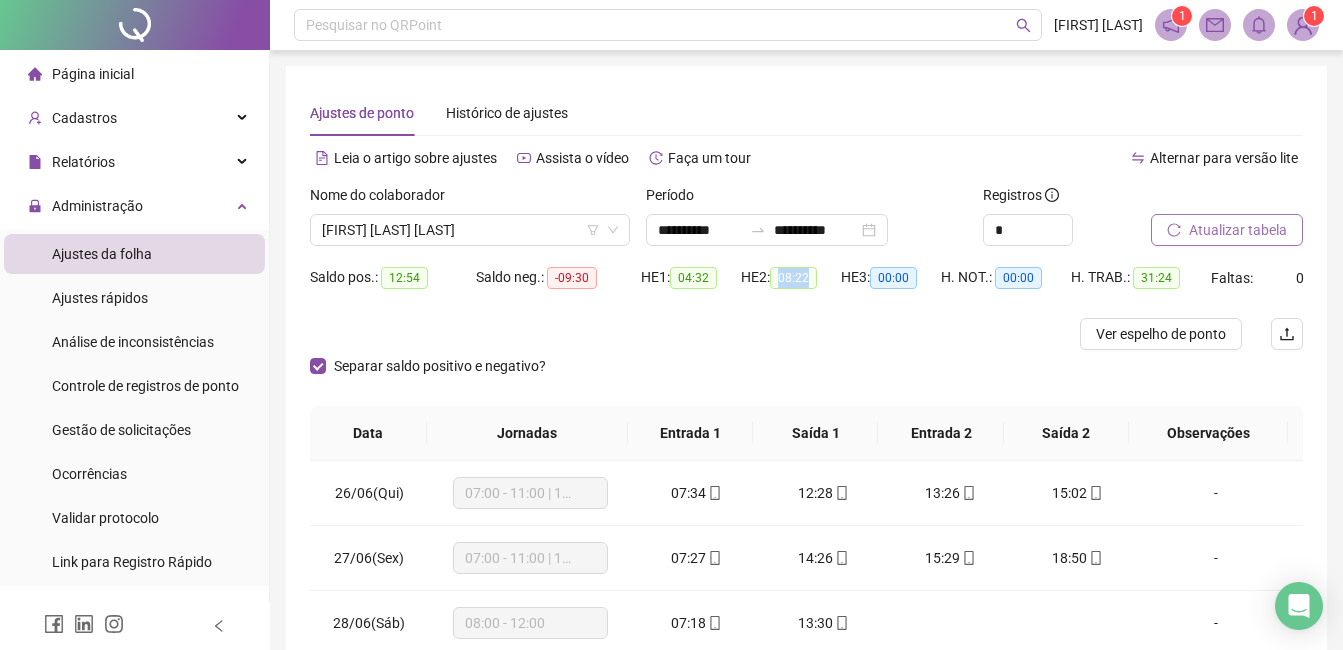 drag, startPoint x: 810, startPoint y: 275, endPoint x: 825, endPoint y: 275, distance: 15 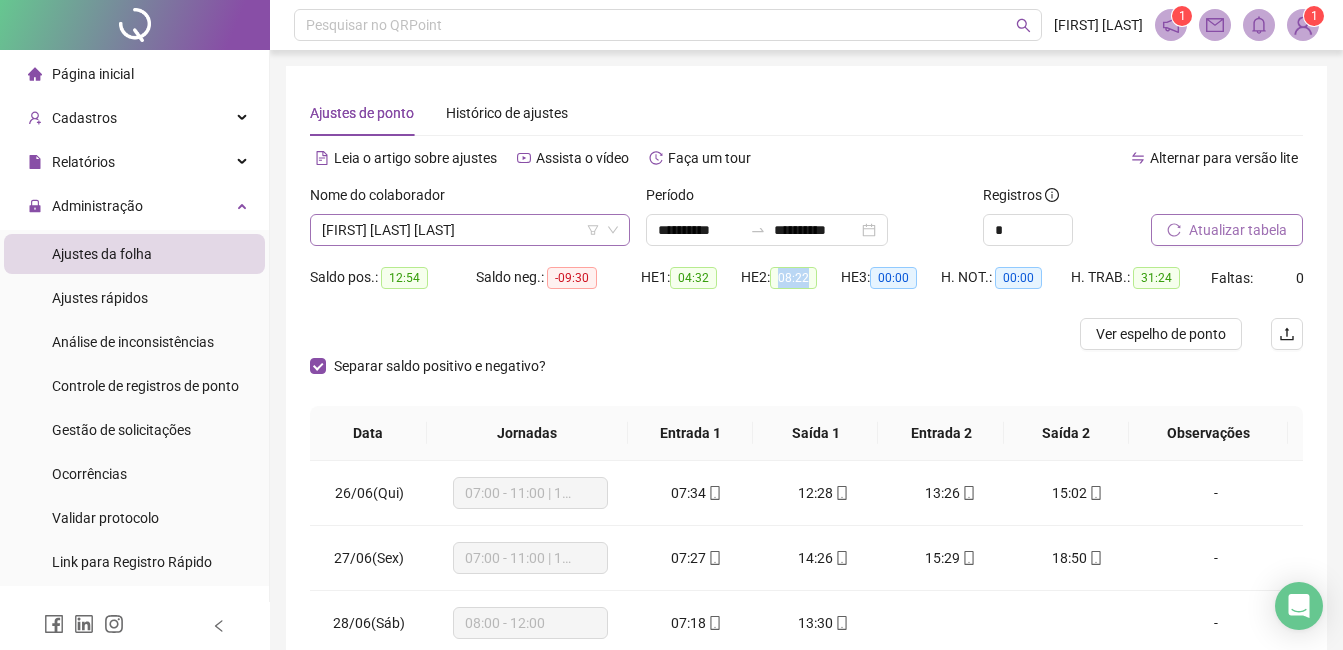 click on "[FIRST] [LAST] [LAST]" at bounding box center (470, 230) 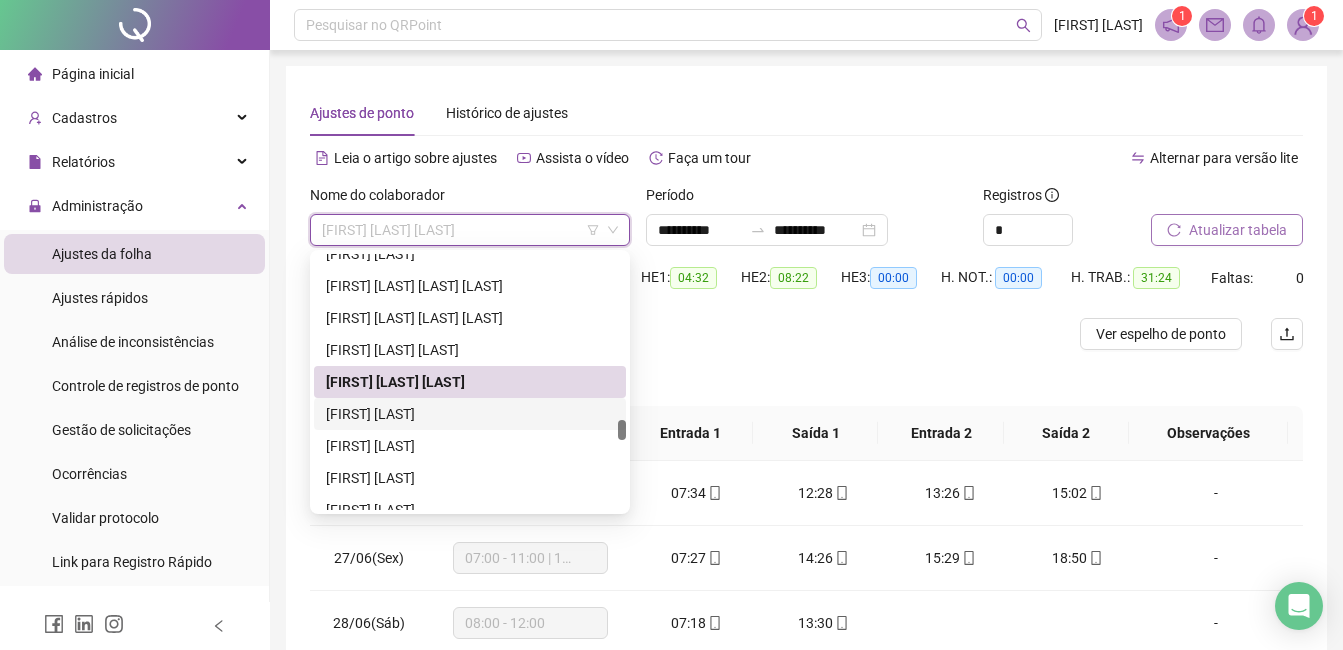 click on "[FIRST] [LAST]" at bounding box center [470, 414] 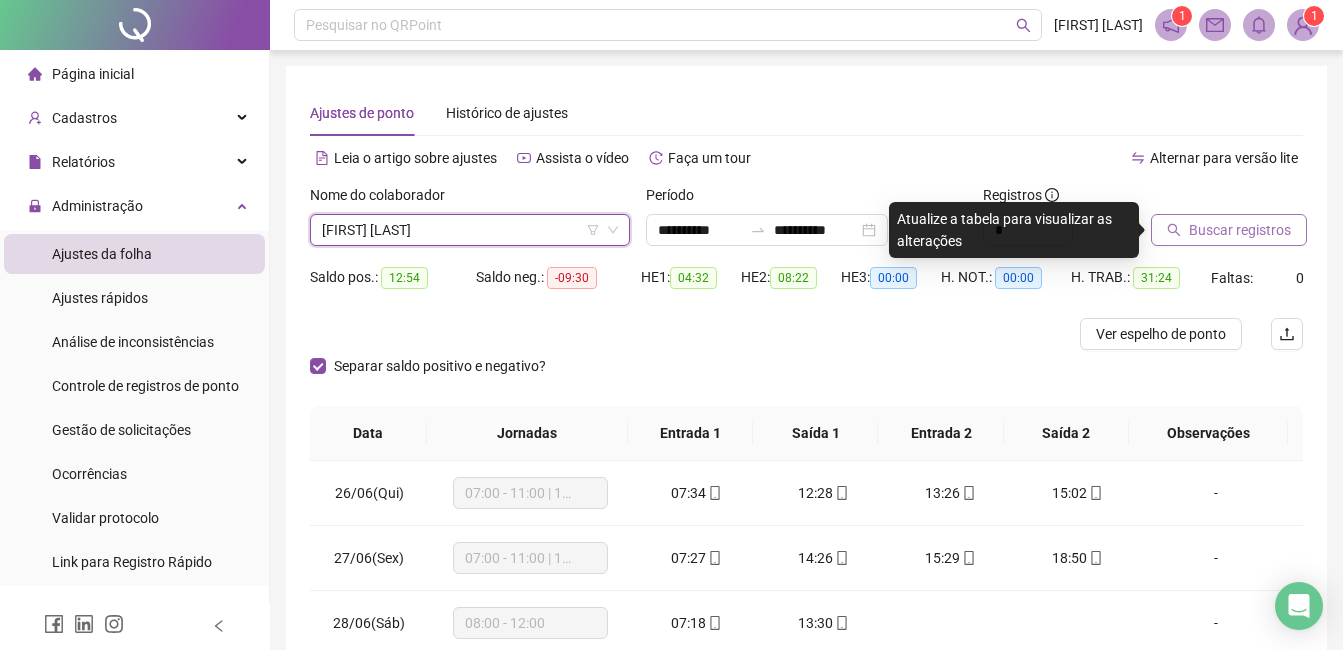 click on "Buscar registros" at bounding box center [1240, 230] 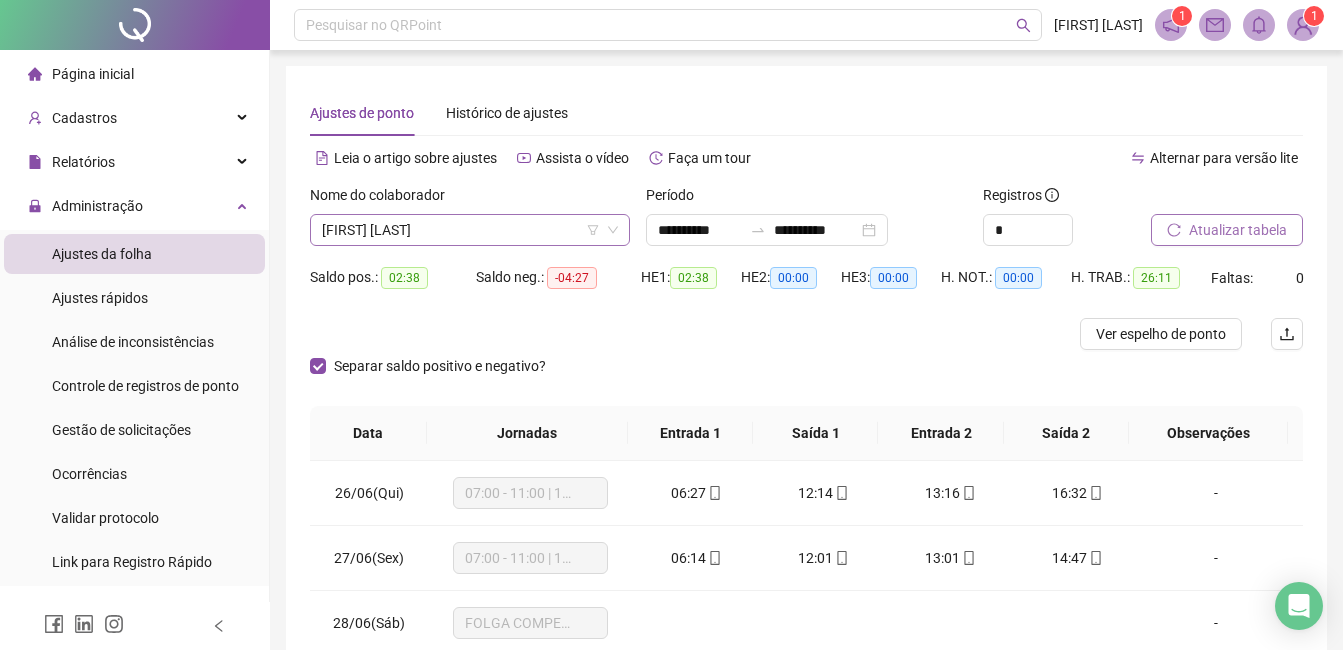 click on "[FIRST] [LAST]" at bounding box center (470, 230) 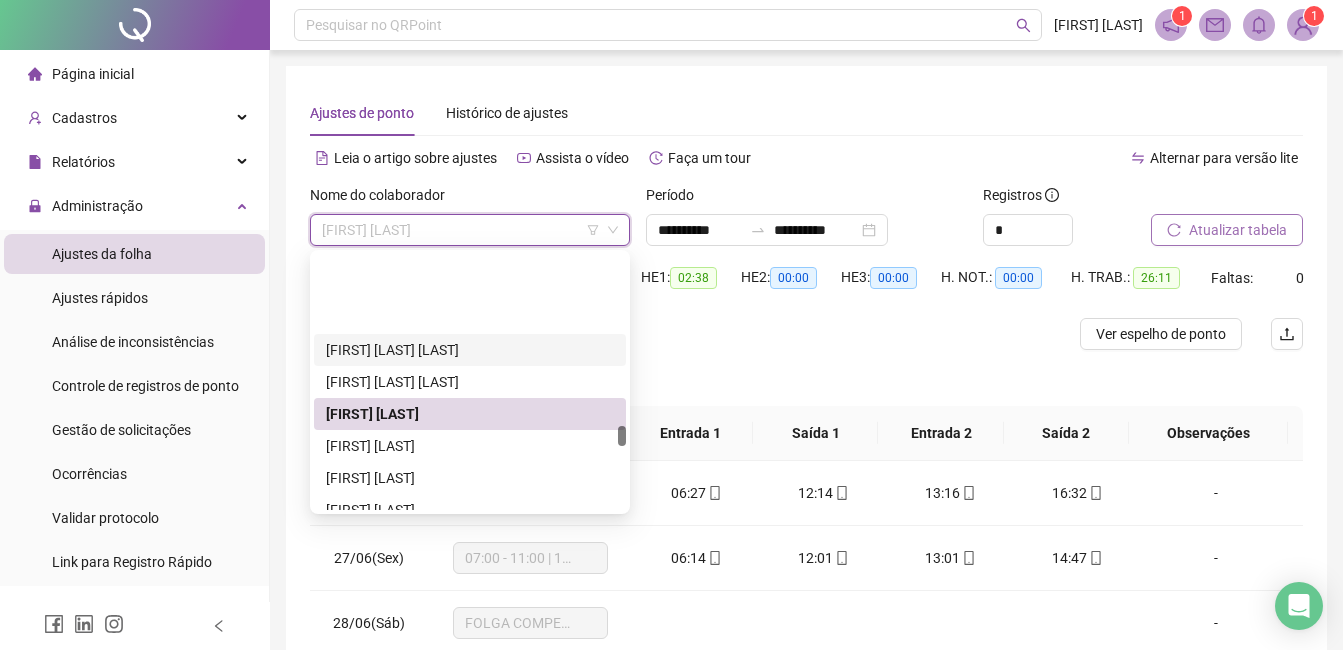 scroll, scrollTop: 2804, scrollLeft: 0, axis: vertical 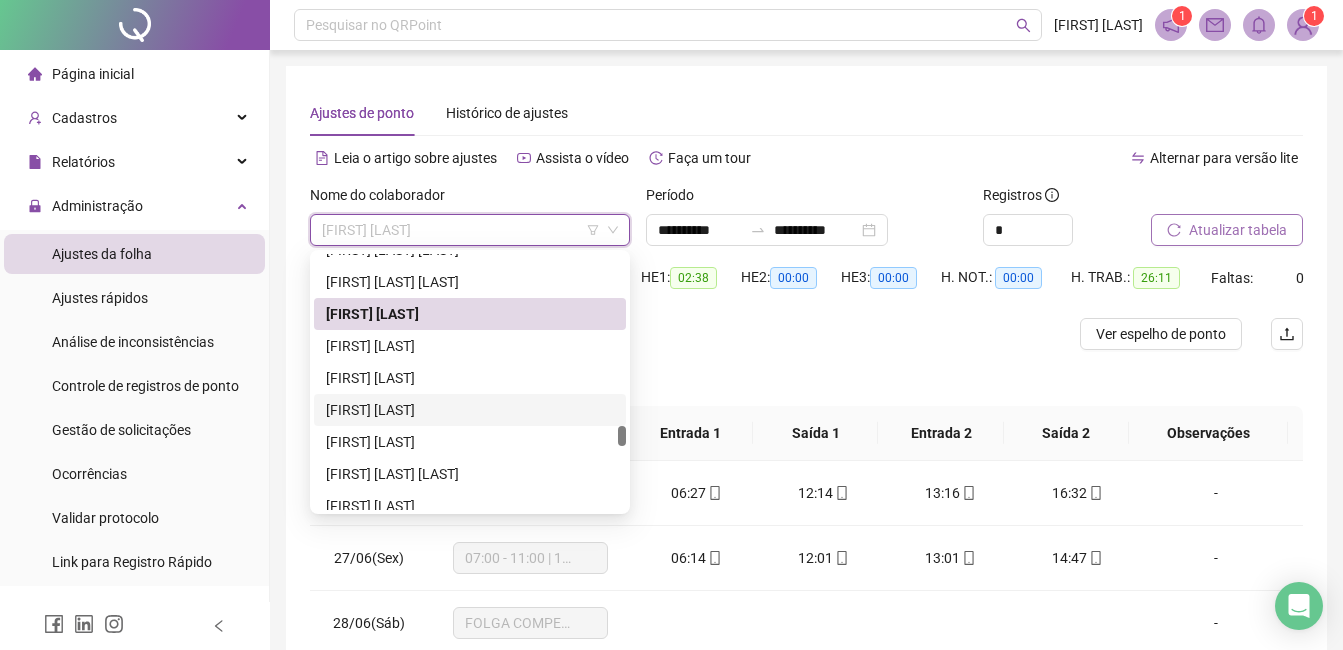 click on "[FIRST] [LAST]" at bounding box center (470, 410) 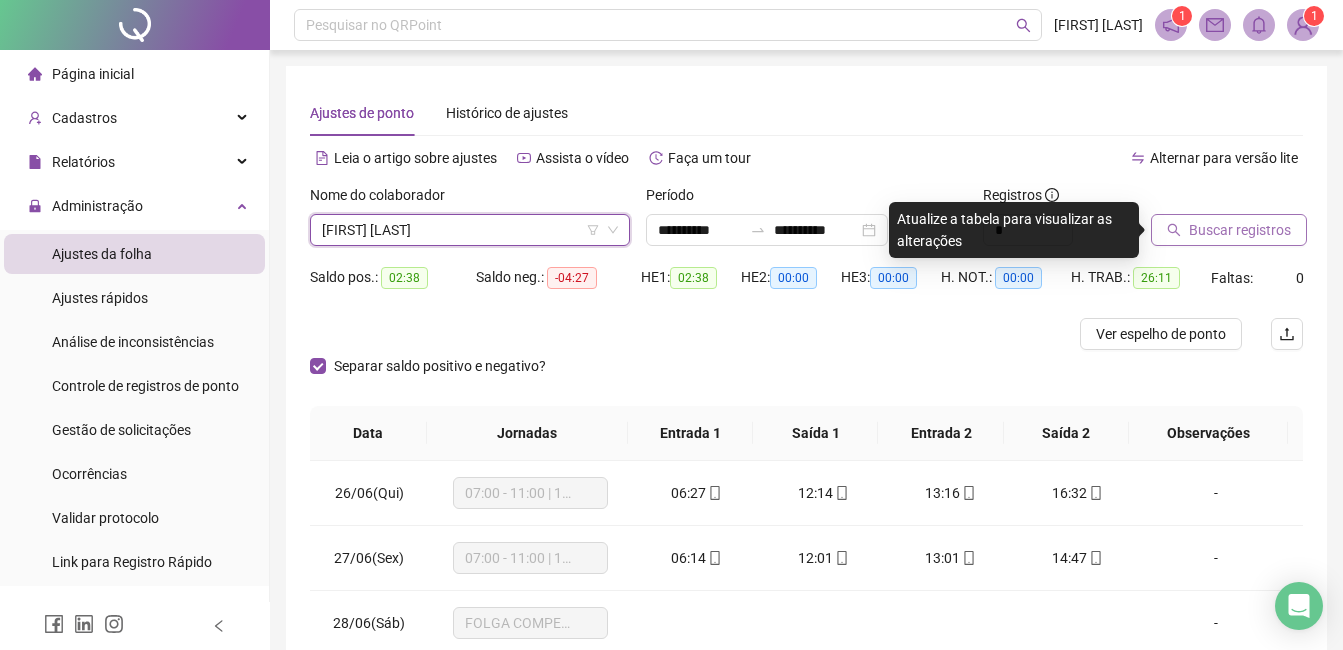 click on "Buscar registros" at bounding box center (1240, 230) 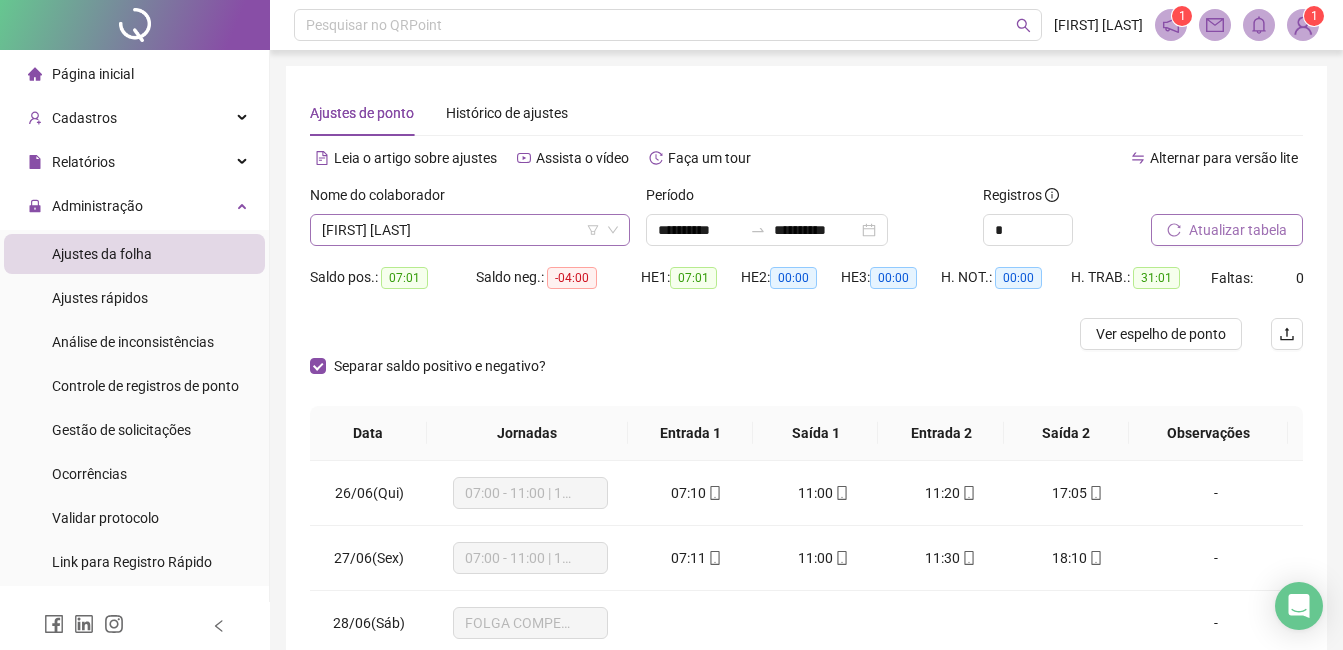 click on "[FIRST] [LAST]" at bounding box center (470, 230) 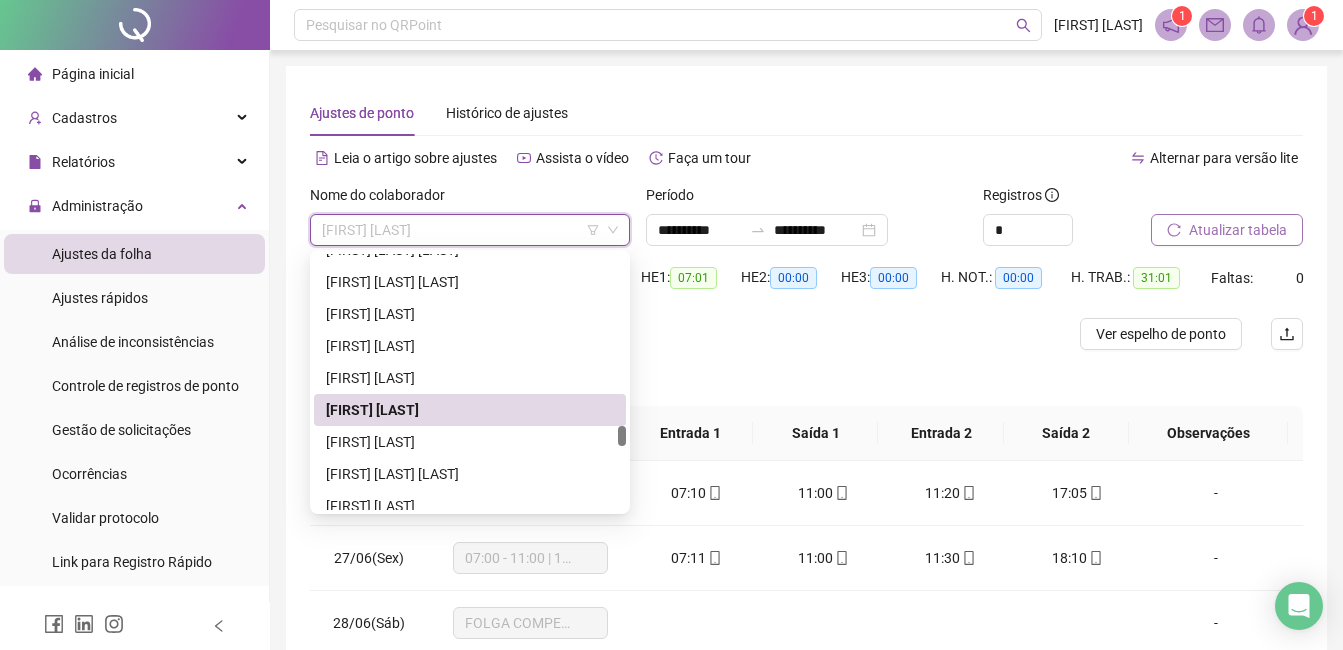 scroll, scrollTop: 2904, scrollLeft: 0, axis: vertical 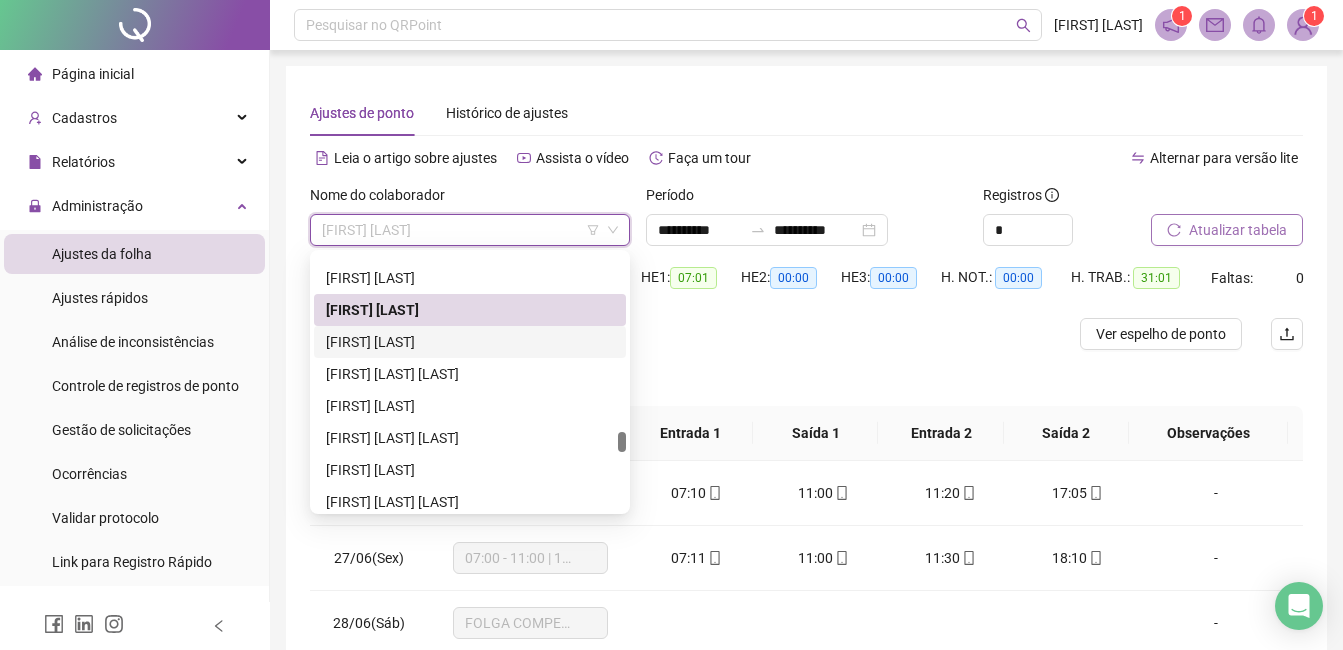 drag, startPoint x: 448, startPoint y: 345, endPoint x: 574, endPoint y: 337, distance: 126.253716 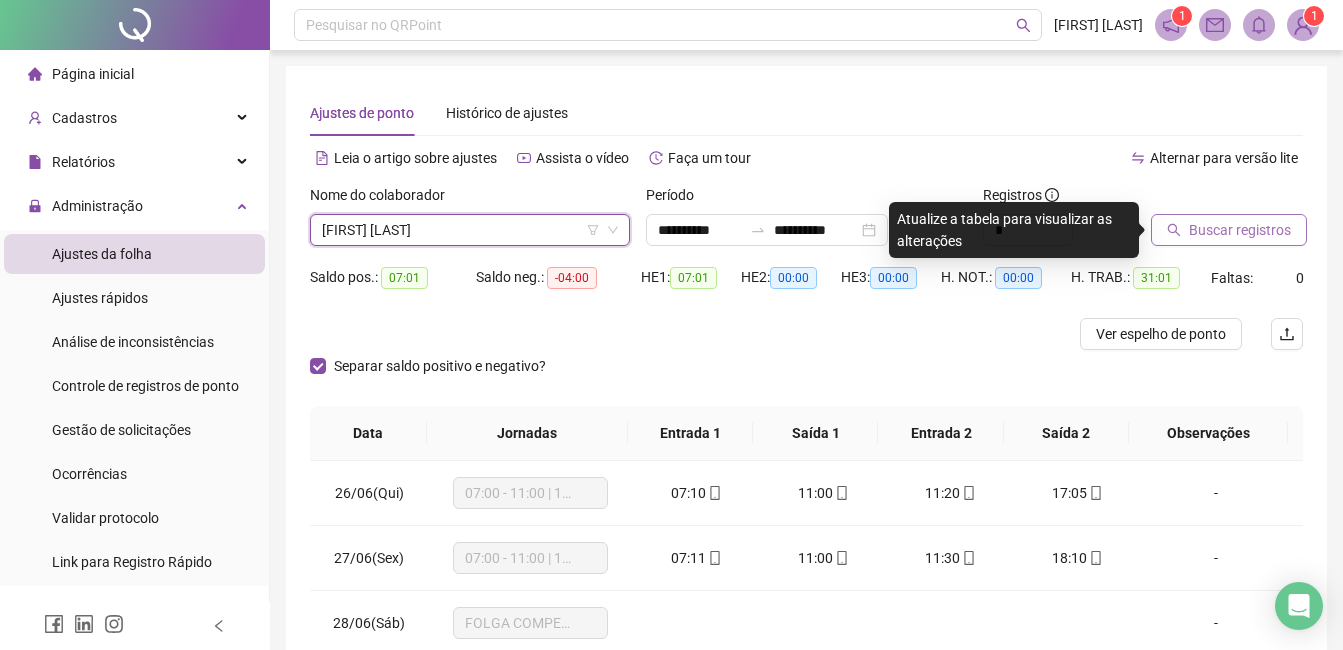 click on "Buscar registros" at bounding box center [1240, 230] 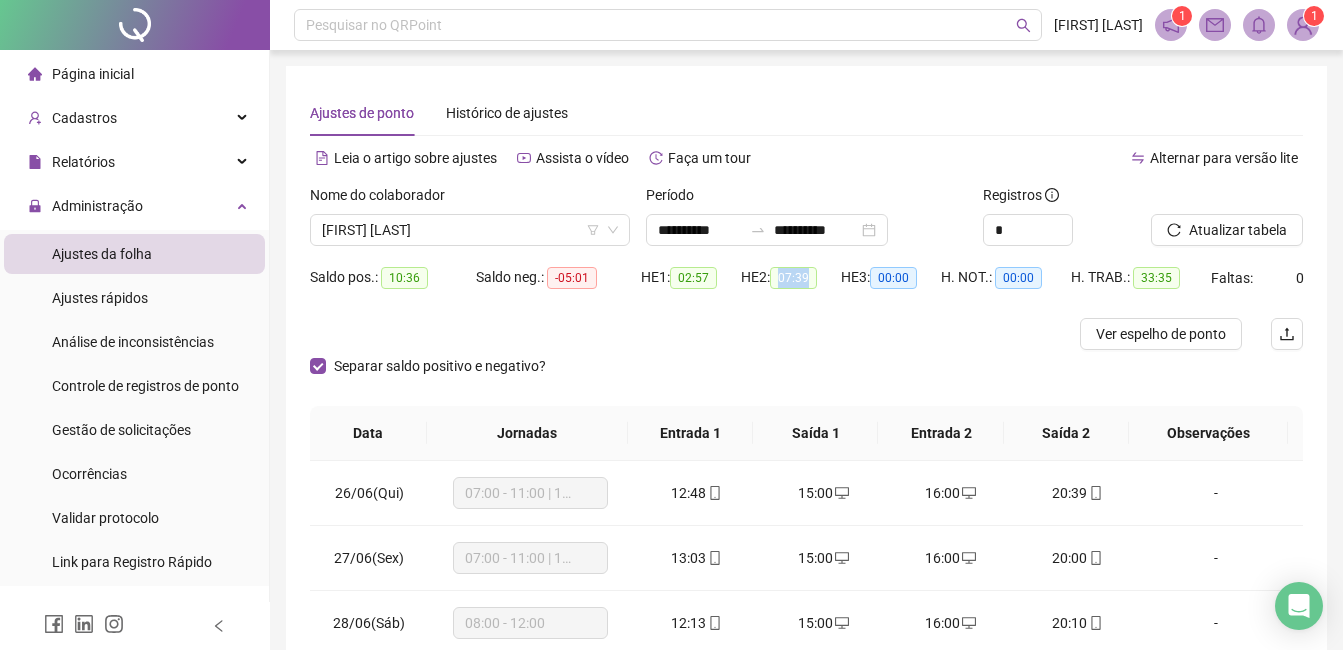 drag, startPoint x: 783, startPoint y: 281, endPoint x: 810, endPoint y: 281, distance: 27 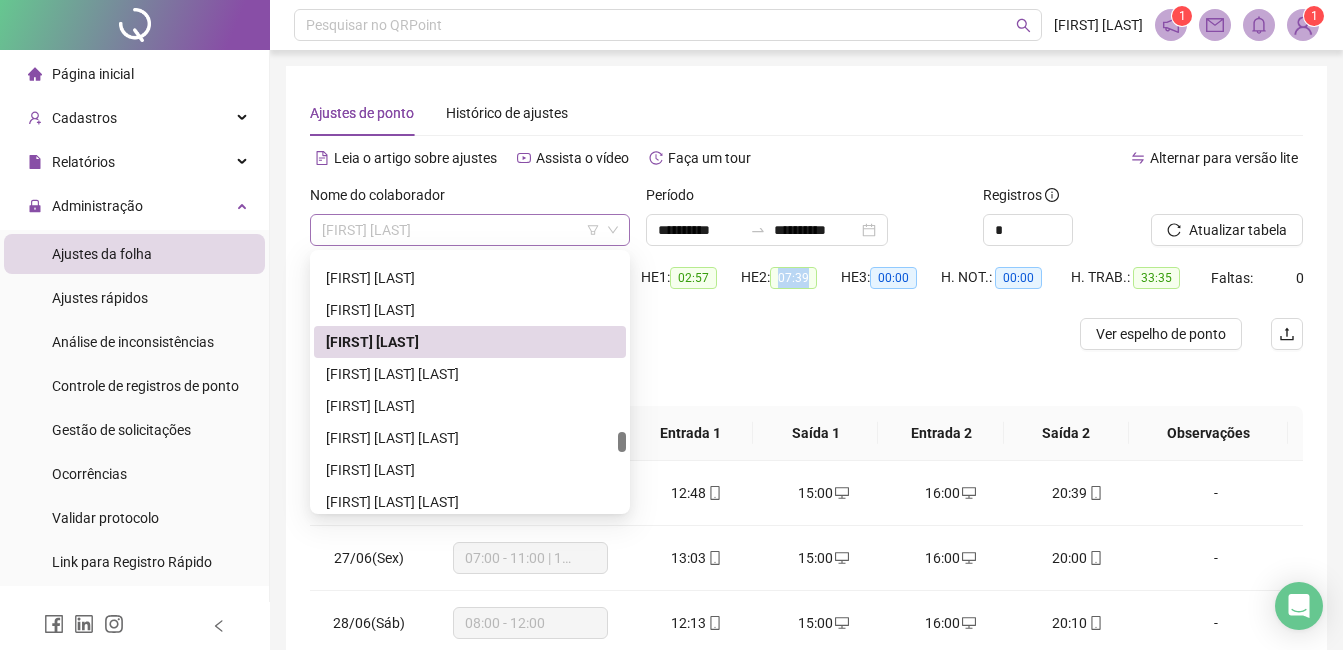 click on "[FIRST] [LAST]" at bounding box center [470, 230] 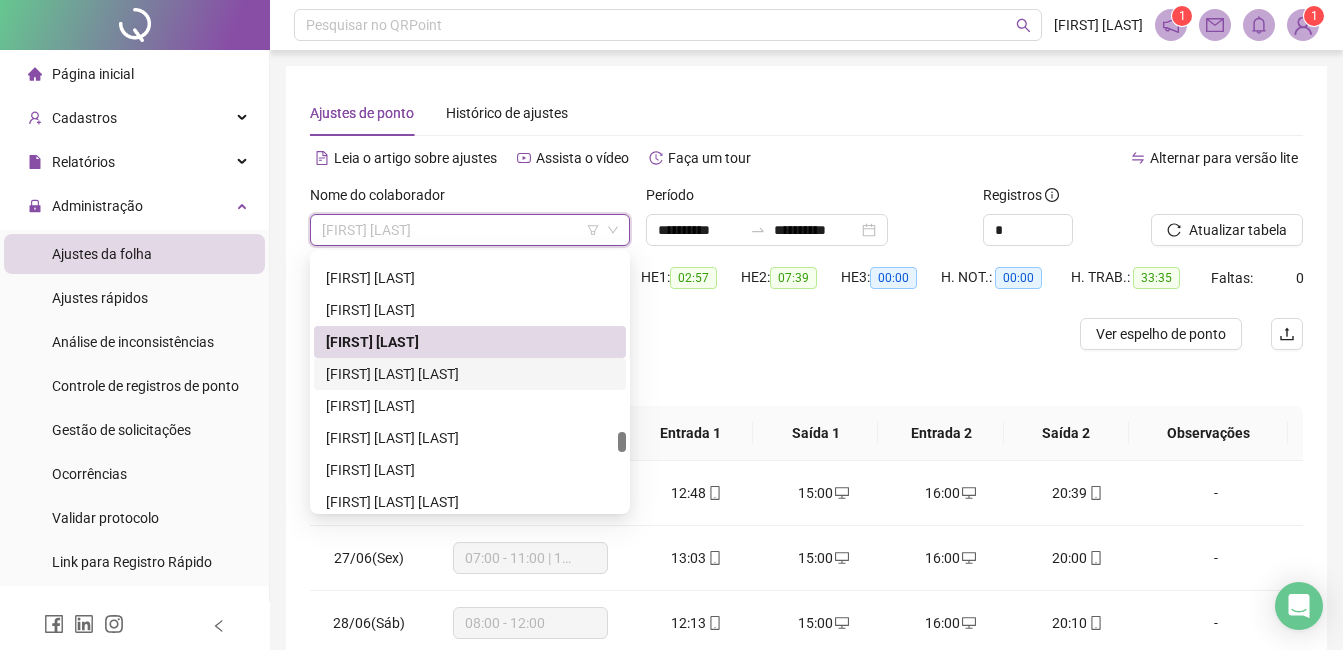 click on "[FIRST] [LAST] [LAST]" at bounding box center [470, 374] 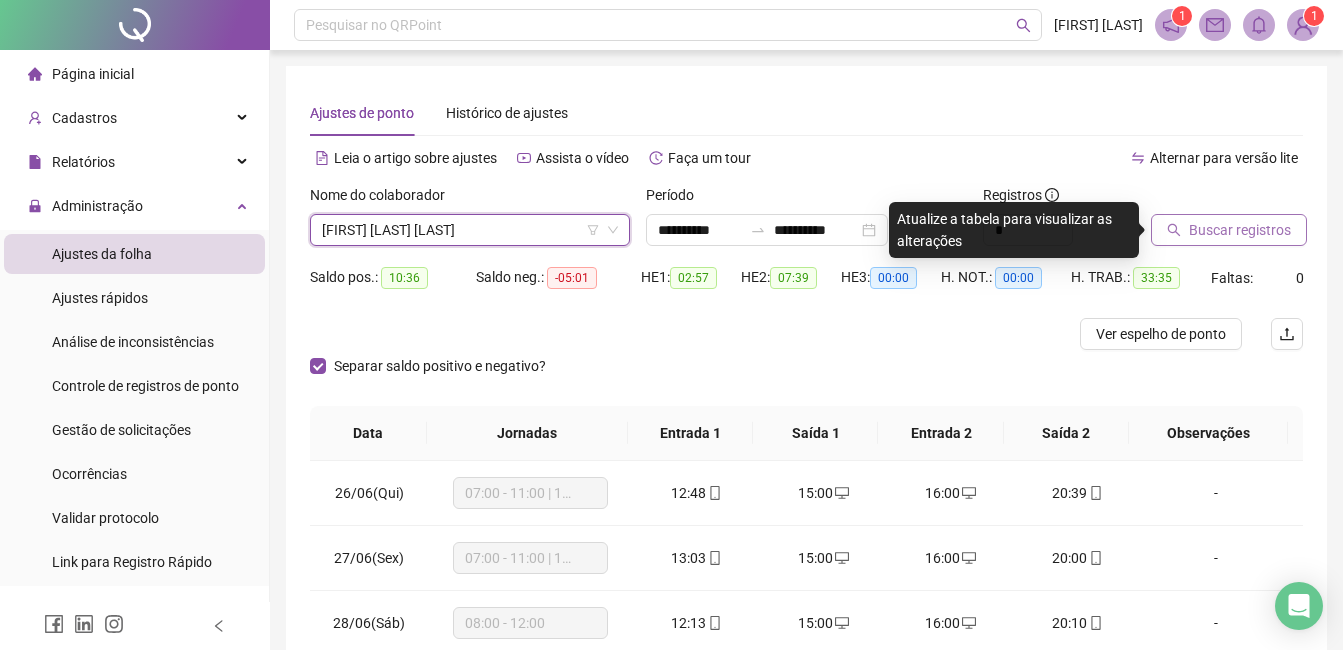 click on "Buscar registros" at bounding box center [1240, 230] 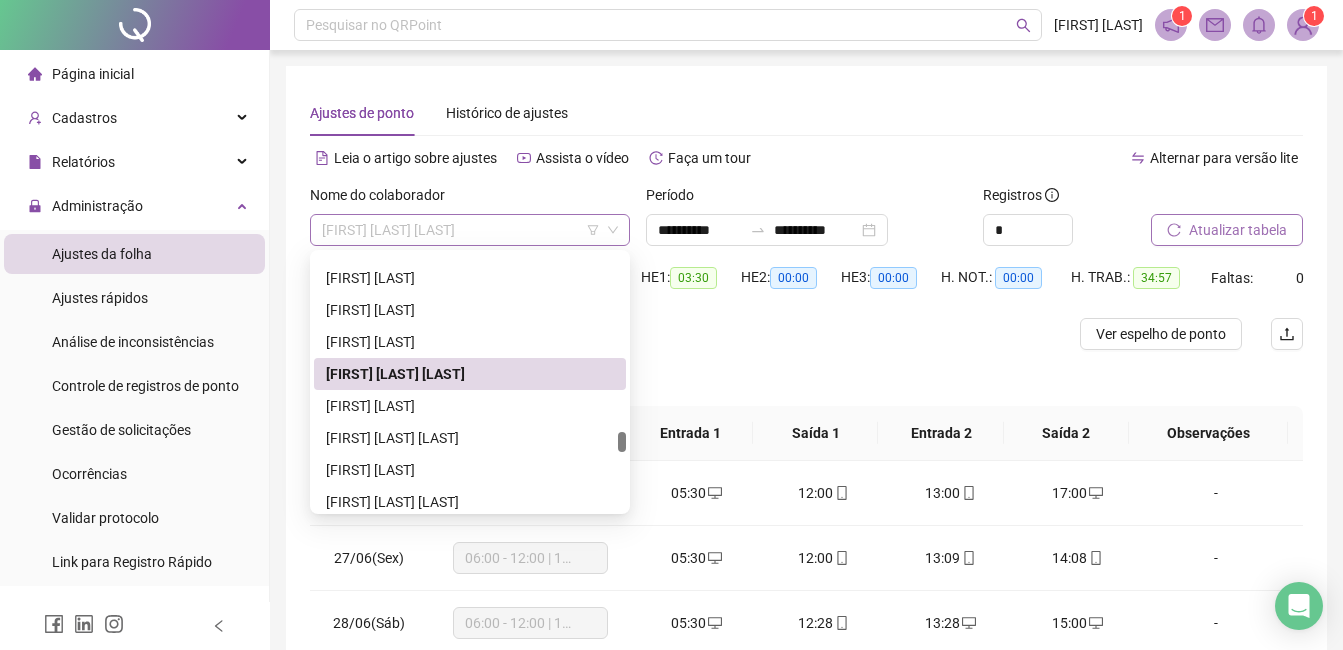 click on "[FIRST] [LAST] [LAST]" at bounding box center [470, 230] 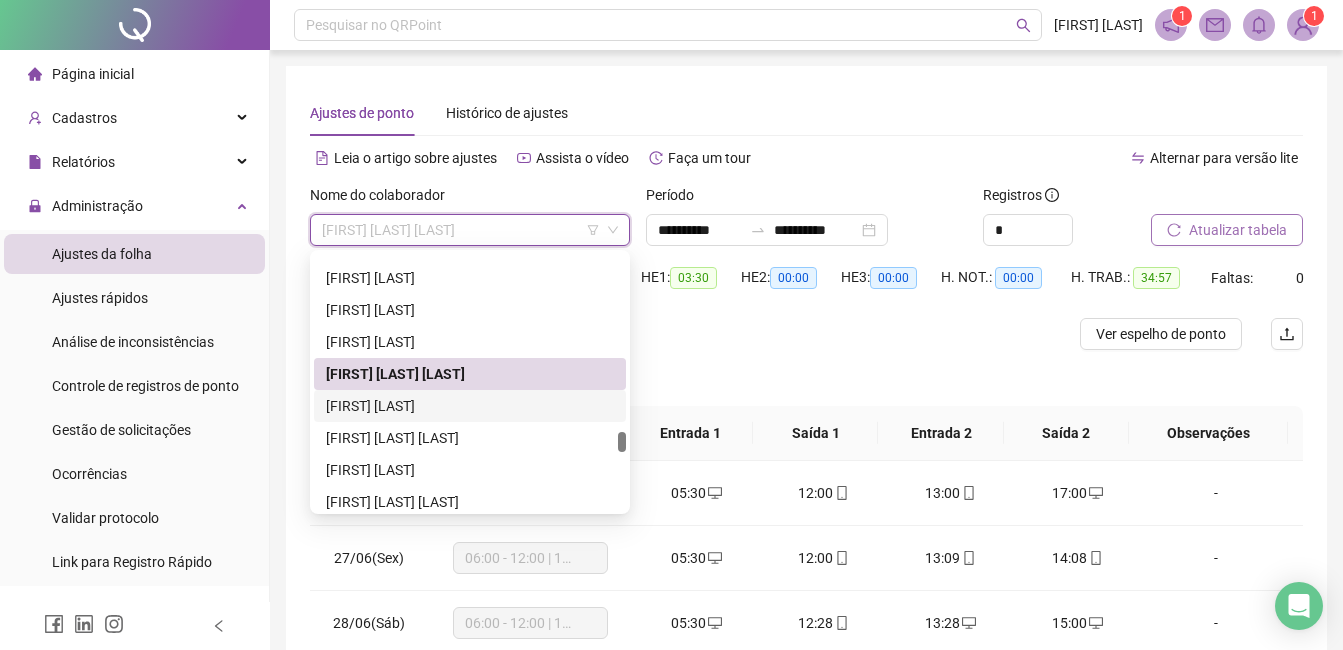 click on "[FIRST] [LAST]" at bounding box center [470, 406] 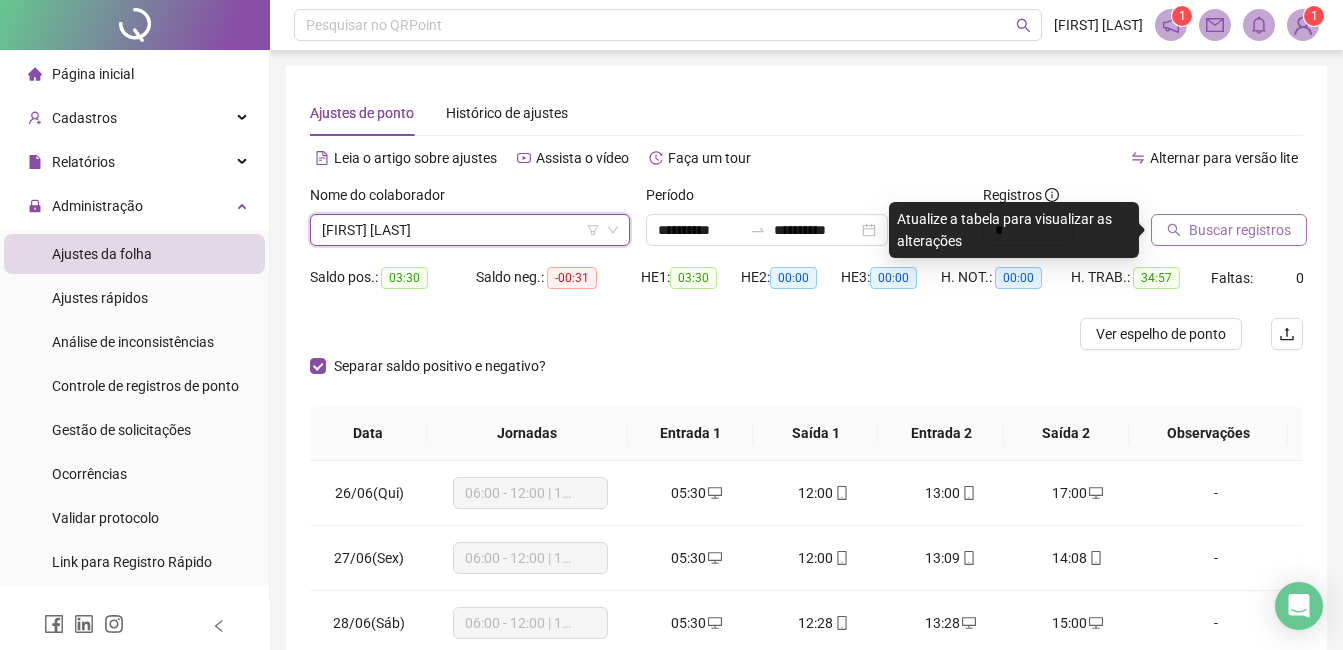 click on "Buscar registros" at bounding box center (1240, 230) 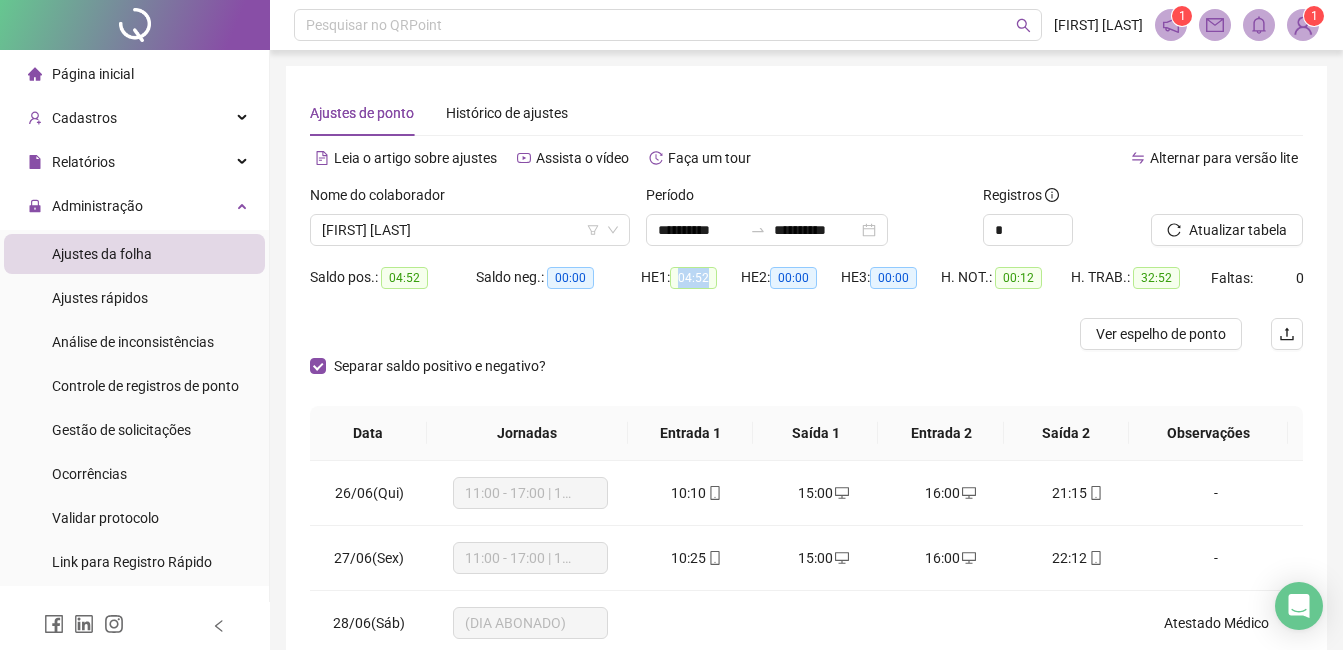 drag, startPoint x: 680, startPoint y: 281, endPoint x: 716, endPoint y: 281, distance: 36 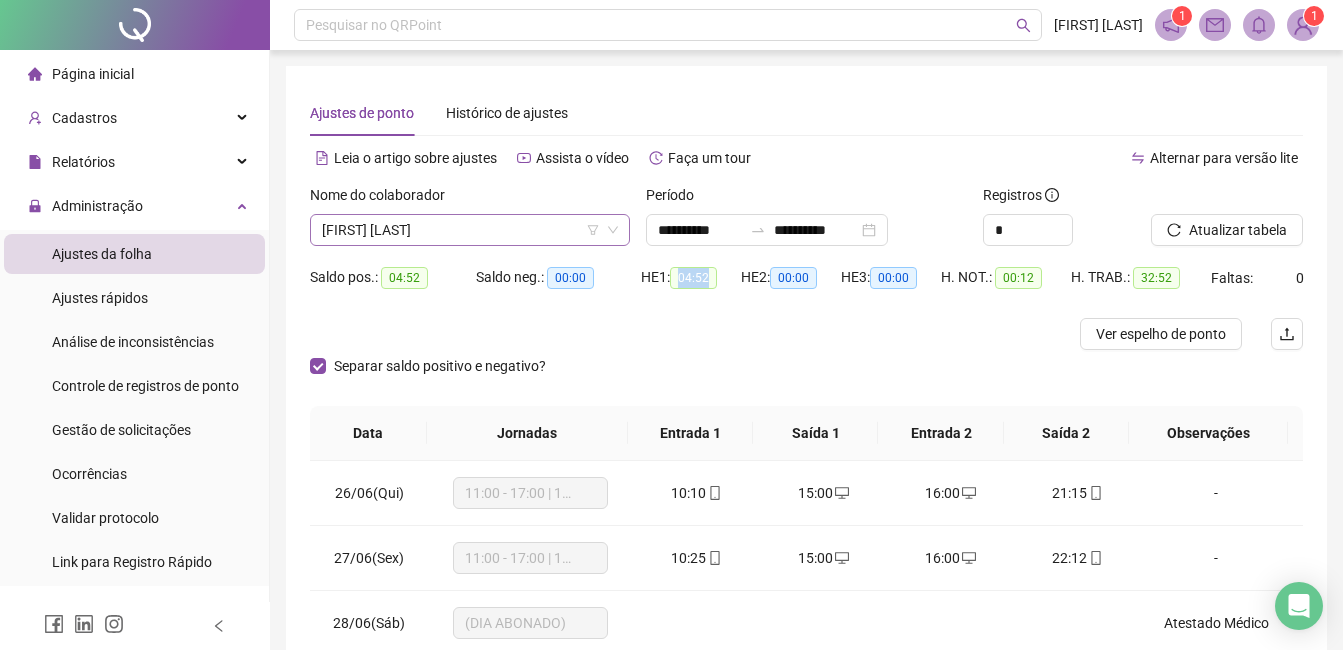 click on "[FIRST] [LAST]" at bounding box center [470, 230] 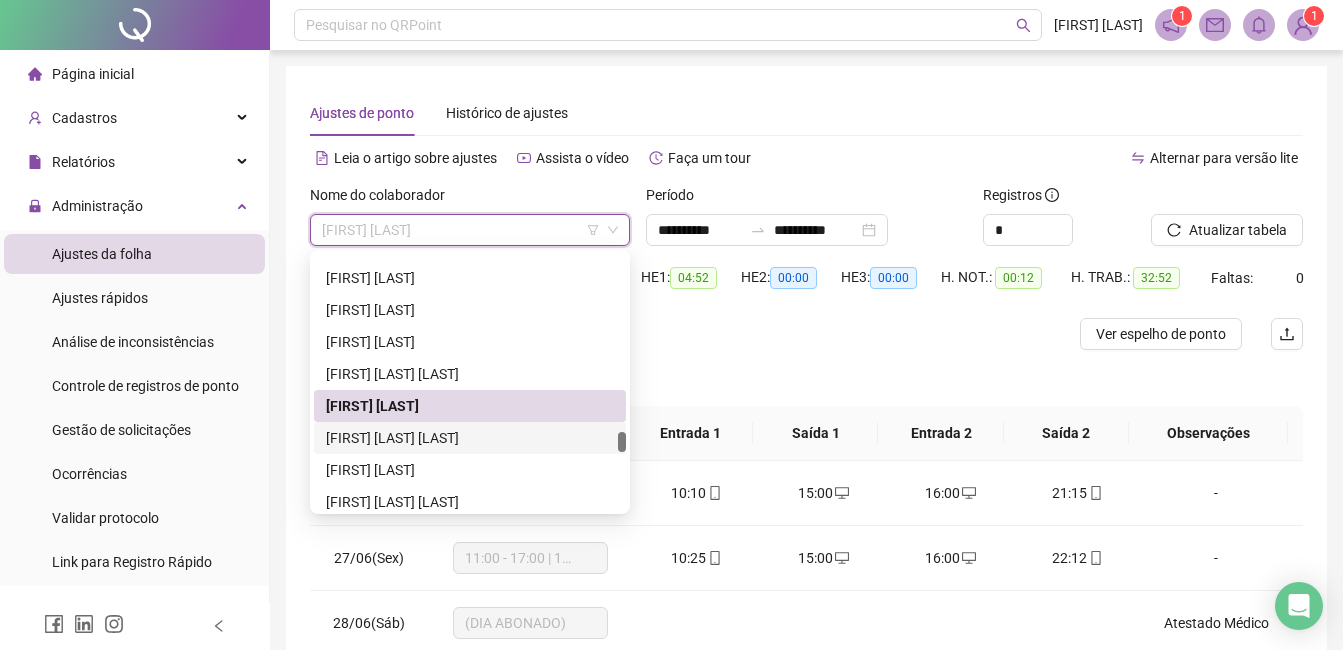 drag, startPoint x: 434, startPoint y: 435, endPoint x: 456, endPoint y: 425, distance: 24.166092 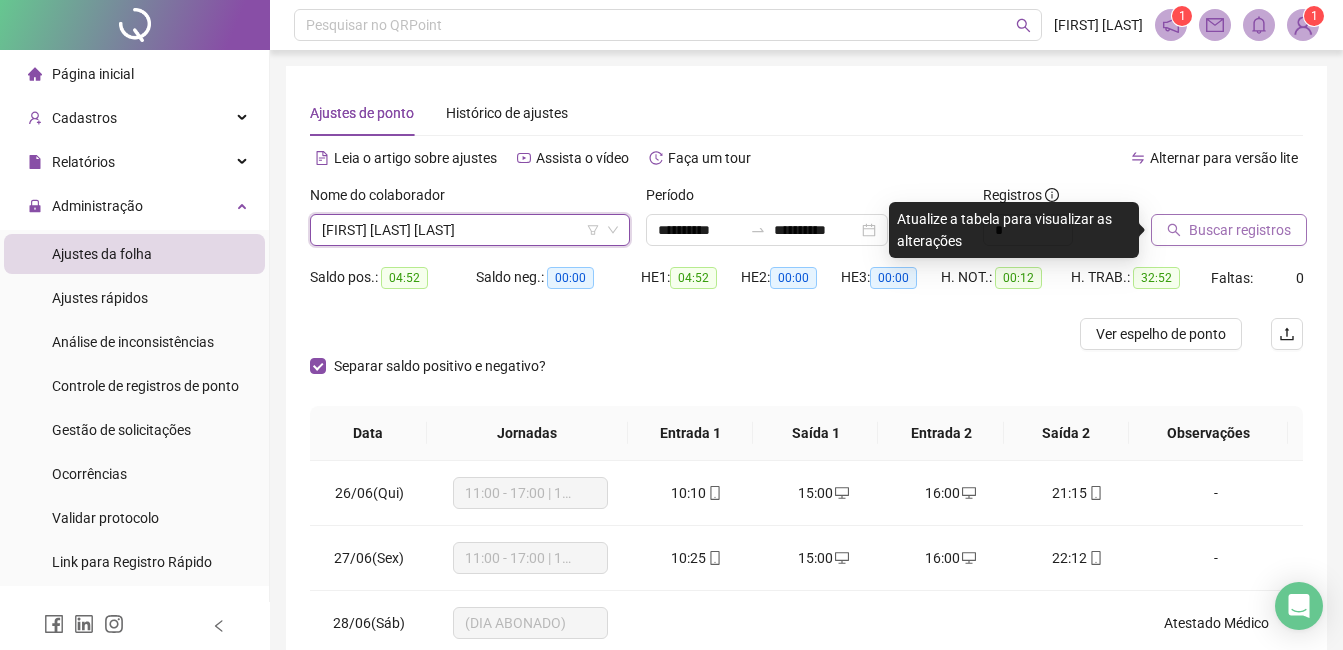click on "Buscar registros" at bounding box center (1240, 230) 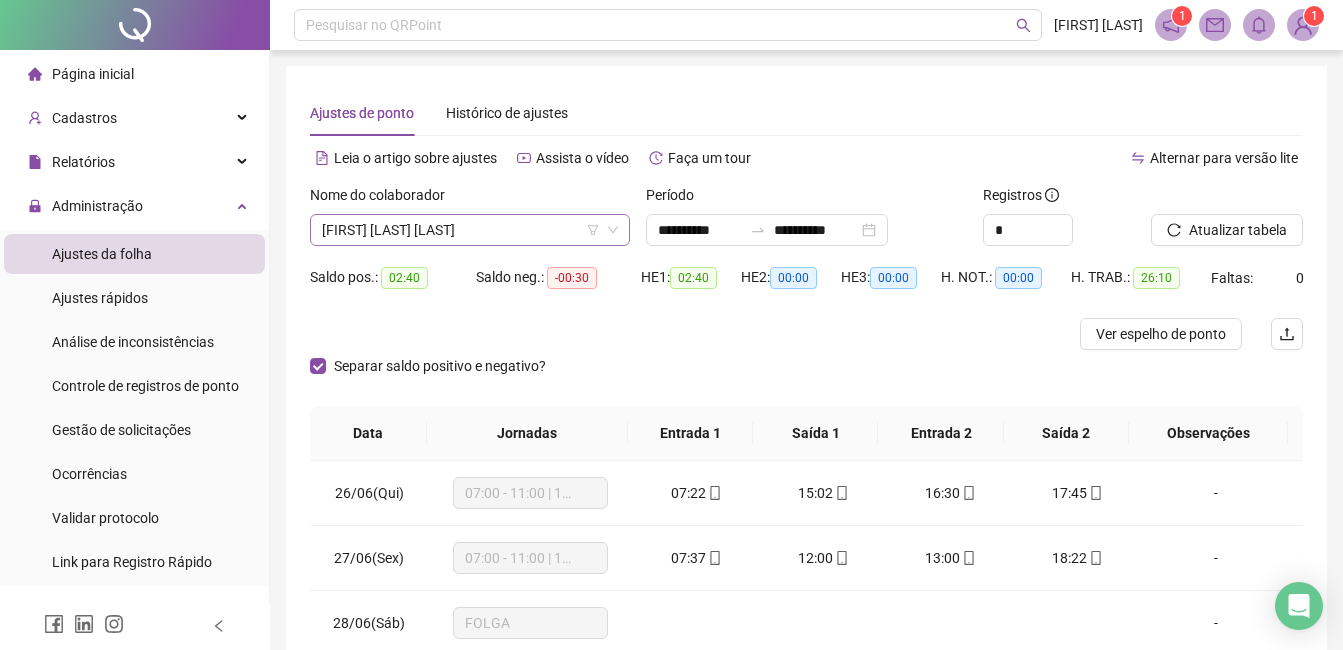 click on "[FIRST] [LAST] [LAST]" at bounding box center [470, 230] 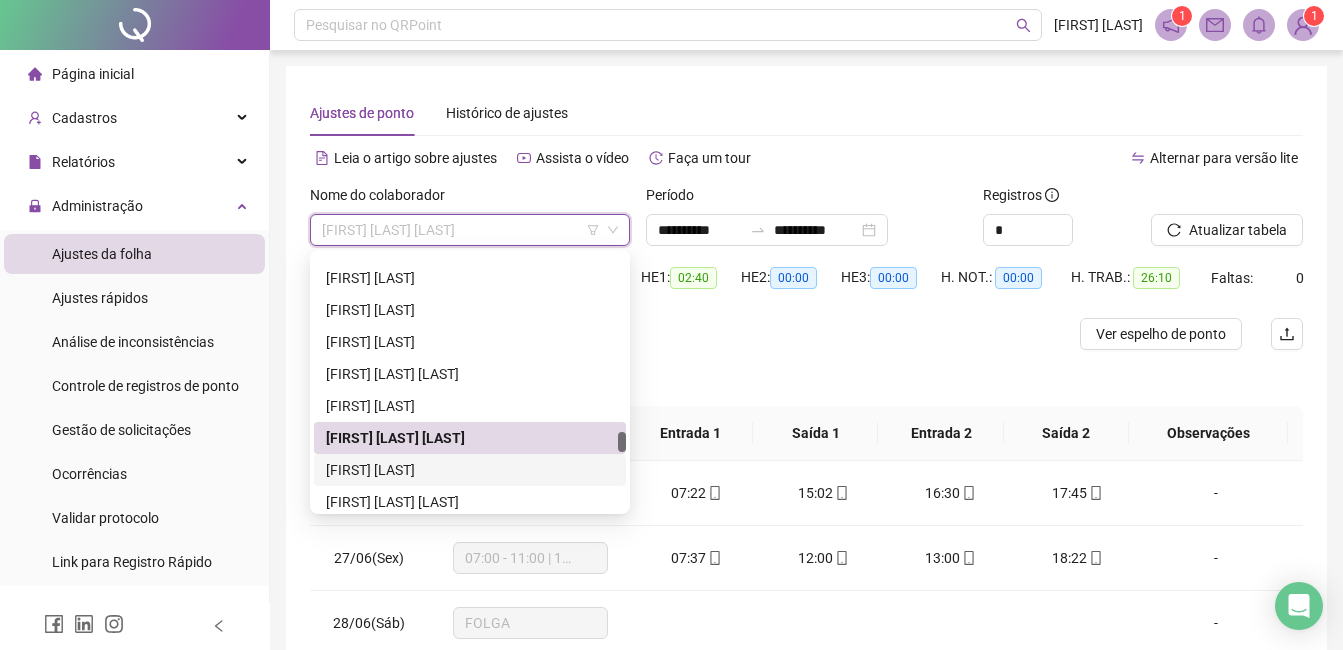 drag, startPoint x: 428, startPoint y: 471, endPoint x: 488, endPoint y: 449, distance: 63.90618 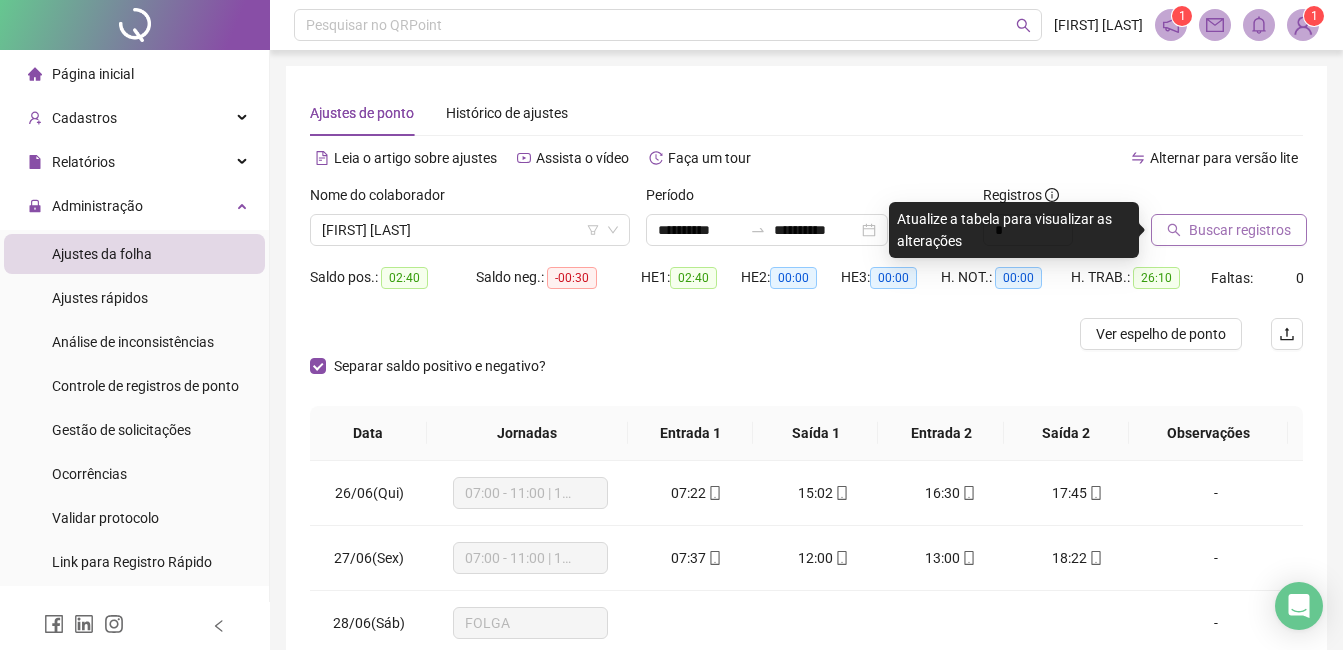 click on "Buscar registros" at bounding box center [1240, 230] 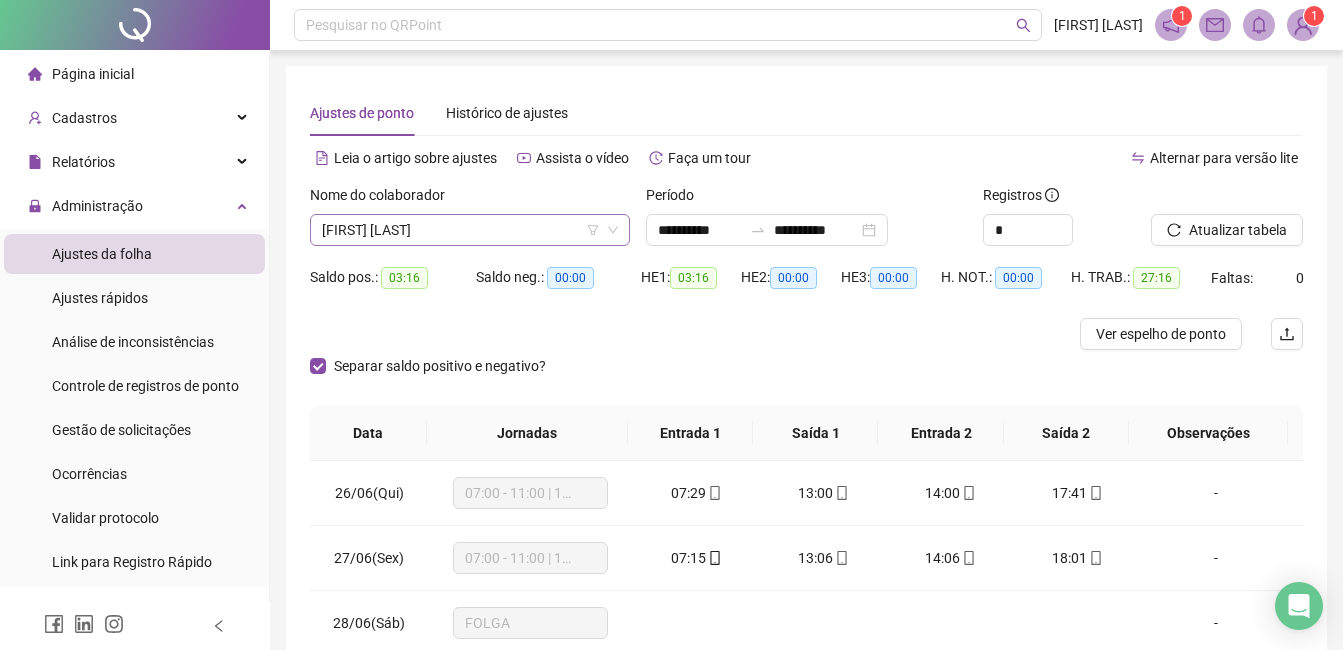 click on "[FIRST] [LAST]" at bounding box center [470, 230] 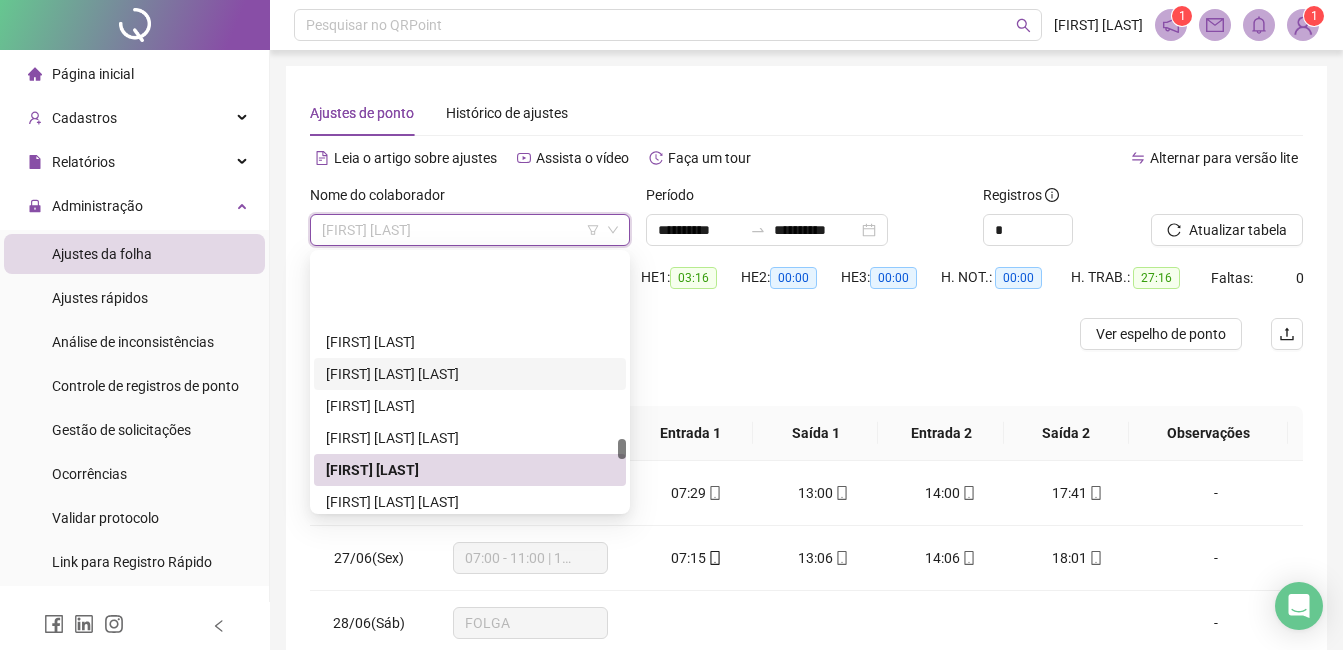scroll, scrollTop: 3104, scrollLeft: 0, axis: vertical 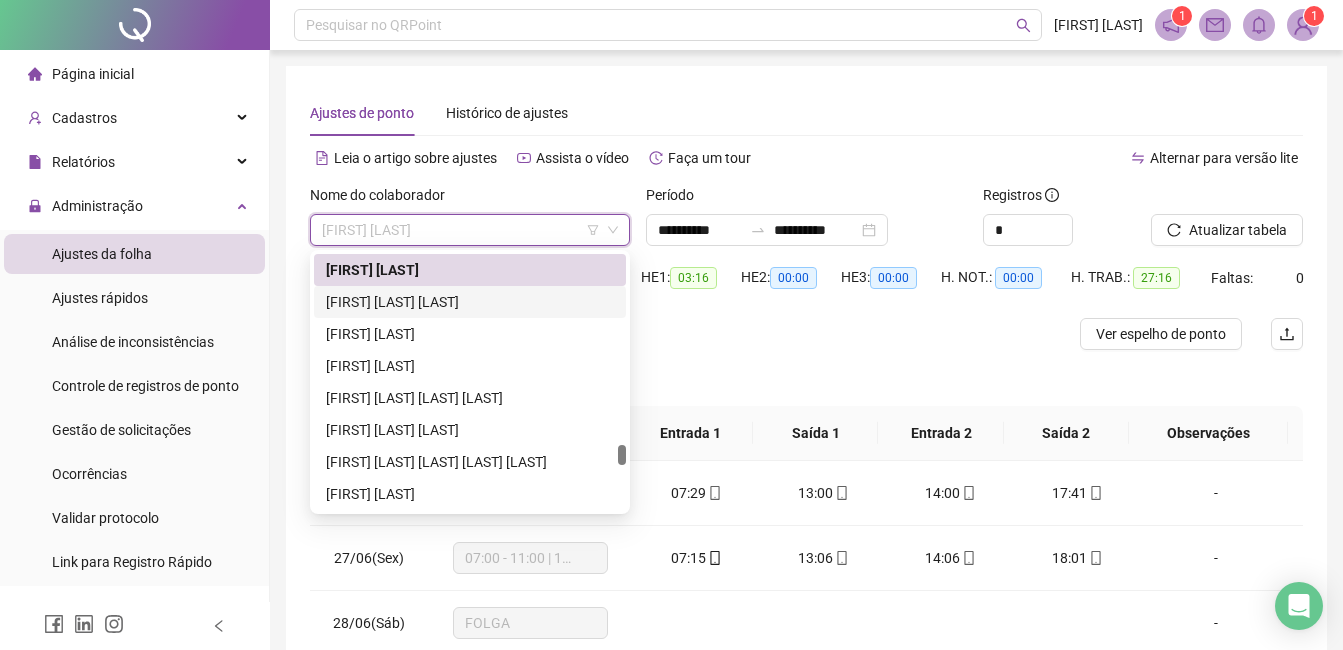 drag, startPoint x: 410, startPoint y: 302, endPoint x: 436, endPoint y: 297, distance: 26.476404 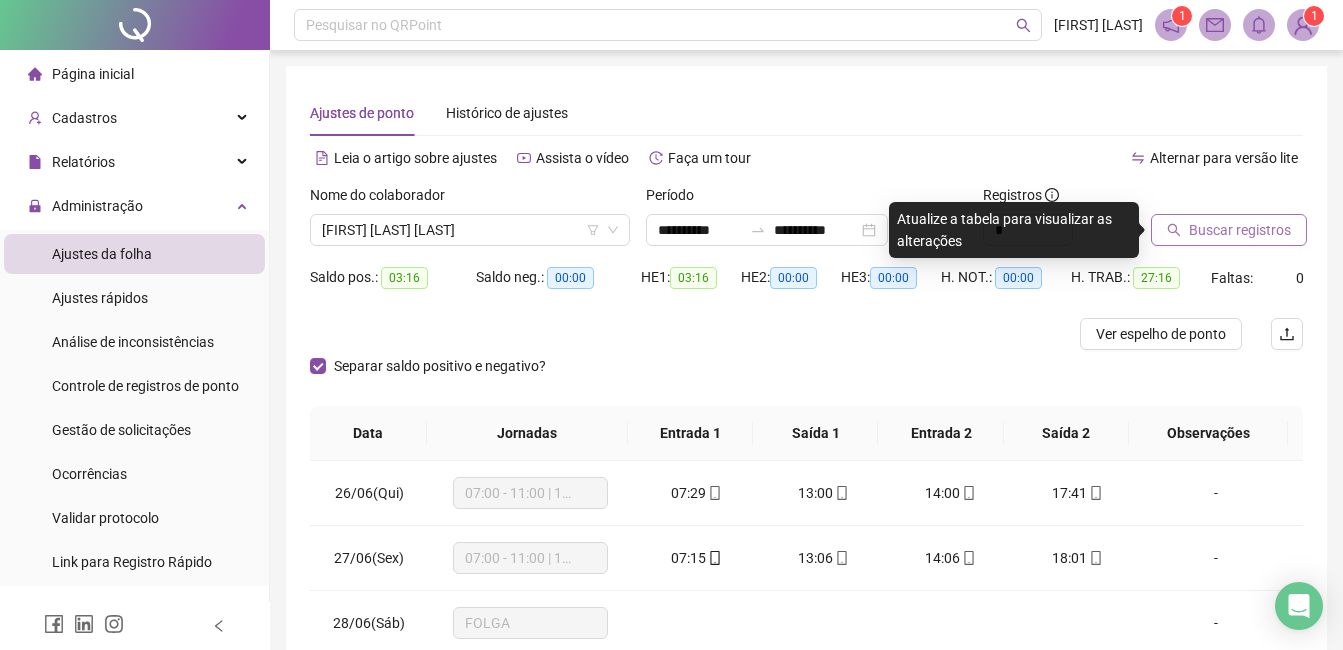 click on "Buscar registros" at bounding box center [1240, 230] 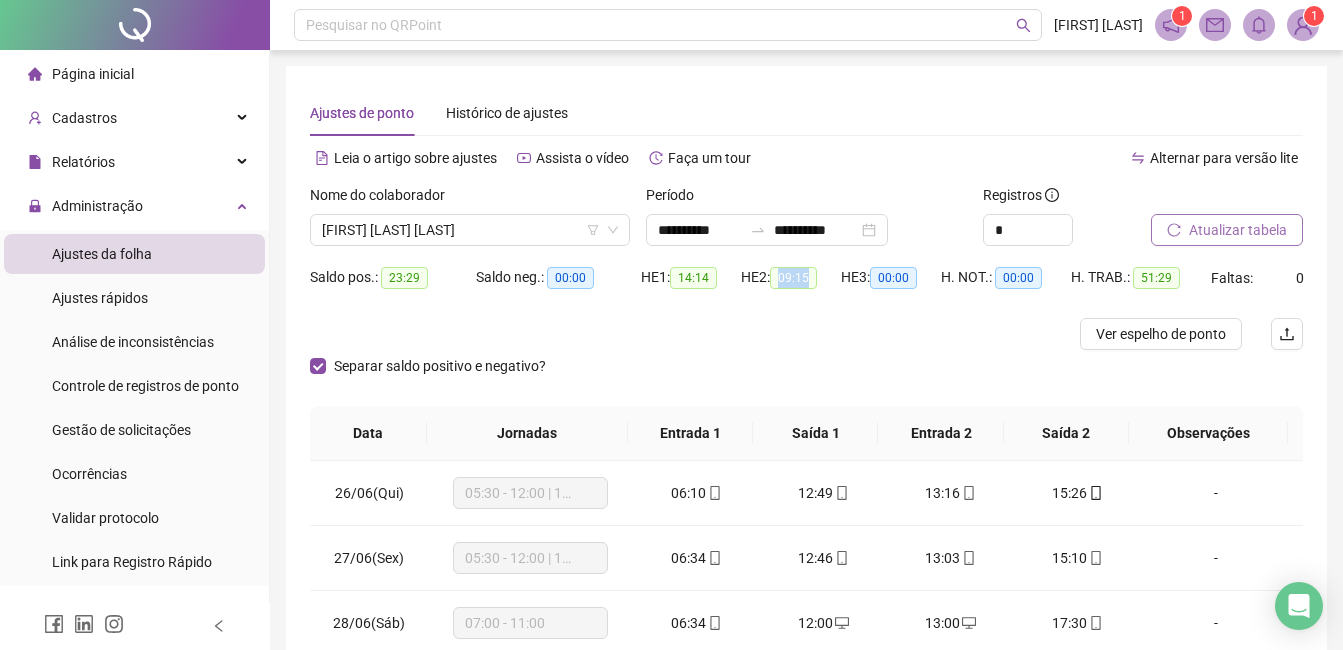 drag, startPoint x: 780, startPoint y: 276, endPoint x: 817, endPoint y: 285, distance: 38.078865 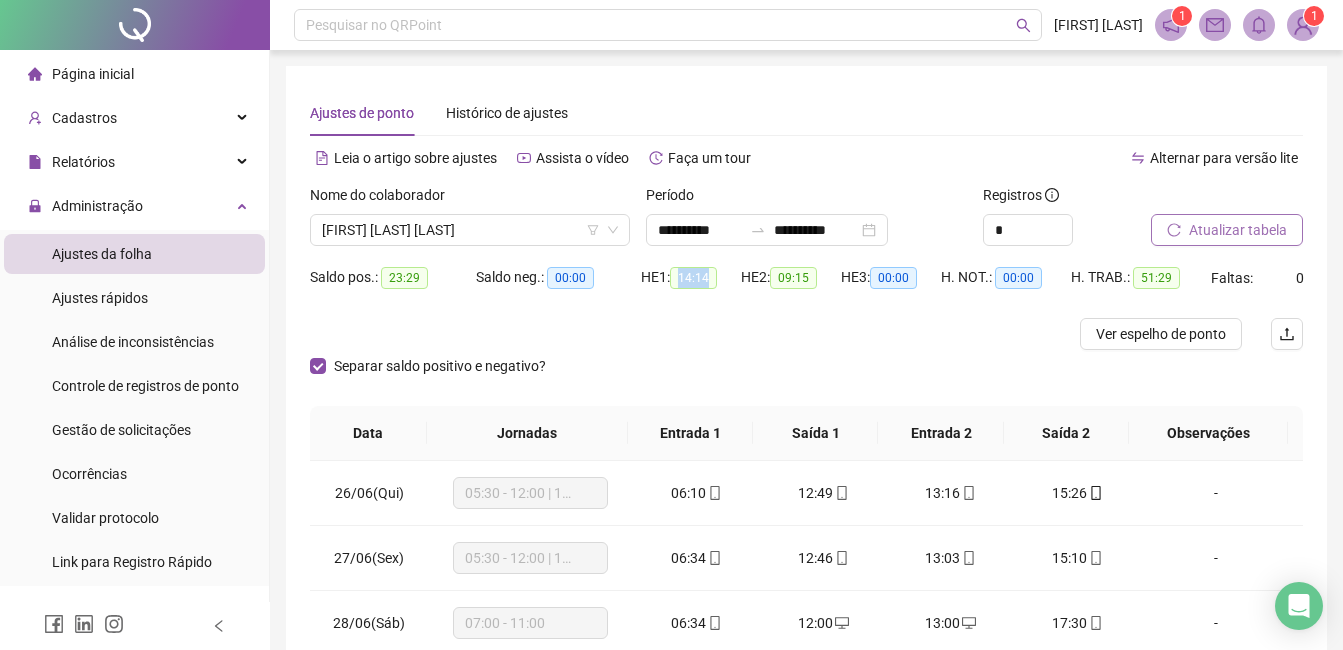 drag, startPoint x: 681, startPoint y: 277, endPoint x: 715, endPoint y: 286, distance: 35.17101 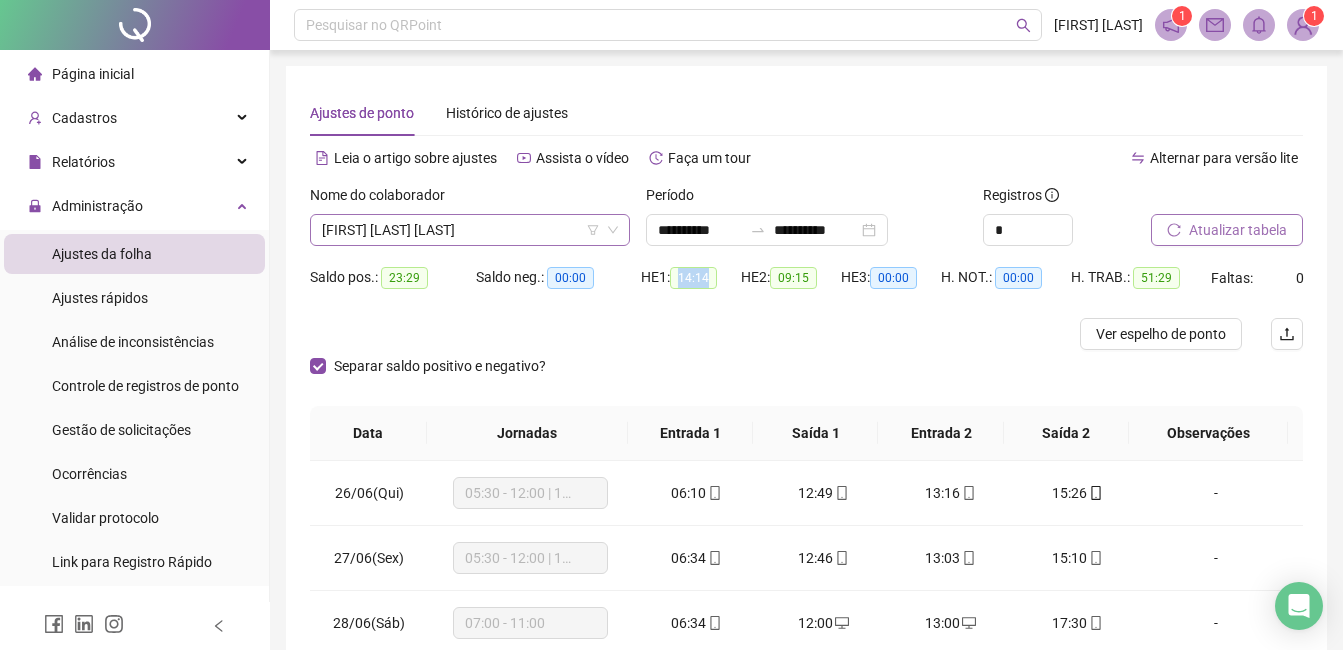 click on "[FIRST] [LAST] [LAST]" at bounding box center (470, 230) 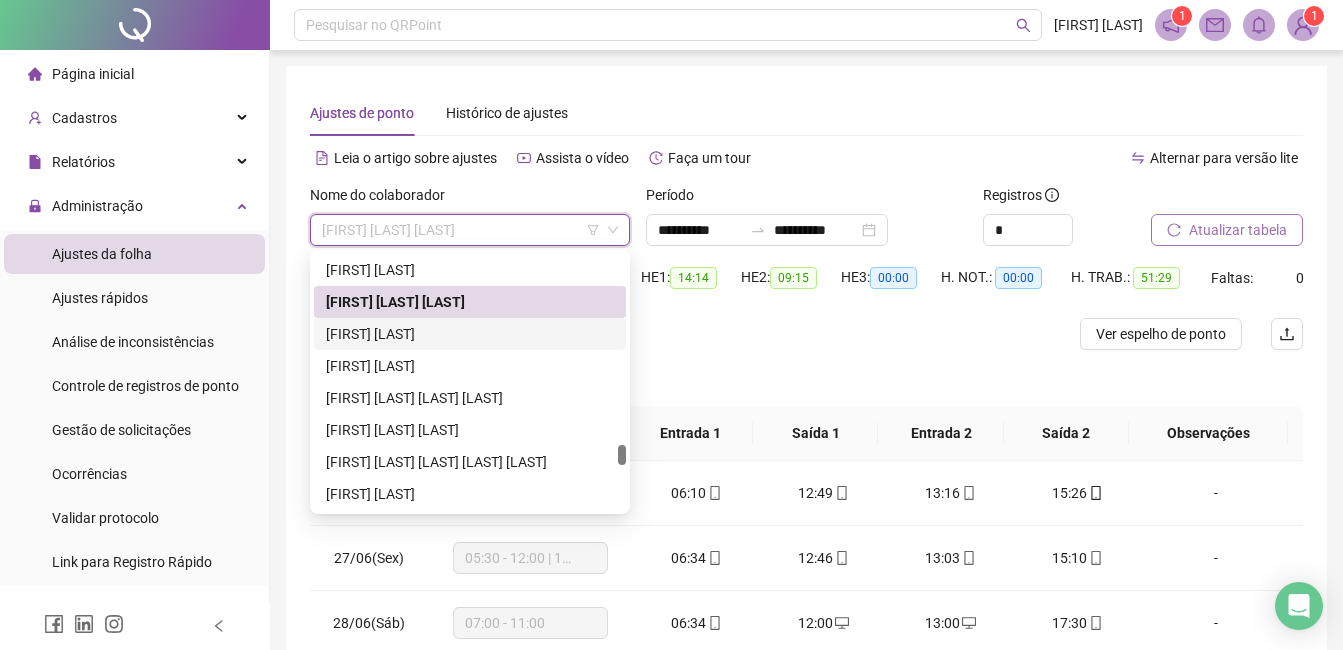 click on "[FIRST] [LAST]" at bounding box center (470, 334) 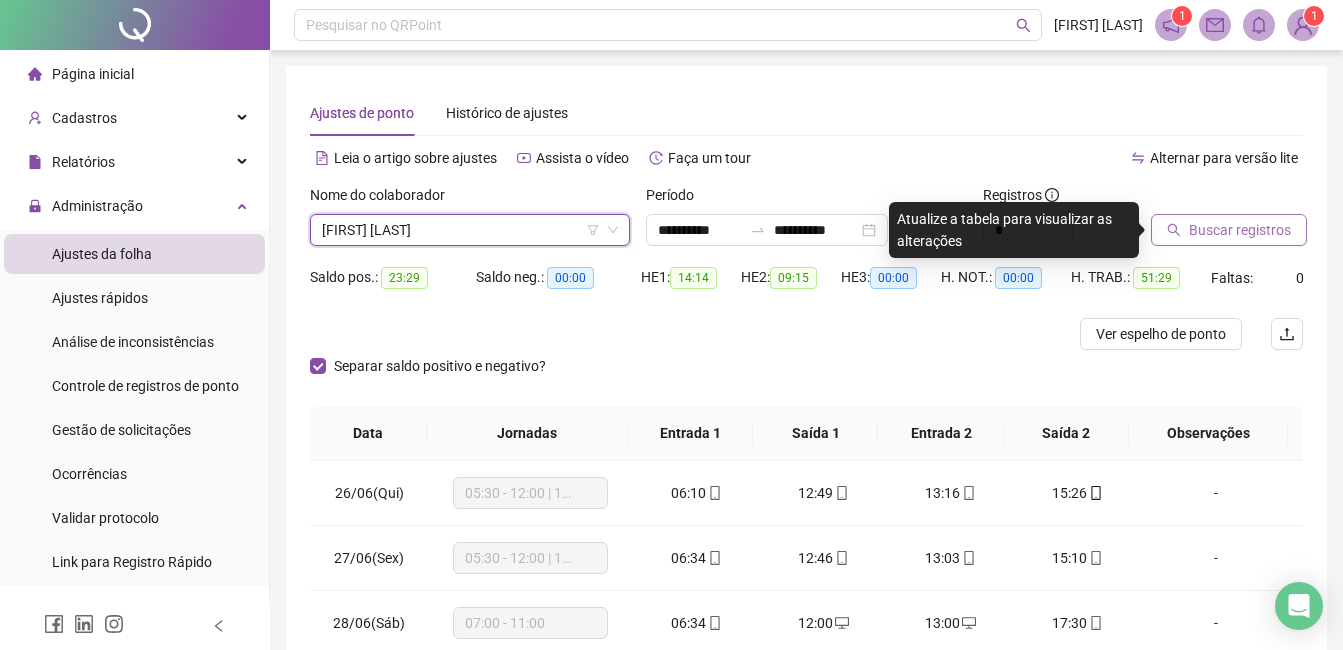 click on "Buscar registros" at bounding box center [1240, 230] 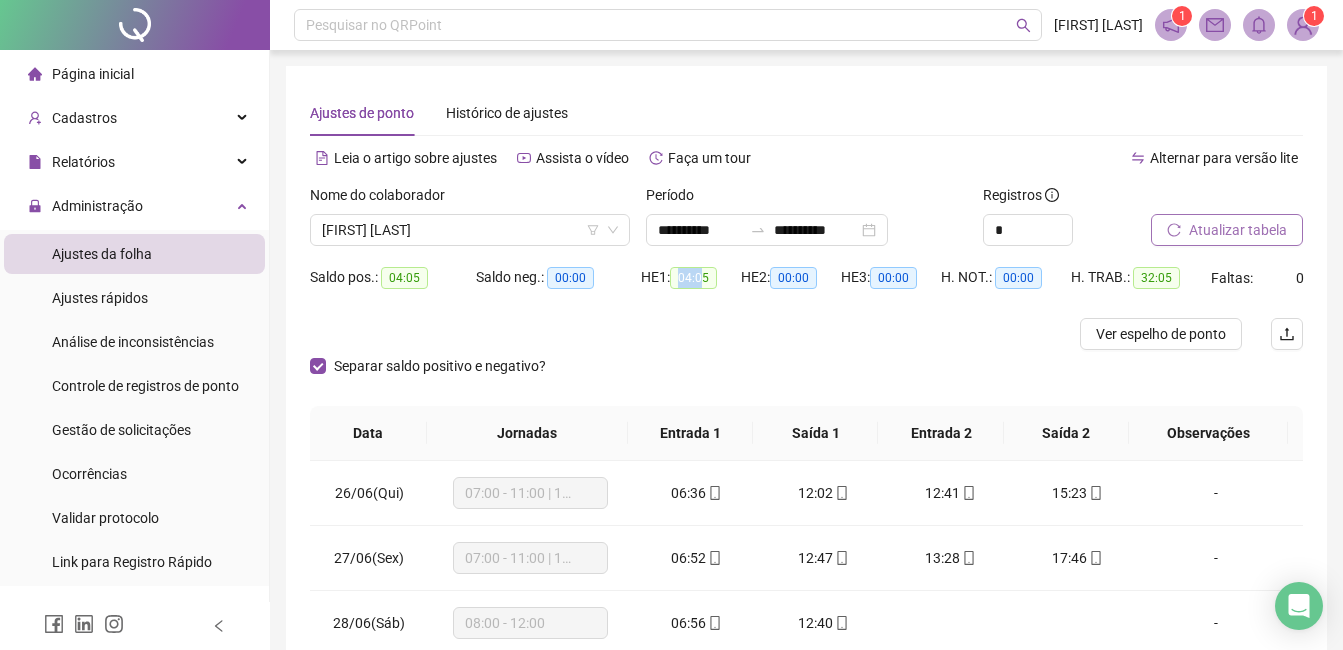 drag, startPoint x: 685, startPoint y: 281, endPoint x: 707, endPoint y: 284, distance: 22.203604 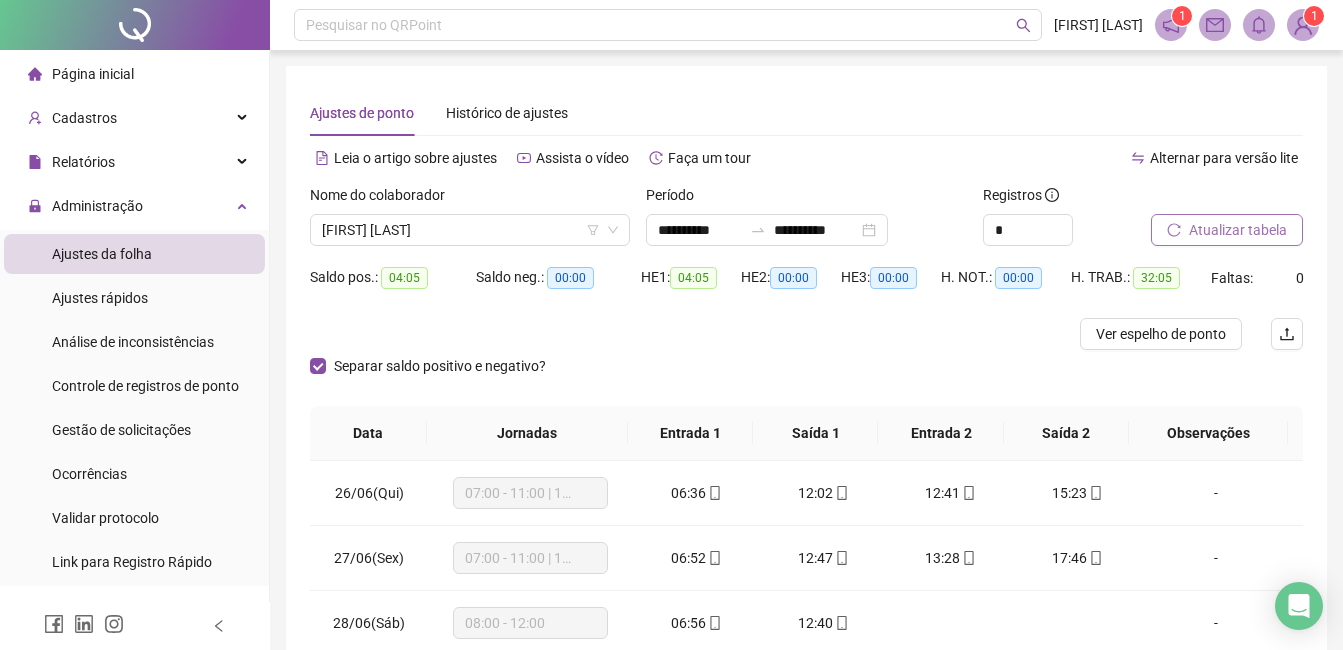 drag, startPoint x: 707, startPoint y: 284, endPoint x: 705, endPoint y: 301, distance: 17.117243 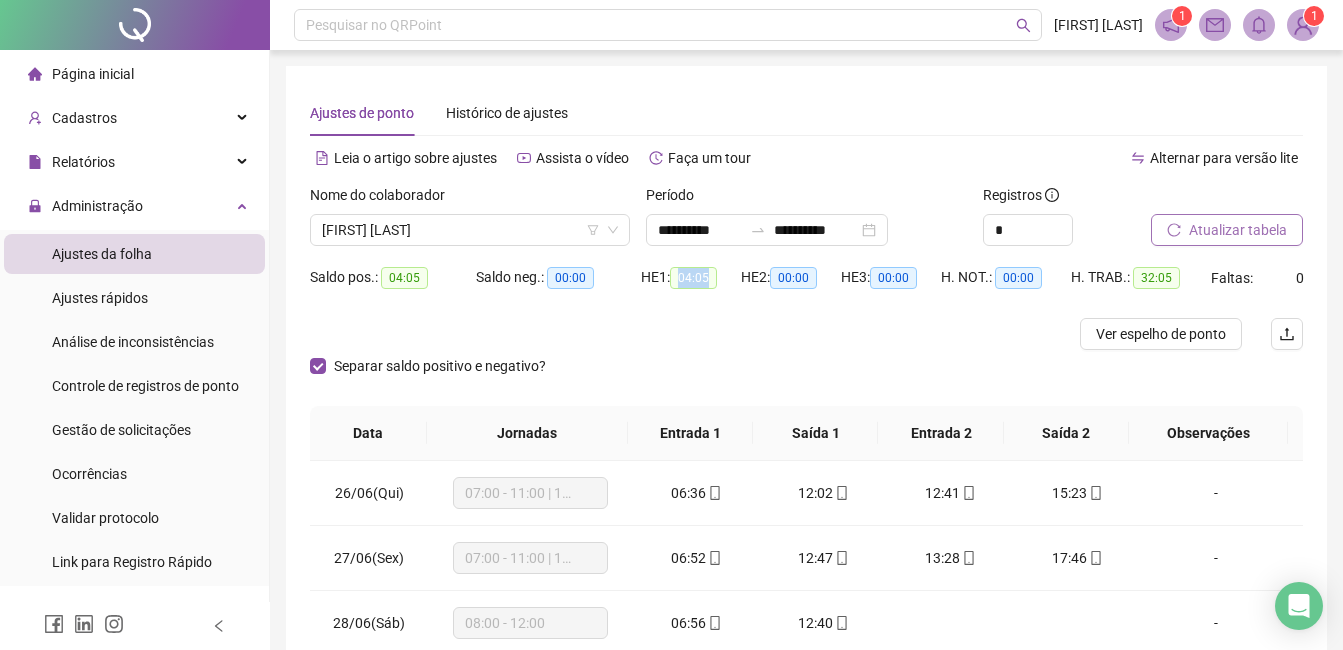 drag, startPoint x: 686, startPoint y: 281, endPoint x: 714, endPoint y: 285, distance: 28.284271 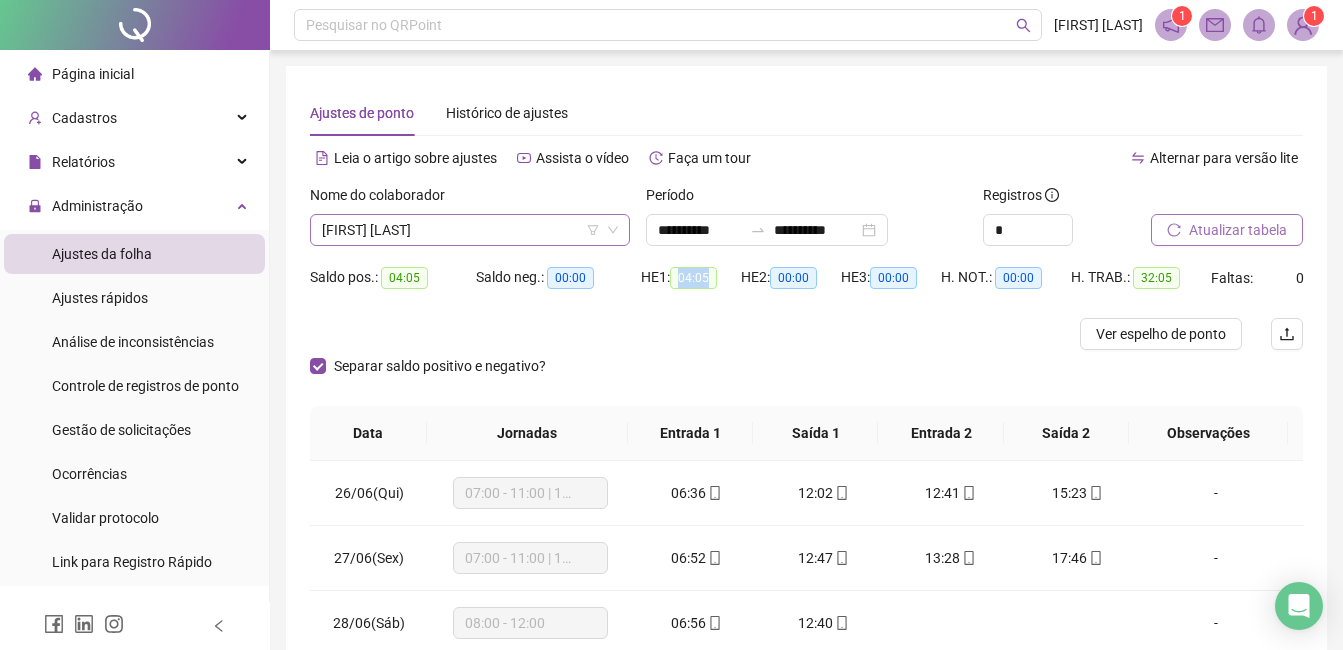 click on "[FIRST] [LAST]" at bounding box center (470, 230) 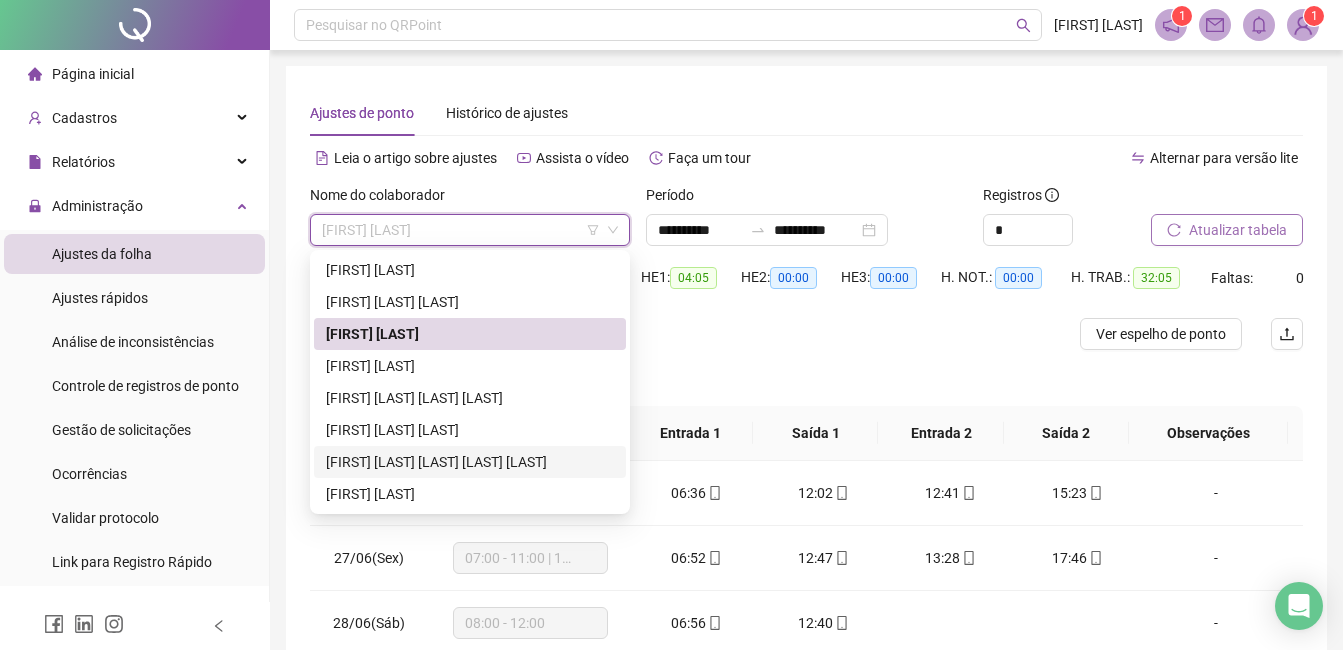 click on "[FIRST] [LAST] [LAST] [LAST] [LAST]" at bounding box center (470, 462) 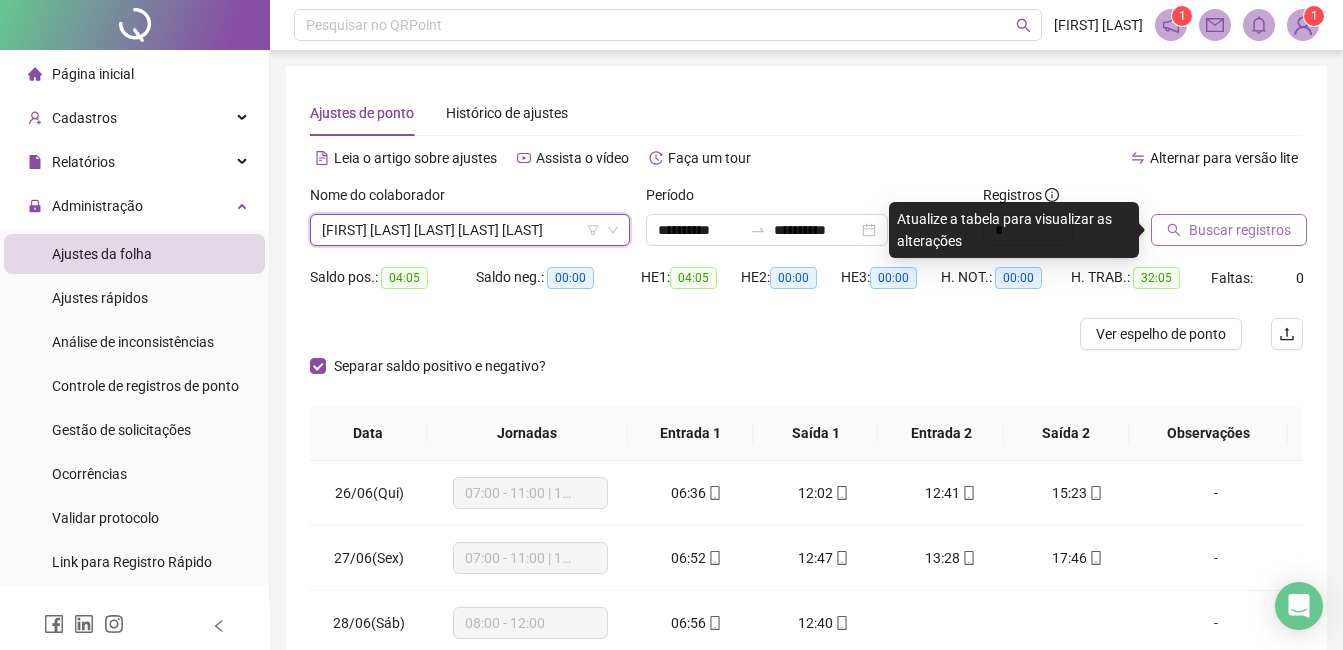 click on "Buscar registros" at bounding box center (1240, 230) 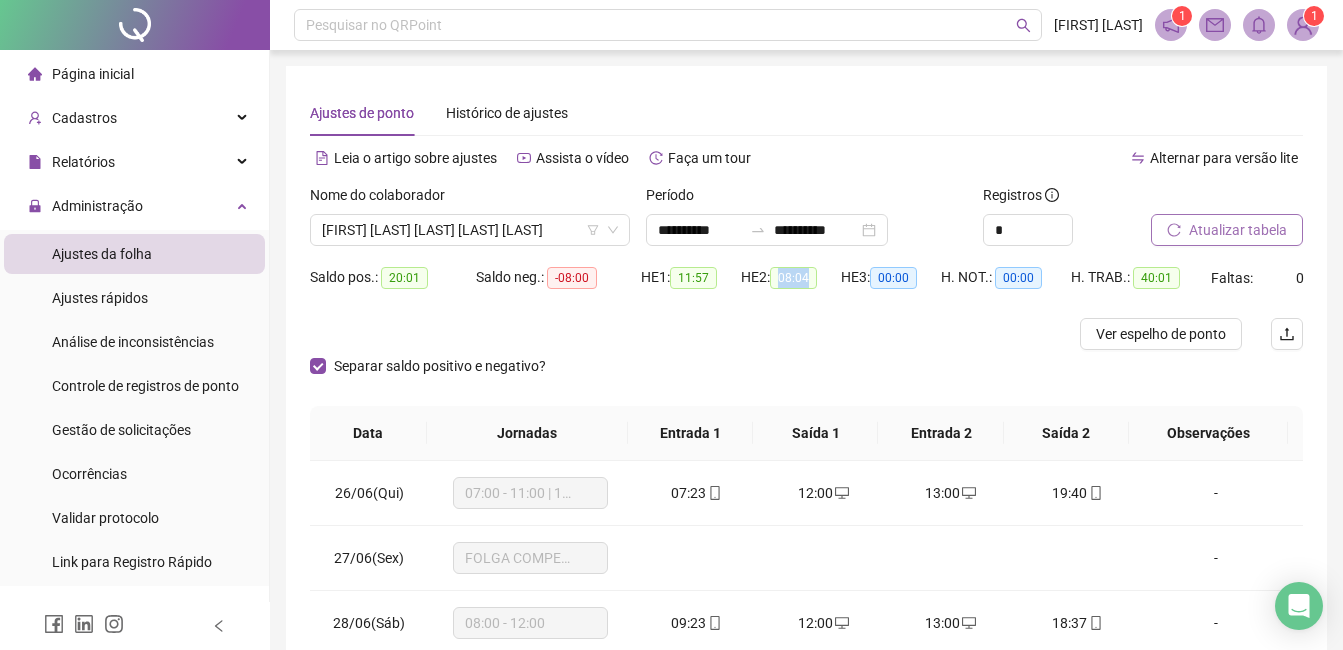 drag, startPoint x: 786, startPoint y: 280, endPoint x: 819, endPoint y: 283, distance: 33.13608 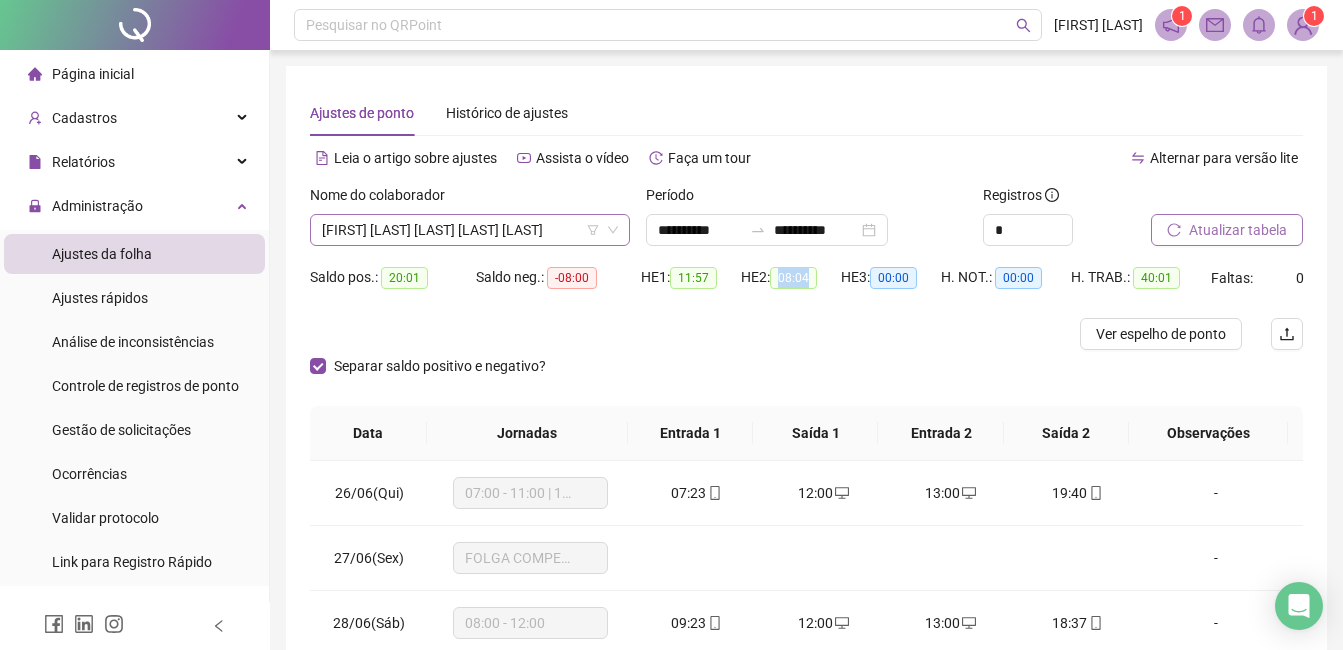 click on "[FIRST] [LAST] [LAST] [LAST] [LAST]" at bounding box center [470, 230] 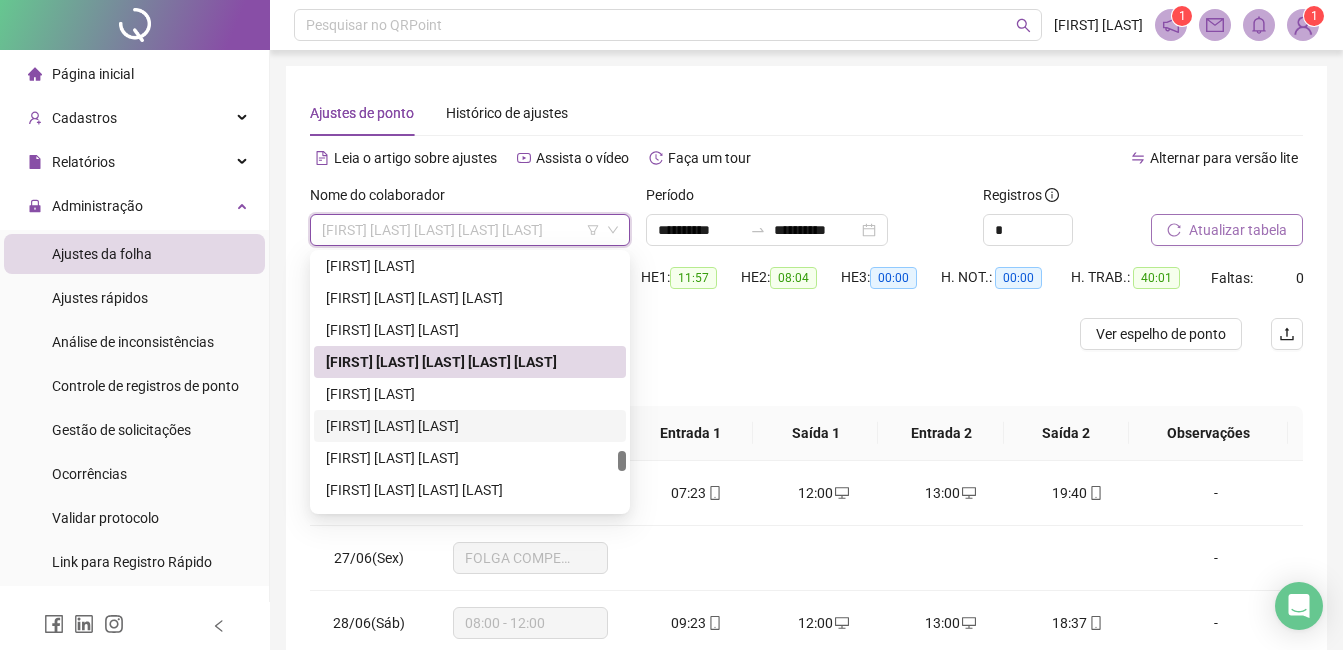 scroll, scrollTop: 3304, scrollLeft: 0, axis: vertical 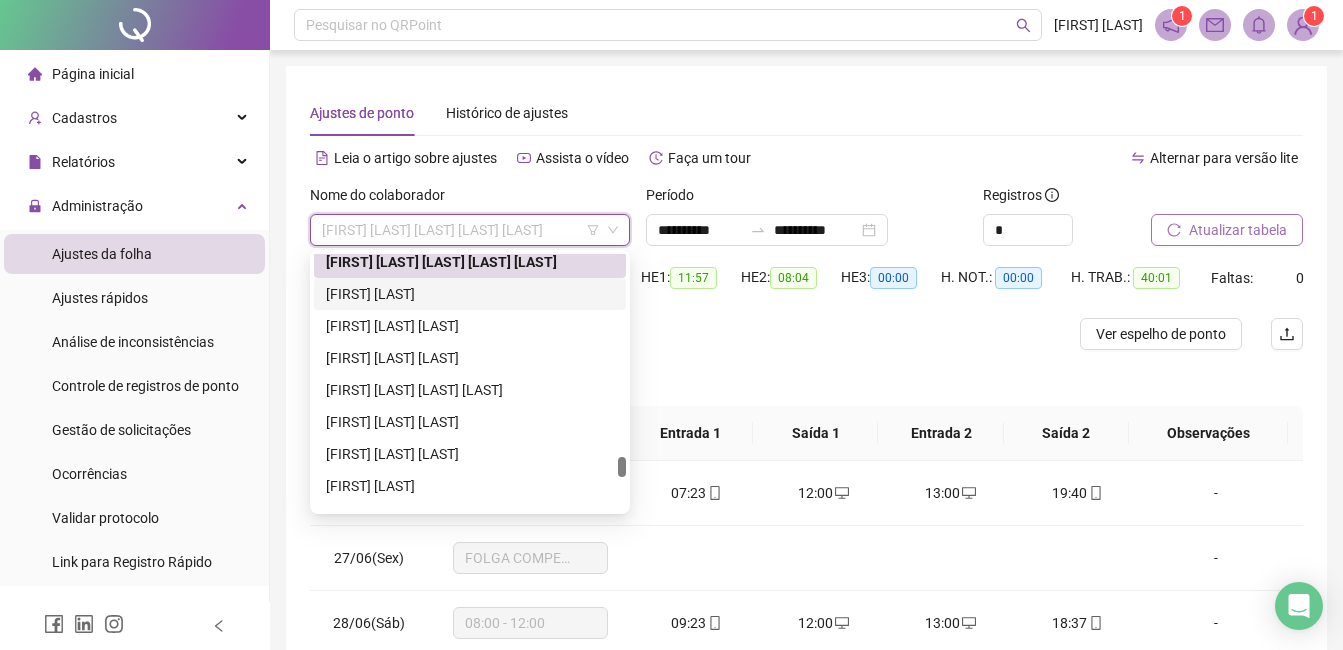 click on "[FIRST] [LAST]" at bounding box center (470, 294) 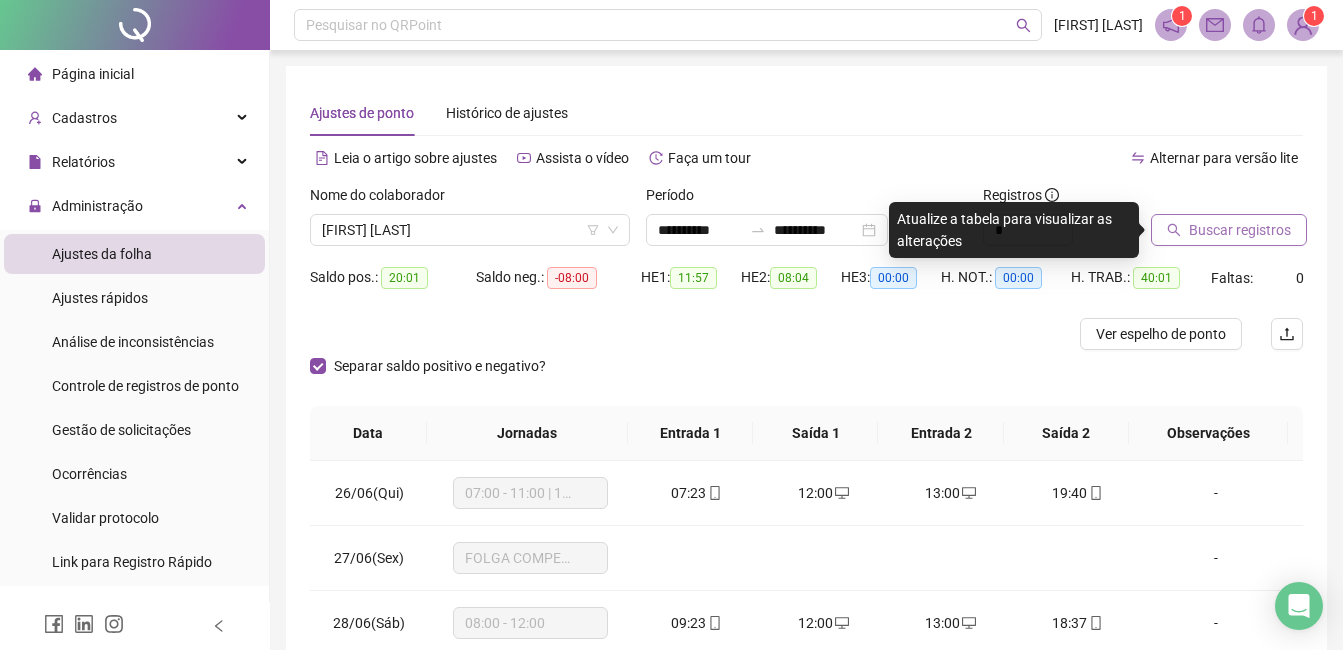click on "Buscar registros" at bounding box center (1240, 230) 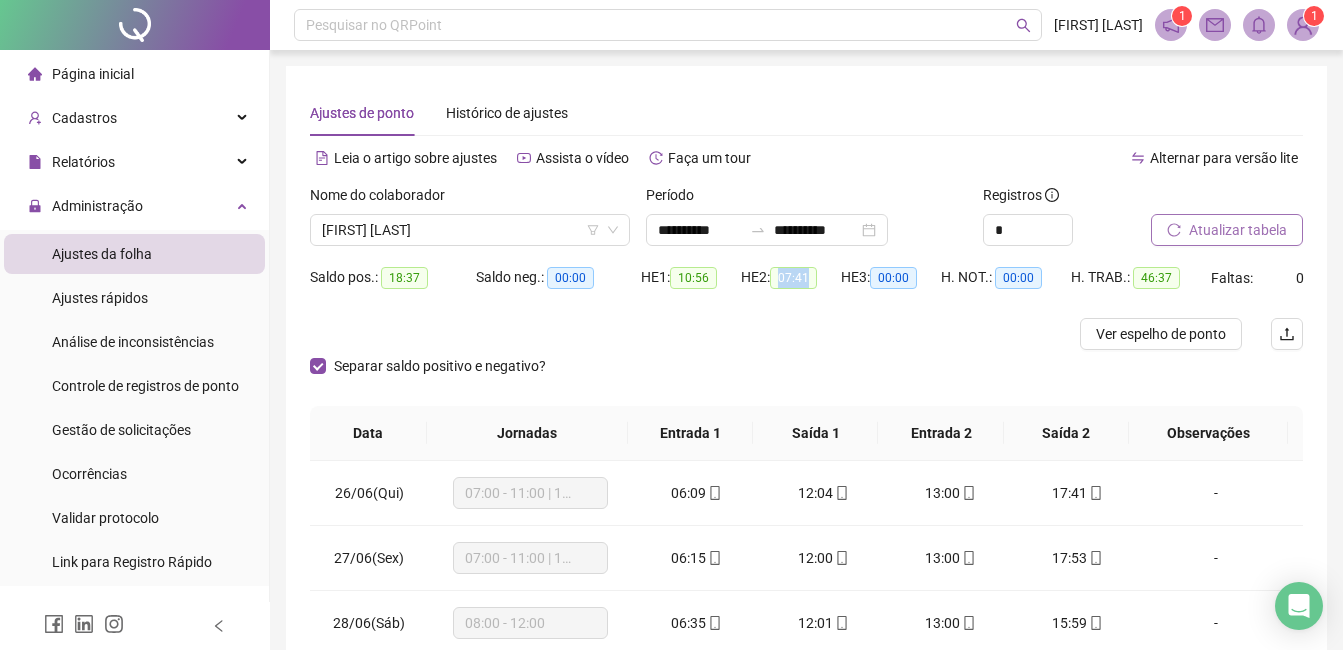 drag, startPoint x: 782, startPoint y: 279, endPoint x: 816, endPoint y: 279, distance: 34 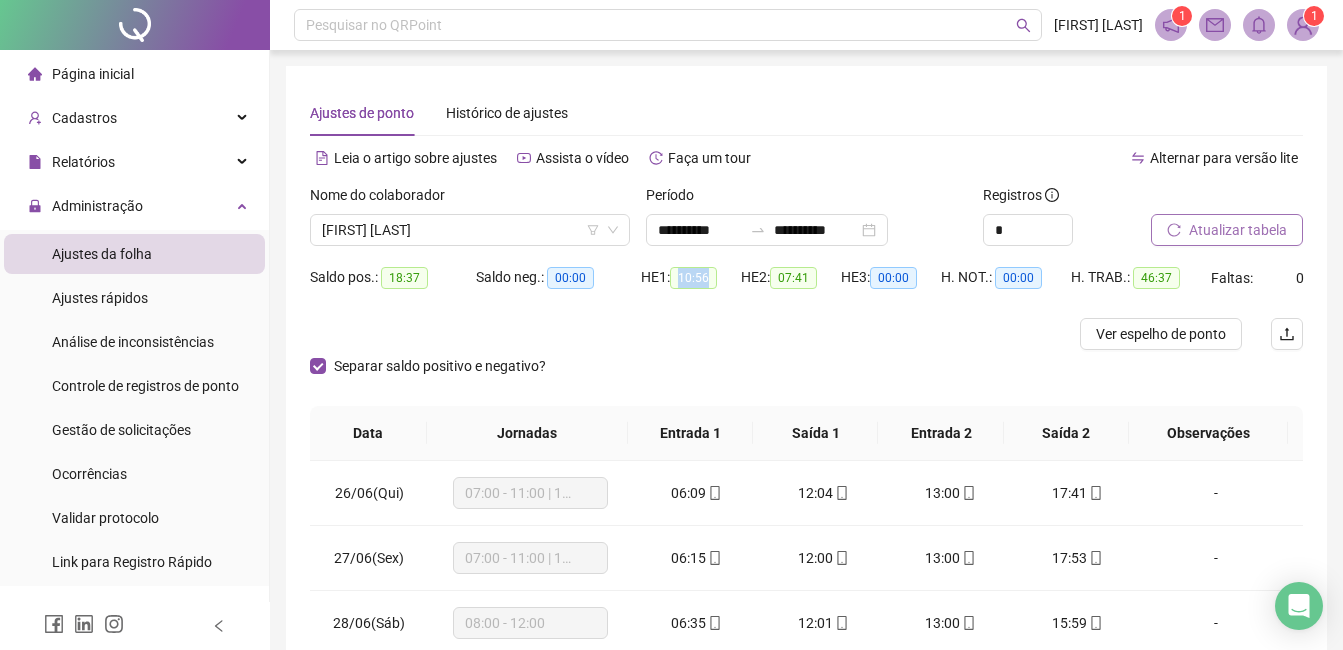 click on "10:56" at bounding box center (693, 278) 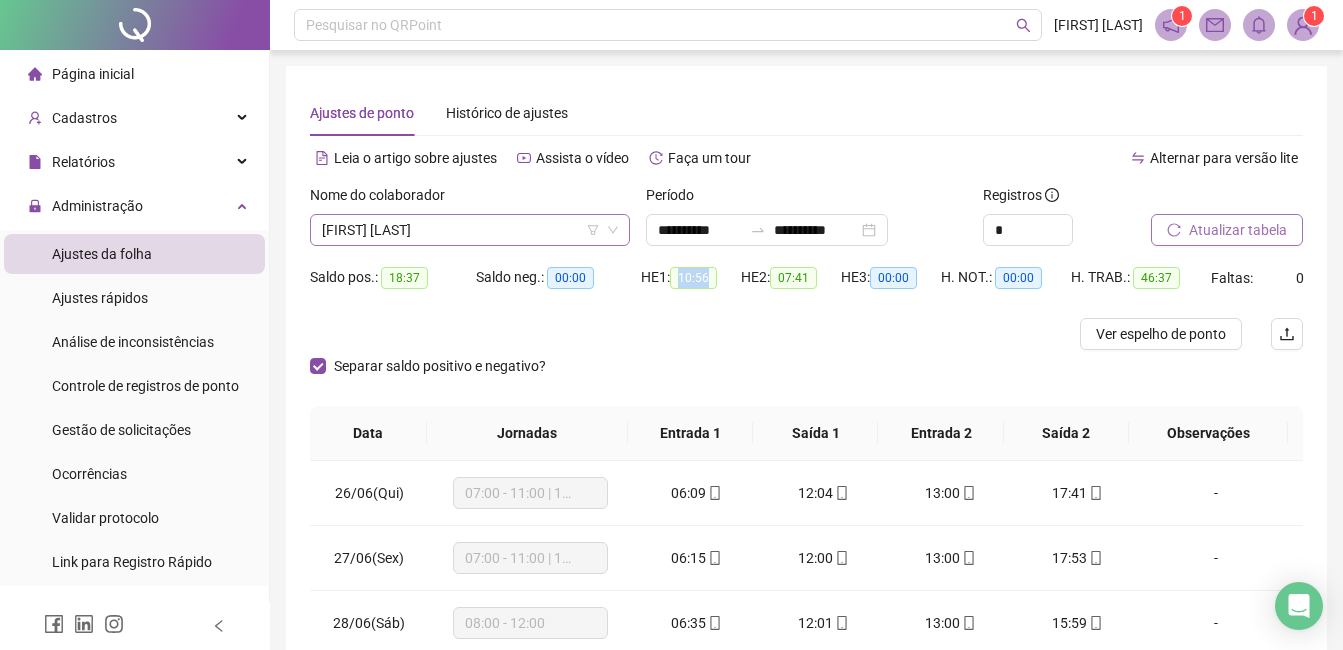 click on "[FIRST] [LAST]" at bounding box center [470, 230] 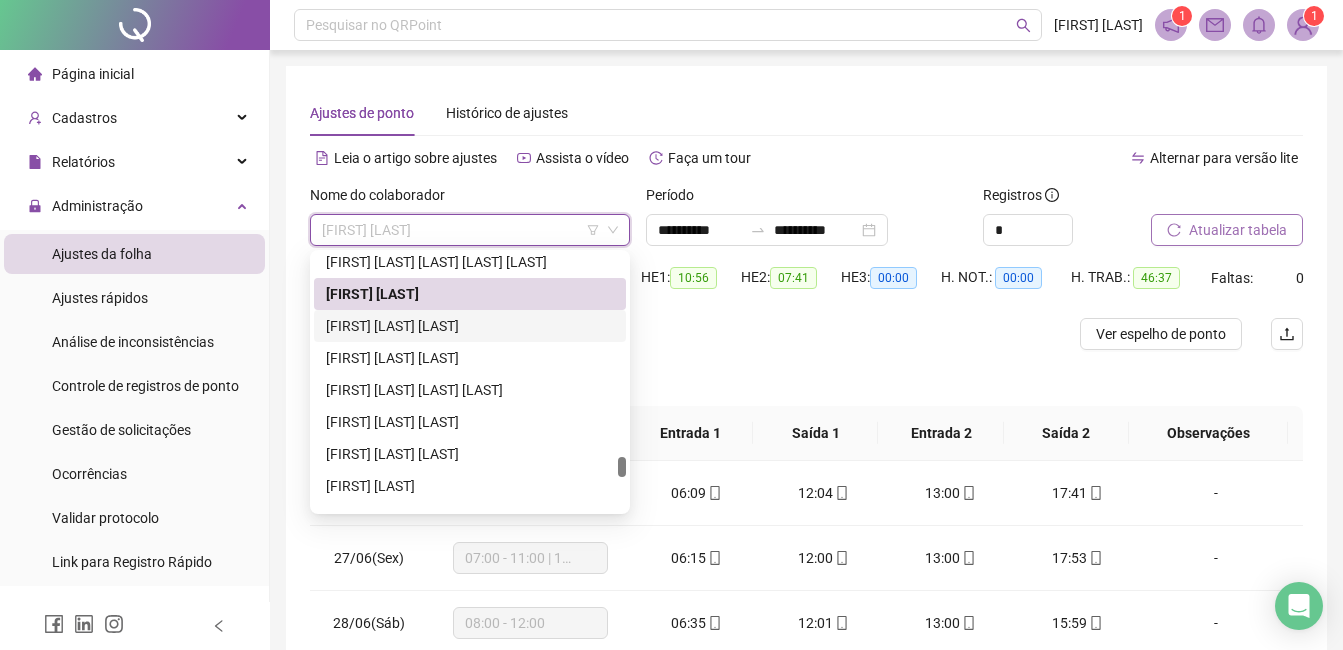 click on "[FIRST] [LAST] [LAST]" at bounding box center [470, 326] 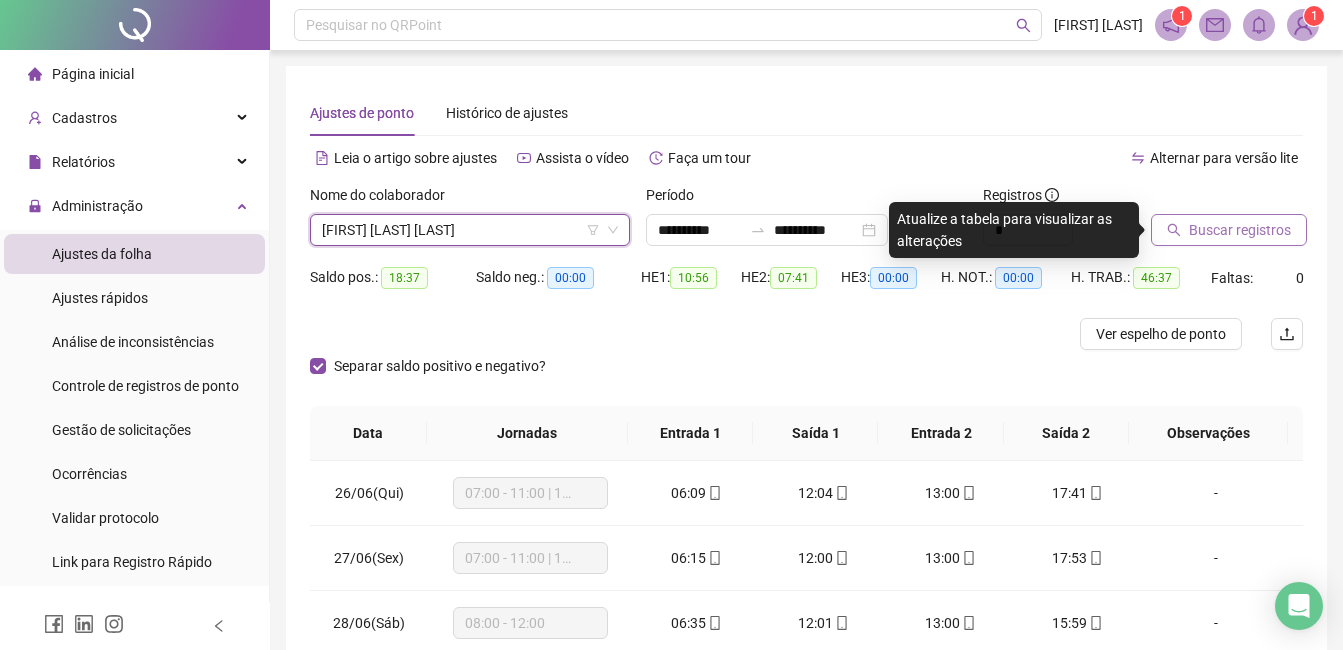 click on "[FIRST] [LAST] [LAST]" at bounding box center [470, 230] 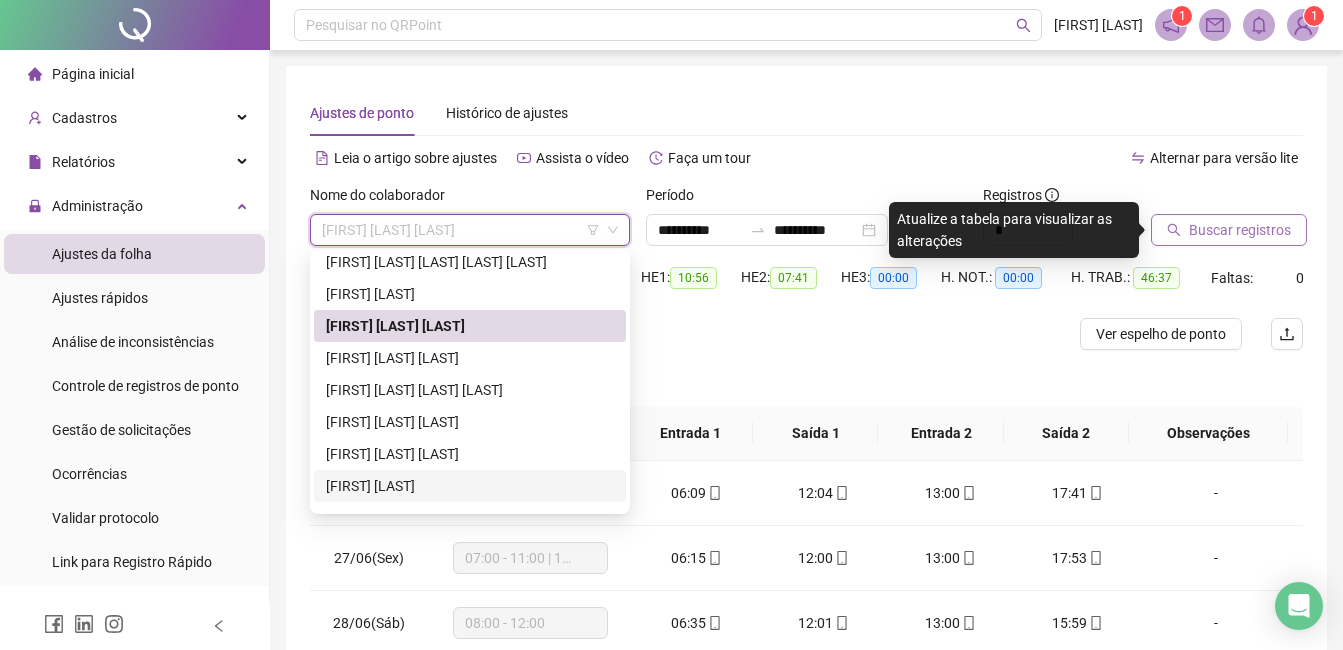 click on "[FIRST] [LAST]" at bounding box center [470, 486] 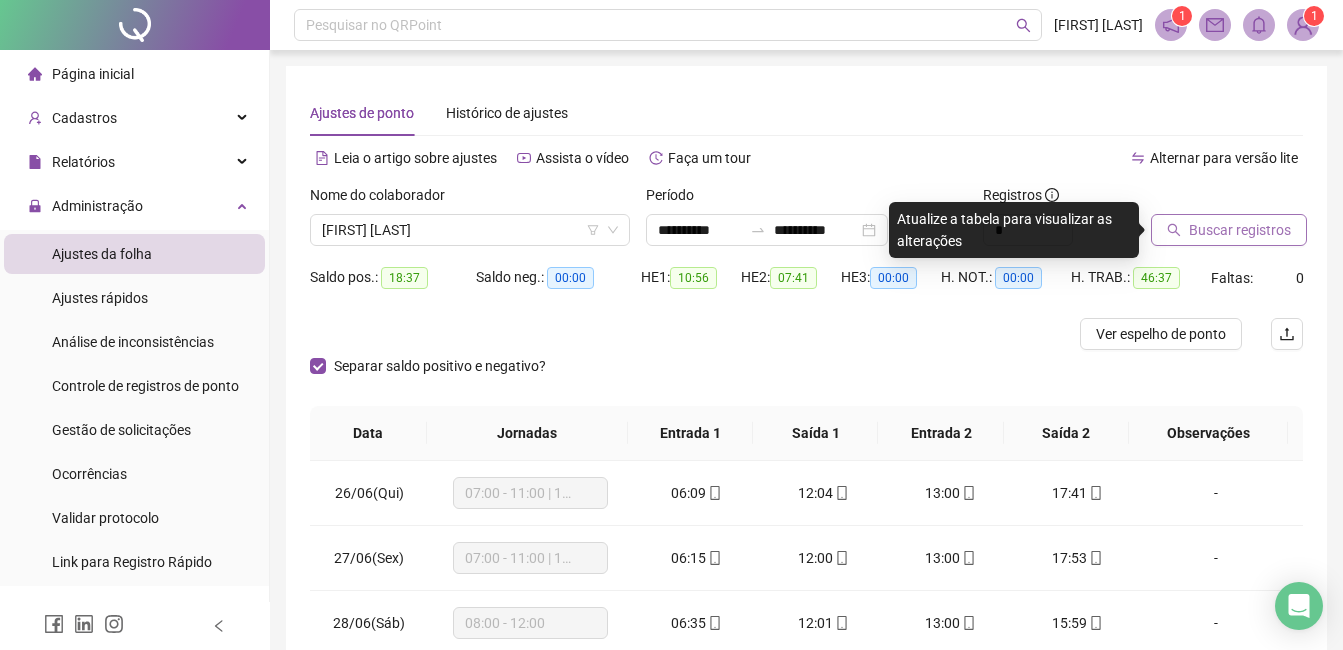 click on "Buscar registros" at bounding box center (1240, 230) 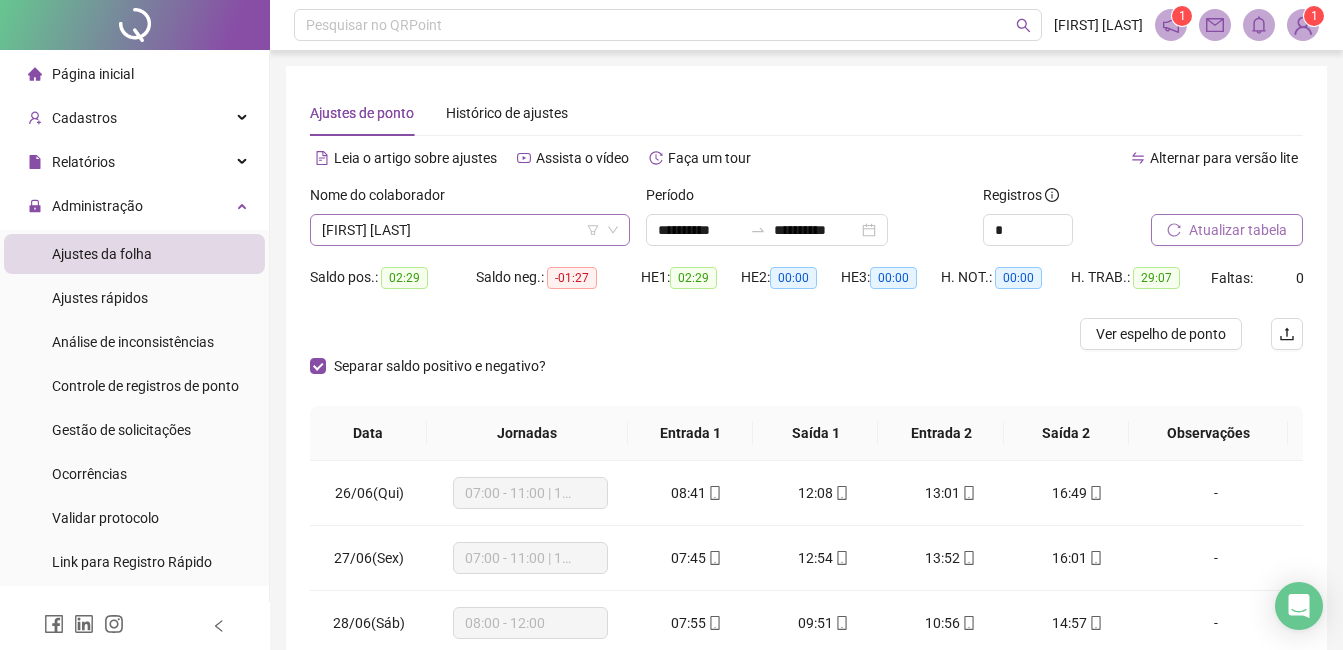 click on "[FIRST] [LAST]" at bounding box center [470, 230] 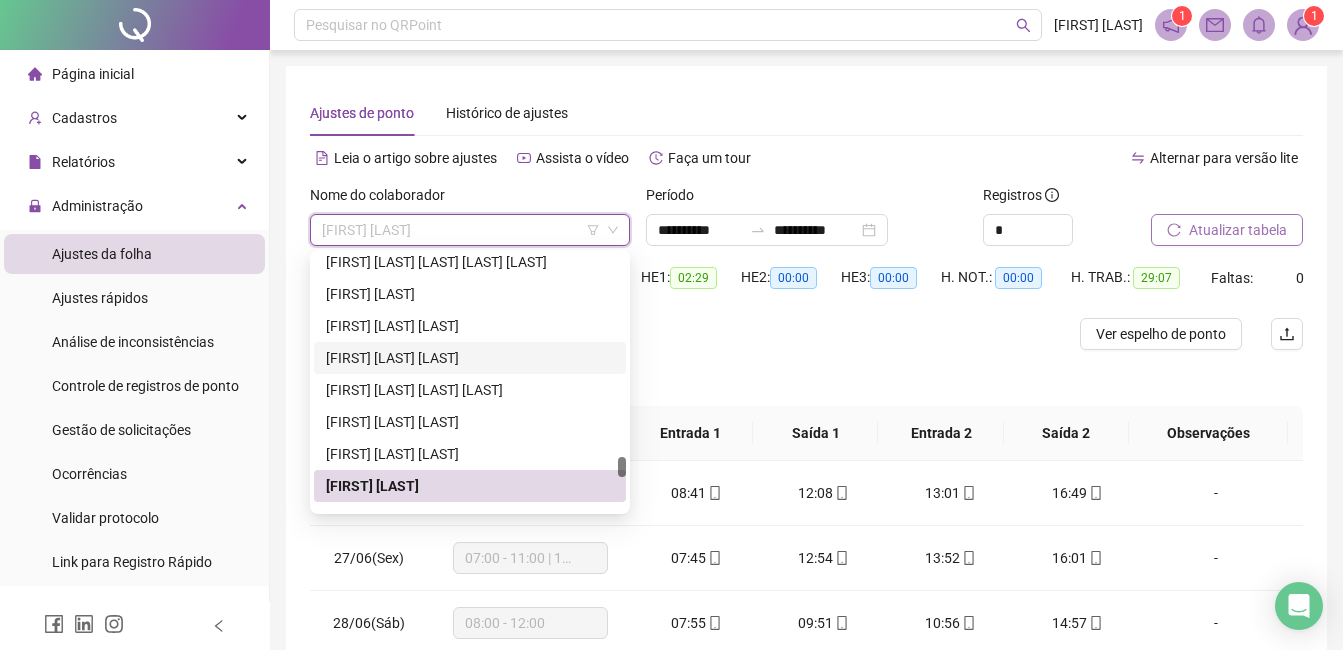 scroll, scrollTop: 3404, scrollLeft: 0, axis: vertical 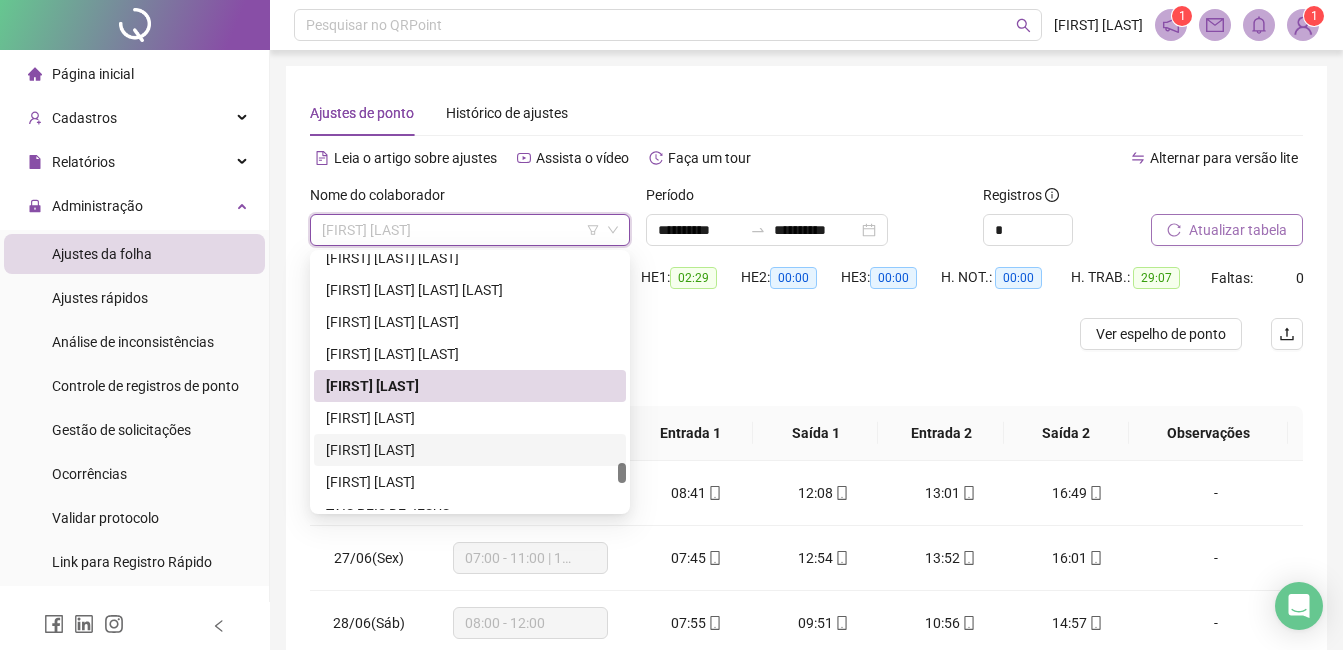 drag, startPoint x: 413, startPoint y: 449, endPoint x: 470, endPoint y: 438, distance: 58.0517 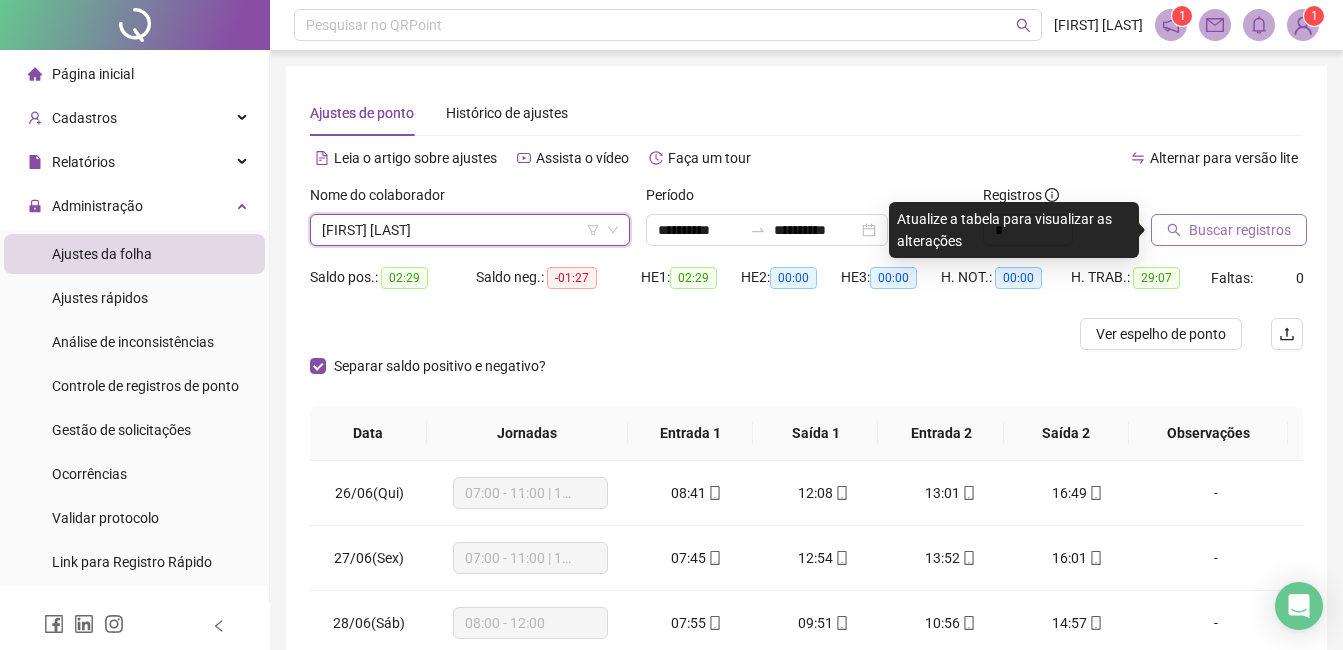 click on "Buscar registros" at bounding box center (1240, 230) 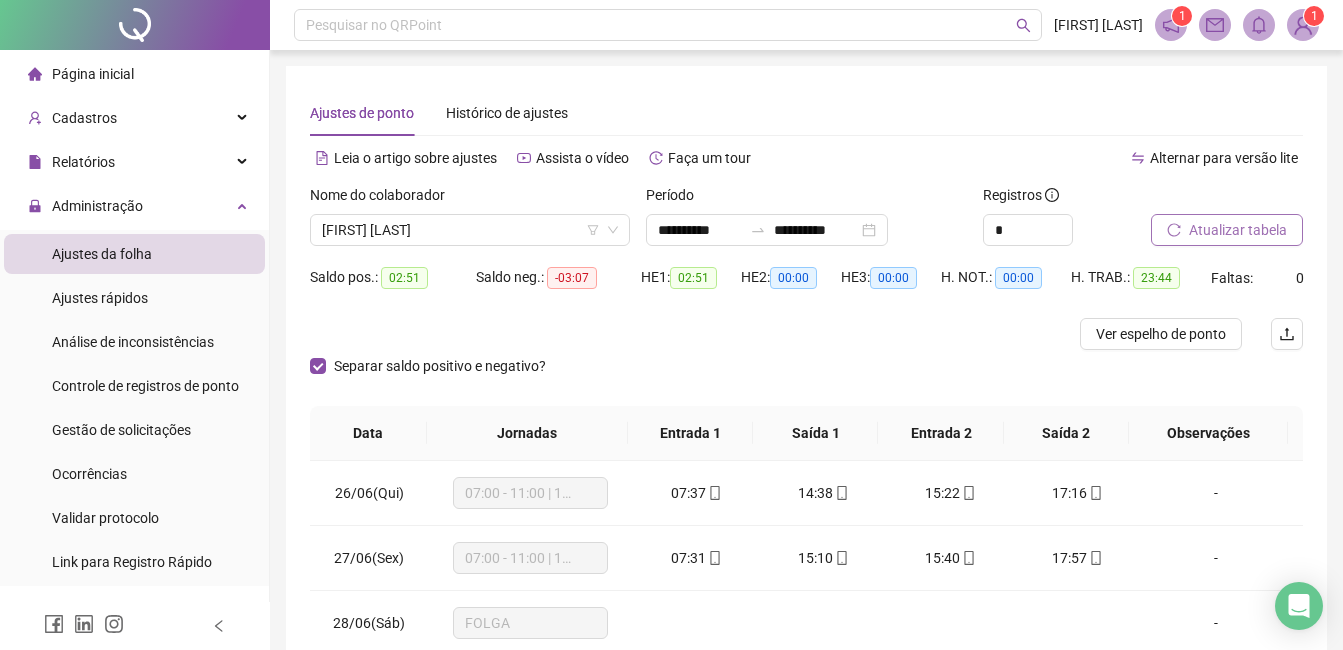 click on "Nome do colaborador" at bounding box center (470, 199) 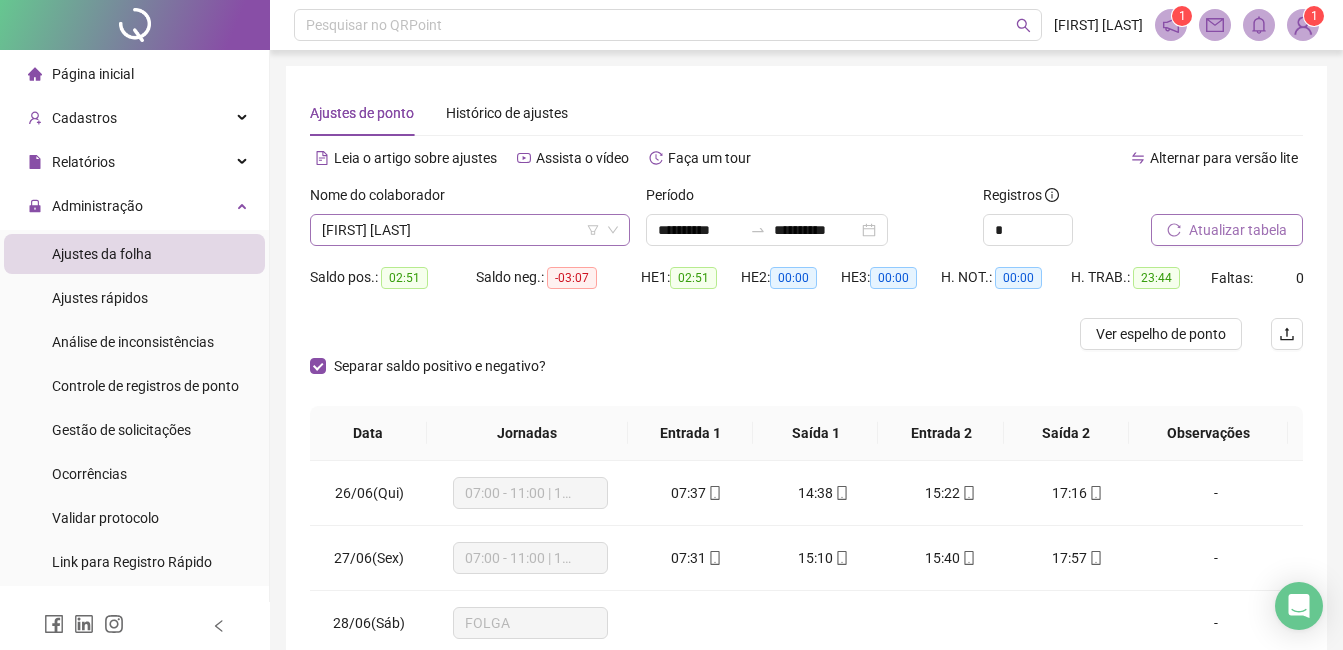 click on "[FIRST] [LAST]" at bounding box center (470, 230) 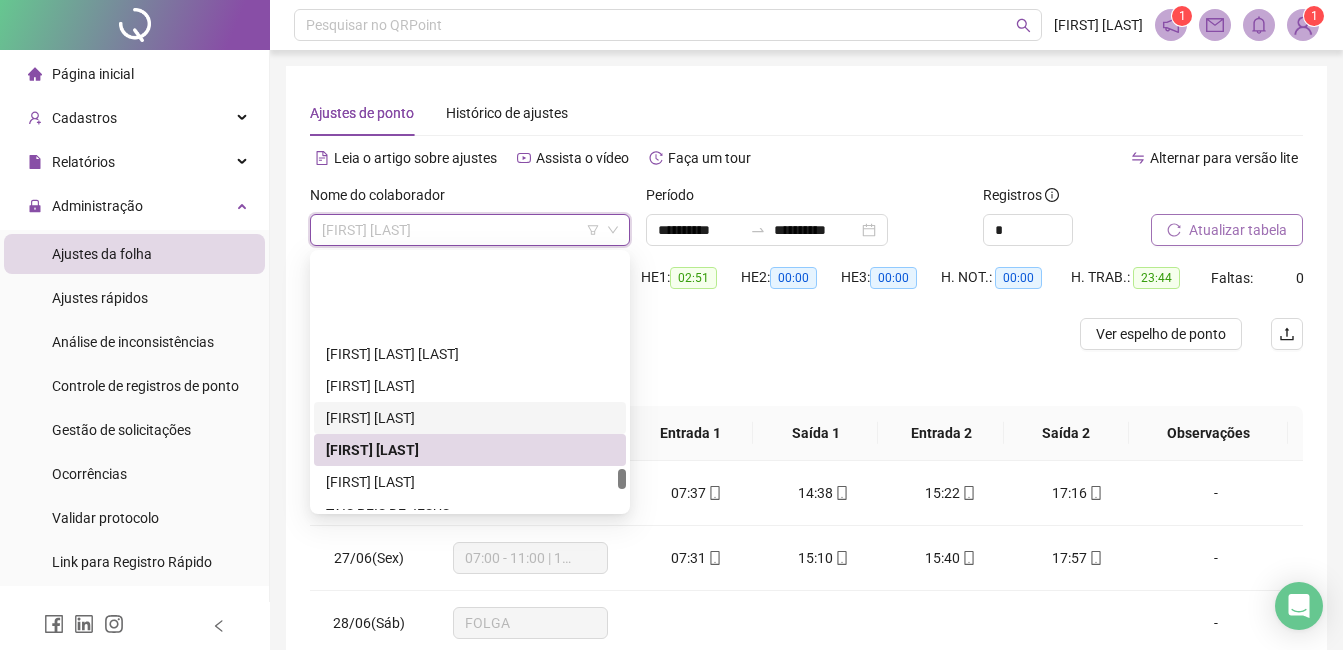 scroll, scrollTop: 3604, scrollLeft: 0, axis: vertical 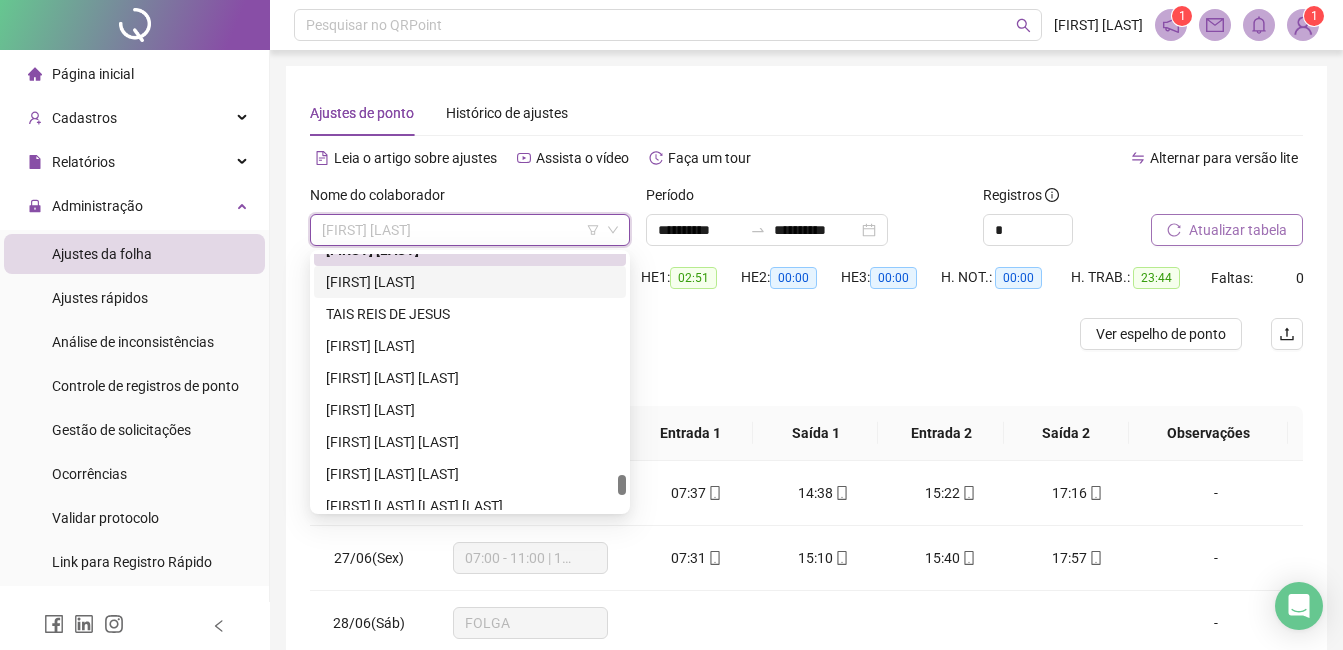 drag, startPoint x: 421, startPoint y: 276, endPoint x: 570, endPoint y: 274, distance: 149.01343 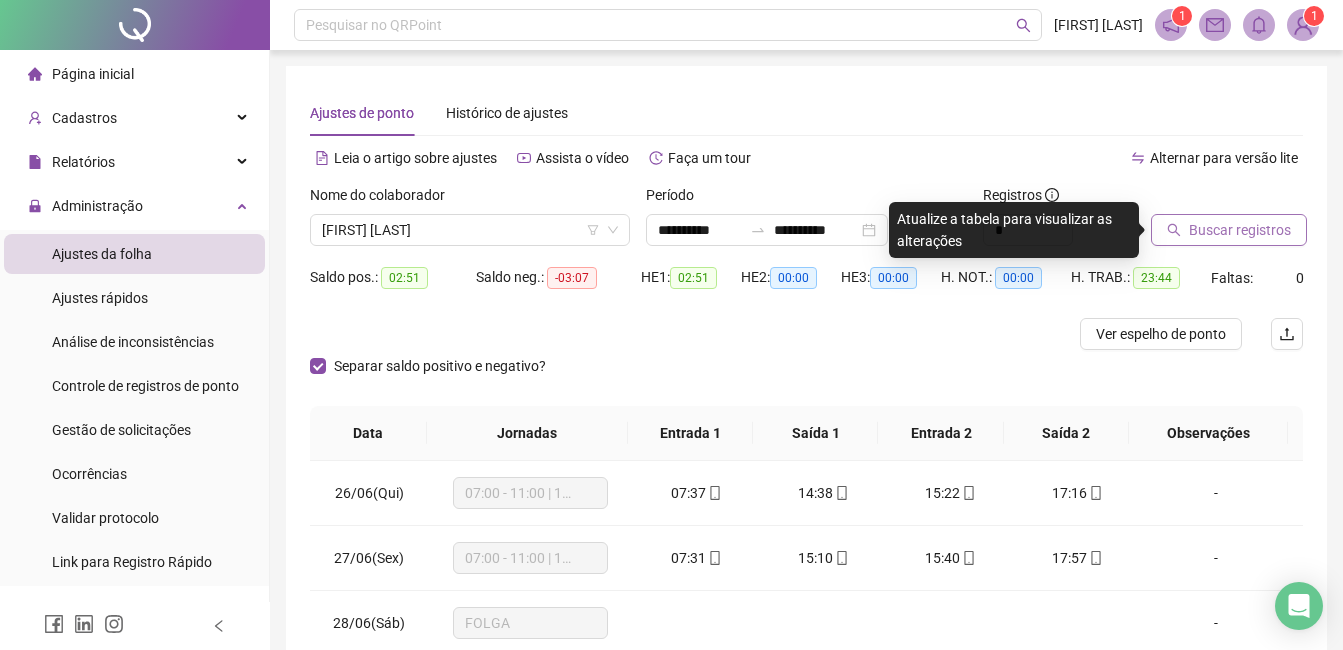 click on "Buscar registros" at bounding box center (1240, 230) 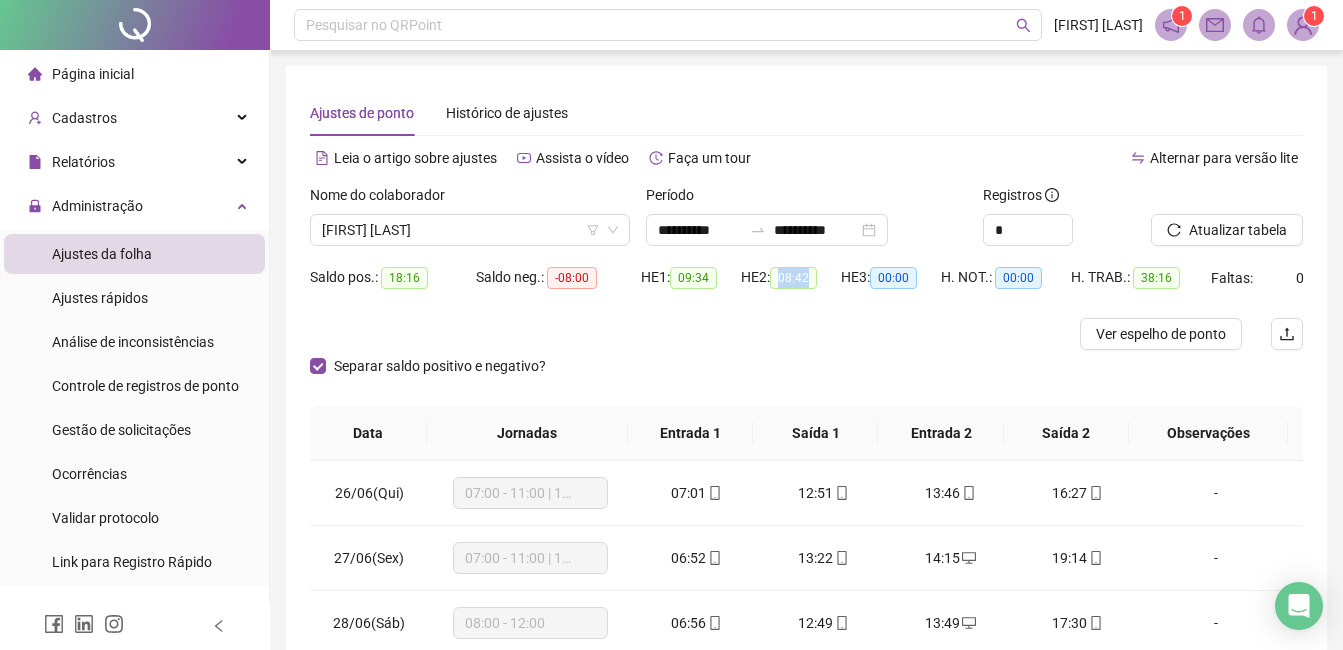 drag, startPoint x: 786, startPoint y: 281, endPoint x: 819, endPoint y: 283, distance: 33.06055 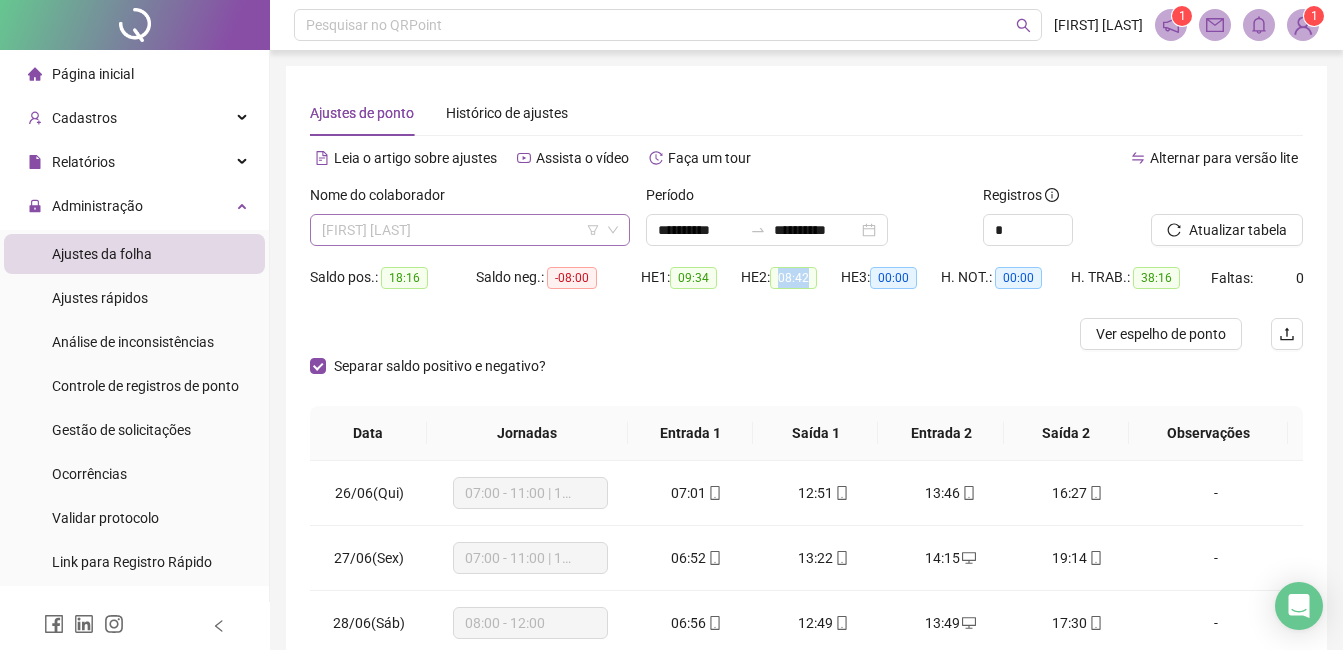 click on "[FIRST] [LAST]" at bounding box center (470, 230) 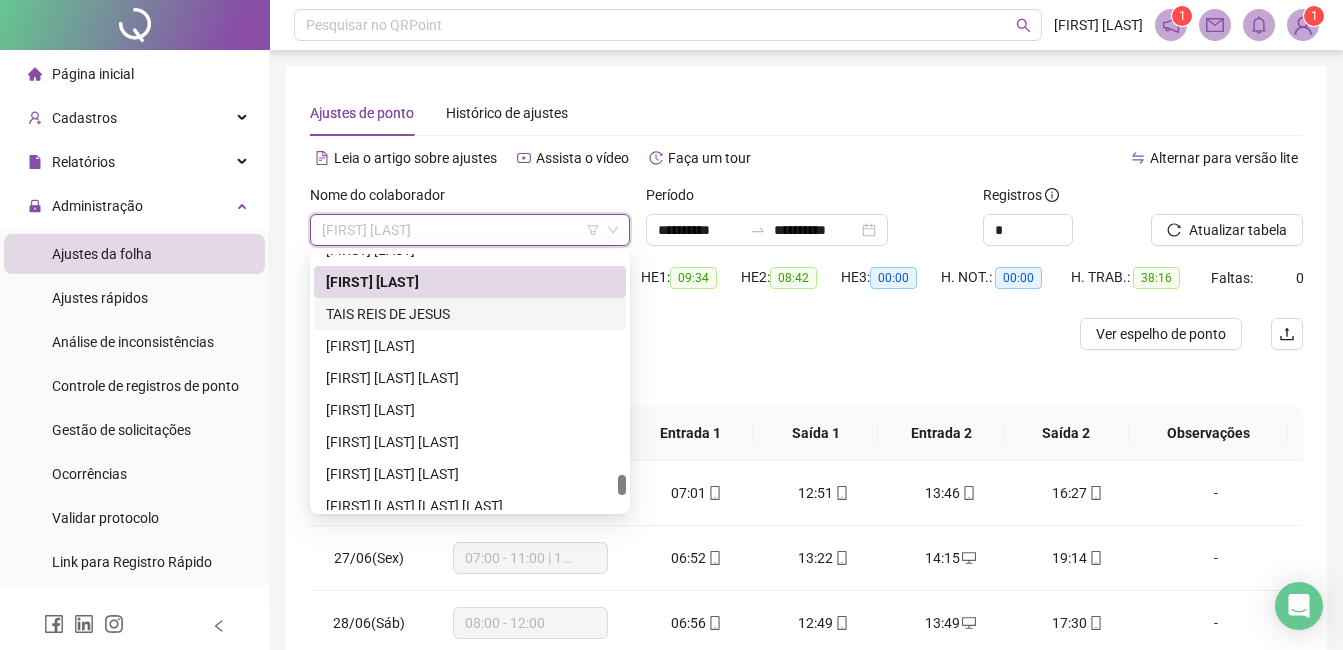 drag, startPoint x: 421, startPoint y: 311, endPoint x: 490, endPoint y: 311, distance: 69 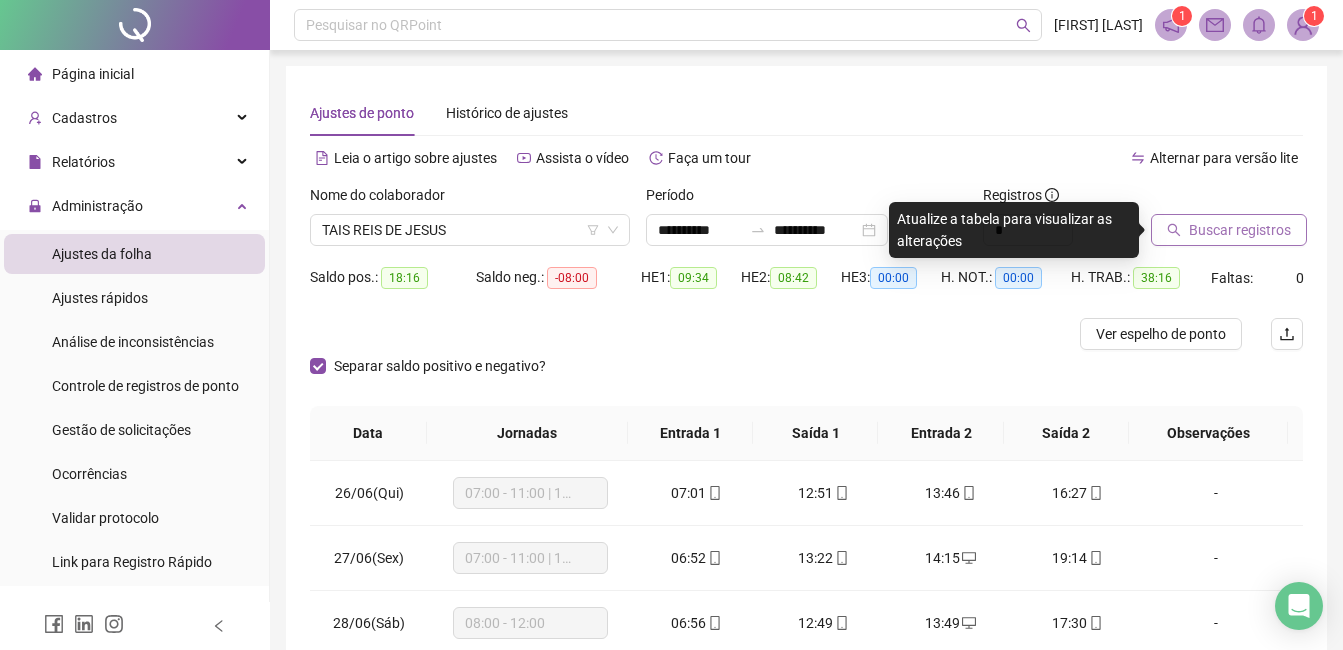 click on "Buscar registros" at bounding box center (1240, 230) 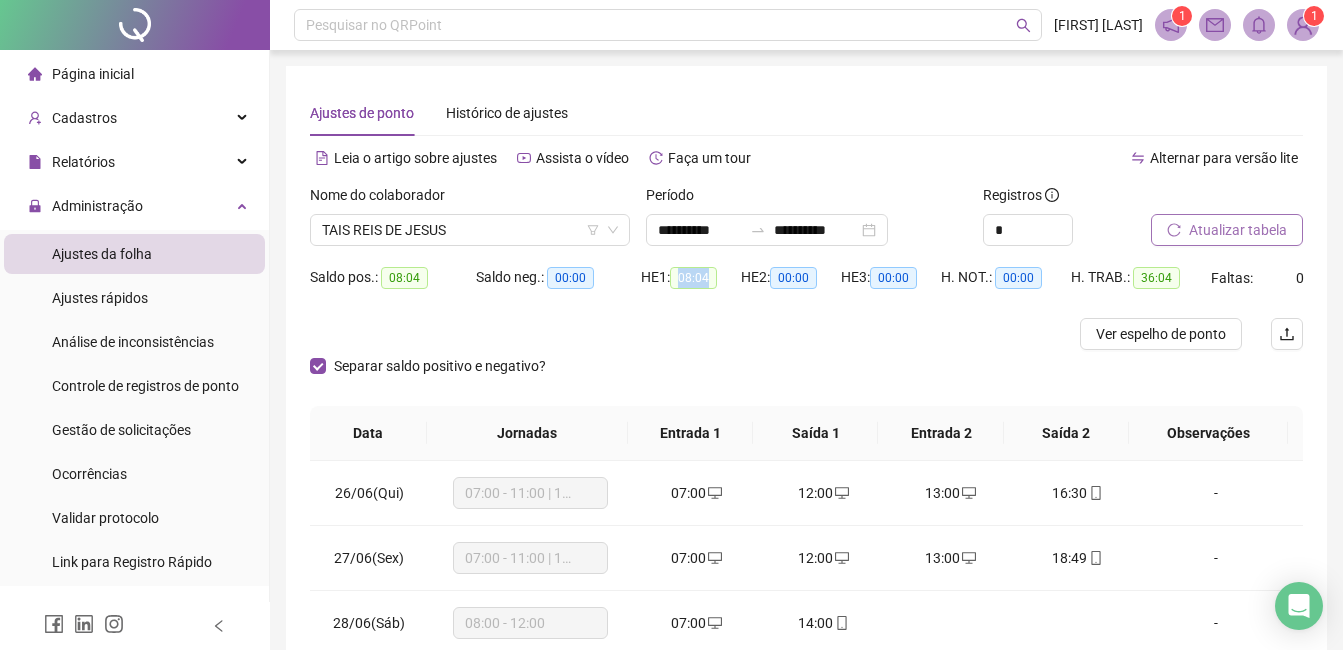 drag, startPoint x: 702, startPoint y: 277, endPoint x: 724, endPoint y: 281, distance: 22.36068 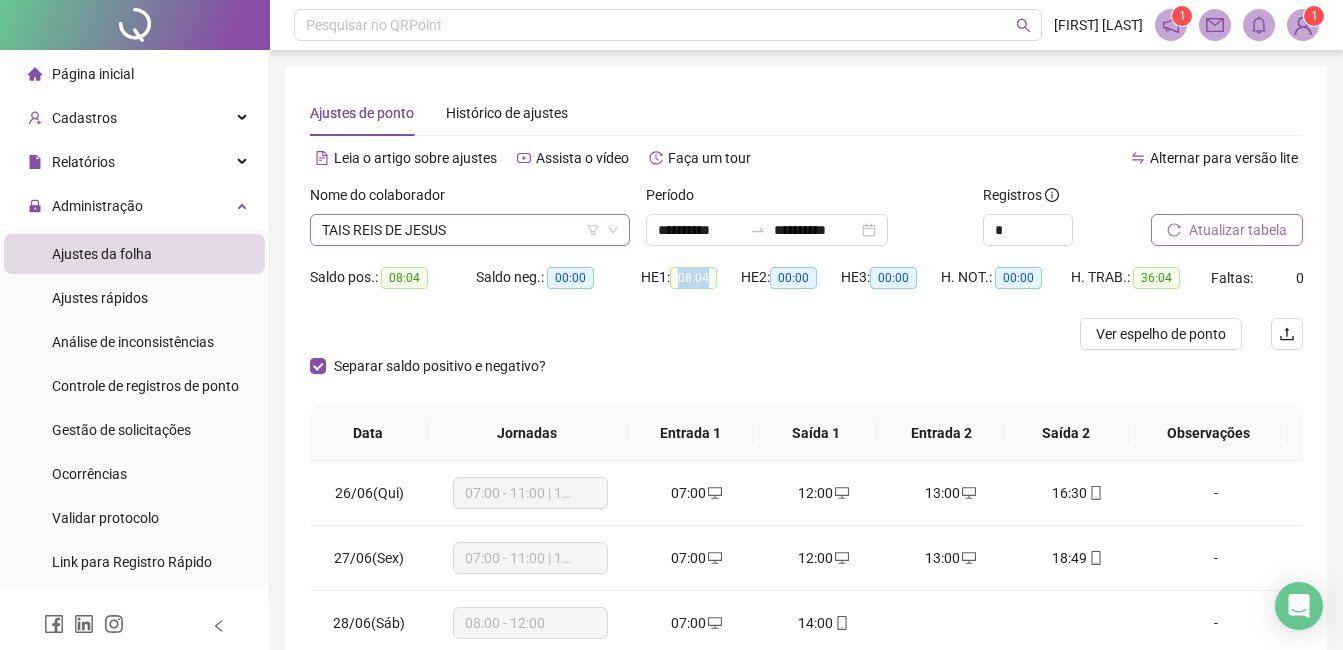 drag, startPoint x: 470, startPoint y: 226, endPoint x: 477, endPoint y: 236, distance: 12.206555 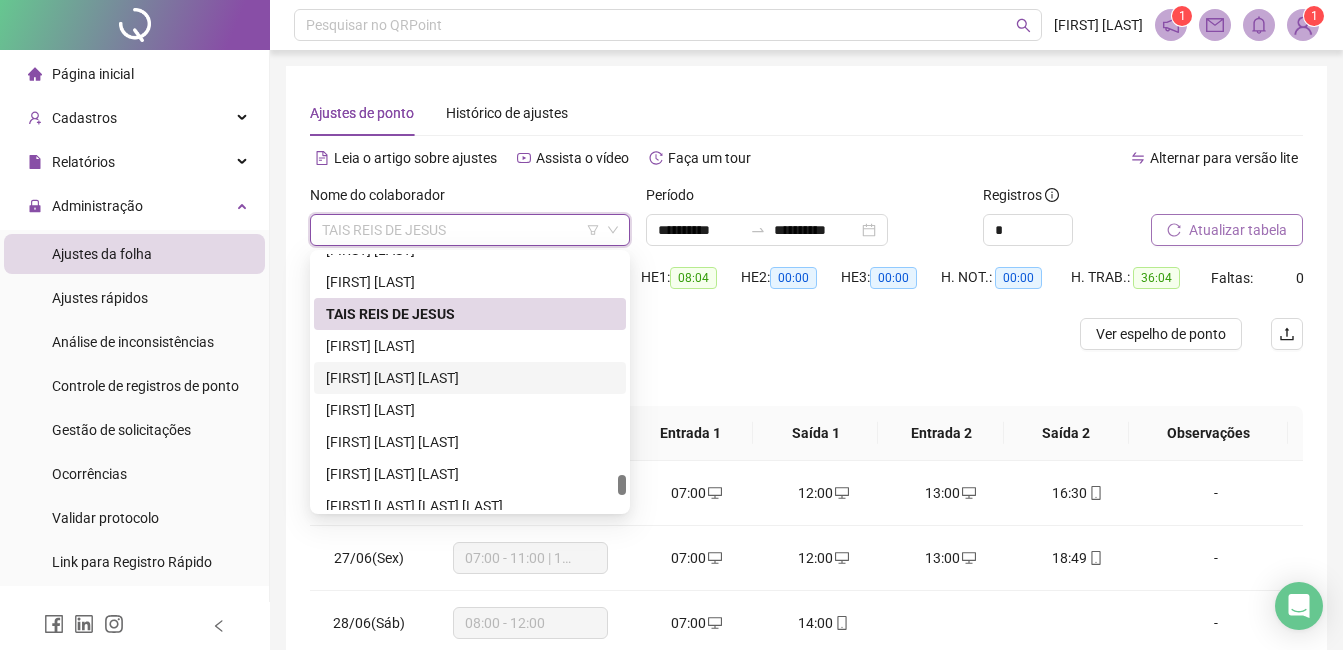 click on "[FIRST] [LAST] [LAST]" at bounding box center (470, 378) 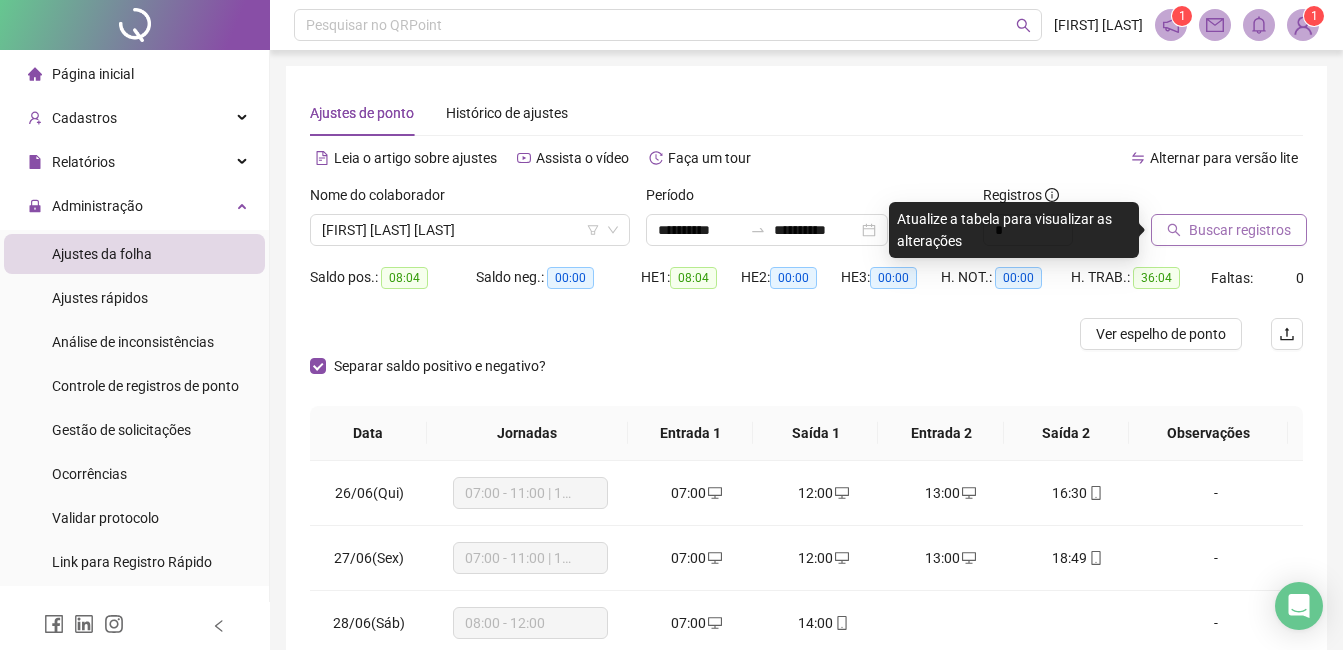 click on "Buscar registros" at bounding box center (1240, 230) 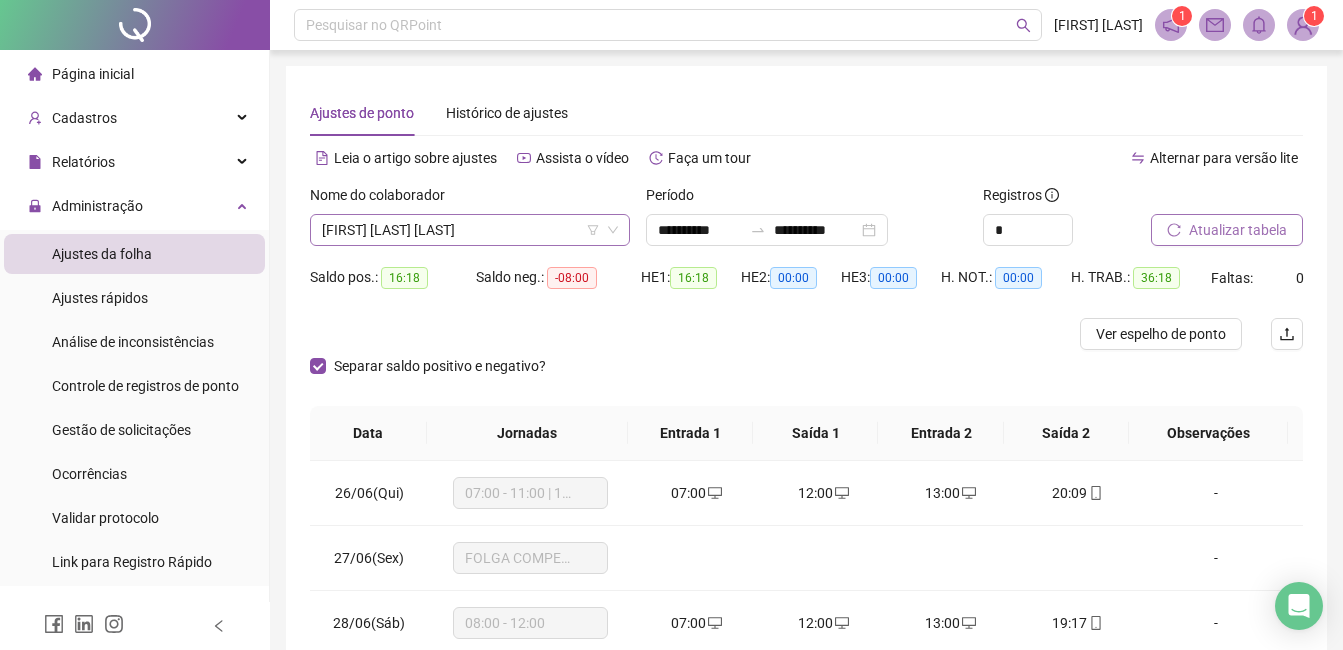 click on "[FIRST] [LAST] [LAST]" at bounding box center (470, 230) 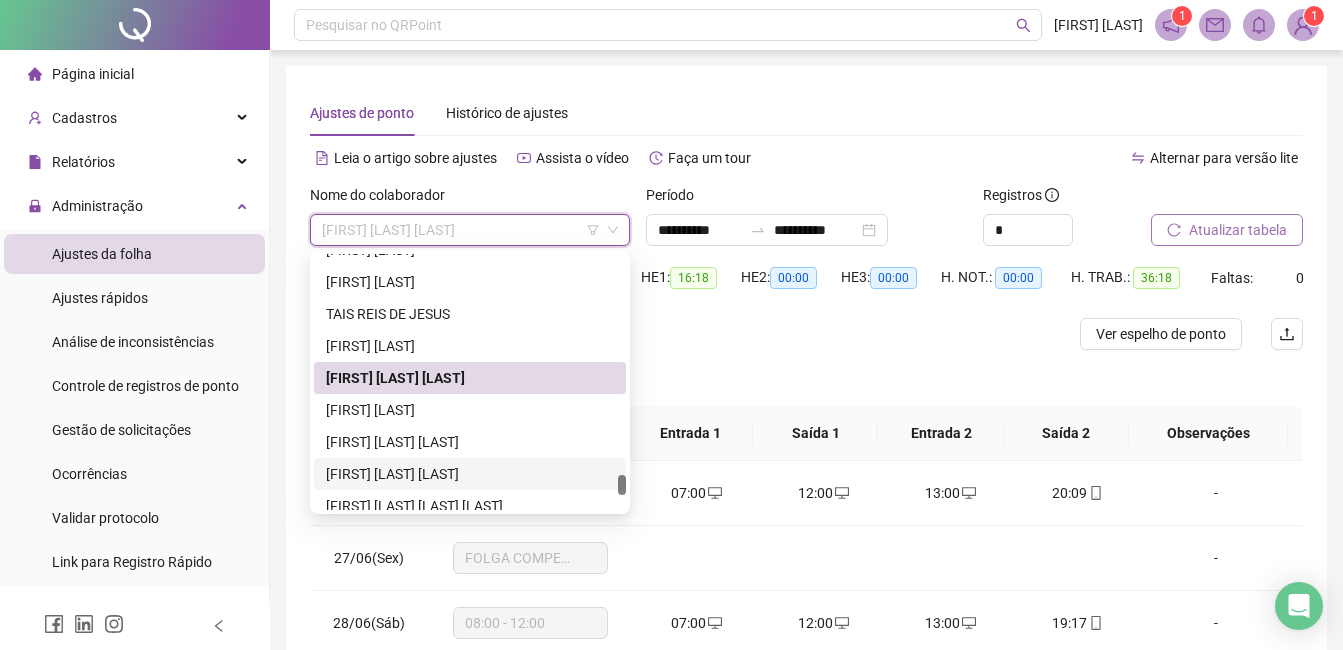 click on "[FIRST] [LAST] [LAST]" at bounding box center (470, 474) 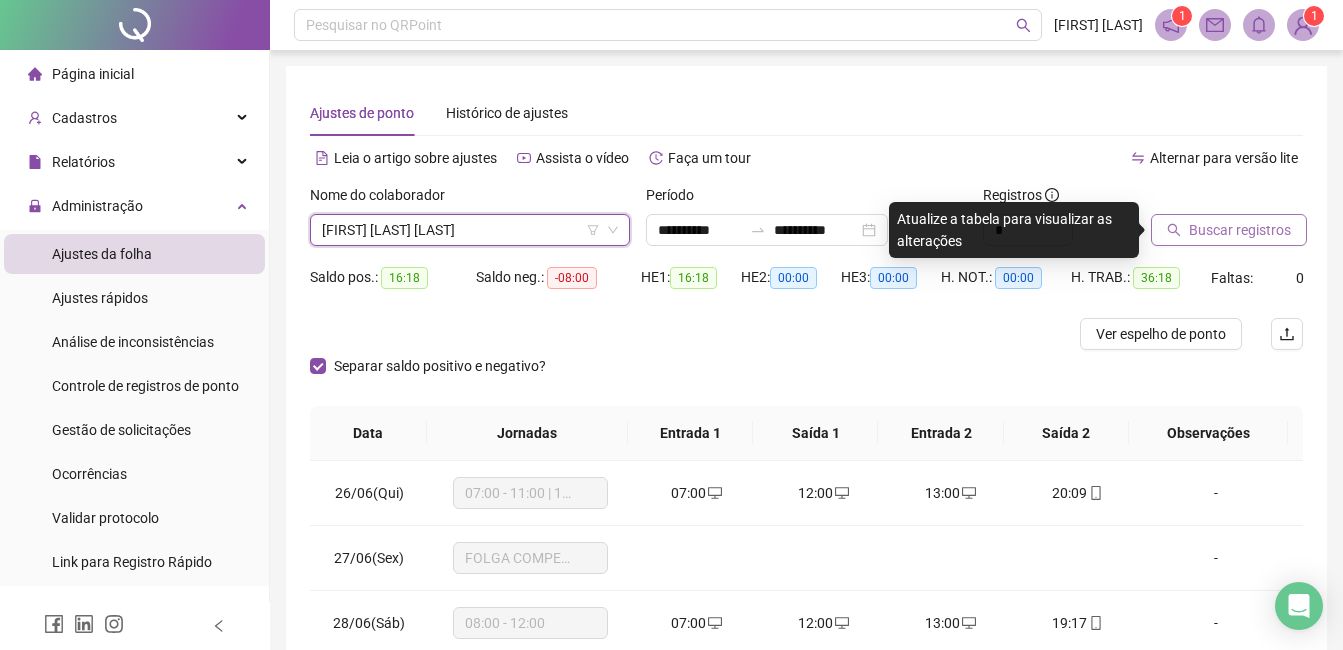 click on "Buscar registros" at bounding box center [1240, 230] 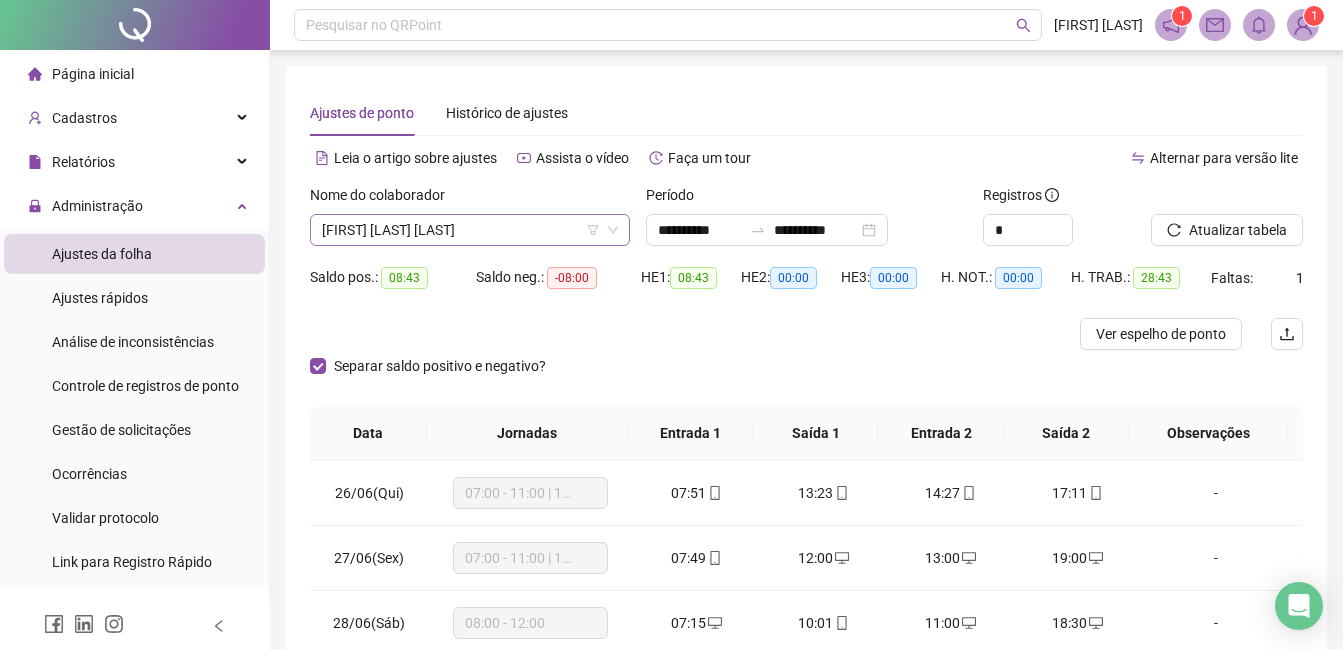 click on "[FIRST] [LAST] [LAST]" at bounding box center (470, 230) 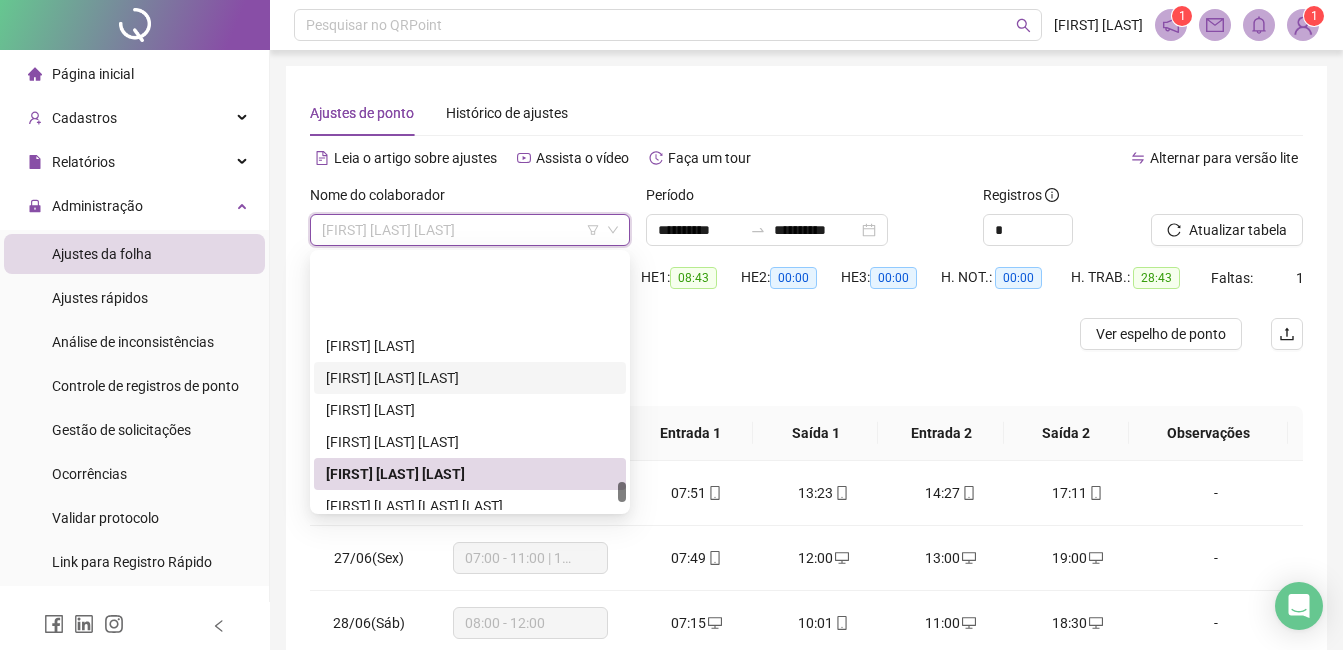 scroll, scrollTop: 3704, scrollLeft: 0, axis: vertical 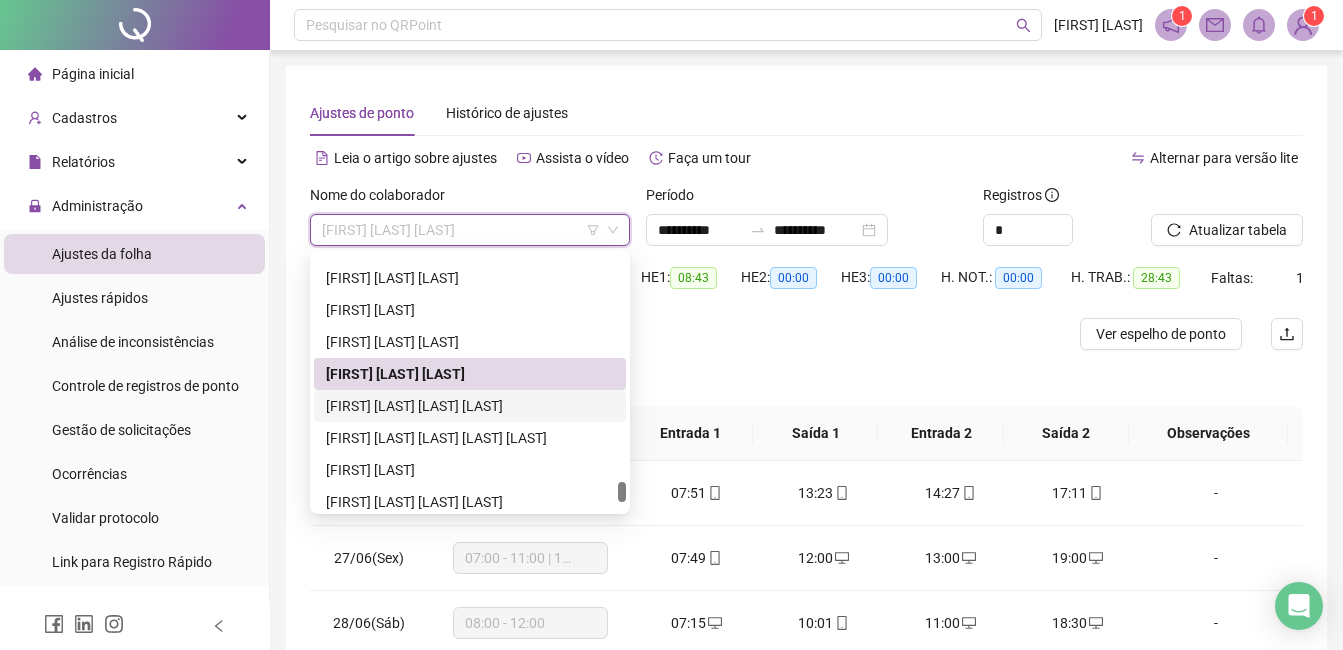 click on "[FIRST] [LAST] [LAST] [LAST]" at bounding box center [470, 406] 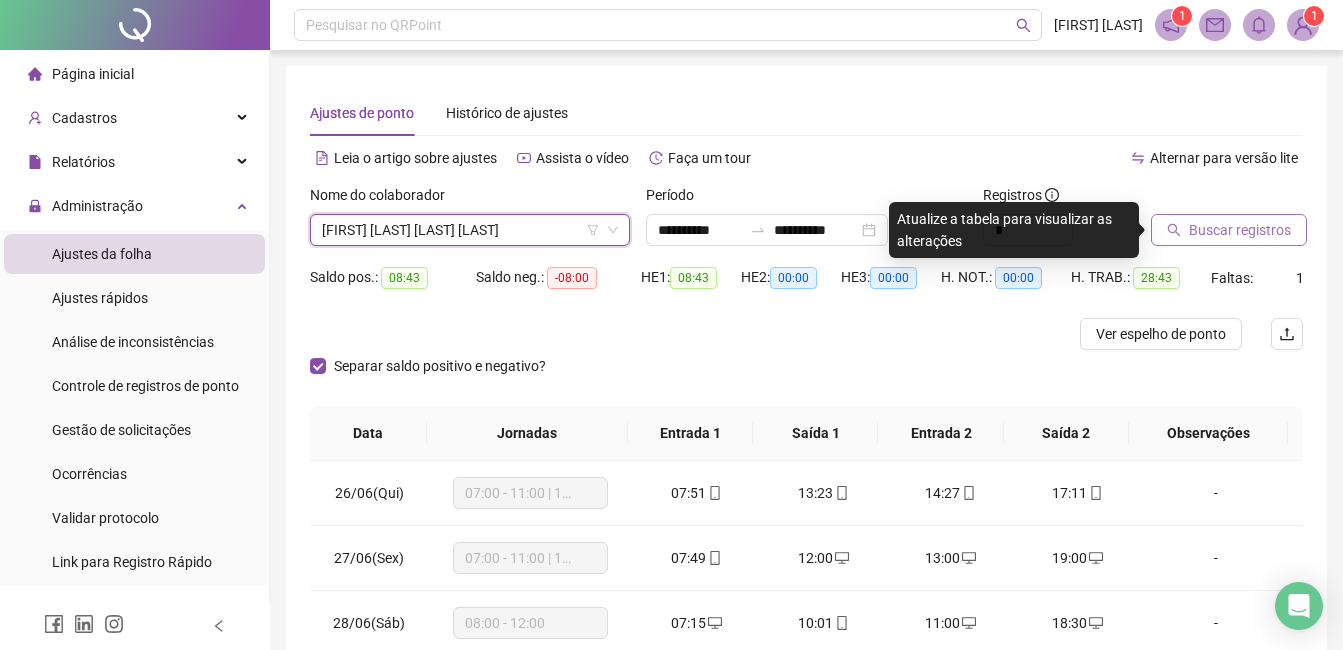 click on "Buscar registros" at bounding box center [1240, 230] 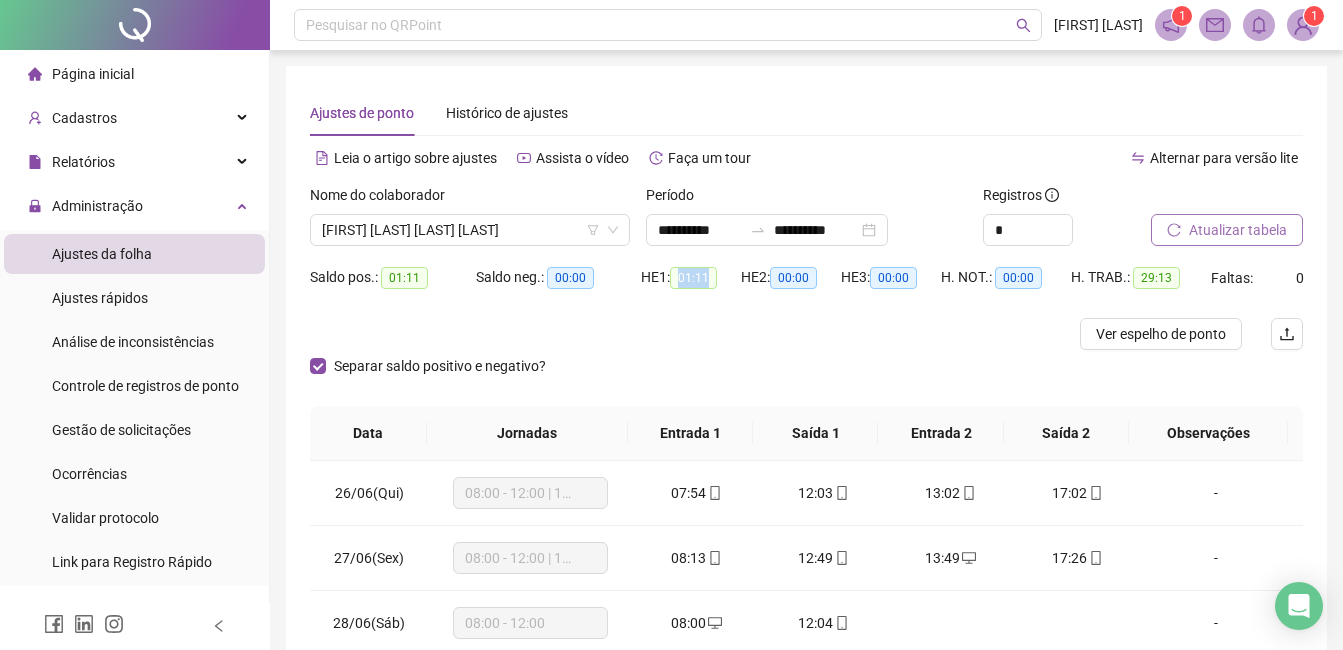 drag, startPoint x: 684, startPoint y: 278, endPoint x: 713, endPoint y: 280, distance: 29.068884 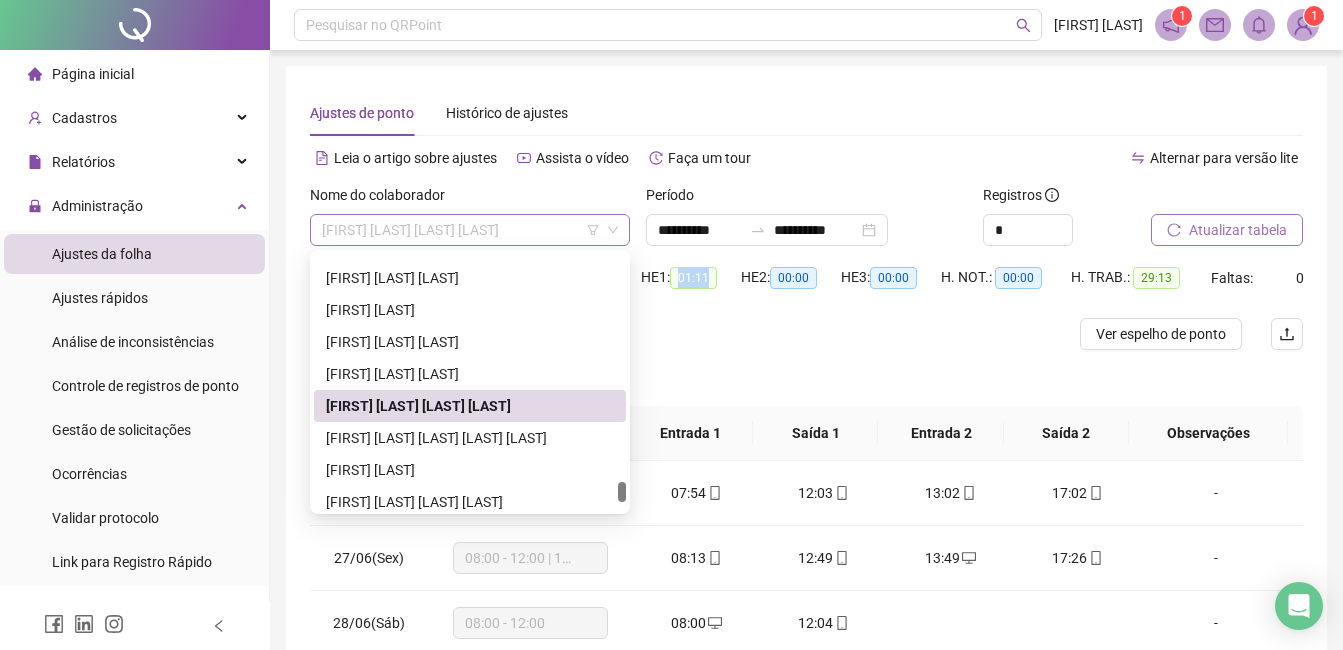 click on "[FIRST] [LAST] [LAST] [LAST]" at bounding box center (470, 230) 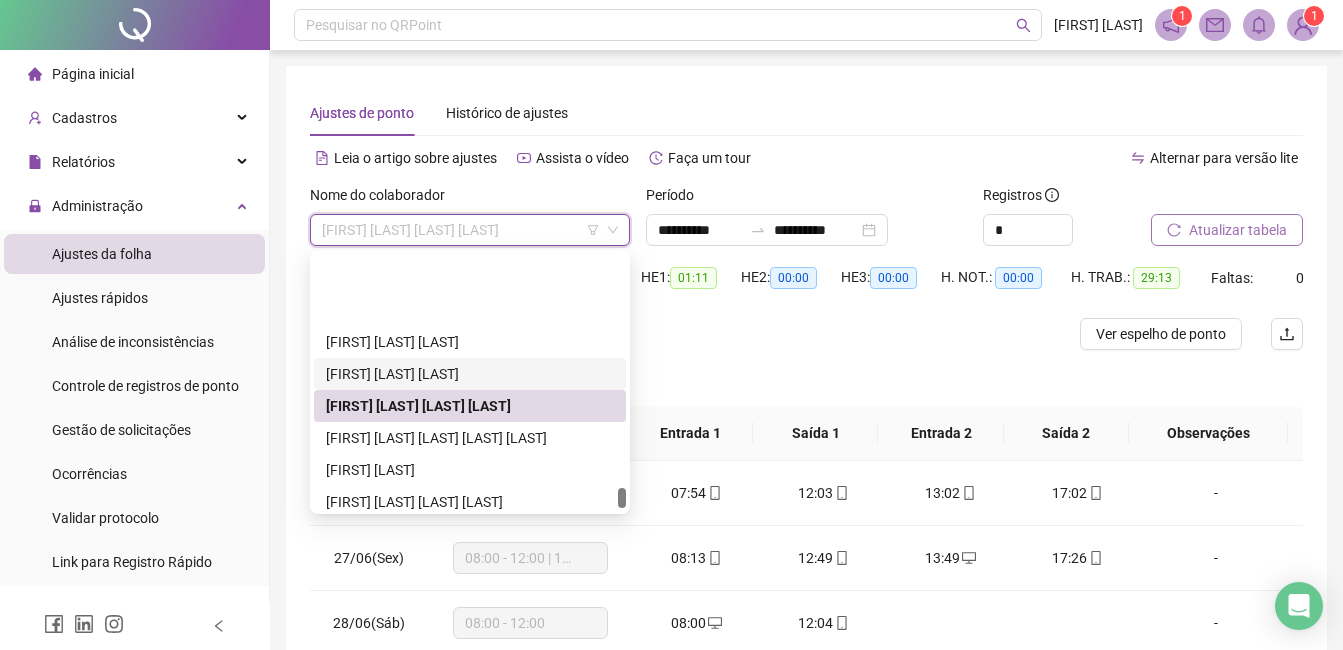 scroll, scrollTop: 3804, scrollLeft: 0, axis: vertical 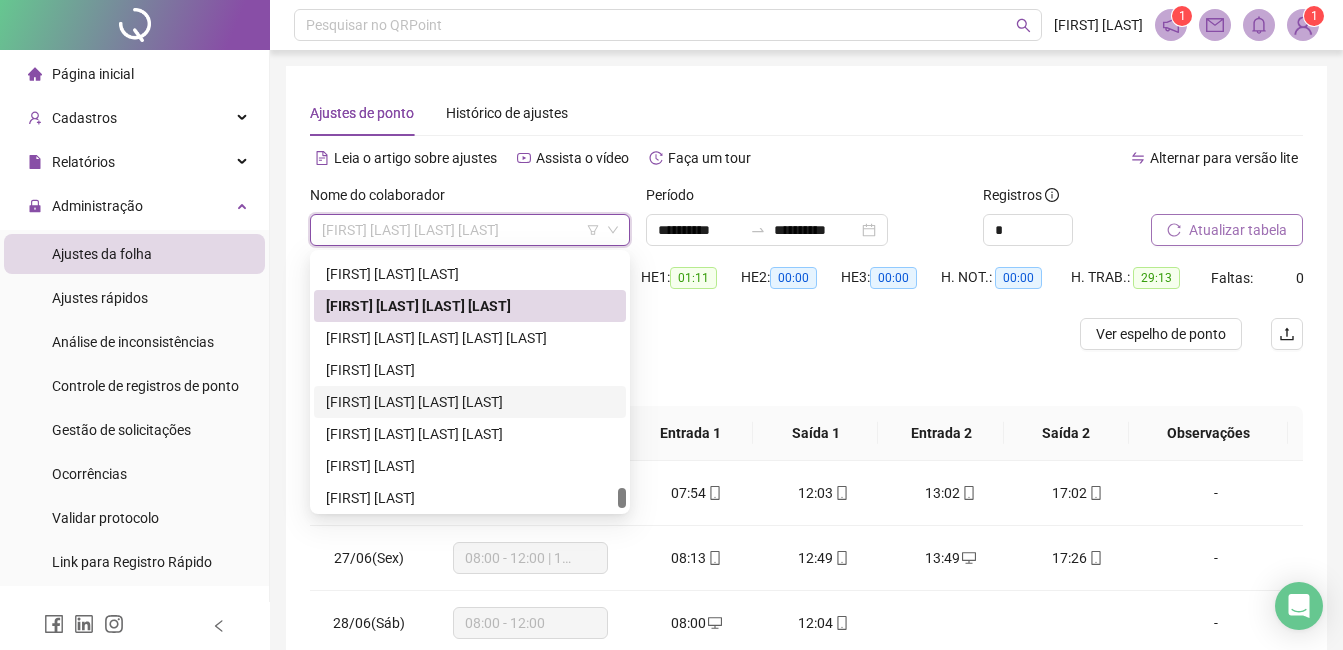 click on "[FIRST] [LAST] [LAST] [LAST]" at bounding box center (470, 402) 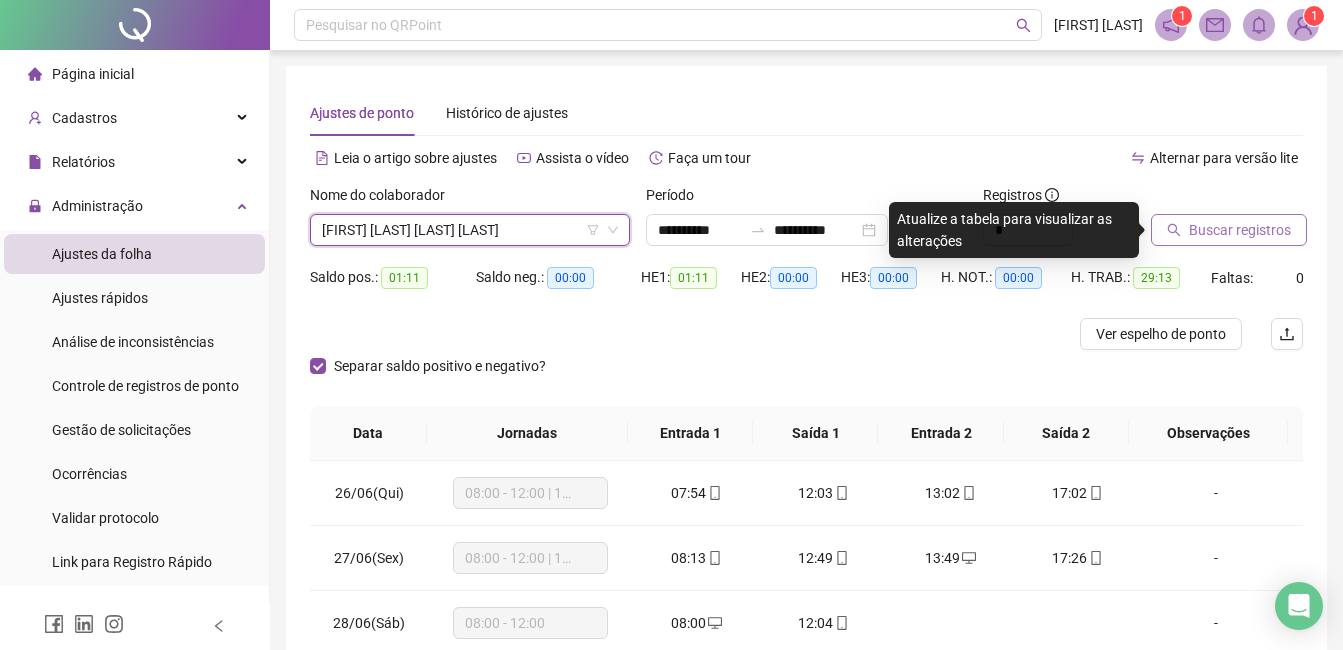click on "Buscar registros" at bounding box center (1240, 230) 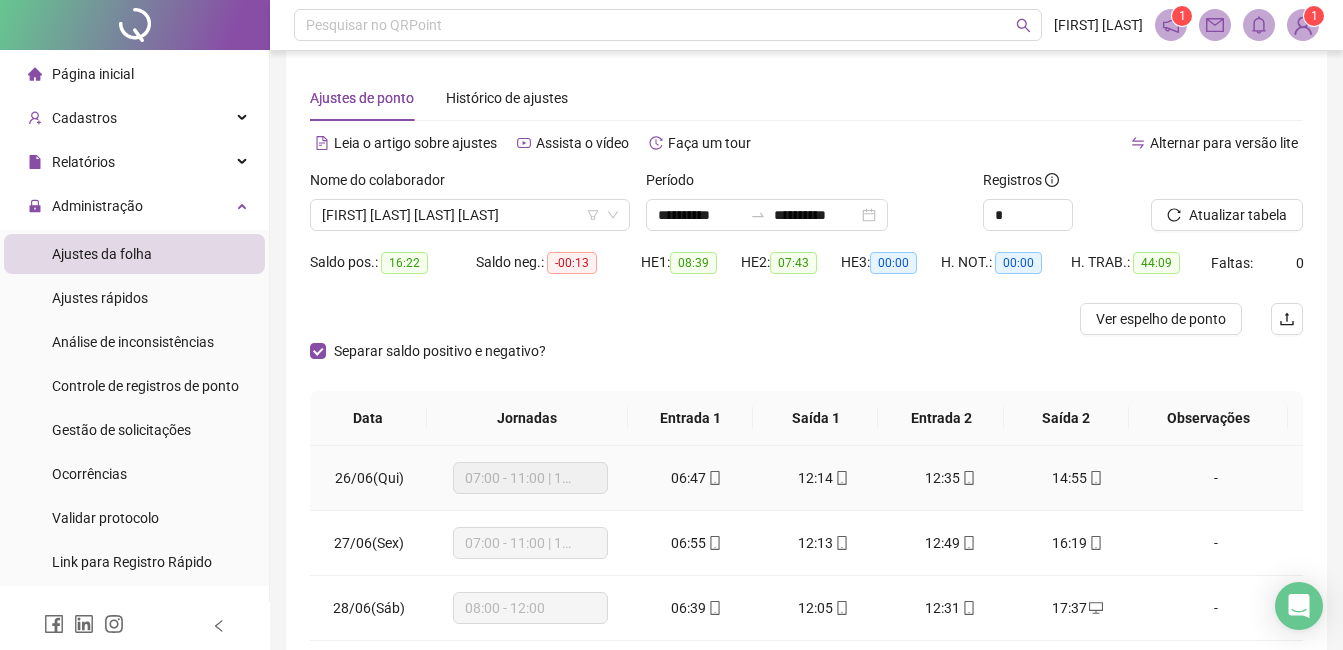 scroll, scrollTop: 0, scrollLeft: 0, axis: both 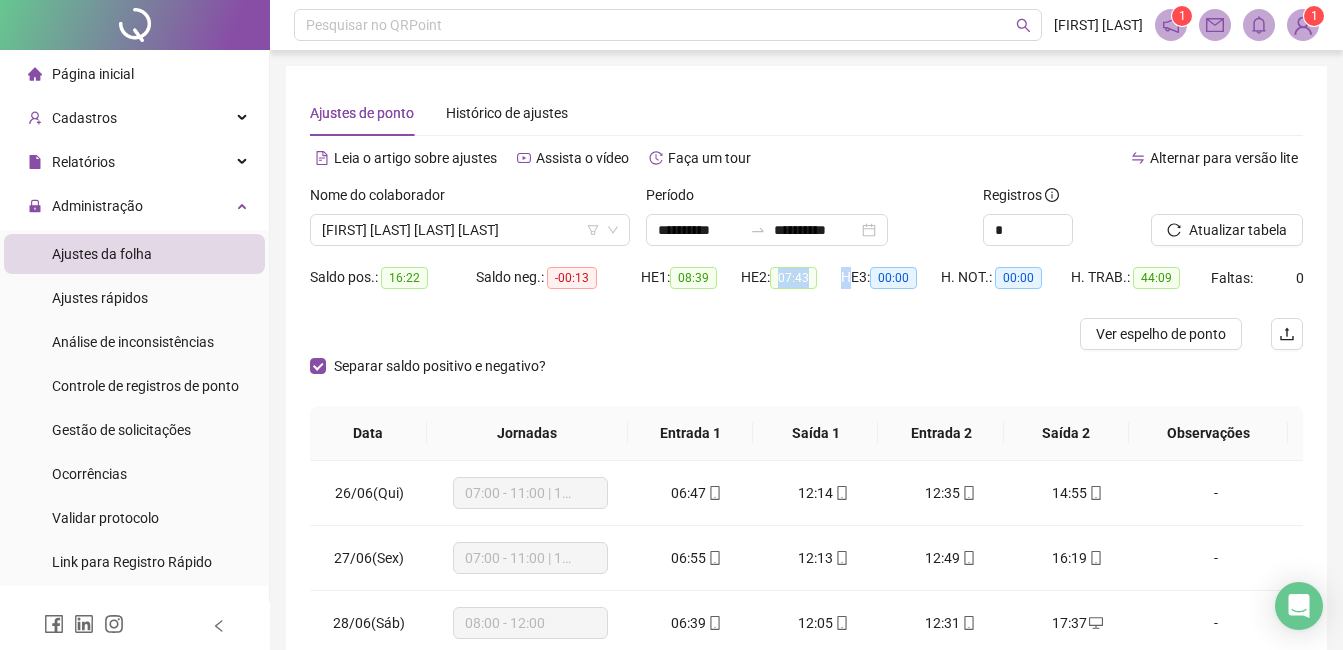 drag, startPoint x: 784, startPoint y: 274, endPoint x: 848, endPoint y: 287, distance: 65.30697 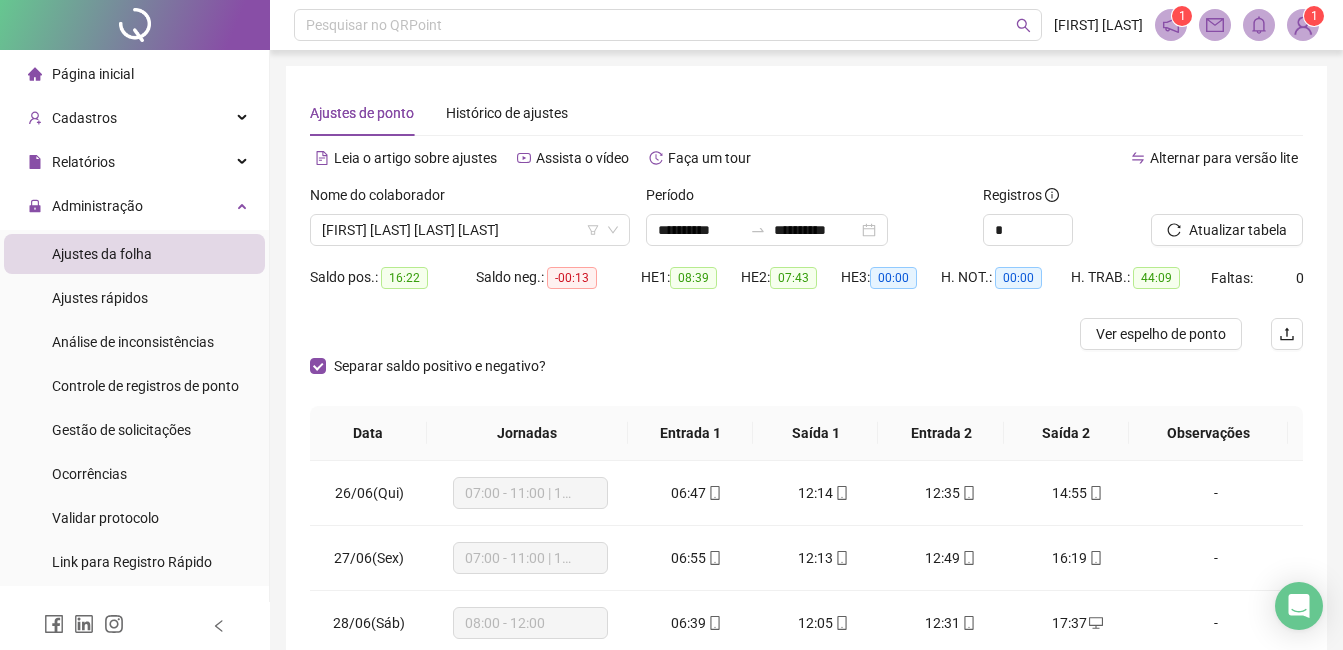 drag, startPoint x: 848, startPoint y: 287, endPoint x: 797, endPoint y: 306, distance: 54.42426 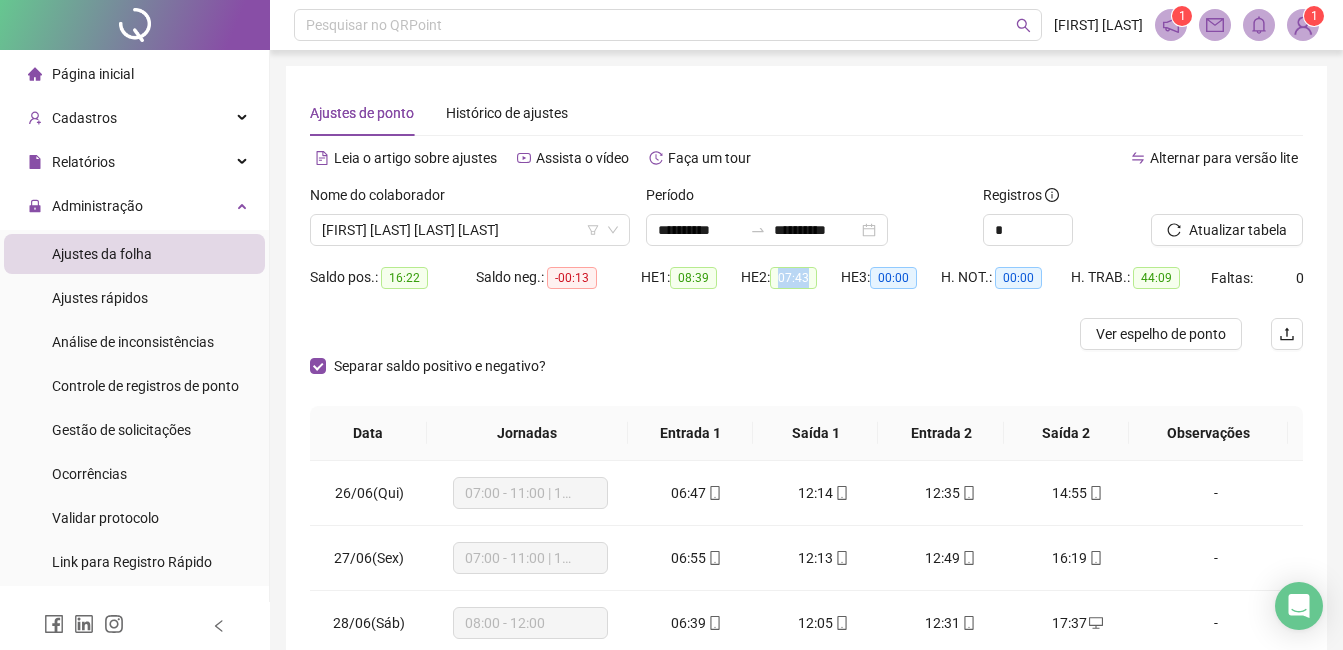 drag, startPoint x: 781, startPoint y: 283, endPoint x: 813, endPoint y: 283, distance: 32 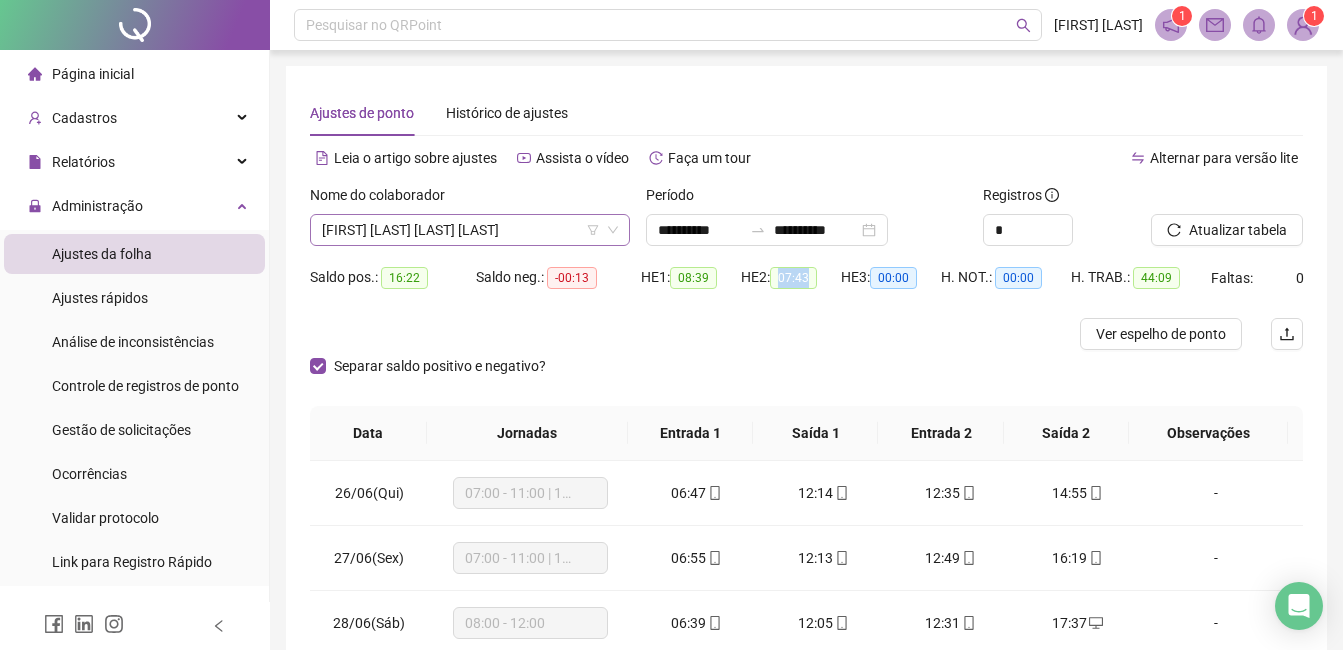 click on "[FIRST] [LAST] [LAST] [LAST]" at bounding box center [470, 230] 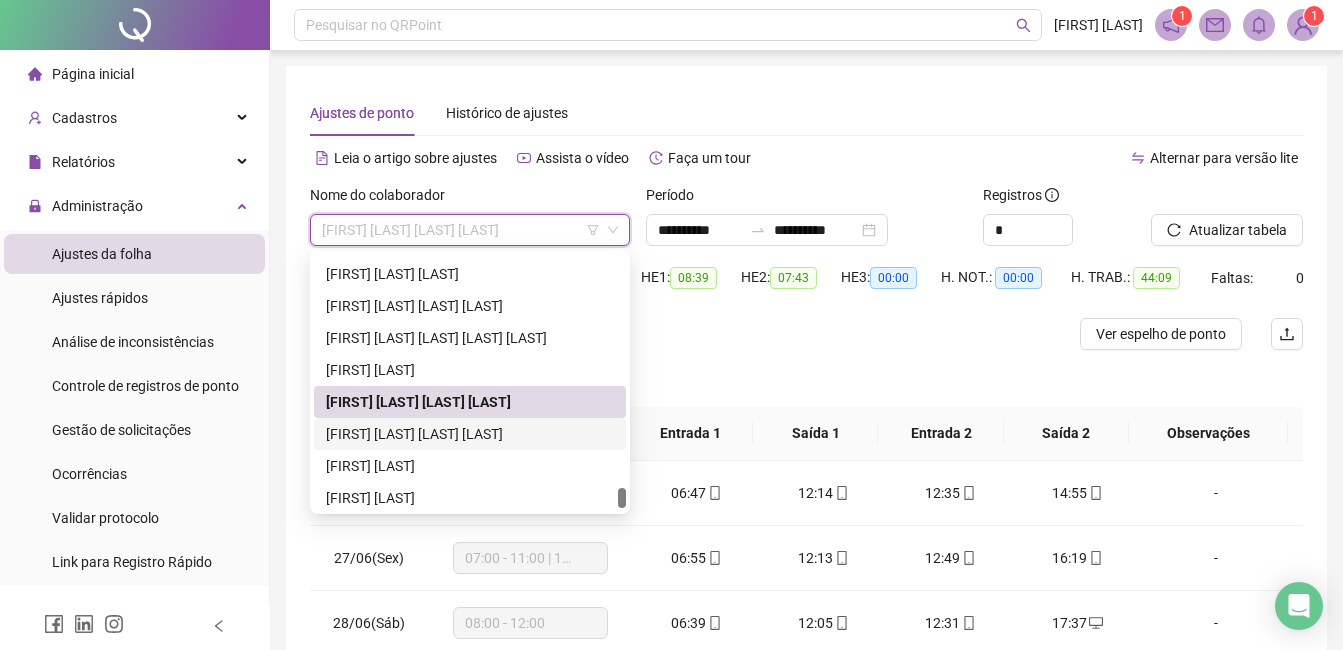 scroll, scrollTop: 3840, scrollLeft: 0, axis: vertical 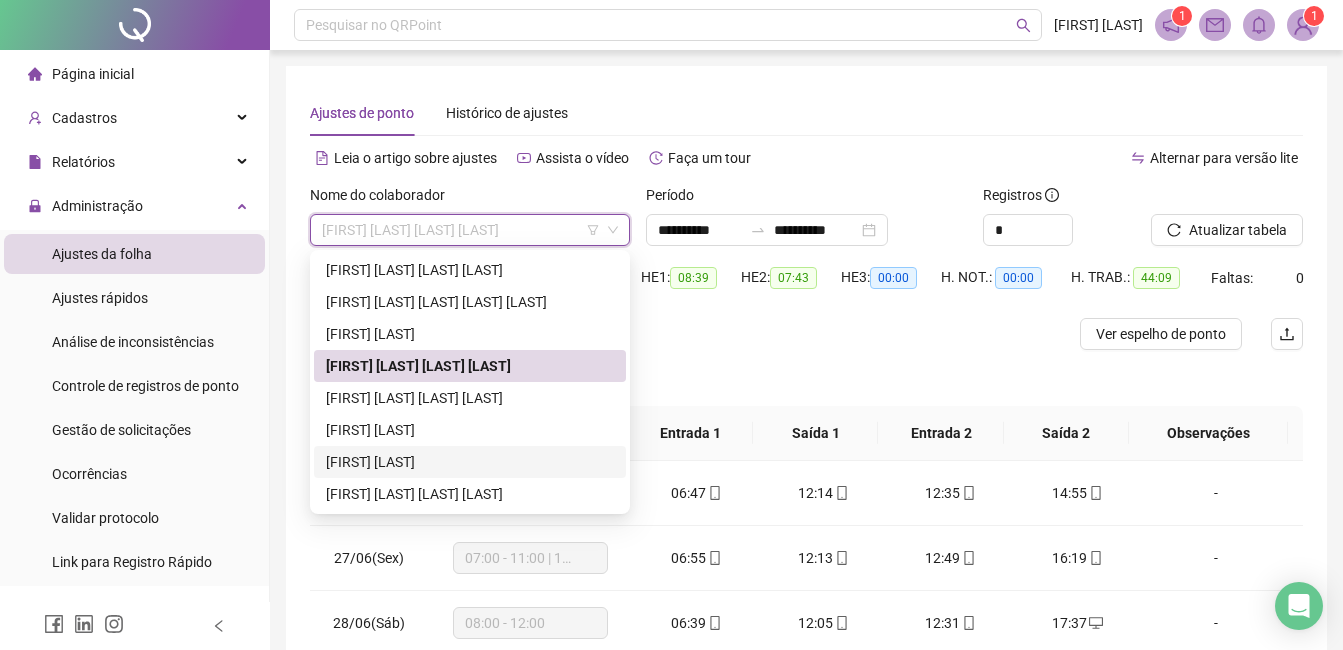 click on "[FIRST] [LAST]" at bounding box center (470, 462) 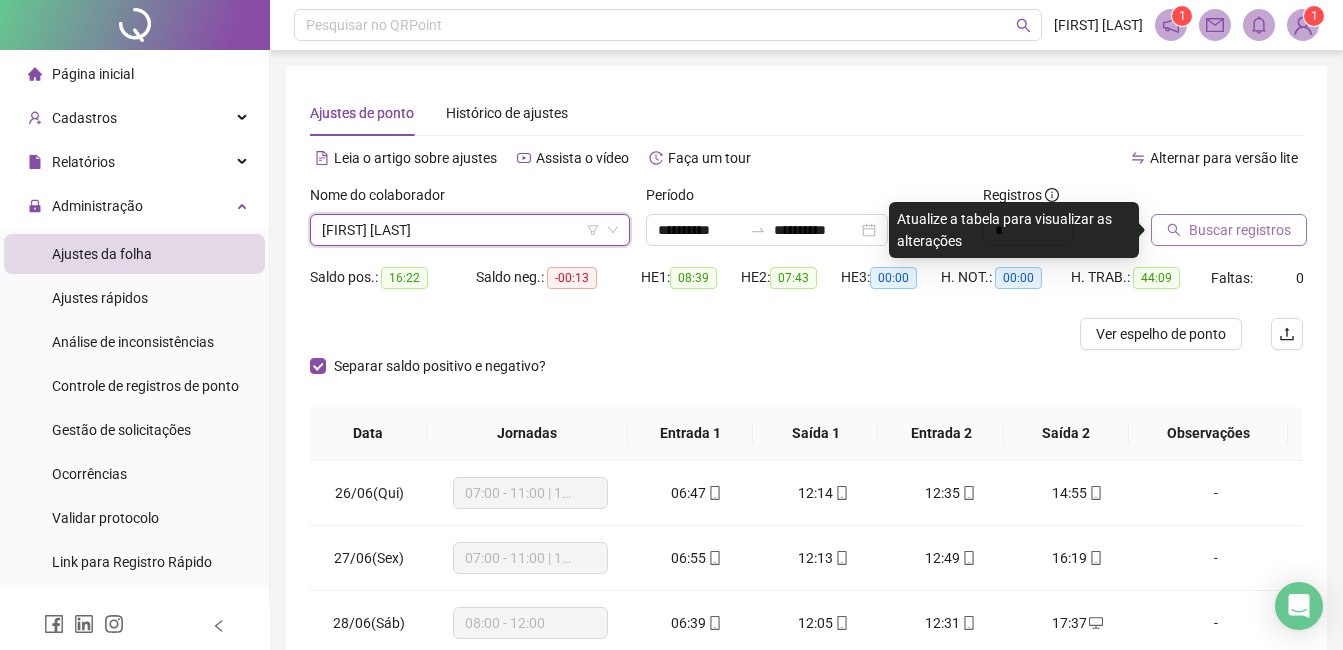 click on "Buscar registros" at bounding box center [1240, 230] 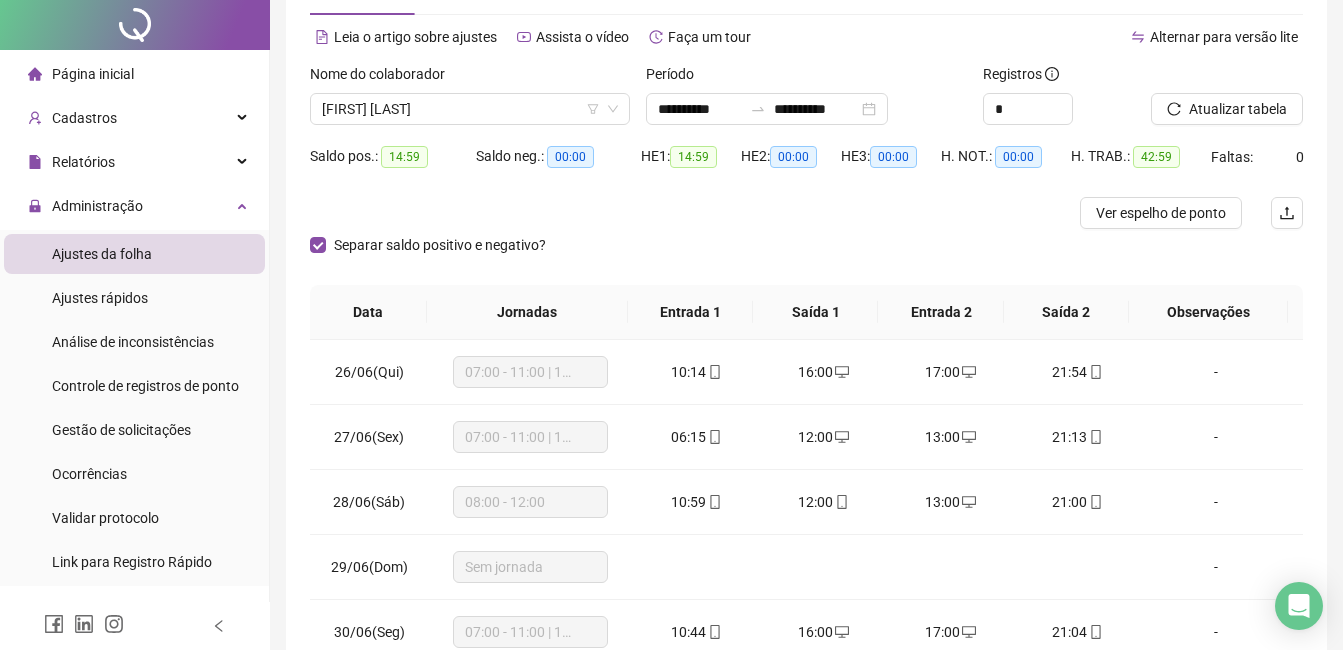 scroll, scrollTop: 0, scrollLeft: 0, axis: both 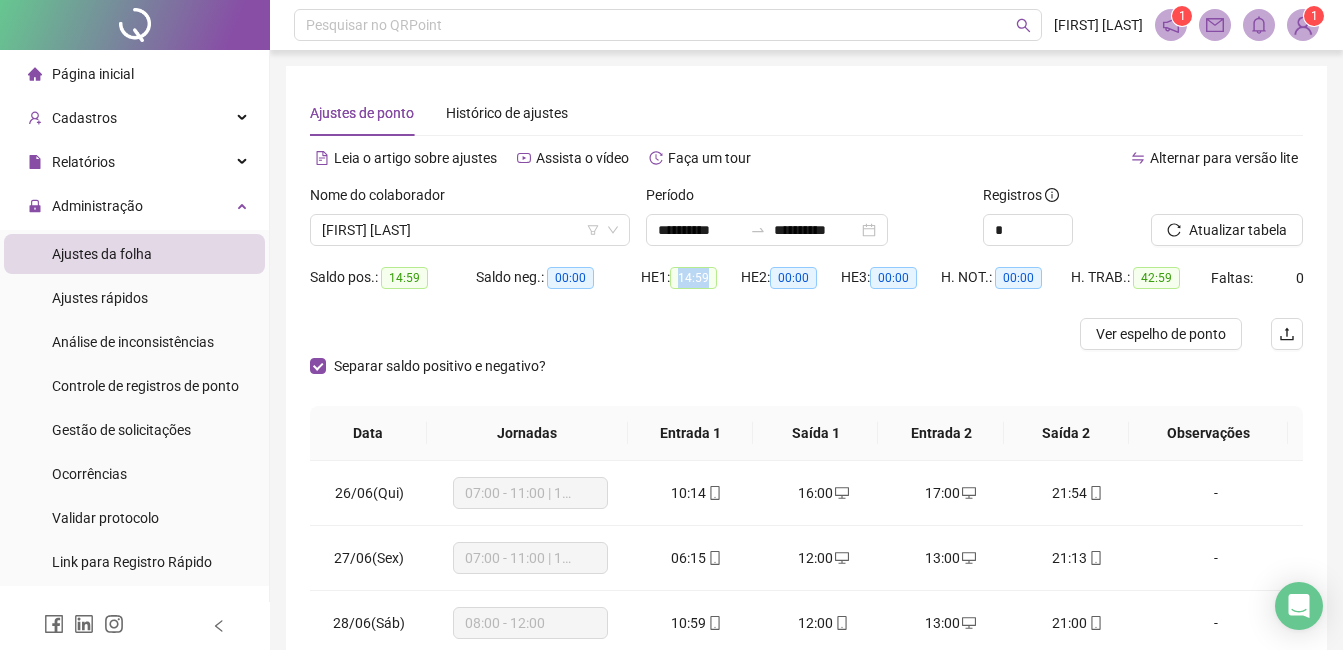drag, startPoint x: 694, startPoint y: 282, endPoint x: 727, endPoint y: 284, distance: 33.06055 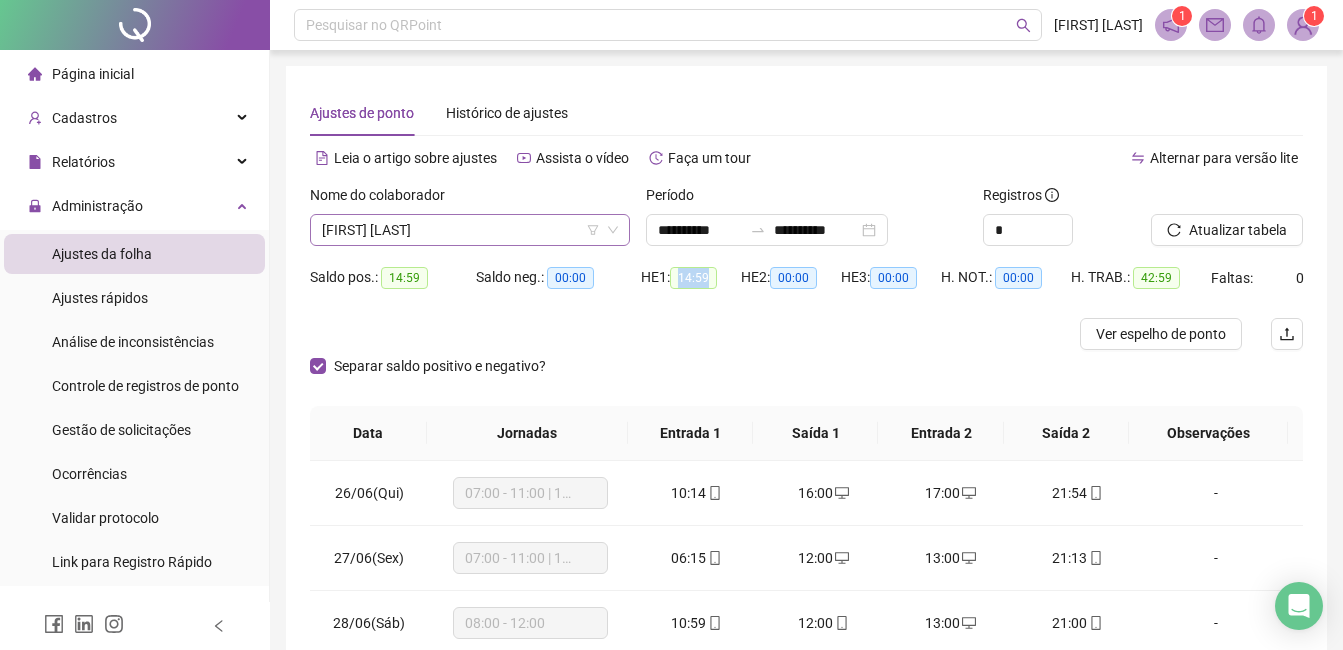 click on "[FIRST] [LAST]" at bounding box center (470, 230) 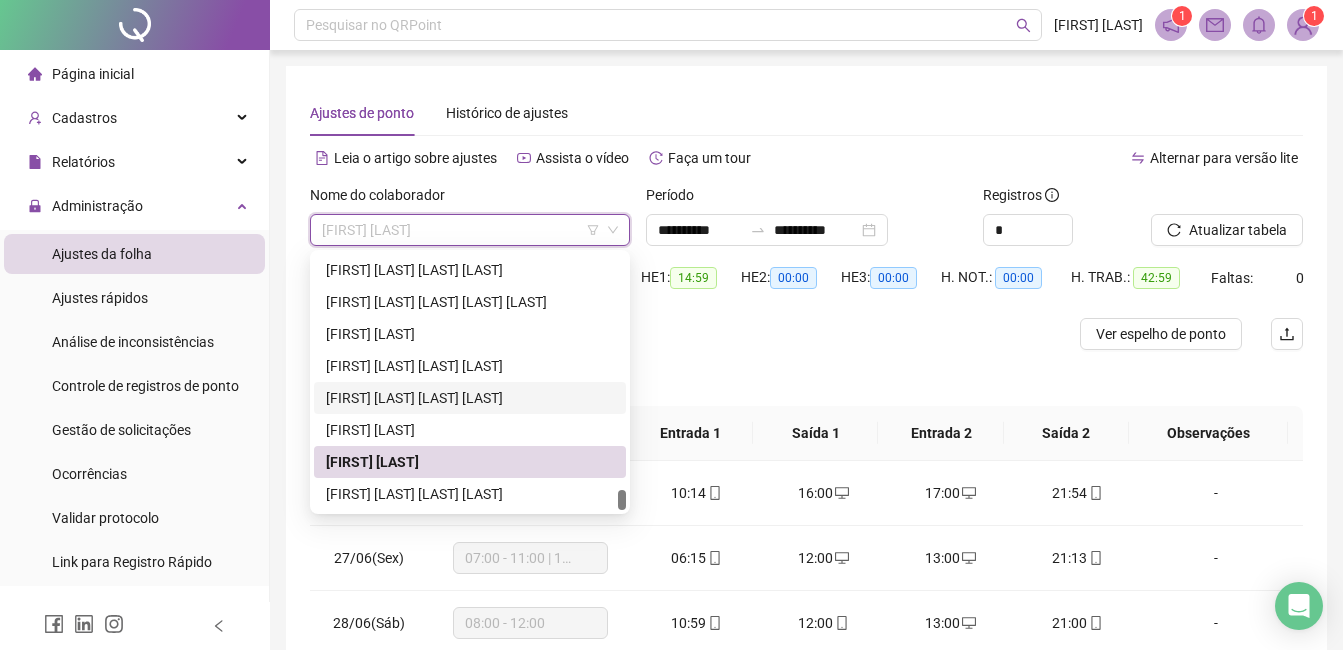 drag, startPoint x: 398, startPoint y: 404, endPoint x: 531, endPoint y: 402, distance: 133.01503 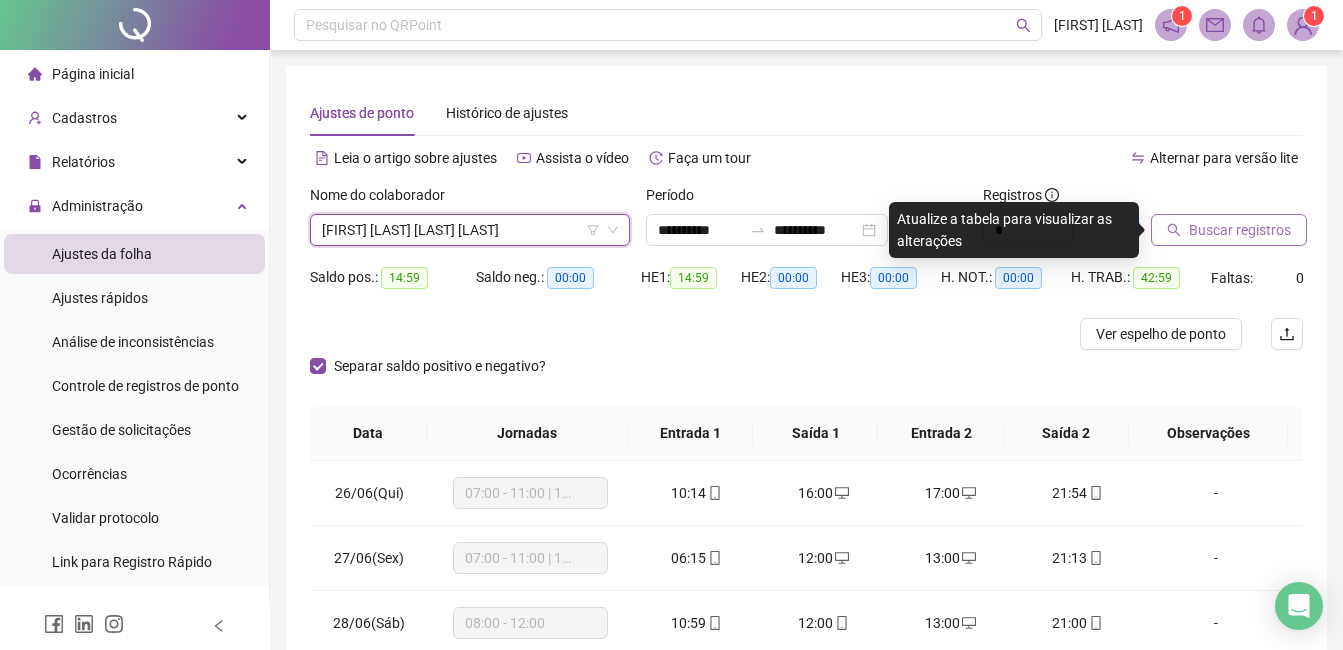 click on "Buscar registros" at bounding box center (1240, 230) 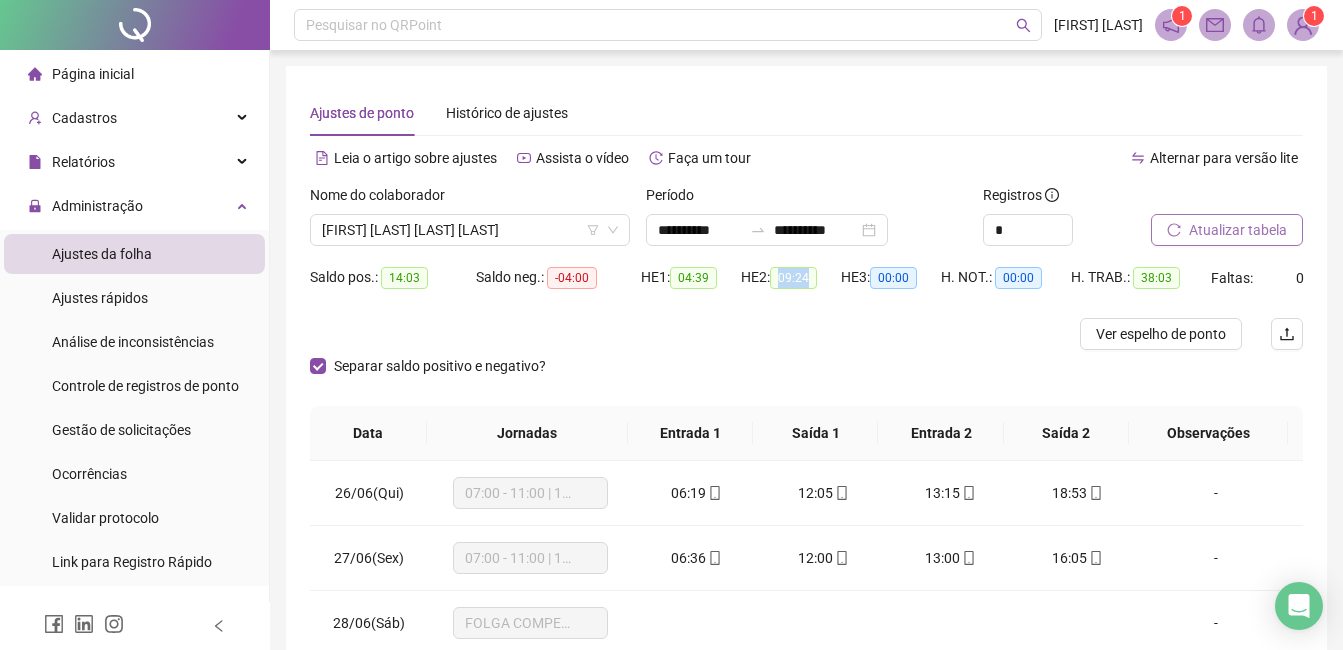drag, startPoint x: 784, startPoint y: 278, endPoint x: 817, endPoint y: 282, distance: 33.24154 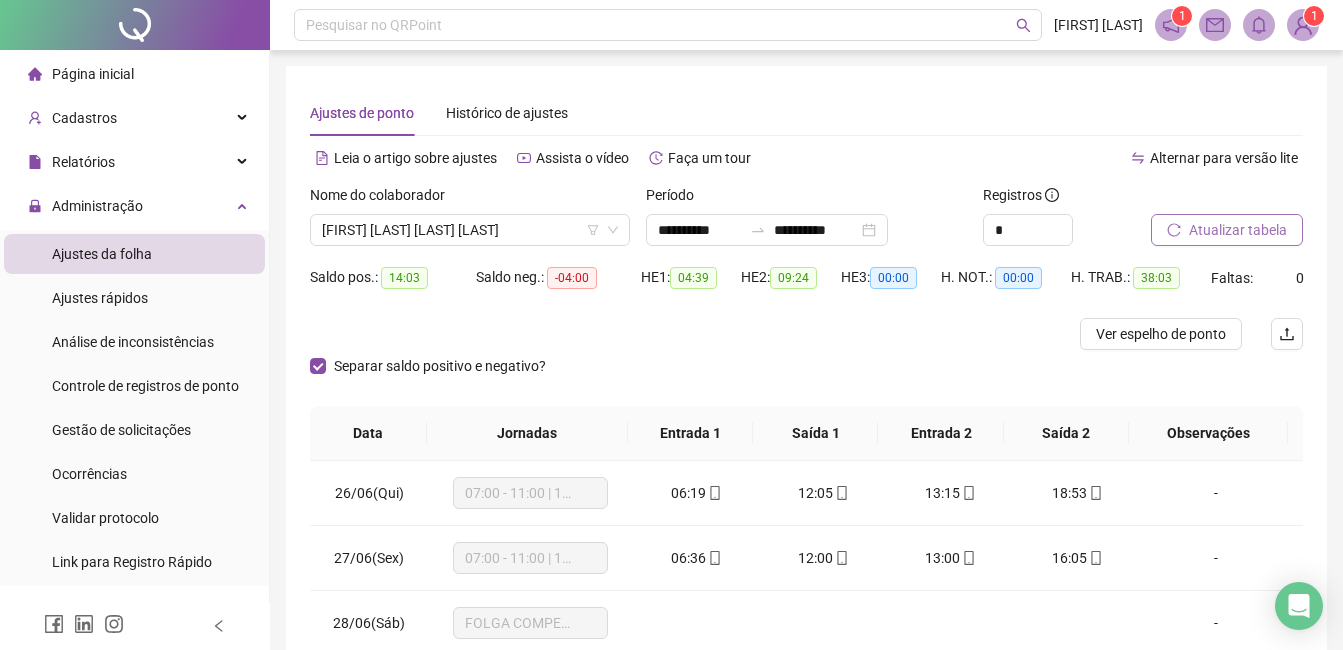 click on "Página inicial" at bounding box center (93, 74) 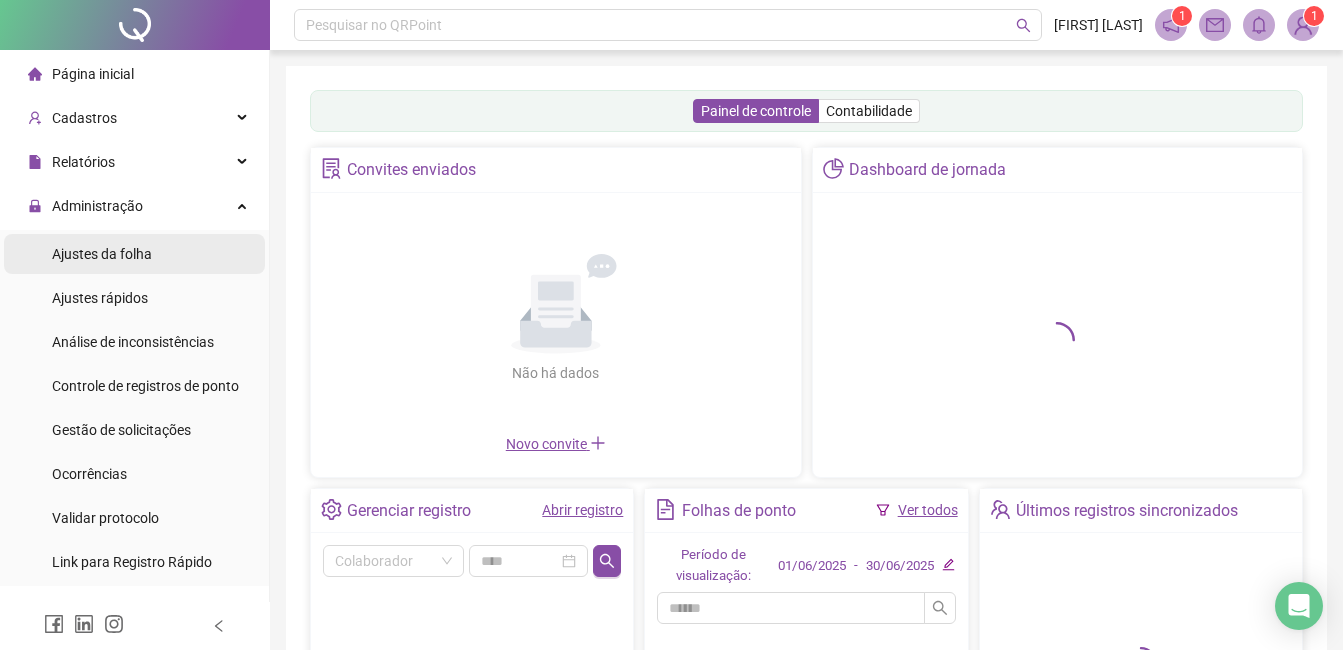 click on "Ajustes da folha" at bounding box center [102, 254] 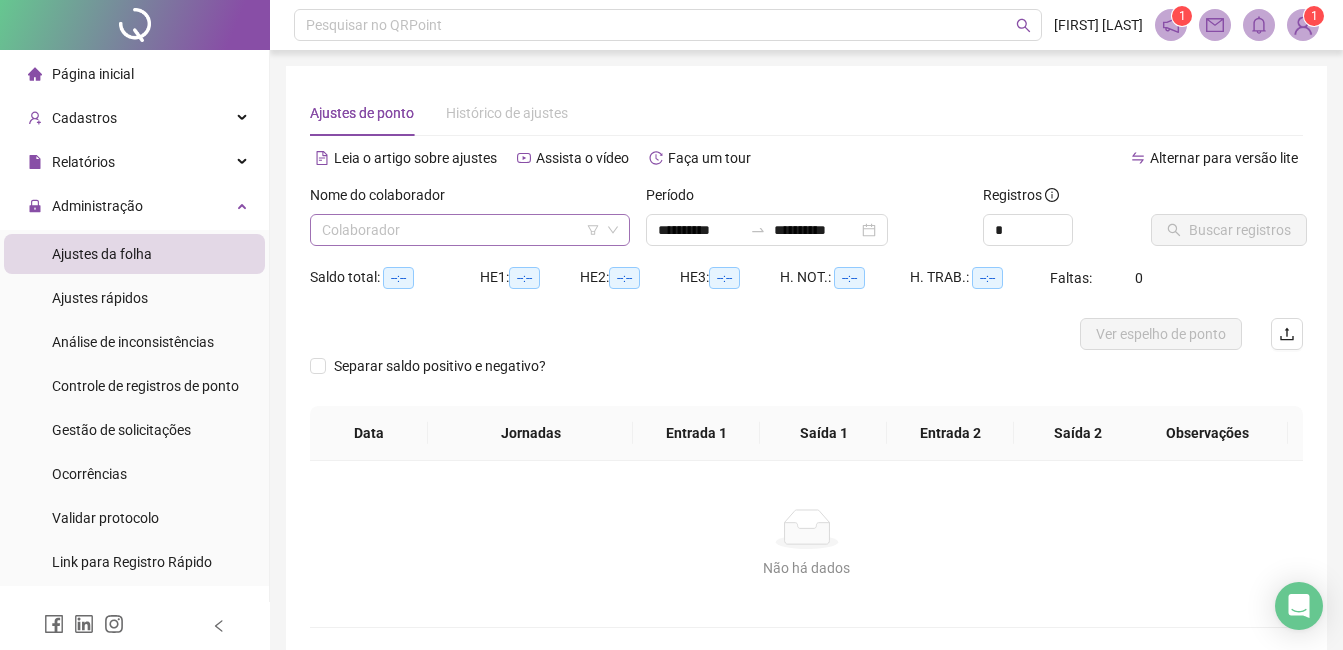 click at bounding box center (464, 230) 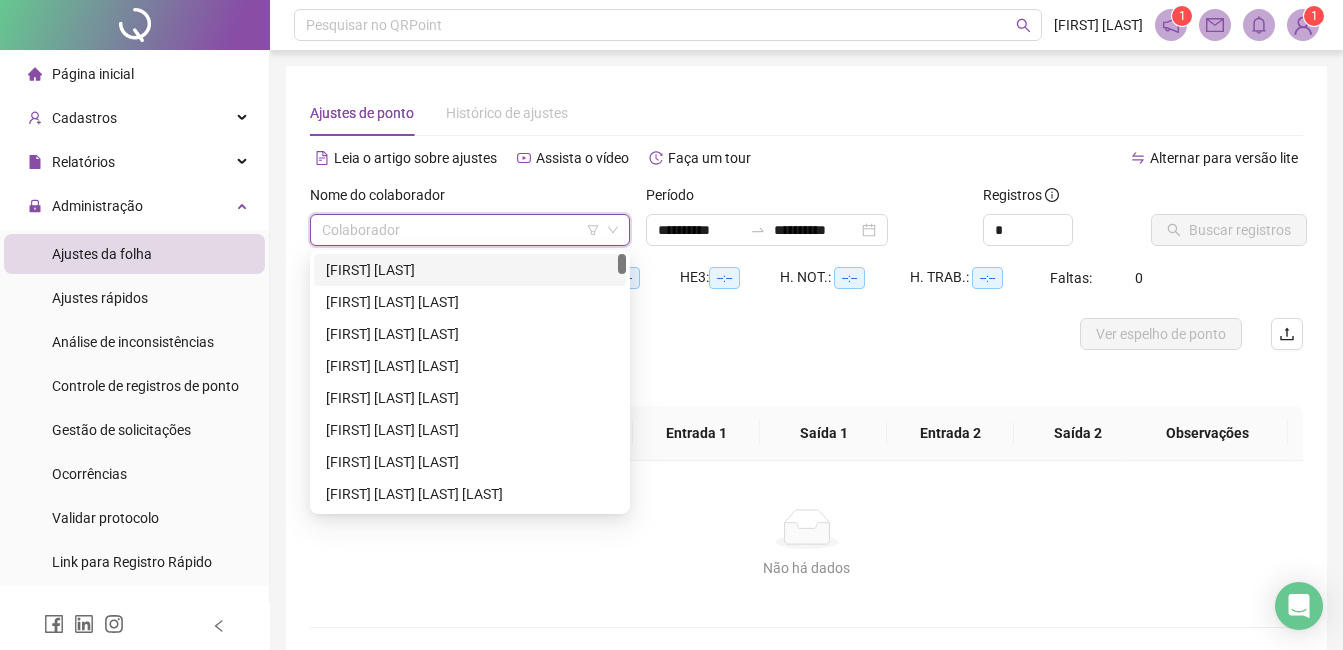 click on "[FIRST] [LAST]" at bounding box center [470, 270] 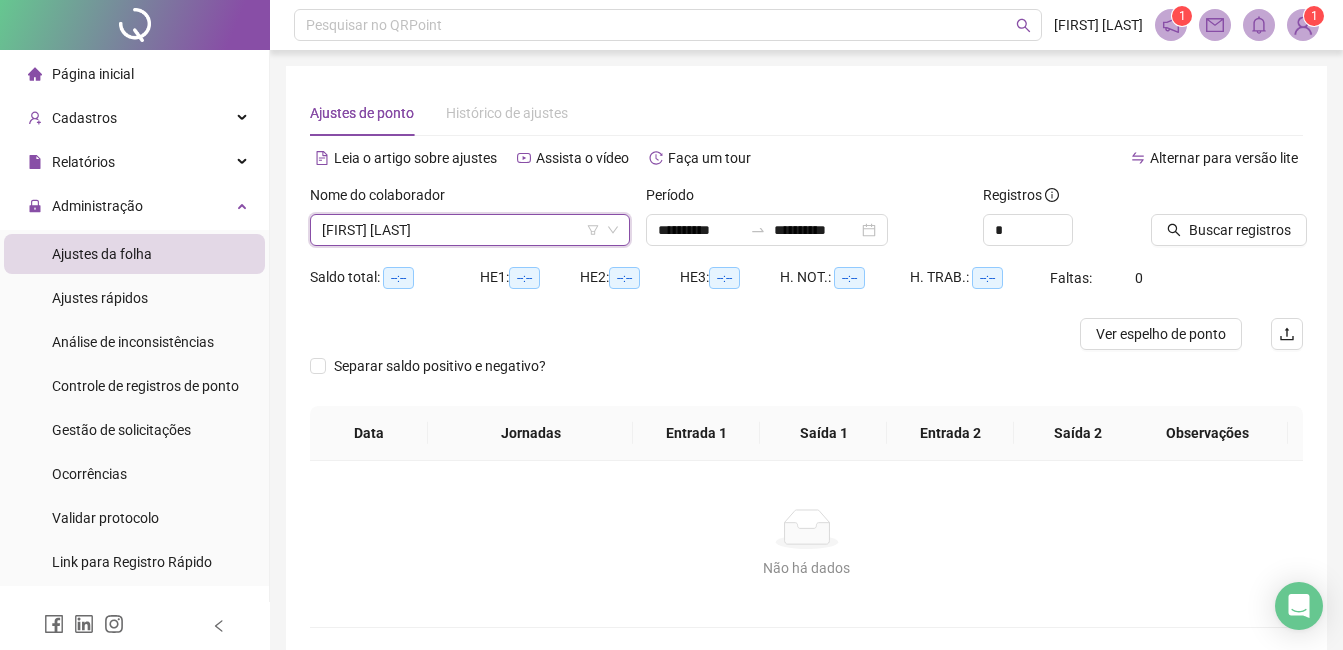 click on "Separar saldo positivo e negativo?" at bounding box center (806, 378) 